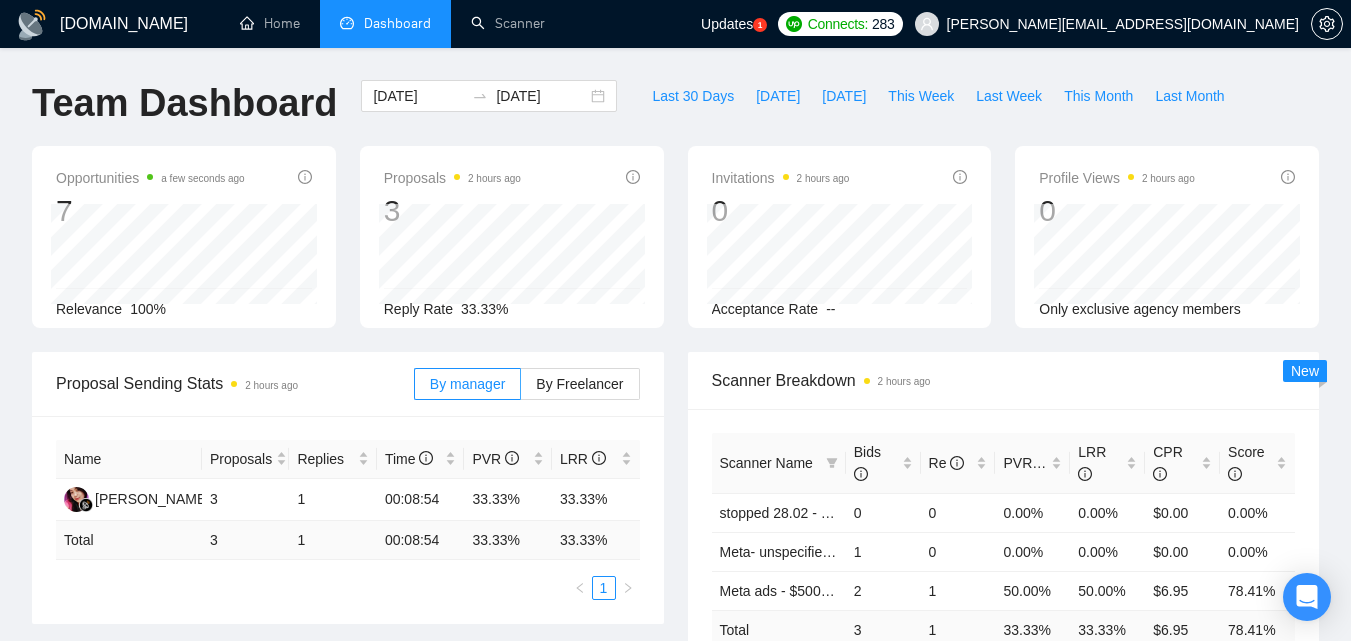 scroll, scrollTop: 0, scrollLeft: 0, axis: both 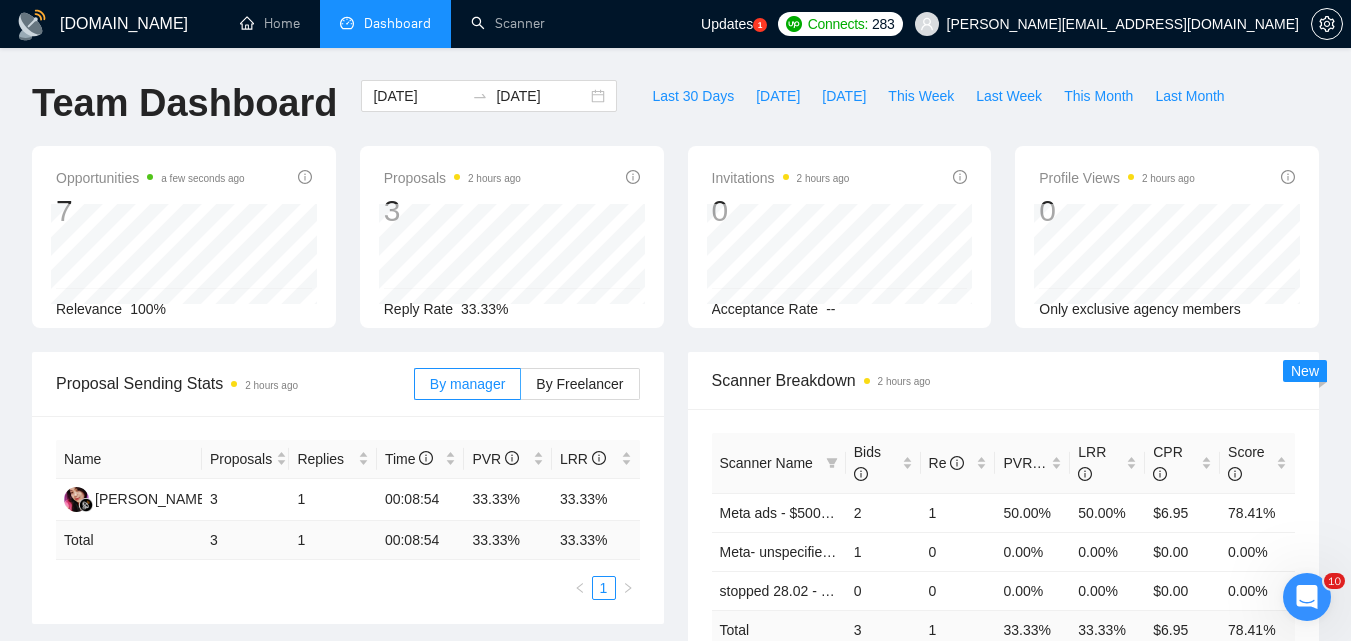 click on "[DATE] [DATE]" at bounding box center (489, 113) 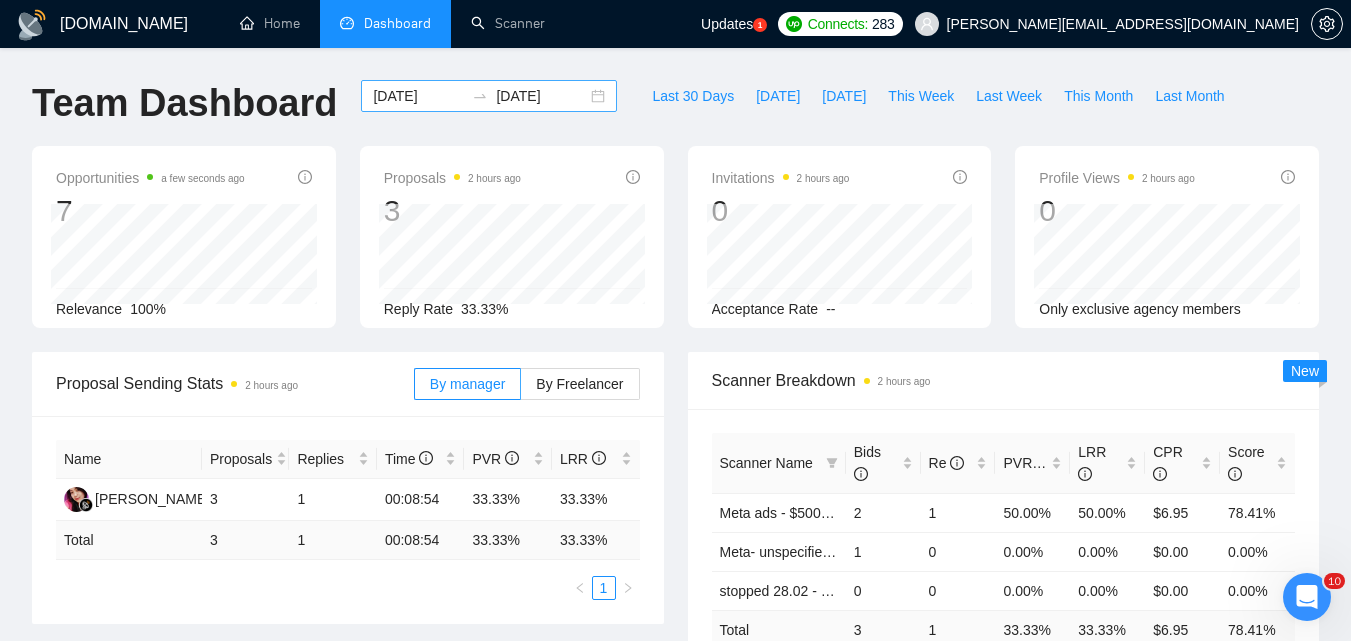 click on "[DATE]" at bounding box center (418, 96) 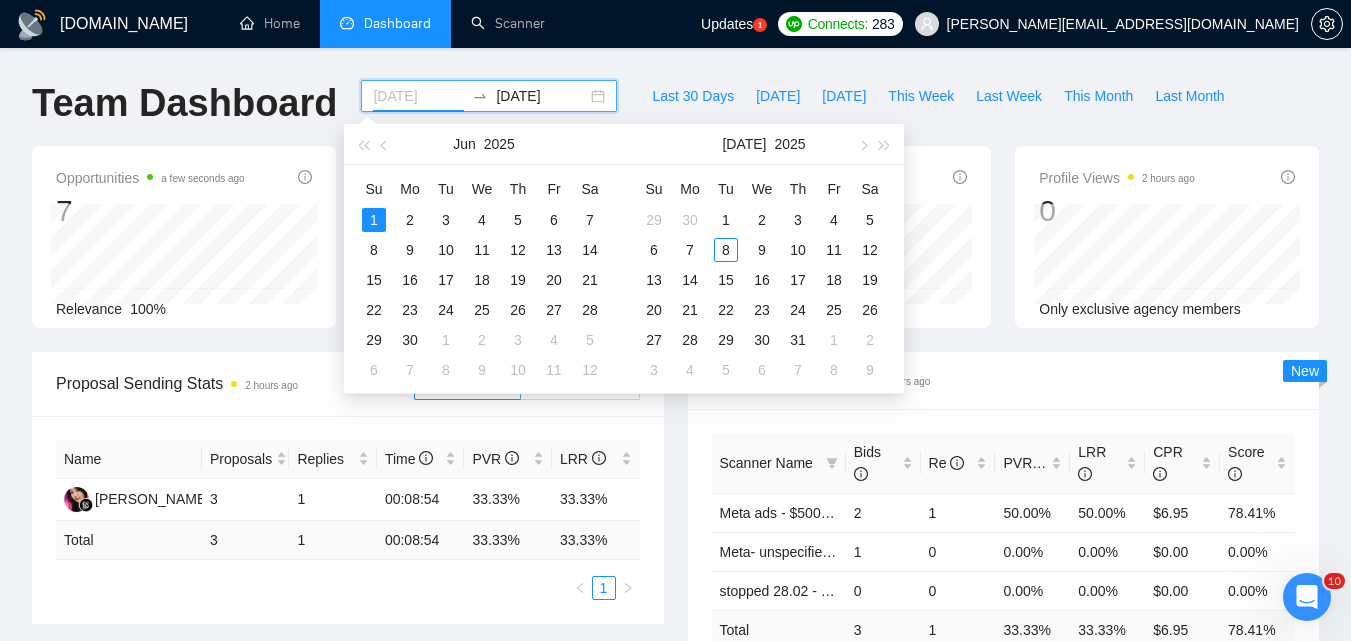 type on "[DATE]" 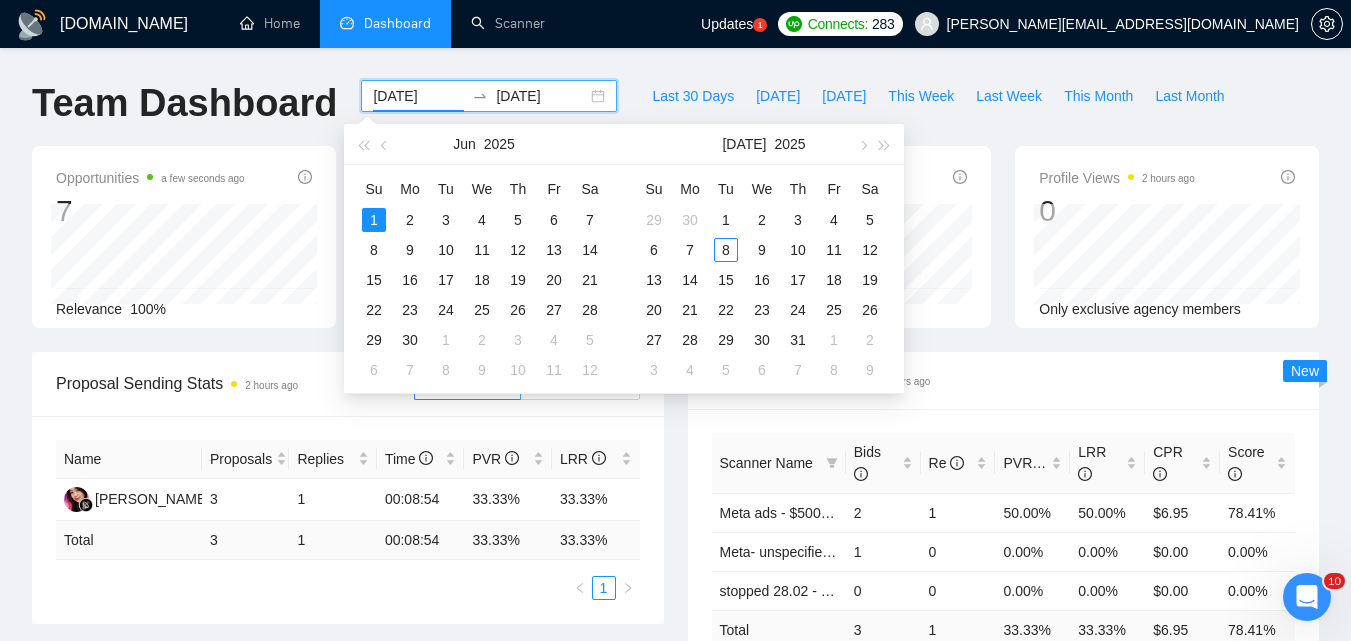 click on "Opportunities a few seconds ago 7   Relevance 100% Proposals 2 hours ago 3   [DATE]
Sent 2
Replied 1 Reply Rate 33.33% Invitations 2 hours ago 0   Acceptance Rate -- Profile Views 2 hours ago 0   Only exclusive agency members" at bounding box center [675, 249] 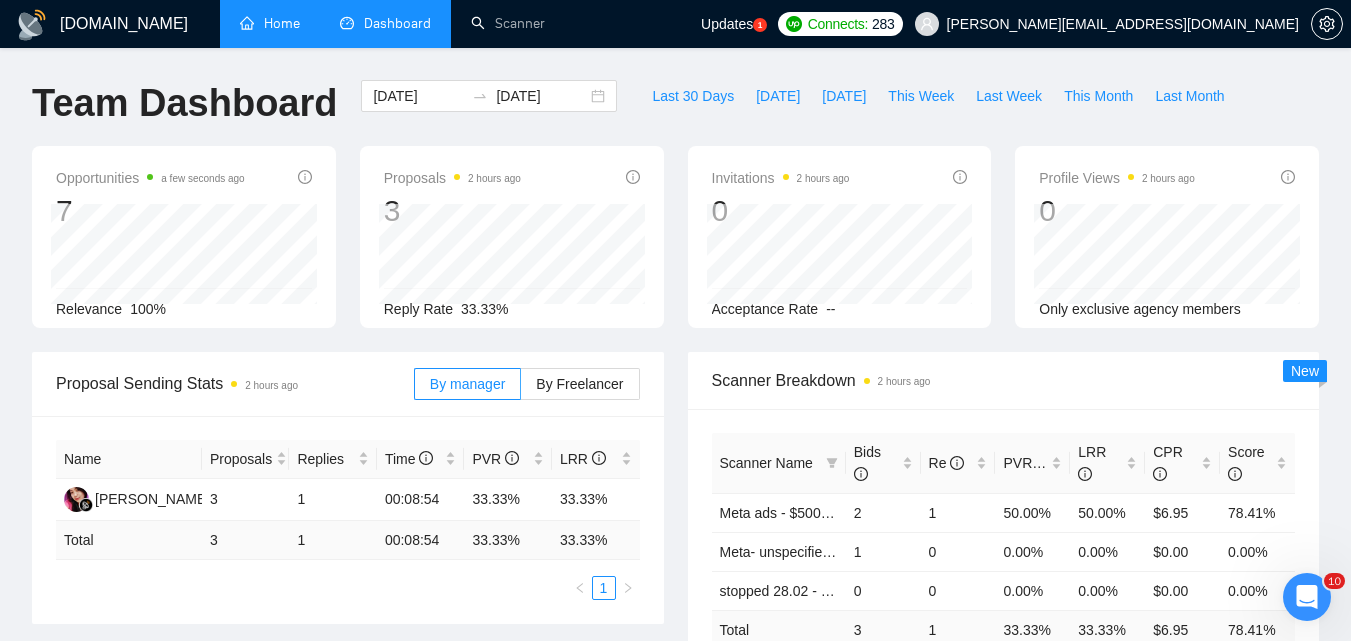 click on "Home" at bounding box center (270, 23) 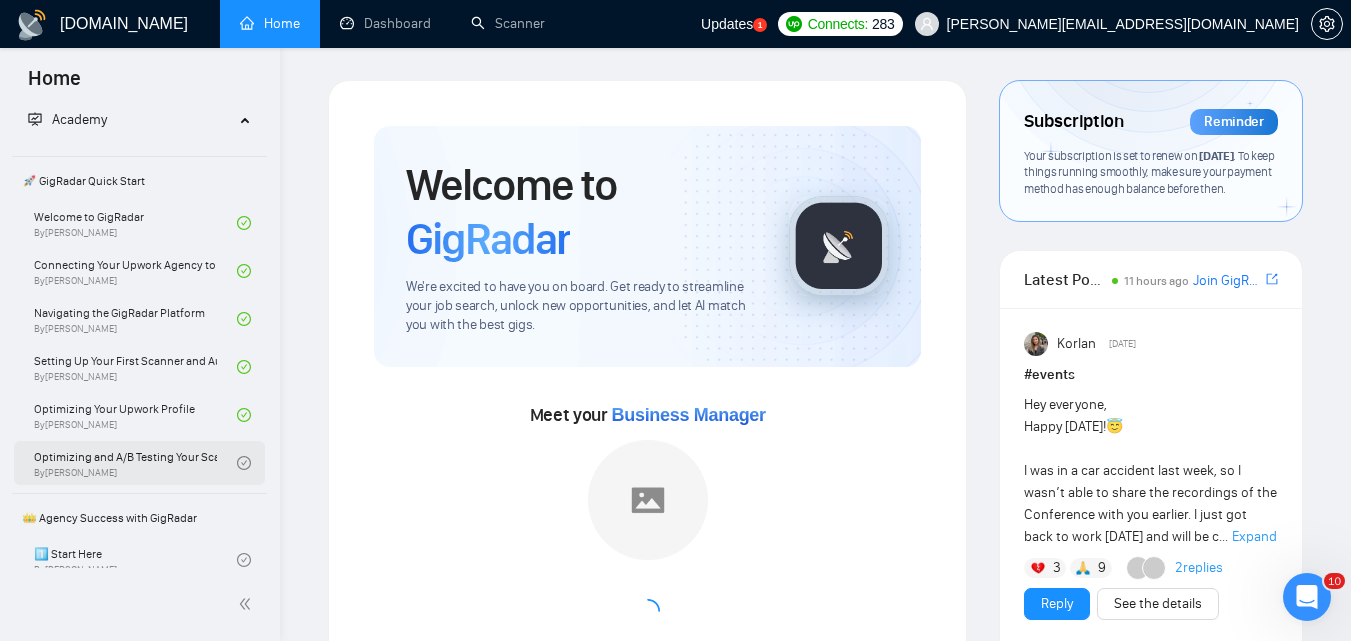 scroll, scrollTop: 100, scrollLeft: 0, axis: vertical 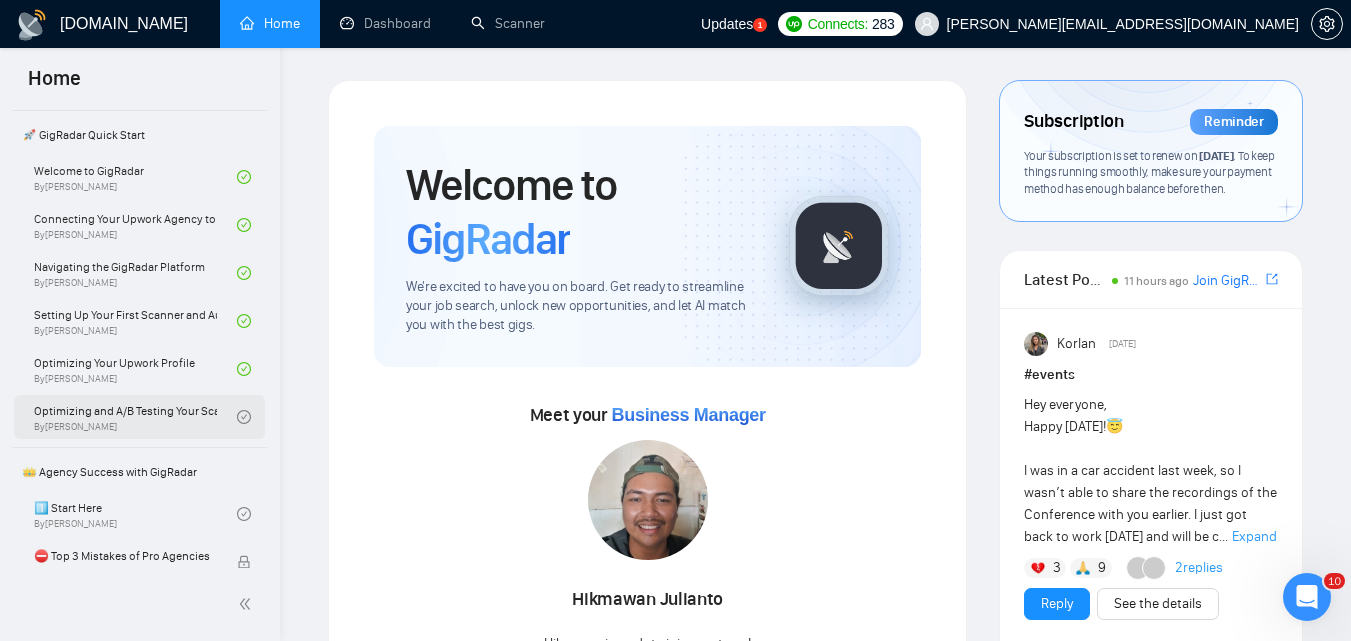 click on "Optimizing and A/B Testing Your Scanner for Better Results By  [PERSON_NAME]" at bounding box center [135, 417] 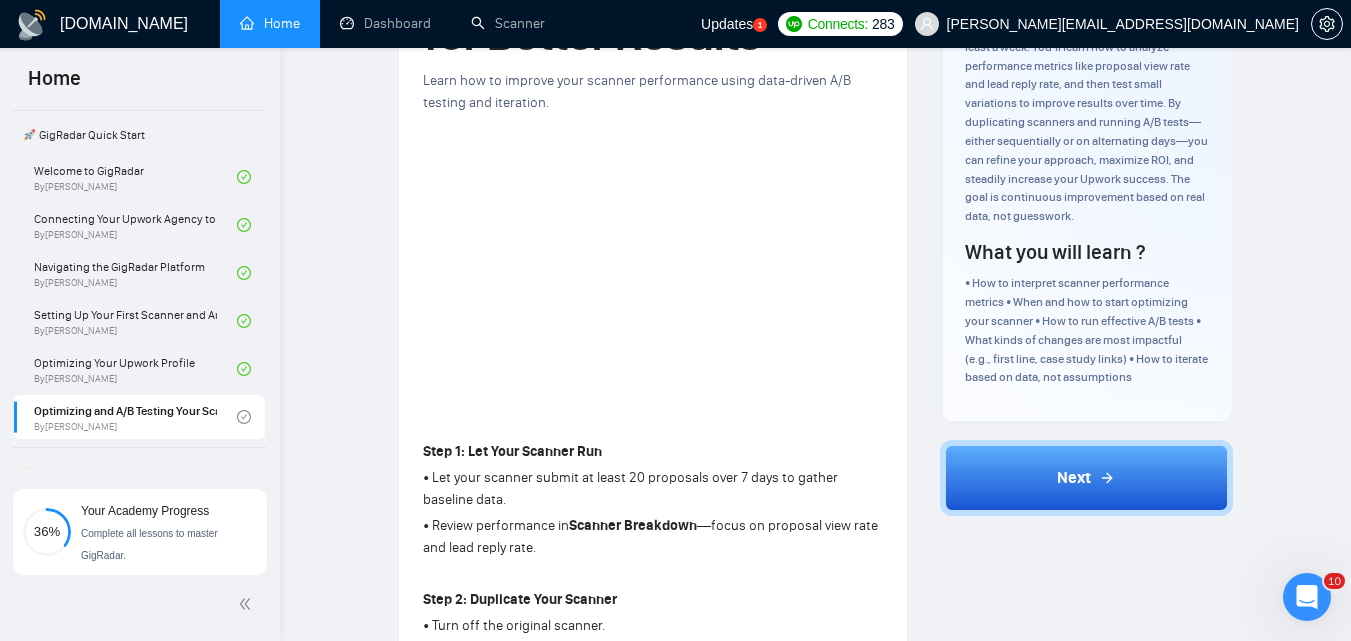 scroll, scrollTop: 500, scrollLeft: 0, axis: vertical 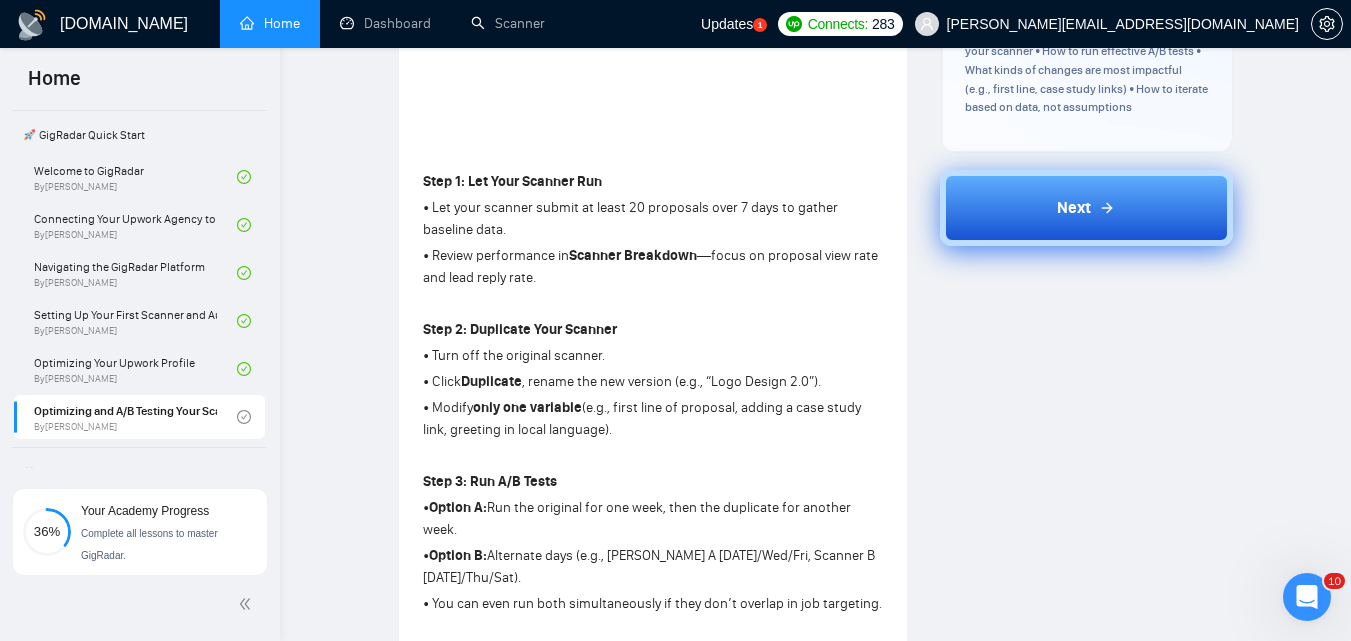 click on "Next" at bounding box center [1086, 208] 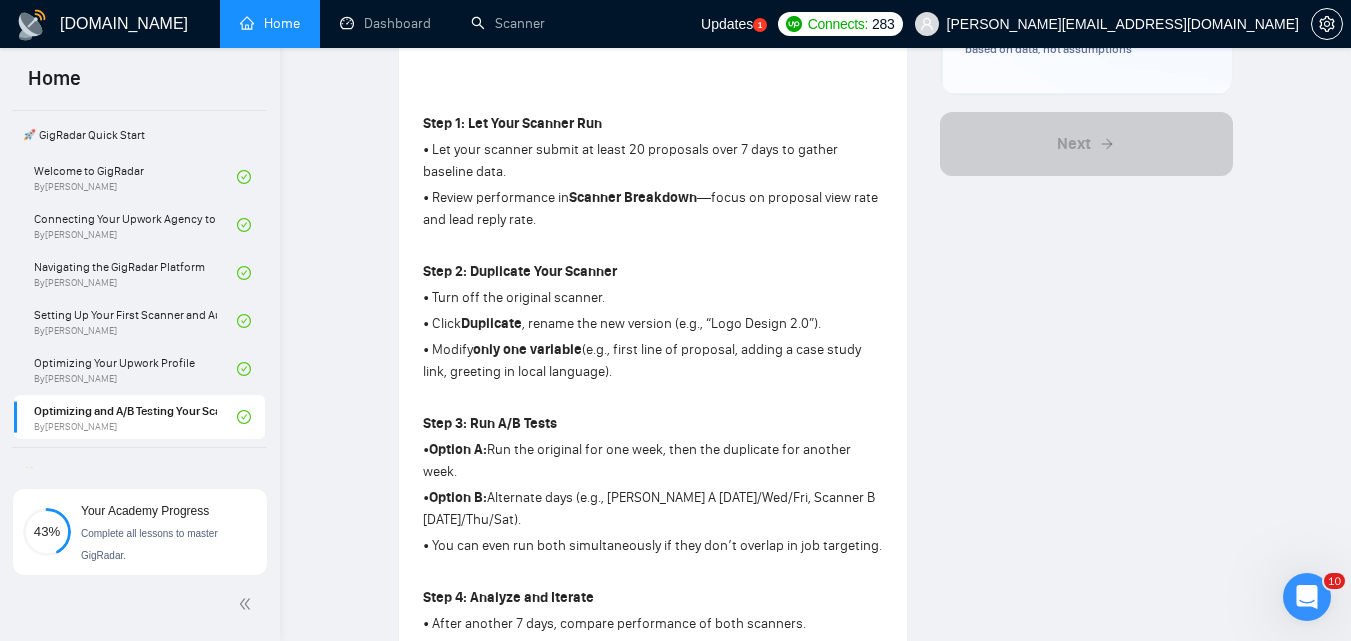 scroll, scrollTop: 400, scrollLeft: 0, axis: vertical 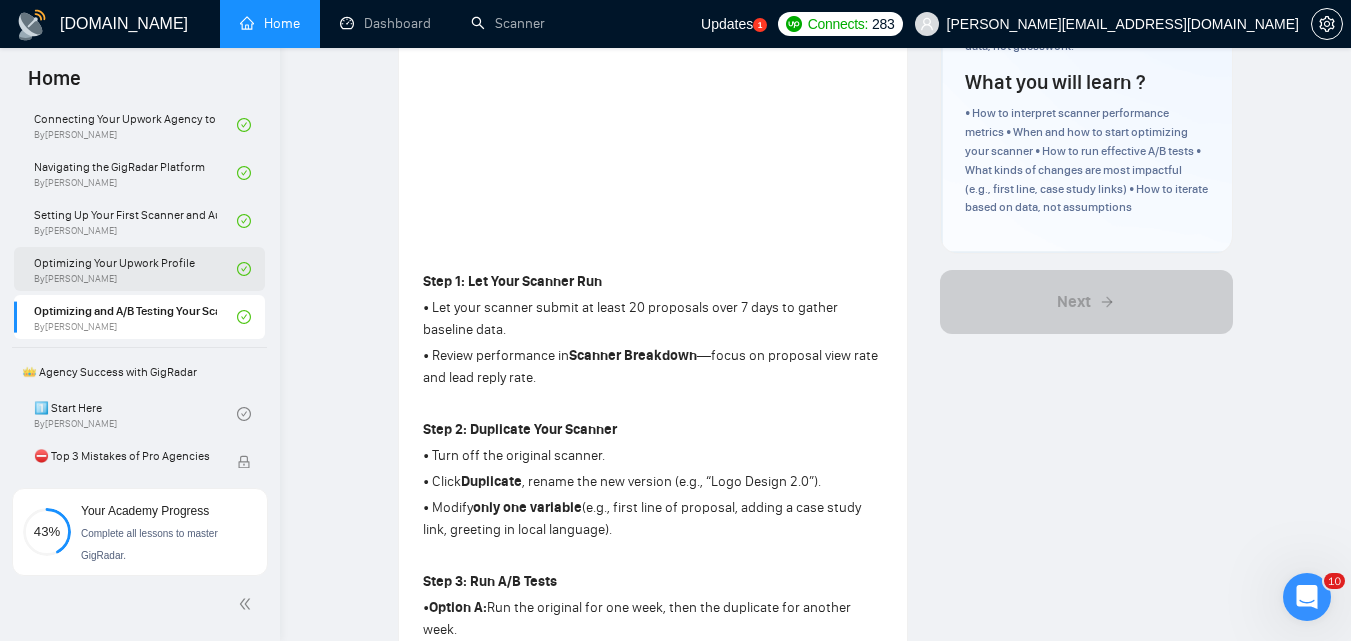 click on "Optimizing Your Upwork Profile By  [PERSON_NAME]" at bounding box center [135, 269] 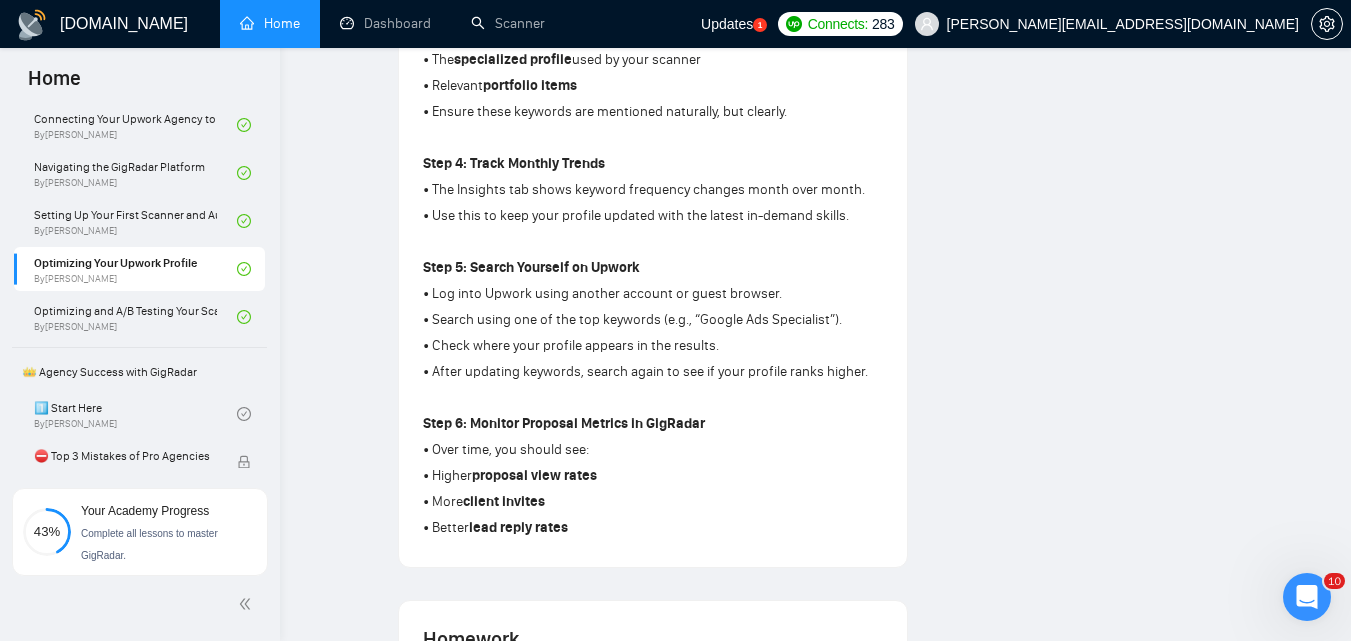 scroll, scrollTop: 1000, scrollLeft: 0, axis: vertical 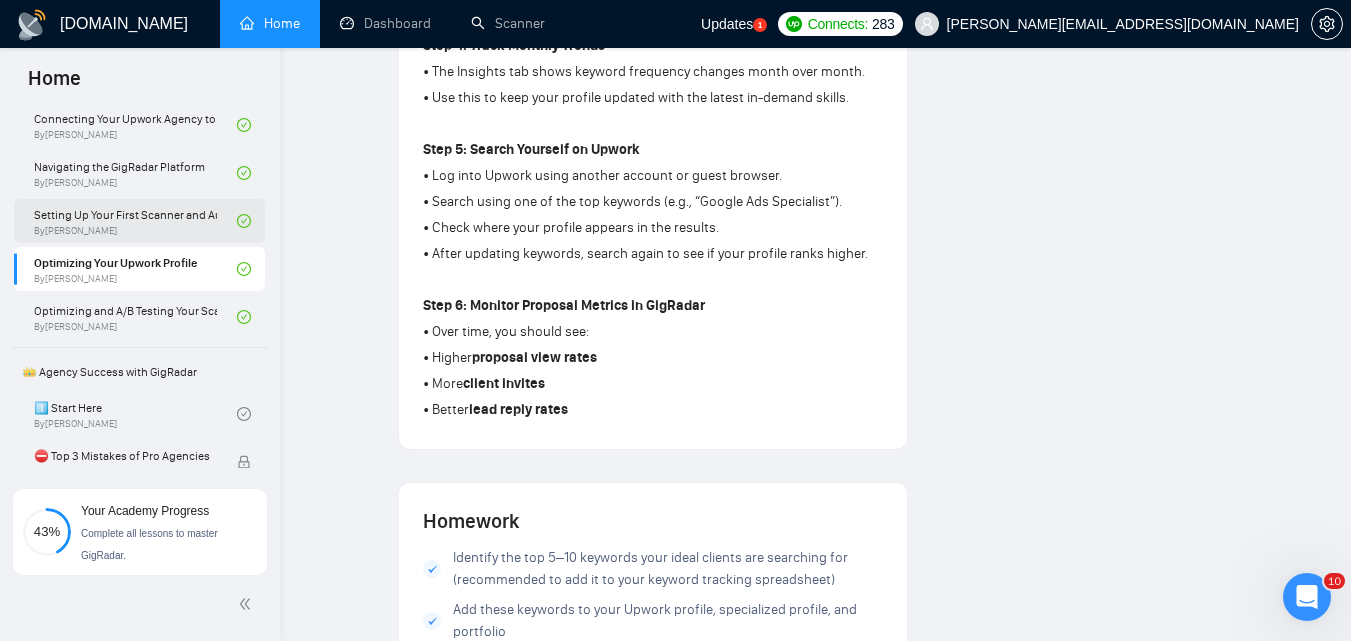click on "Setting Up Your First Scanner and Auto-Bidder By  [PERSON_NAME]" at bounding box center (135, 221) 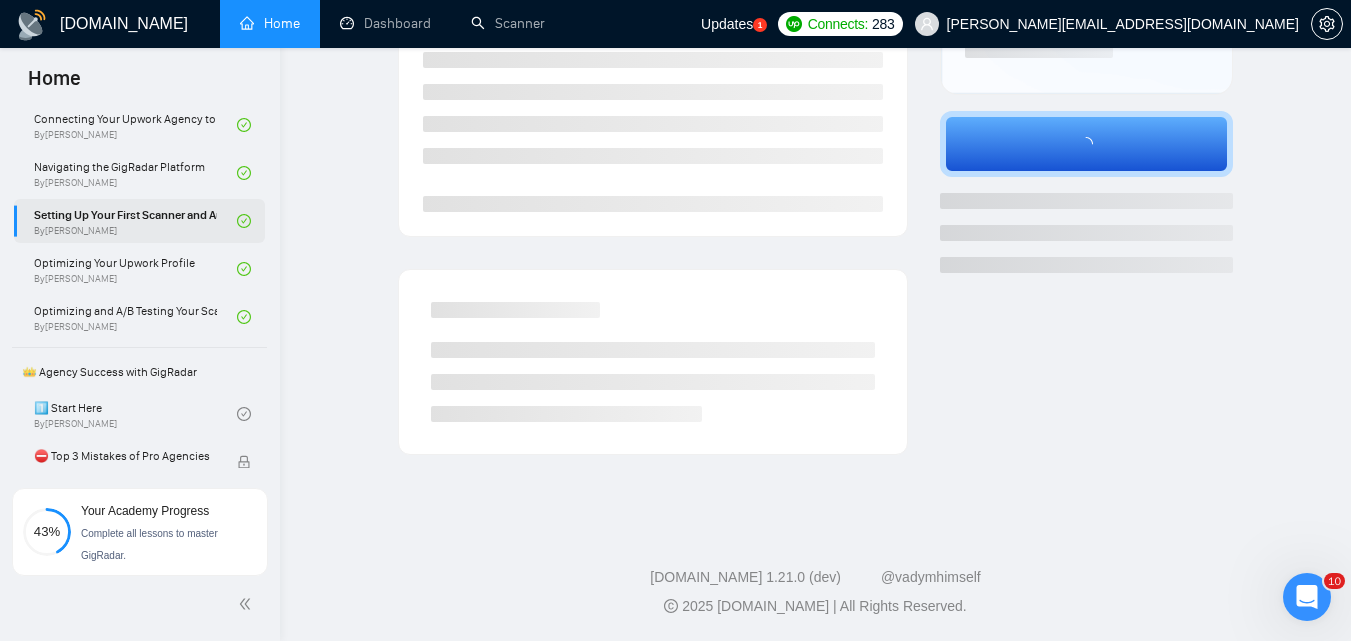 scroll, scrollTop: 1000, scrollLeft: 0, axis: vertical 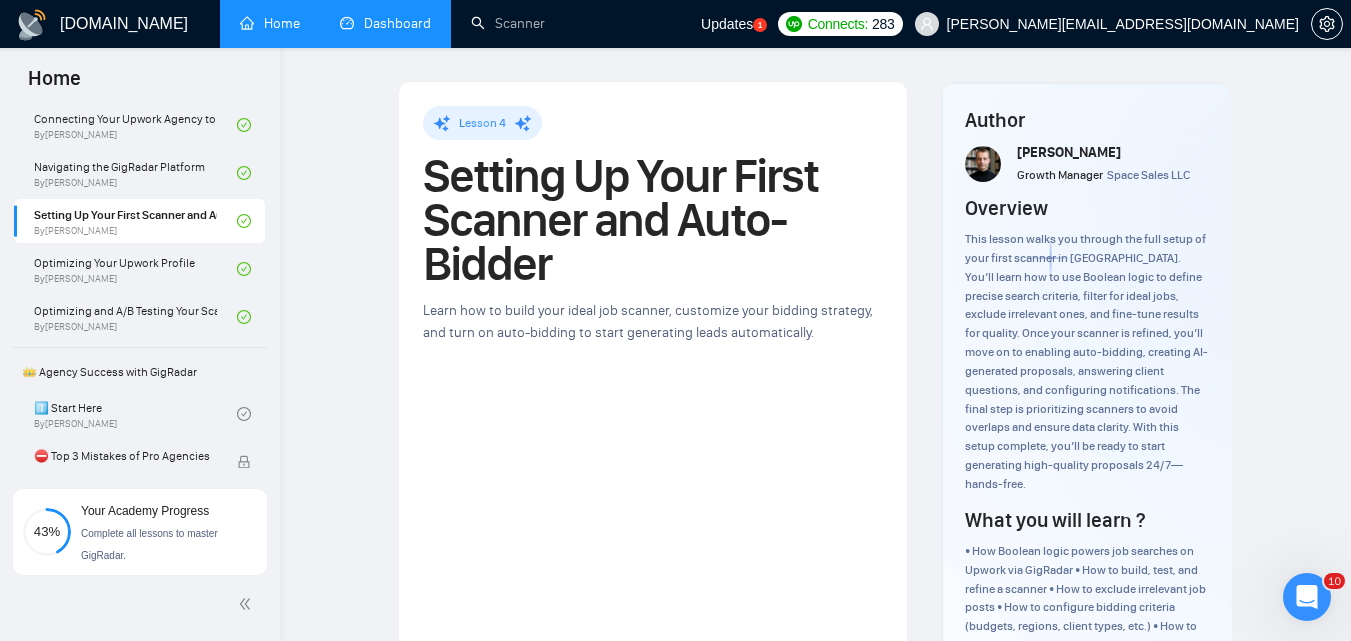click on "Dashboard" at bounding box center (385, 23) 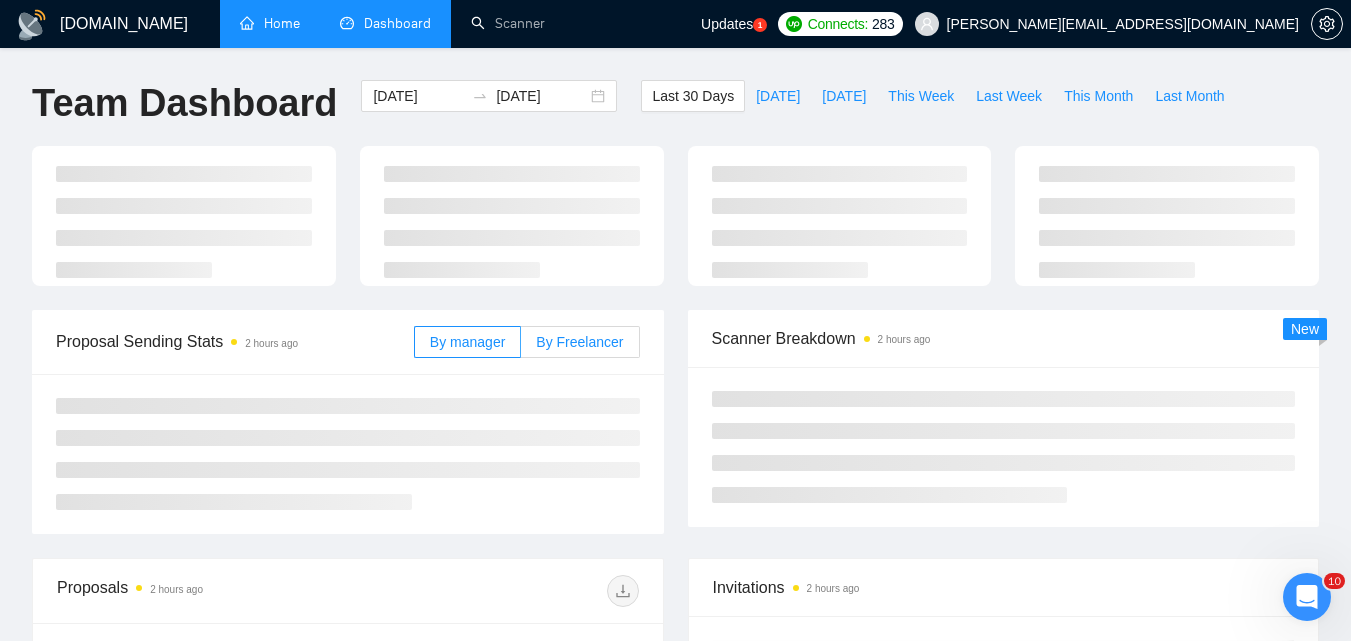 click on "By Freelancer" at bounding box center (579, 342) 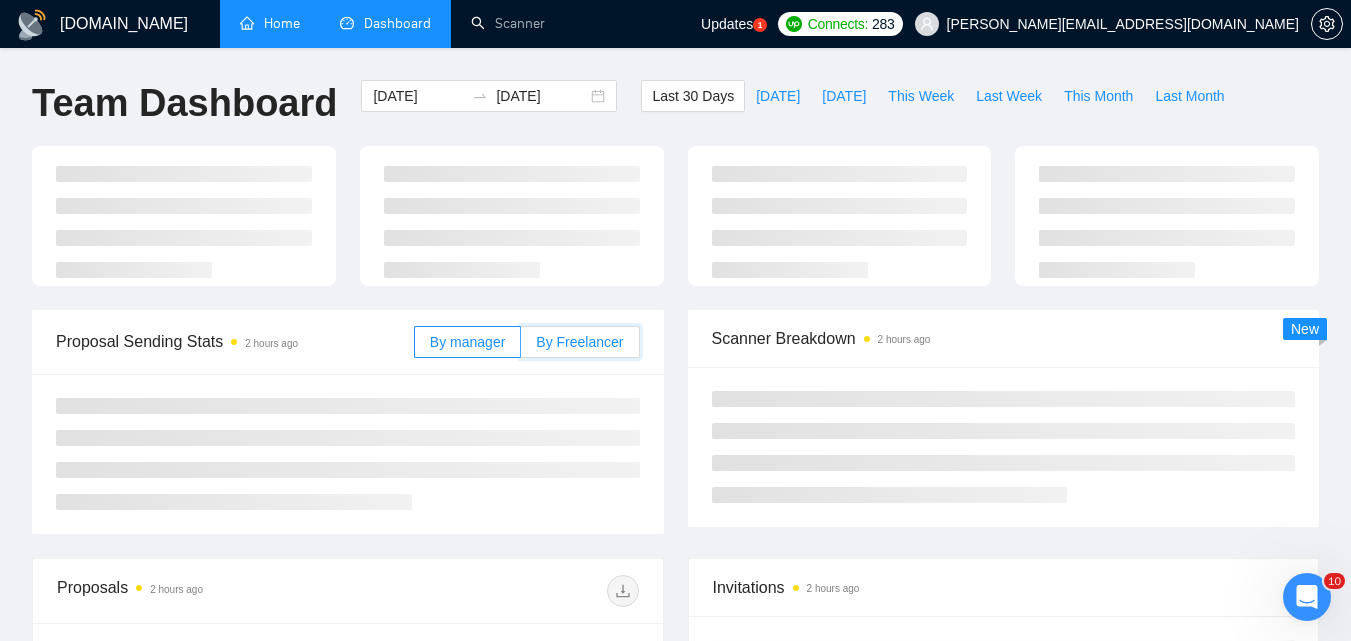 click on "By Freelancer" at bounding box center (521, 347) 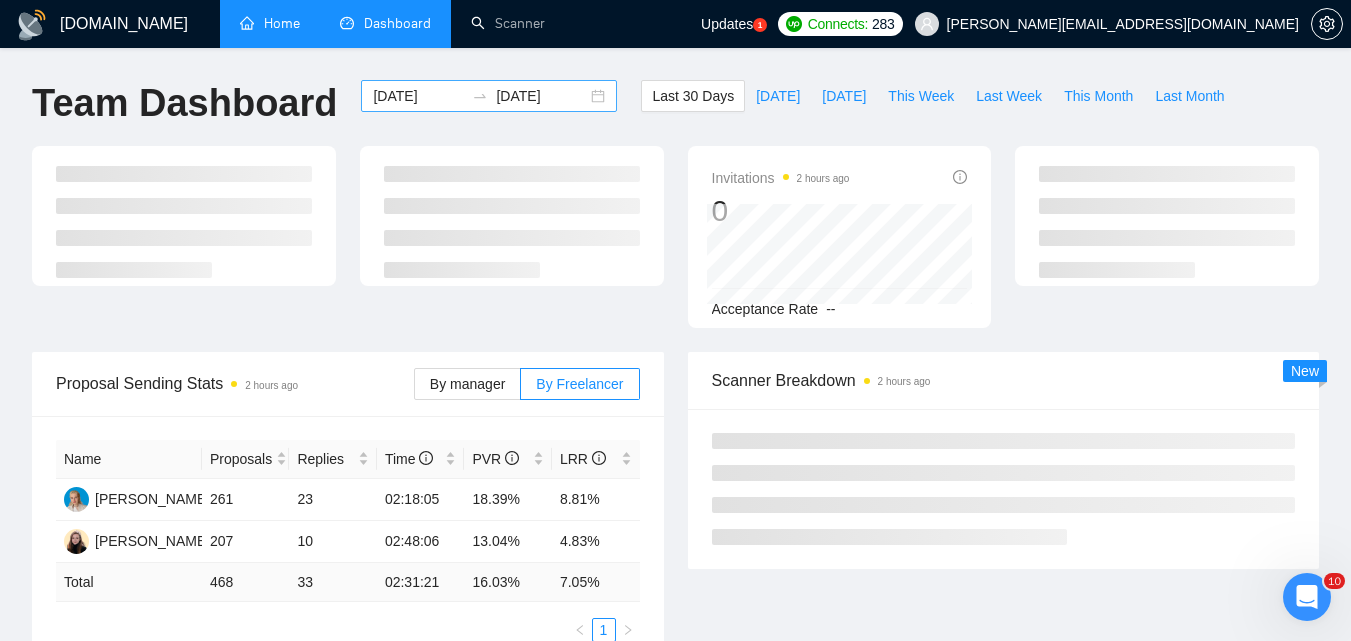 click on "[DATE]" at bounding box center (418, 96) 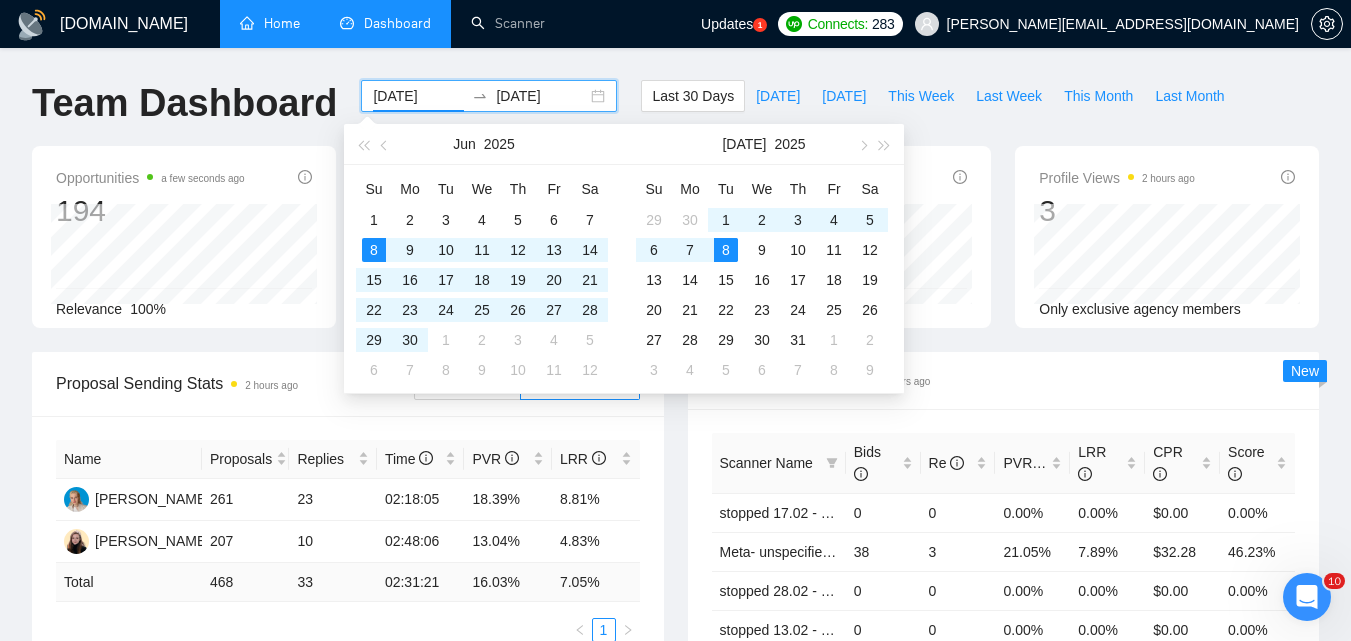 type on "[DATE]" 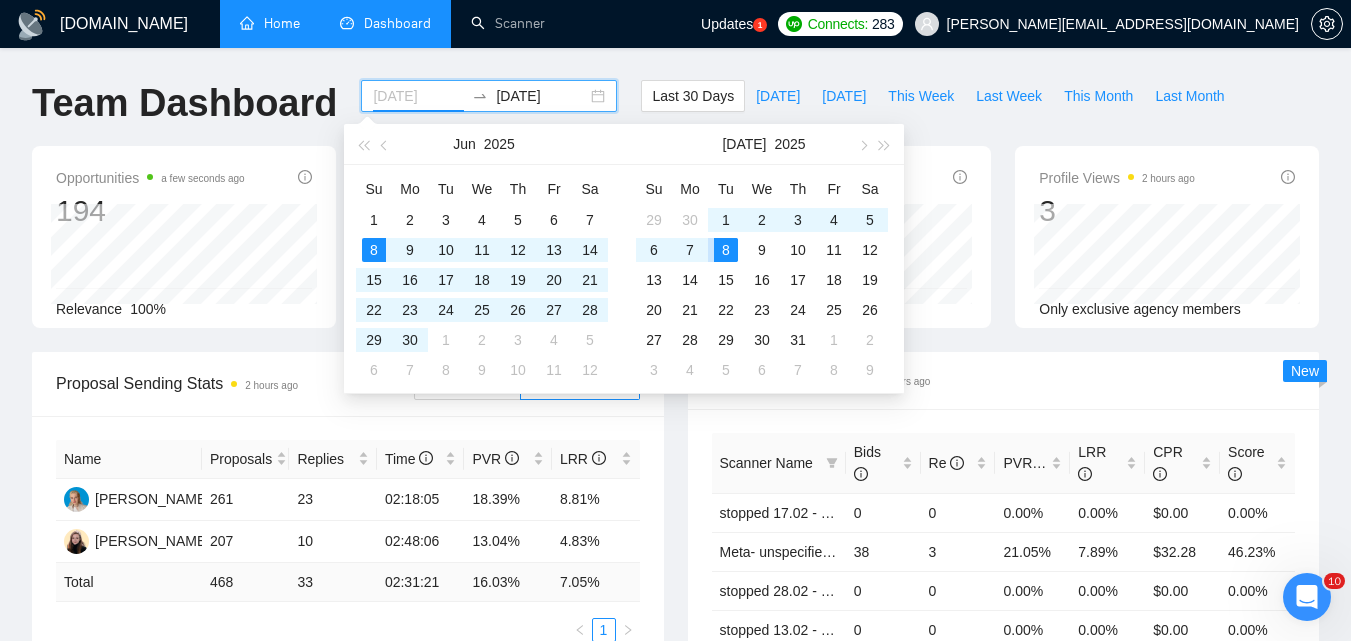 drag, startPoint x: 724, startPoint y: 247, endPoint x: 721, endPoint y: 261, distance: 14.3178215 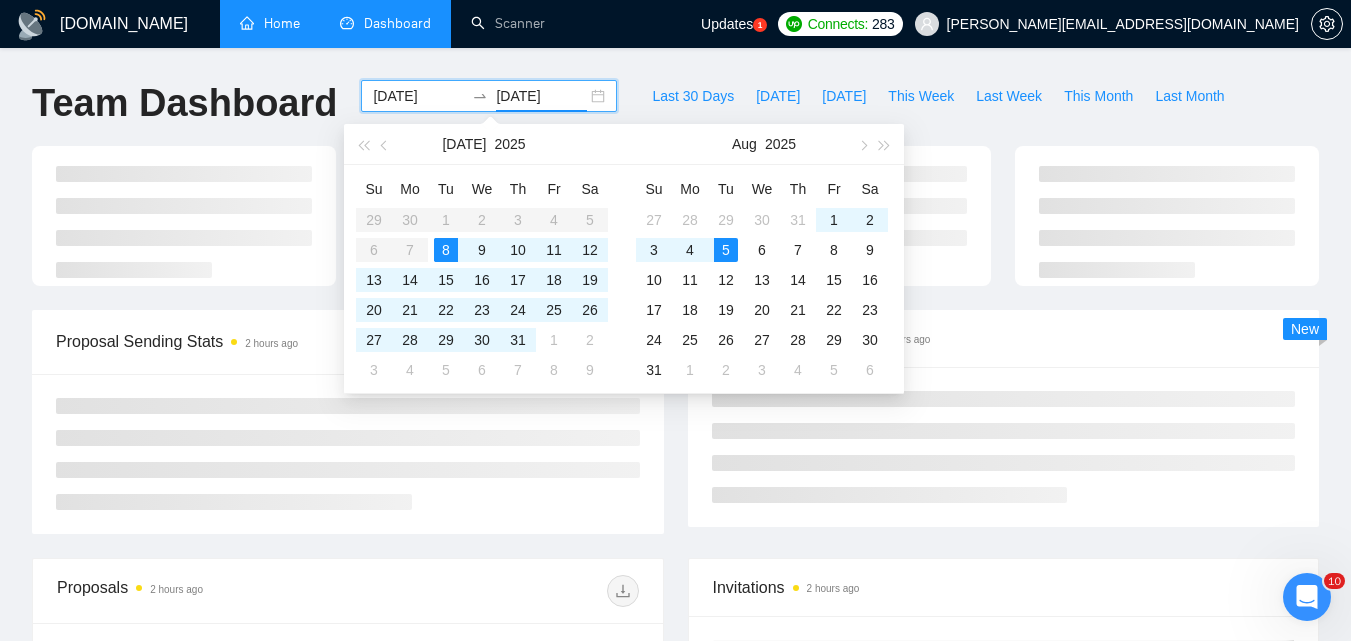 type on "[DATE]" 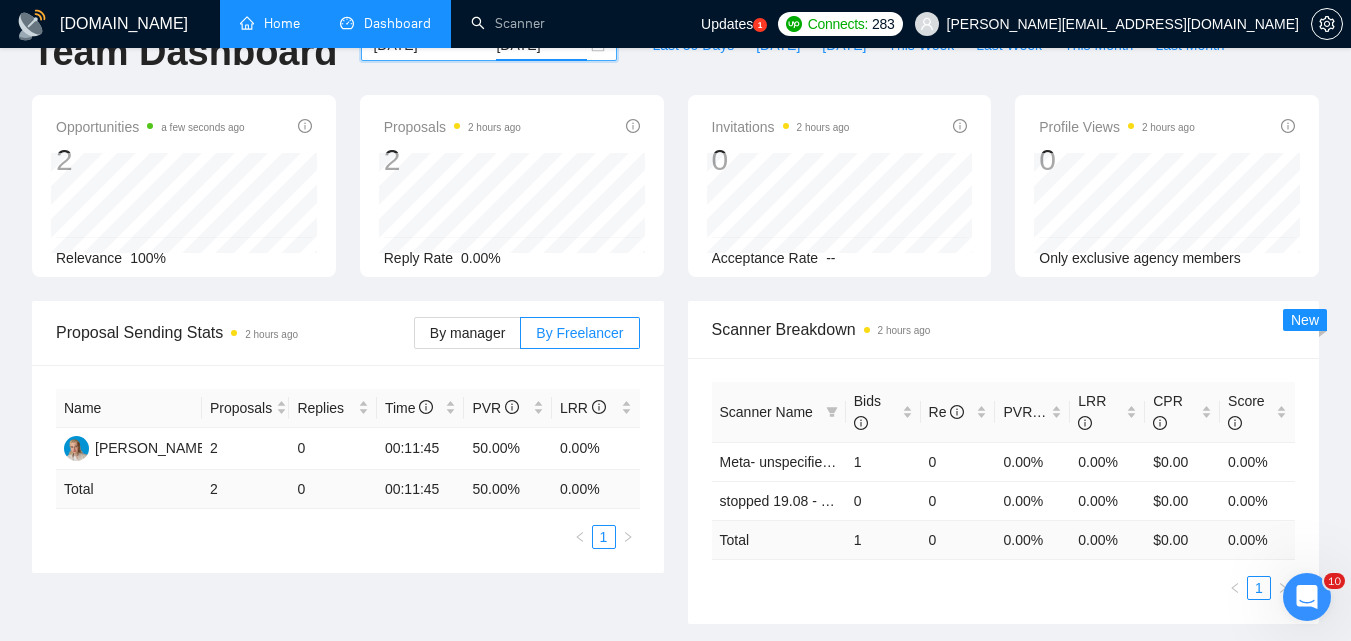 scroll, scrollTop: 100, scrollLeft: 0, axis: vertical 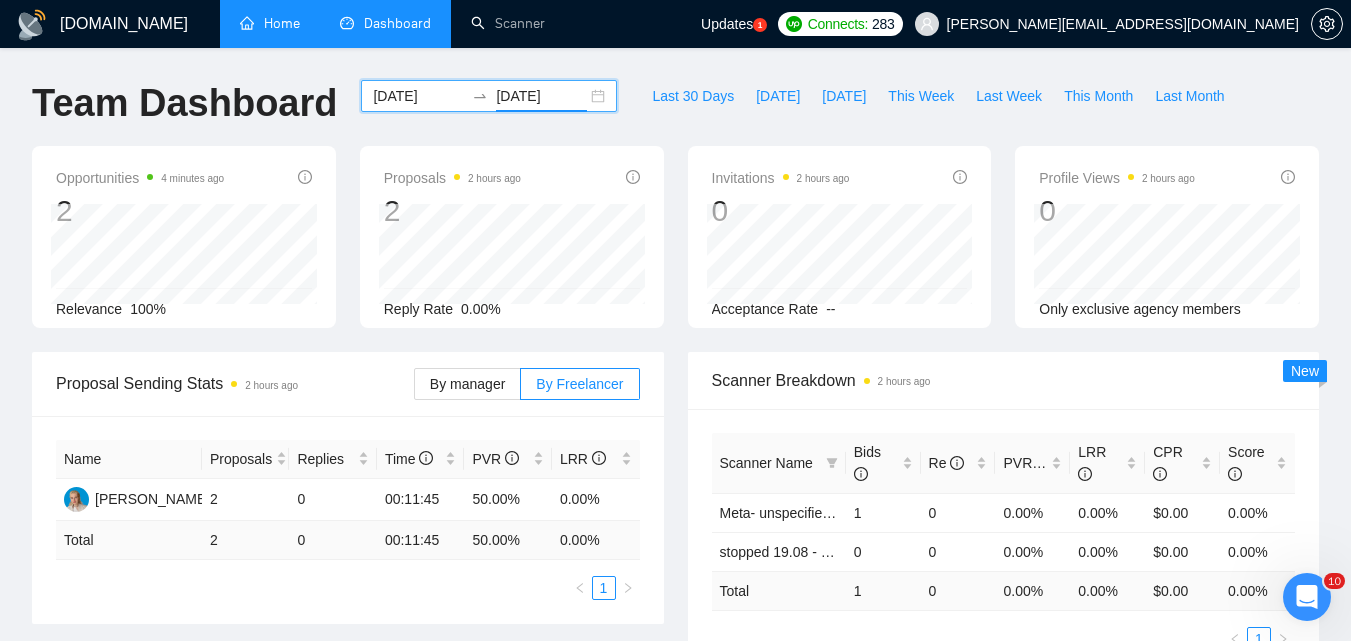 click on "Home" at bounding box center (270, 23) 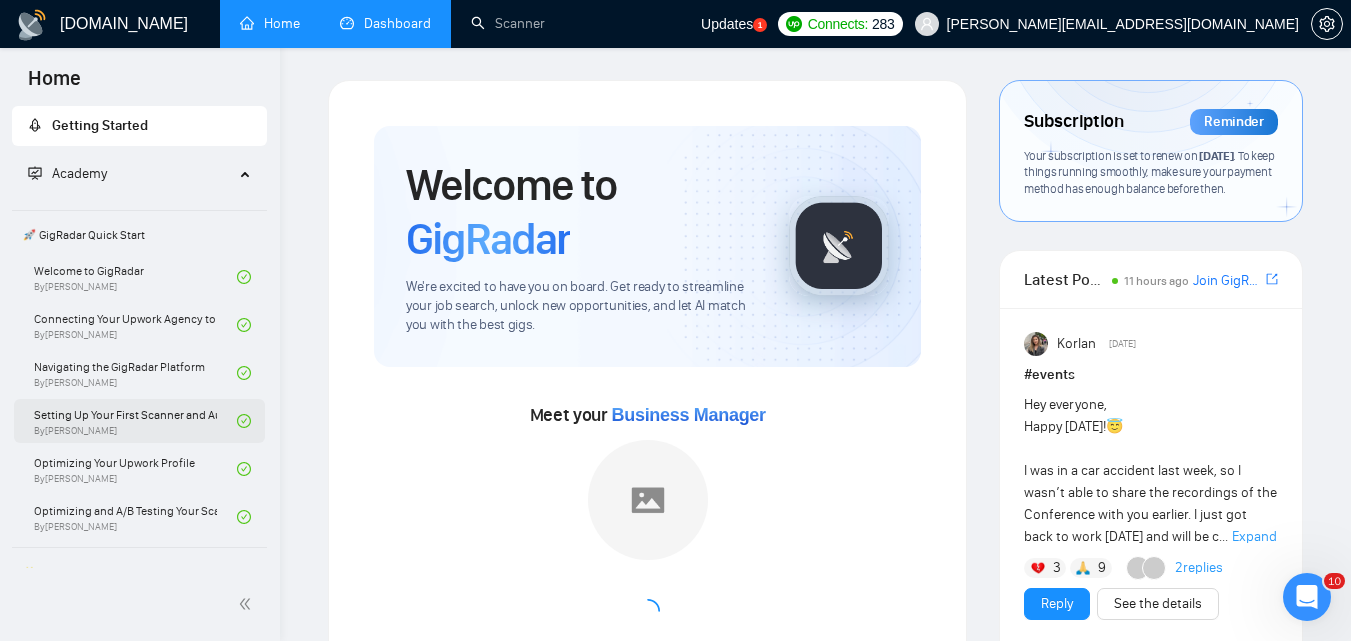 click on "Setting Up Your First Scanner and Auto-Bidder By  [PERSON_NAME]" at bounding box center (135, 421) 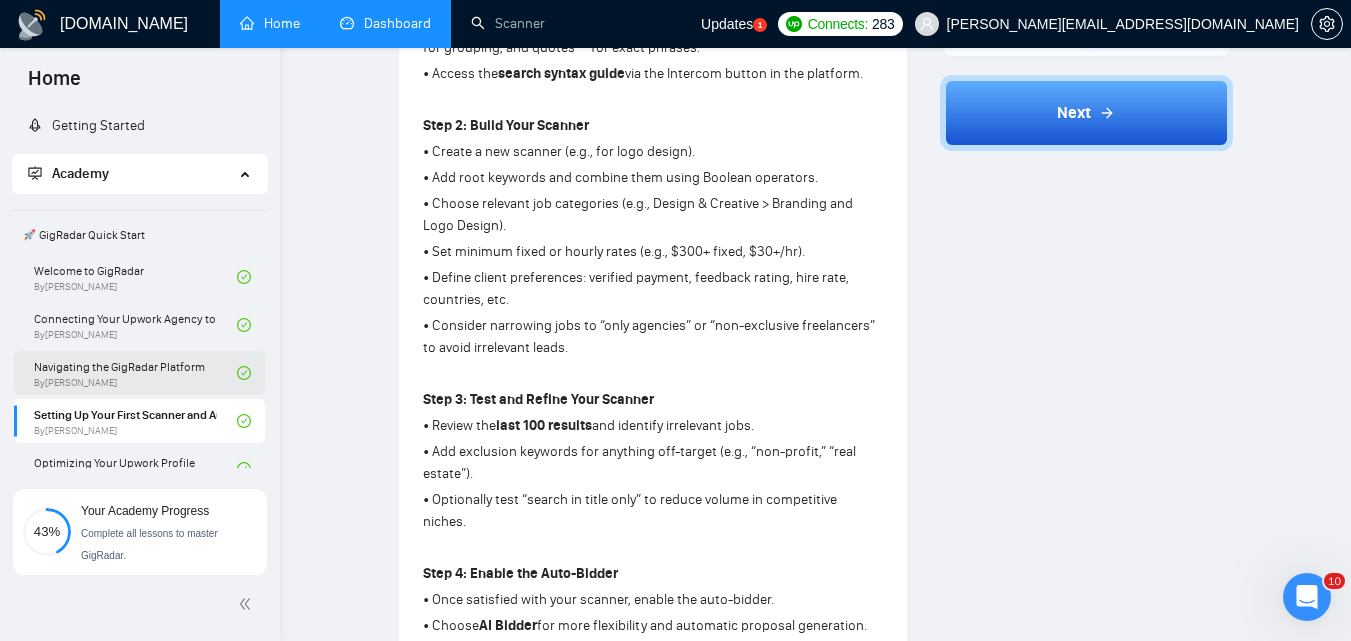 scroll, scrollTop: 700, scrollLeft: 0, axis: vertical 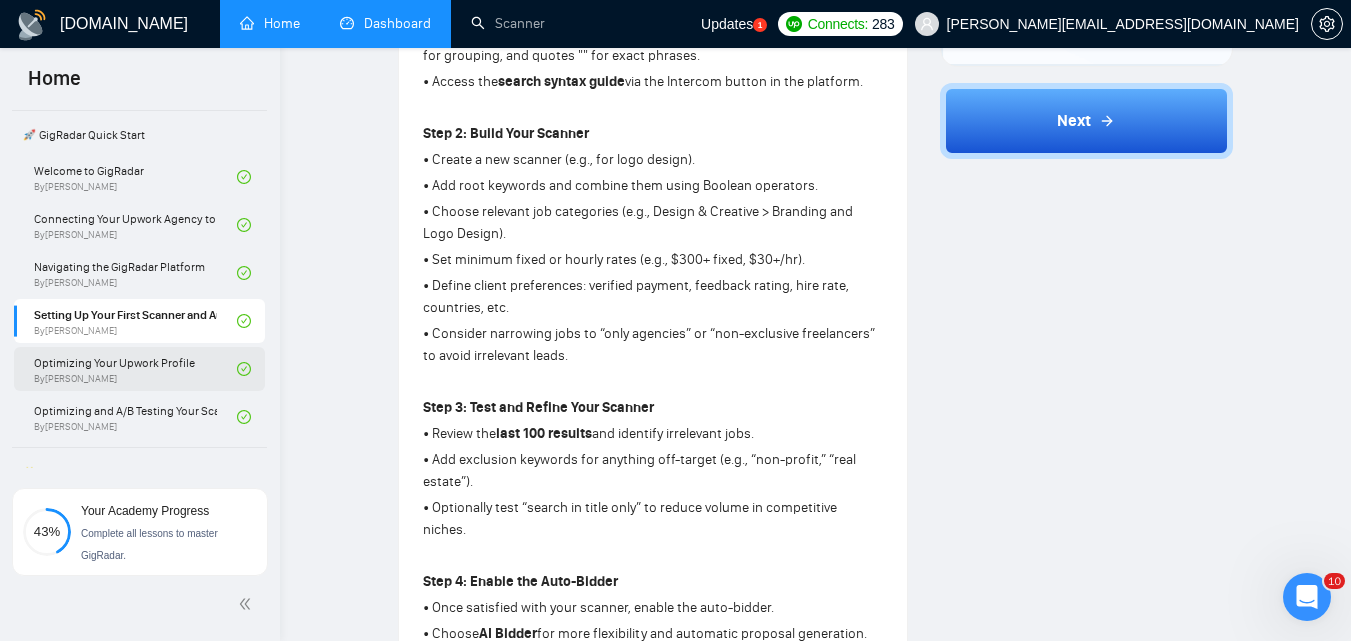 click on "Optimizing Your Upwork Profile By  [PERSON_NAME]" at bounding box center (135, 369) 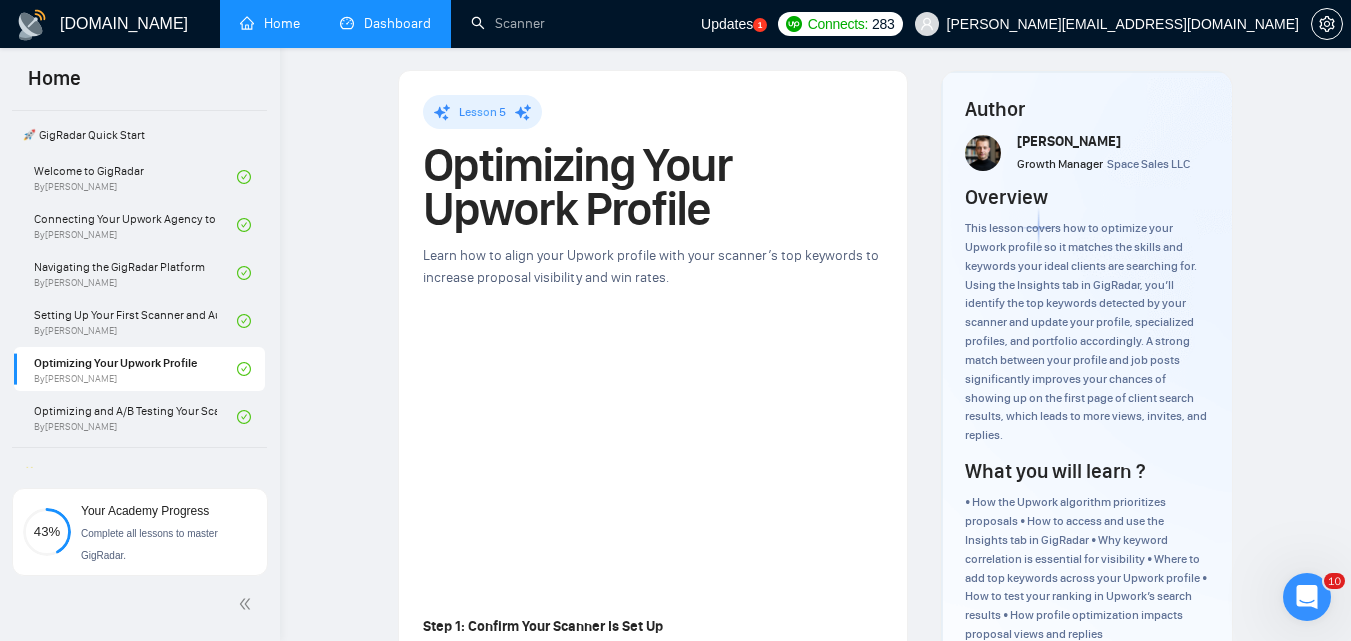 scroll, scrollTop: 0, scrollLeft: 0, axis: both 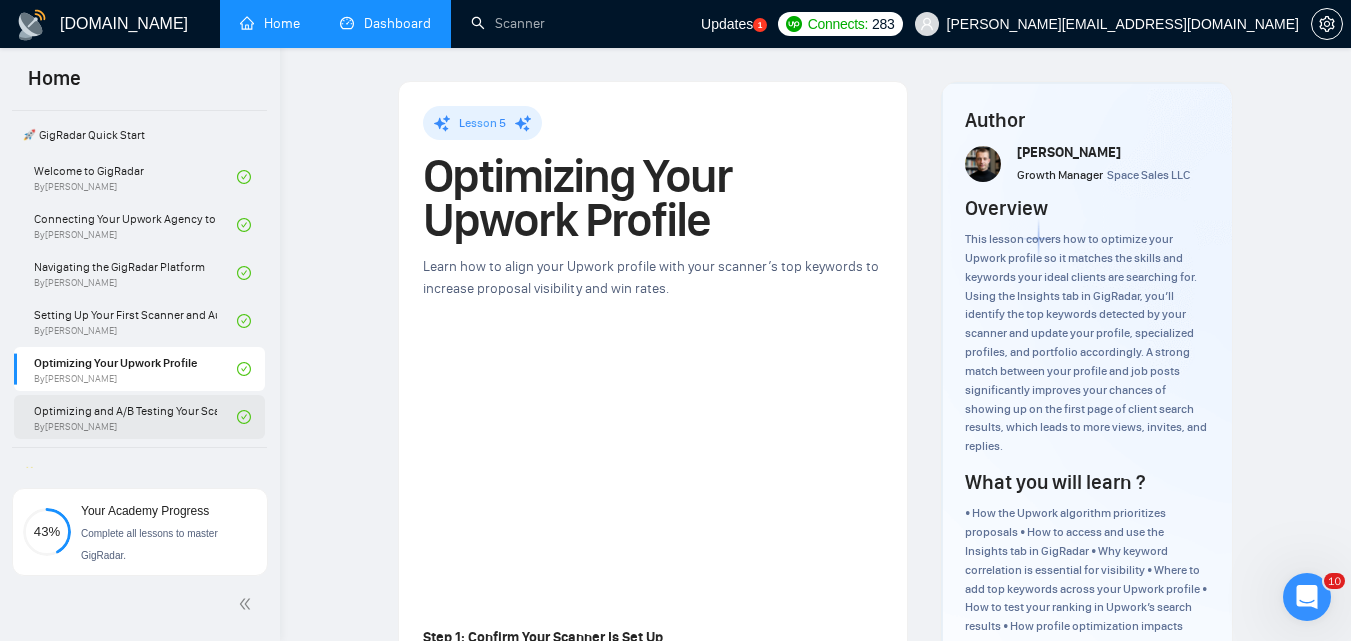 click on "Optimizing and A/B Testing Your Scanner for Better Results By  [PERSON_NAME]" at bounding box center (135, 417) 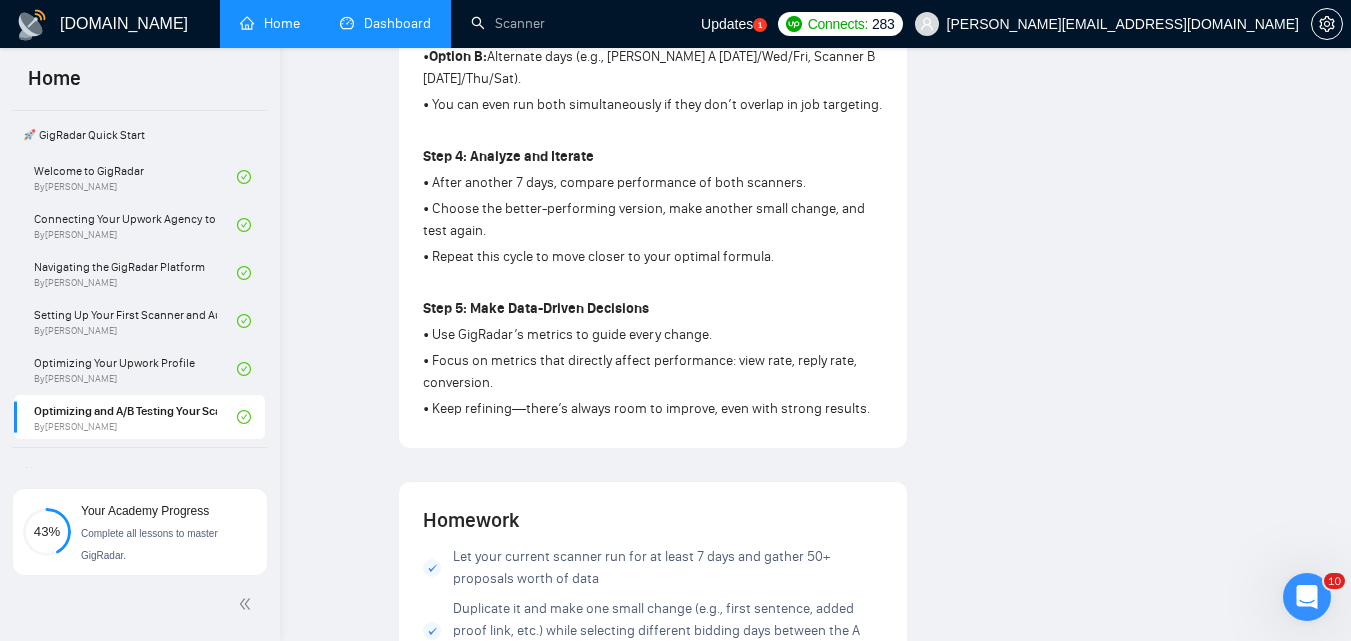 scroll, scrollTop: 1000, scrollLeft: 0, axis: vertical 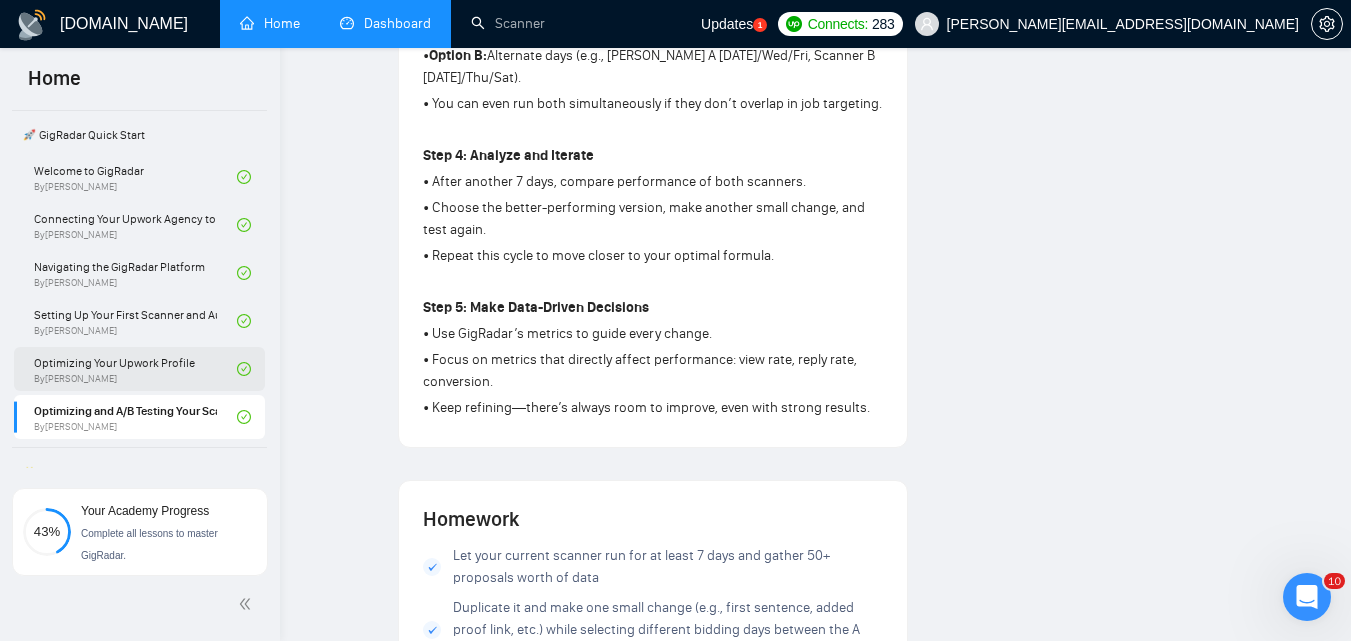 click on "Optimizing Your Upwork Profile By  [PERSON_NAME]" at bounding box center [135, 369] 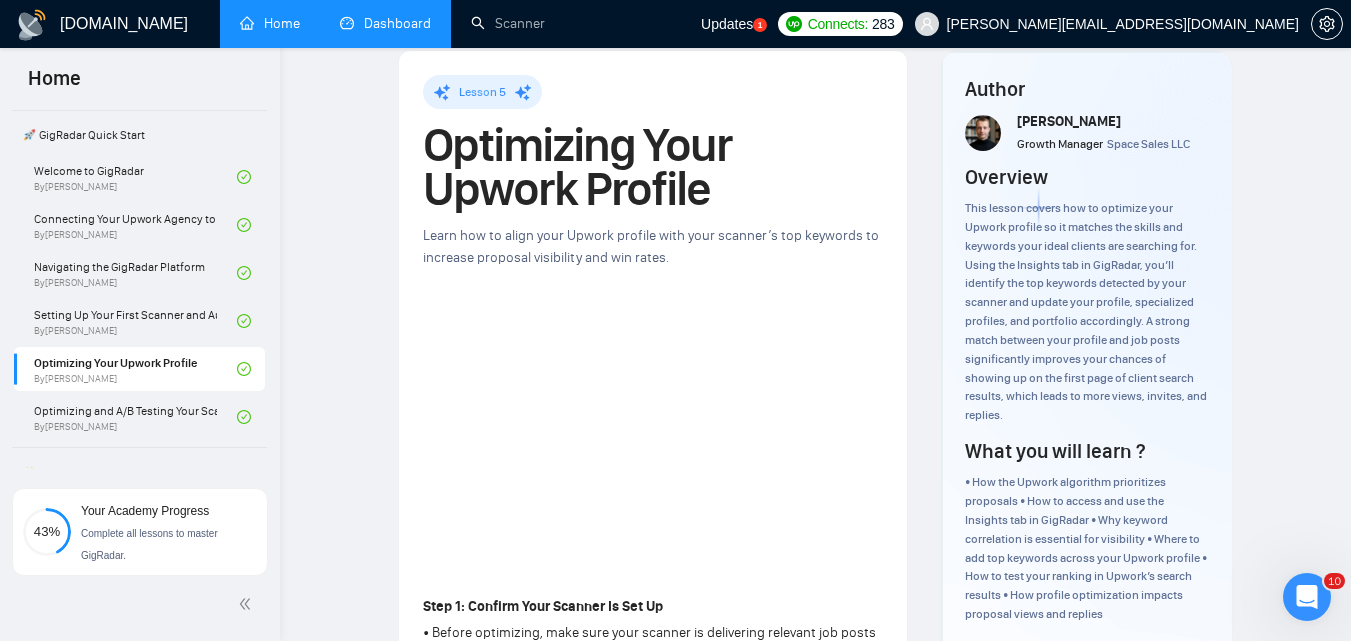 scroll, scrollTop: 0, scrollLeft: 0, axis: both 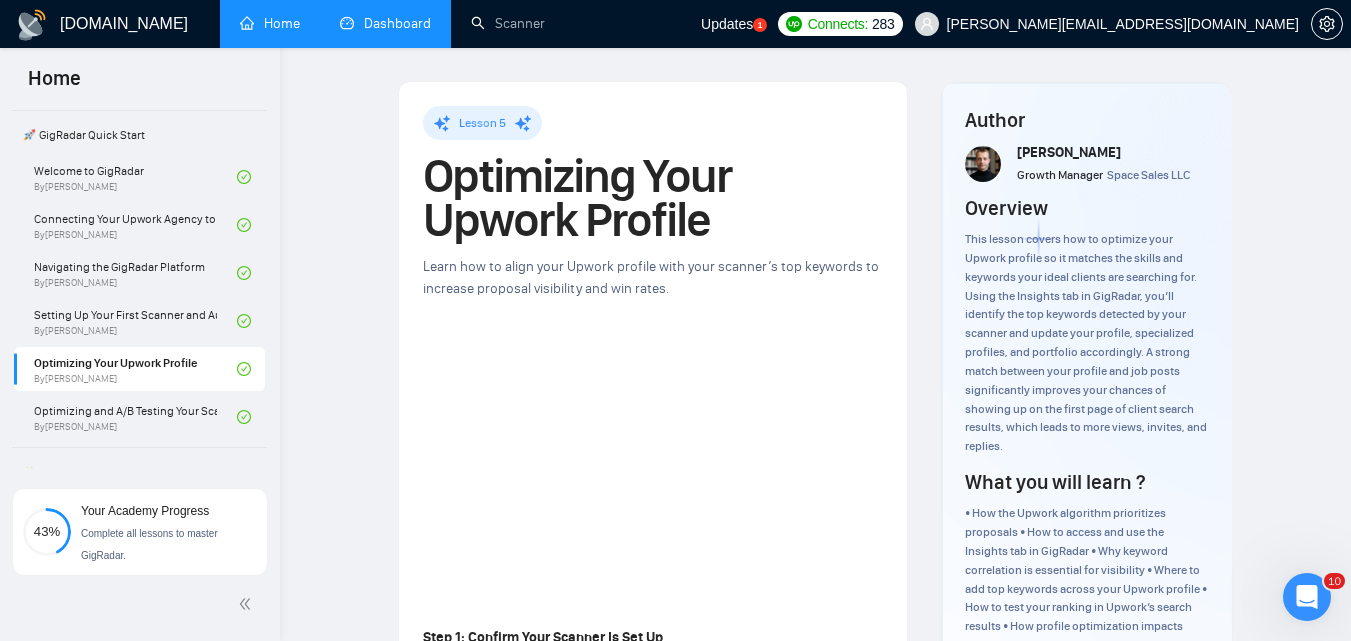 click on "Dashboard" at bounding box center [385, 23] 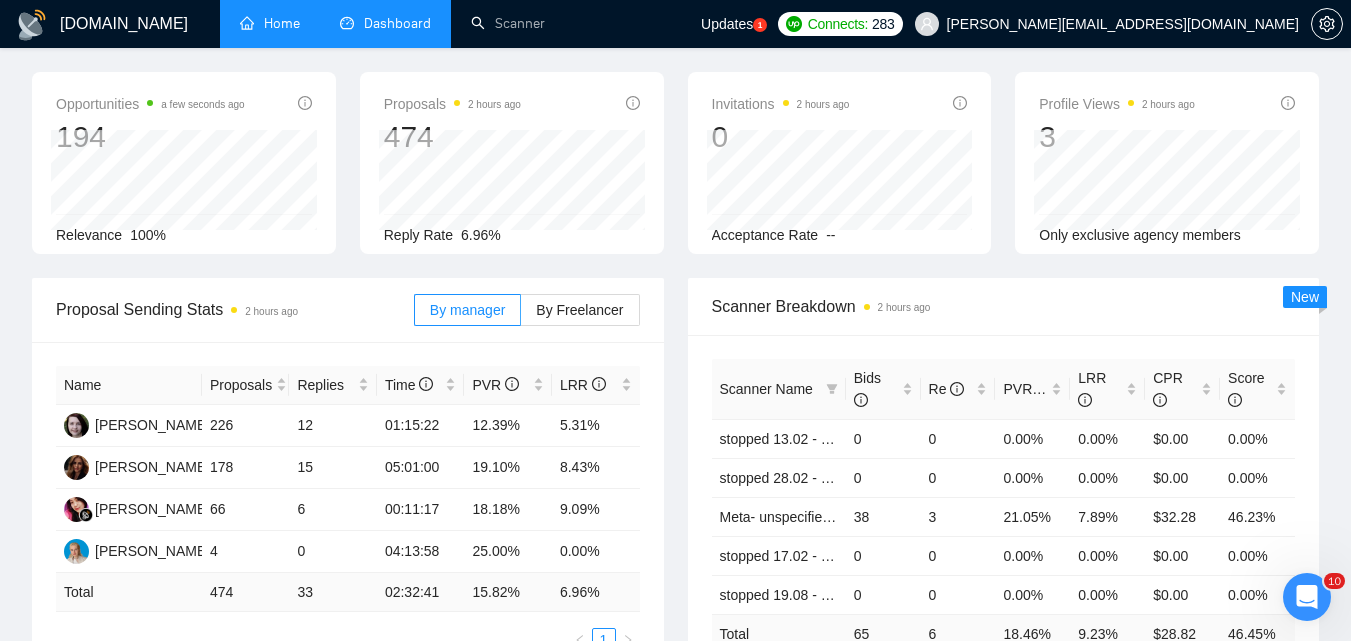 scroll, scrollTop: 0, scrollLeft: 0, axis: both 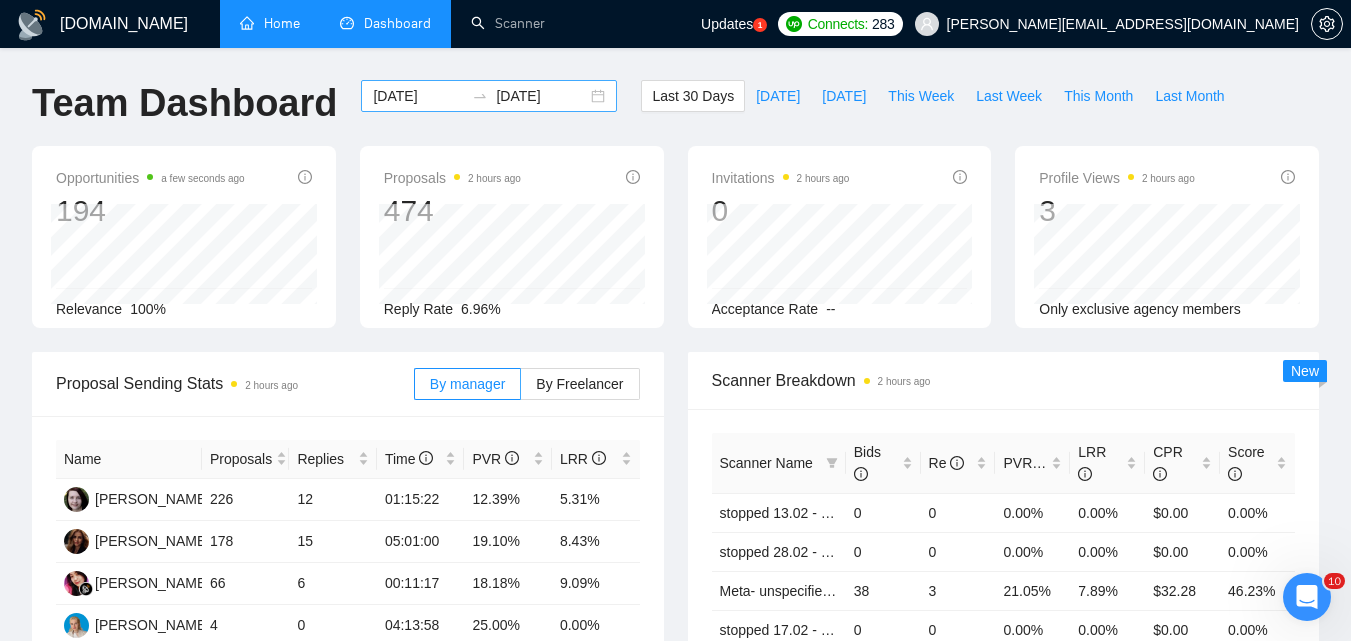 click on "[DATE]" at bounding box center [418, 96] 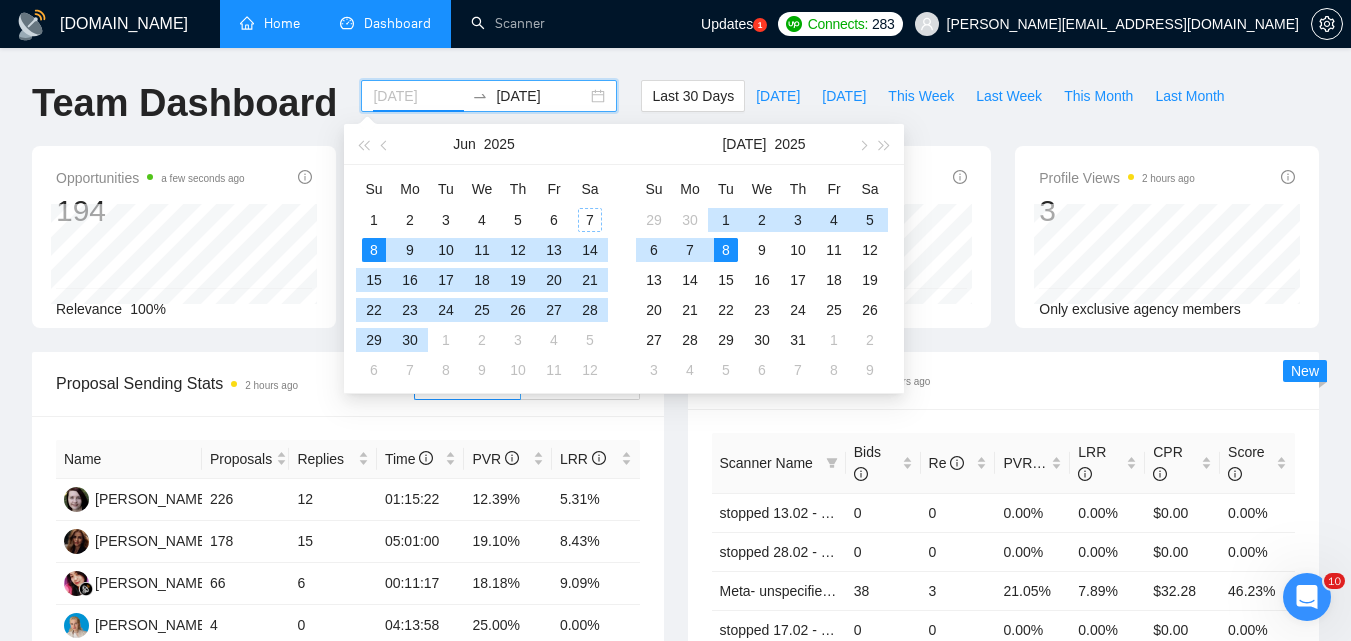 type on "[DATE]" 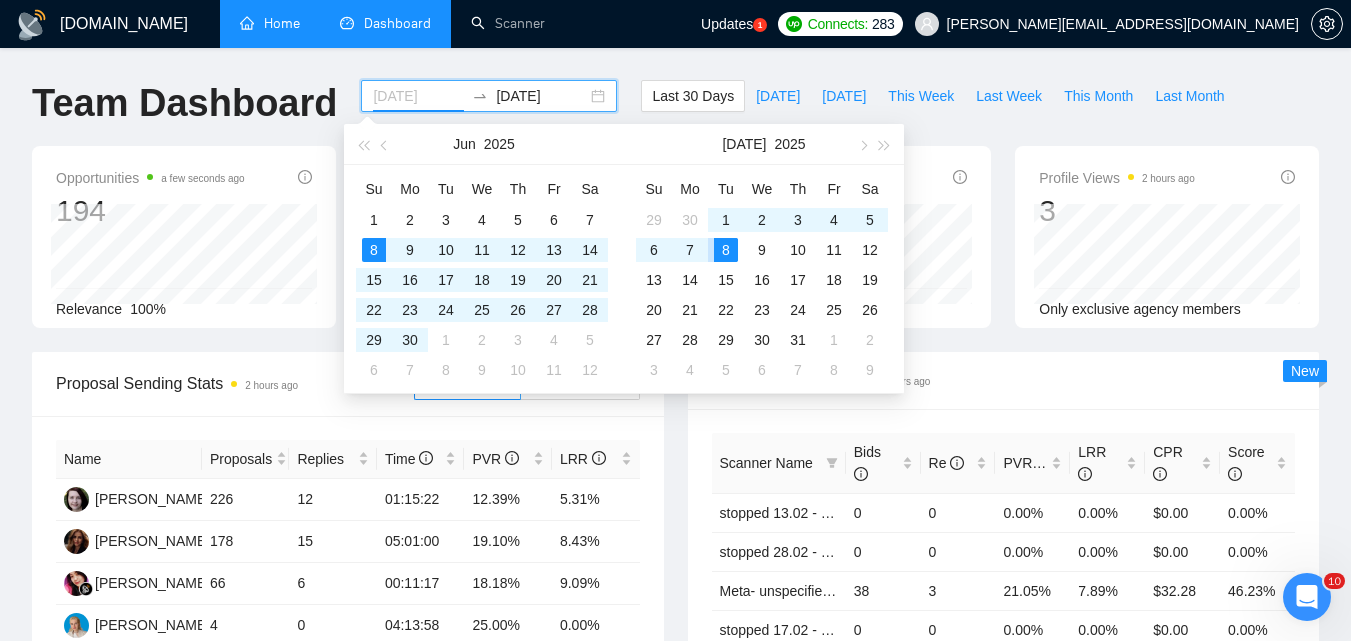 click on "8" at bounding box center [726, 250] 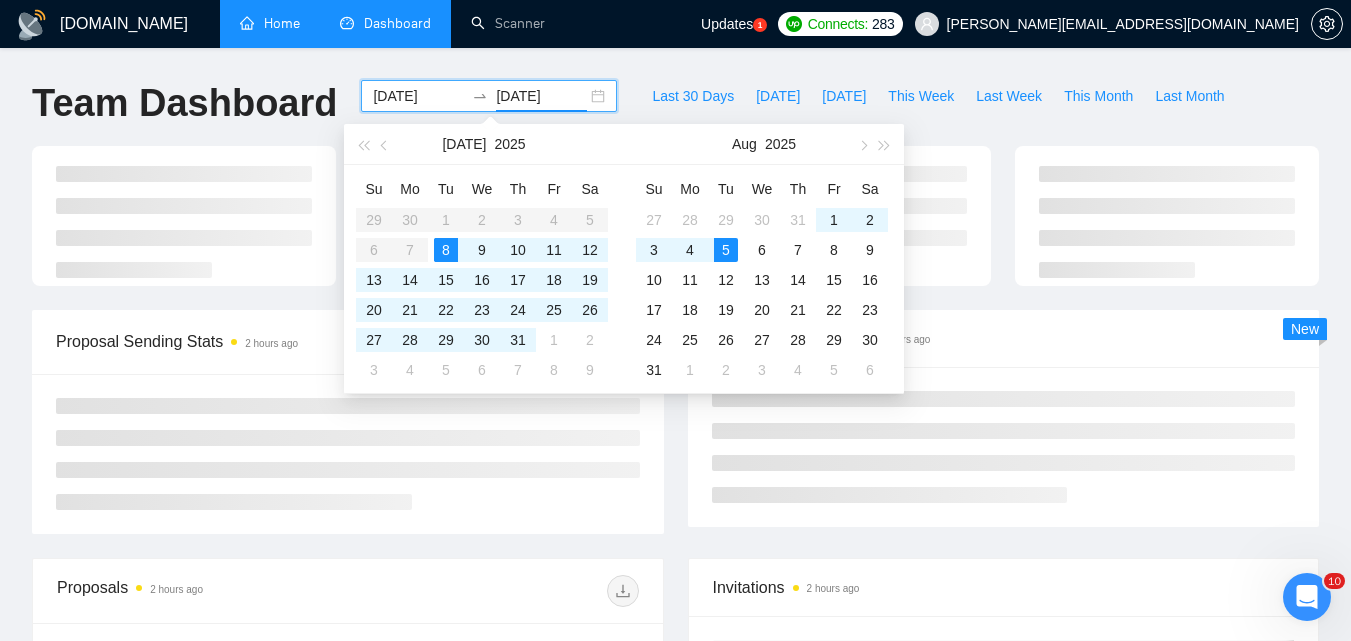 type on "[DATE]" 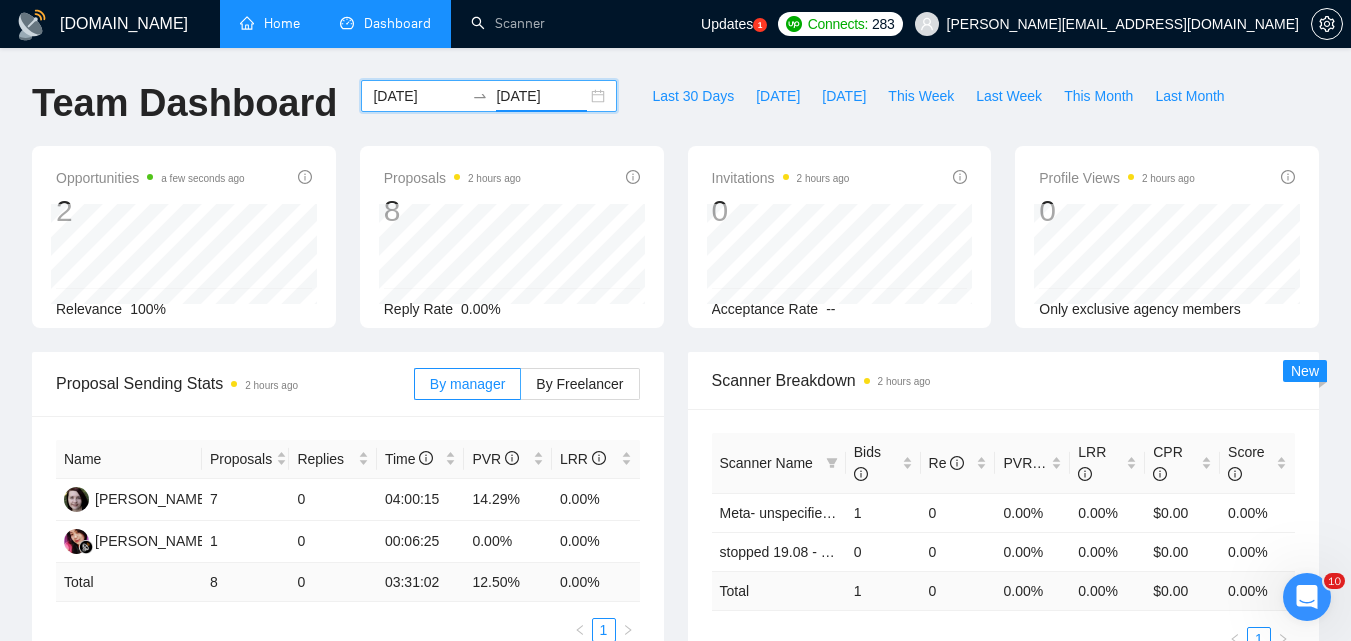 click on "[DATE] [DATE]" at bounding box center (489, 96) 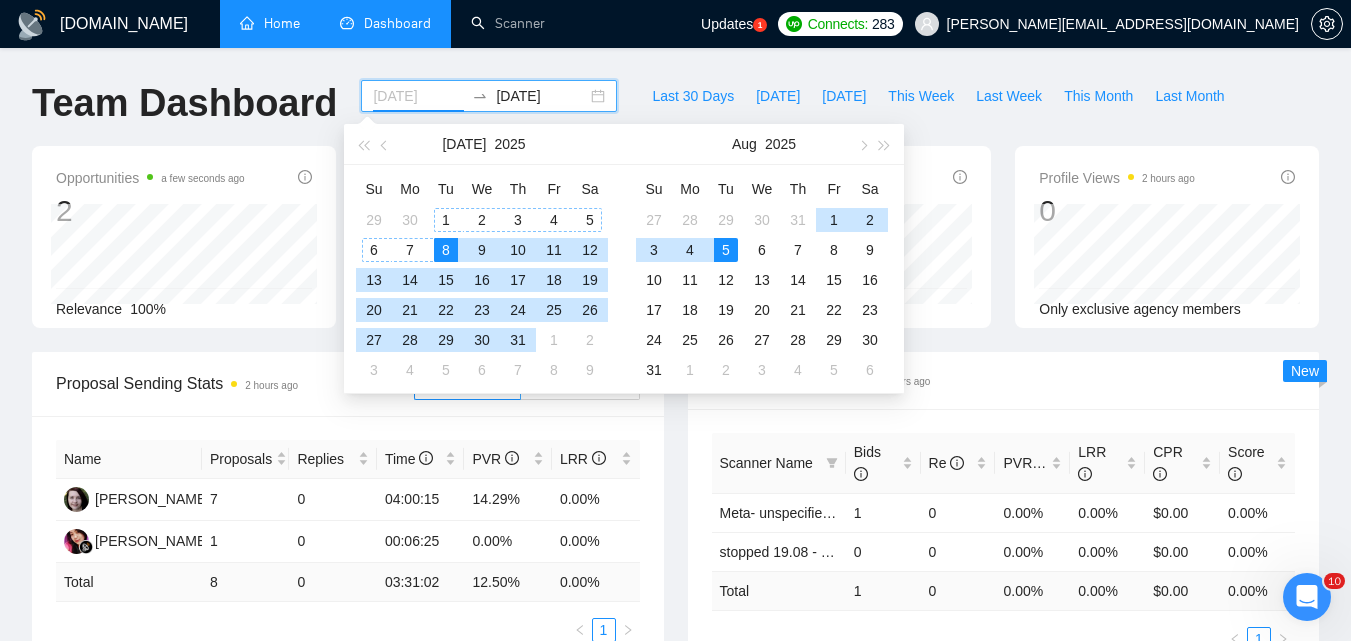 type on "[DATE]" 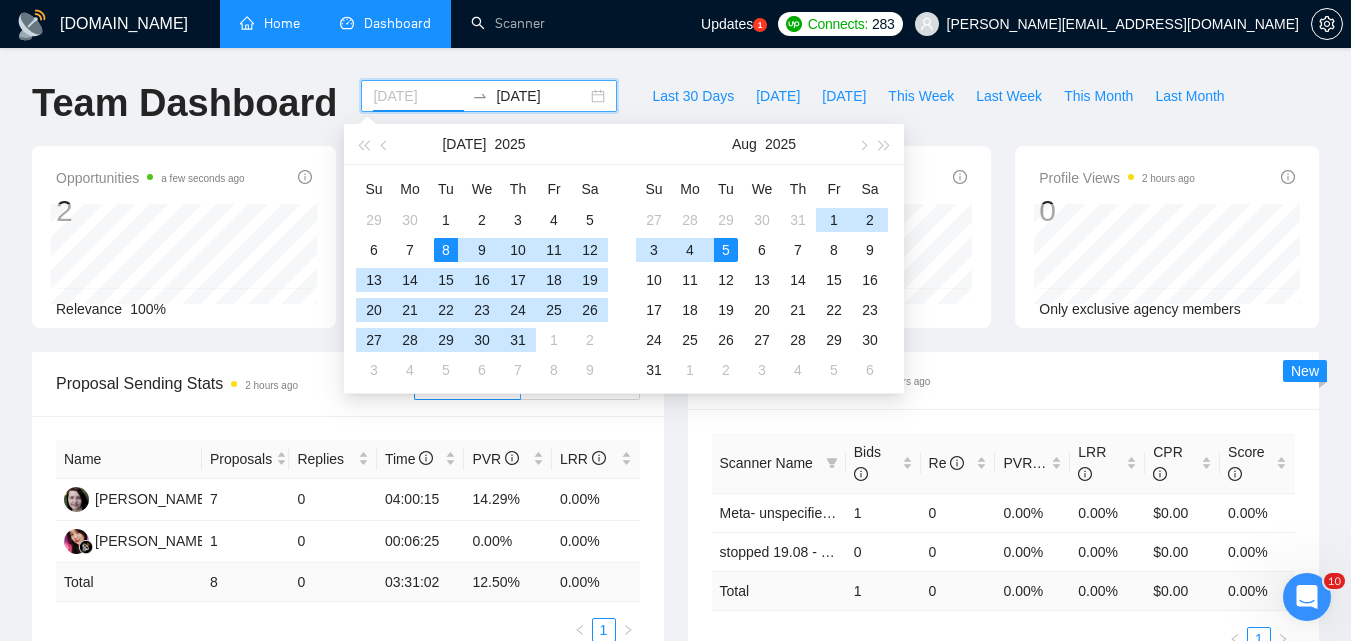 click on "8" at bounding box center (446, 250) 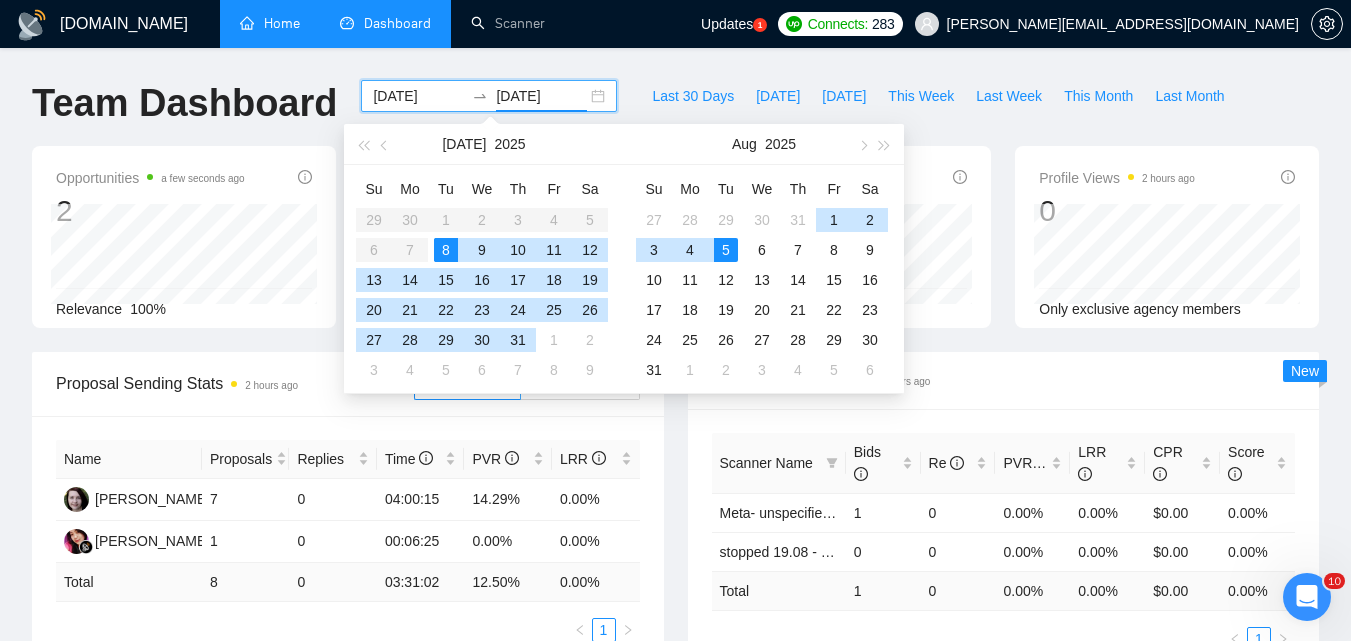 click on "8" at bounding box center [446, 250] 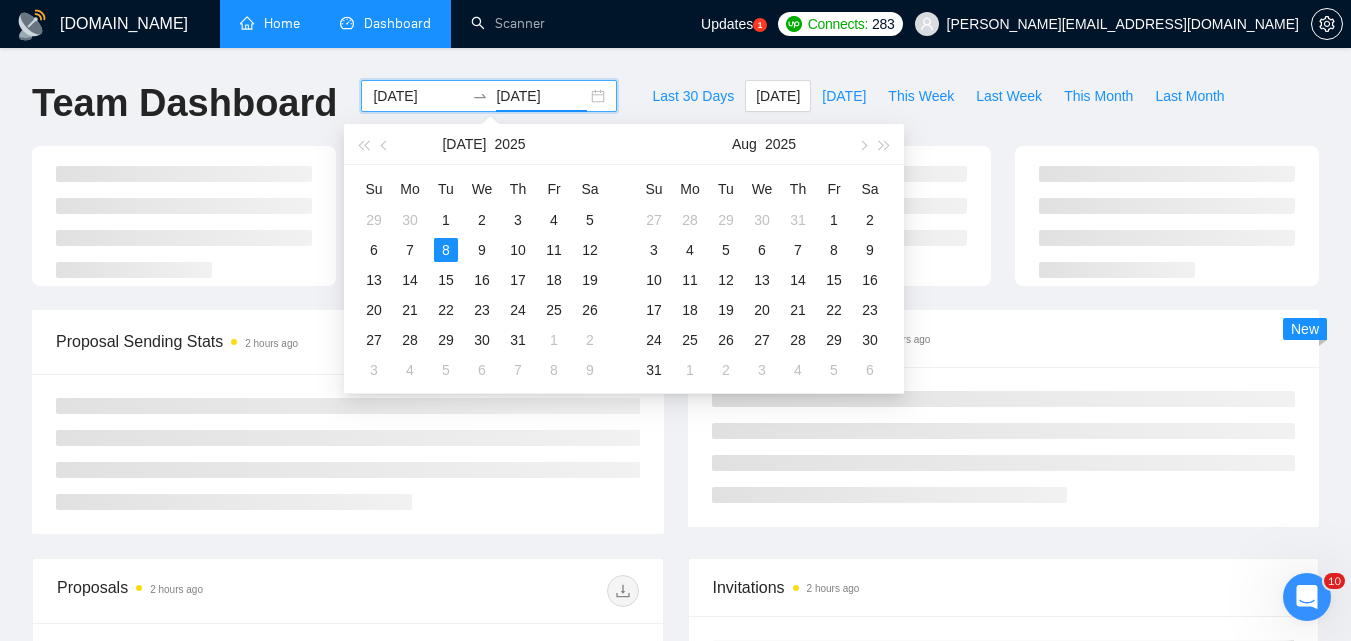 type on "[DATE]" 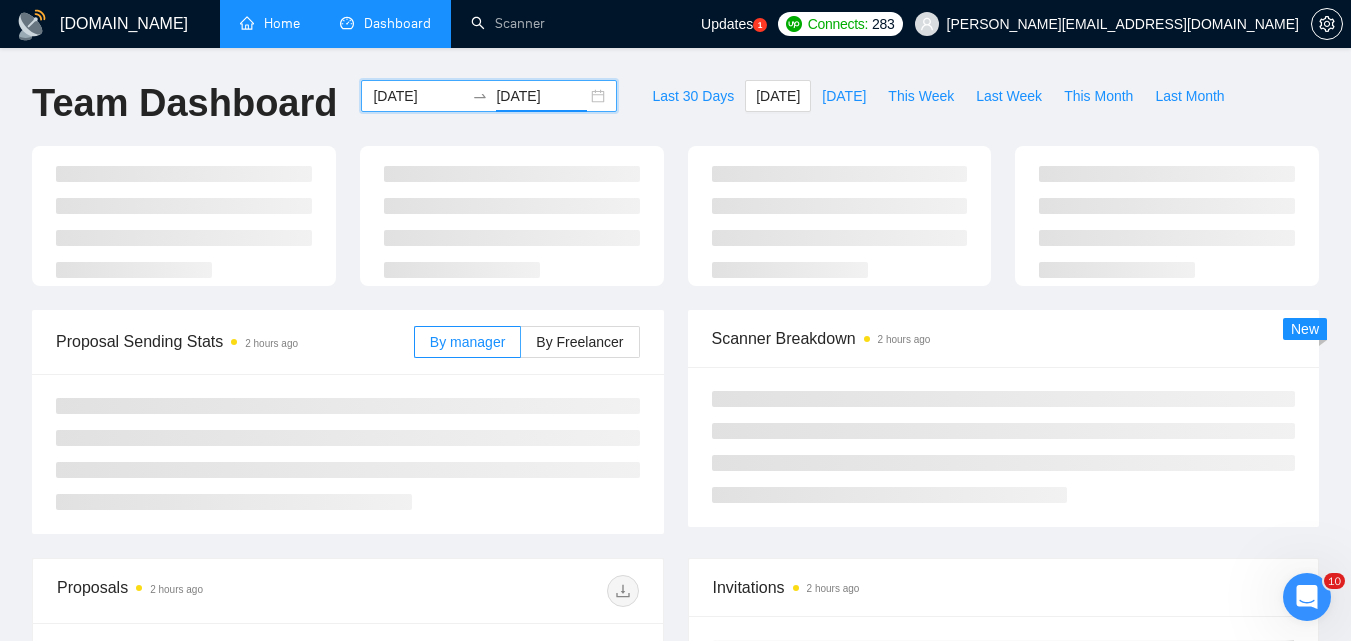 click on "[DATE]" at bounding box center [418, 96] 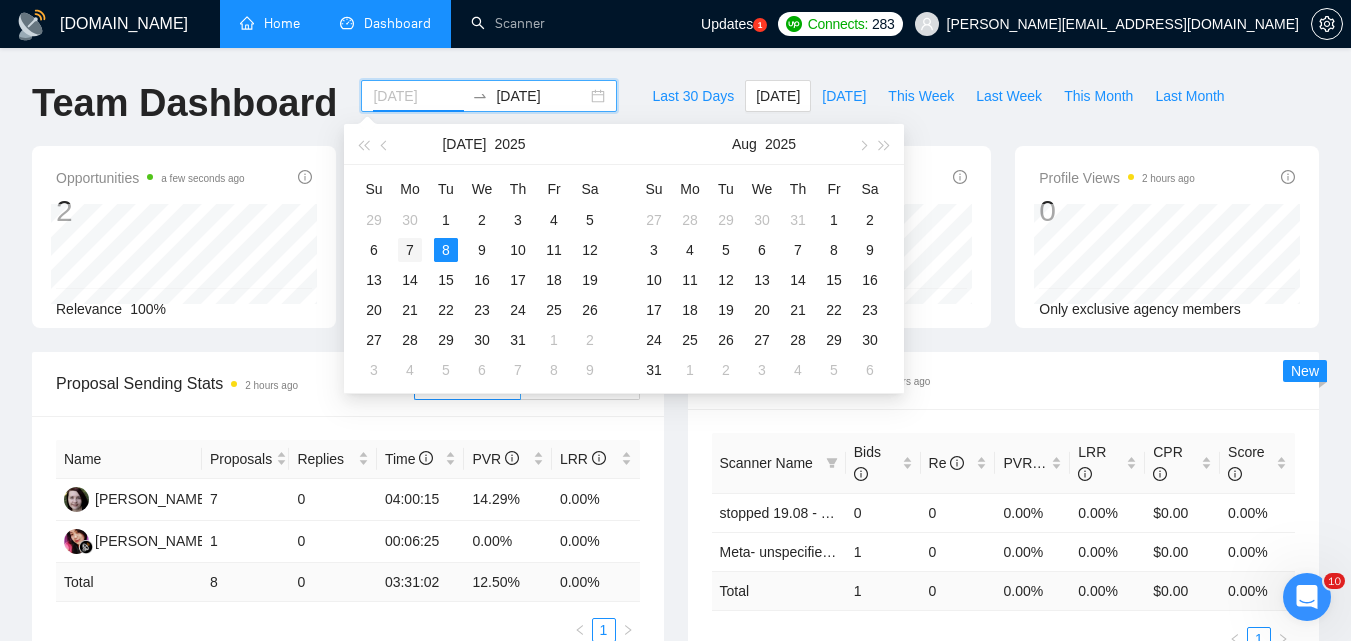 type on "[DATE]" 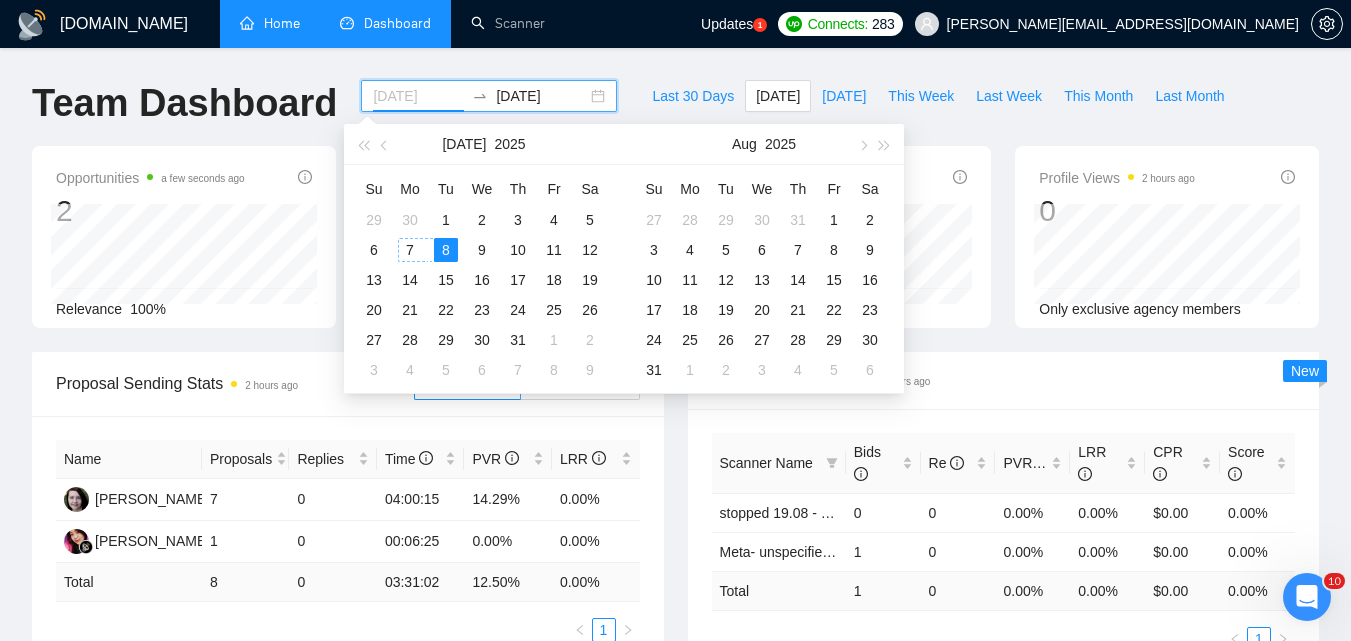 click on "7" at bounding box center (410, 250) 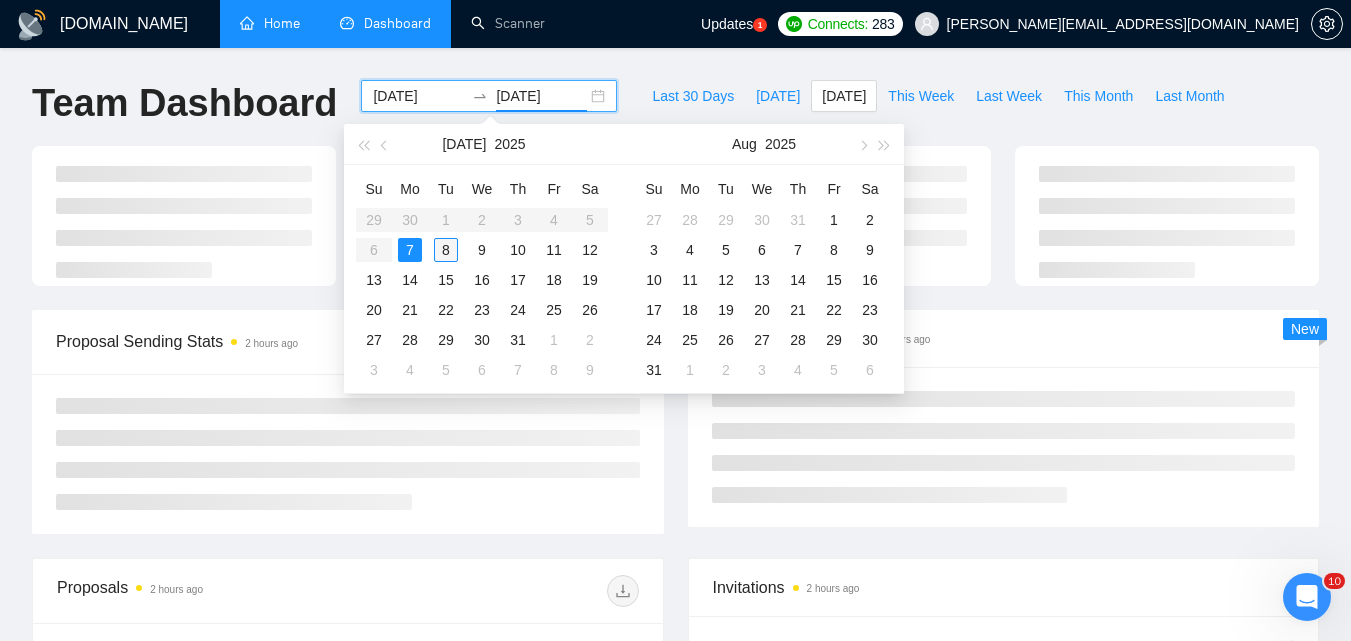 click at bounding box center [512, 222] 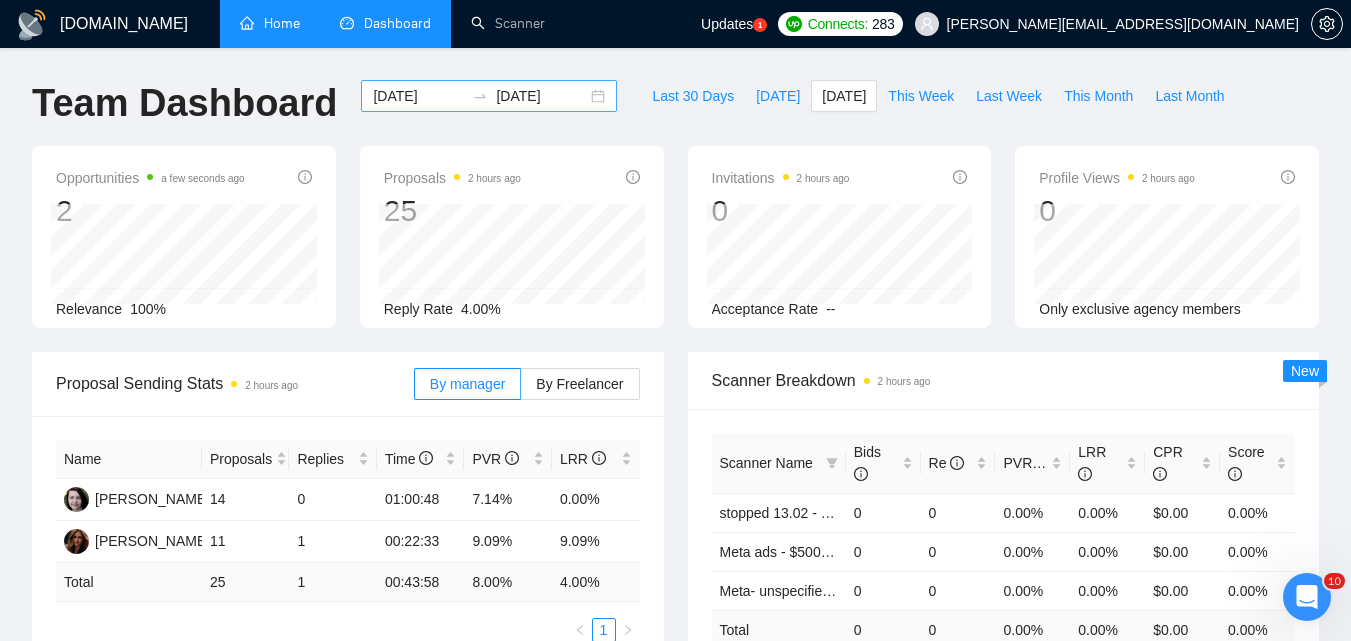 click on "[DATE]" at bounding box center (541, 96) 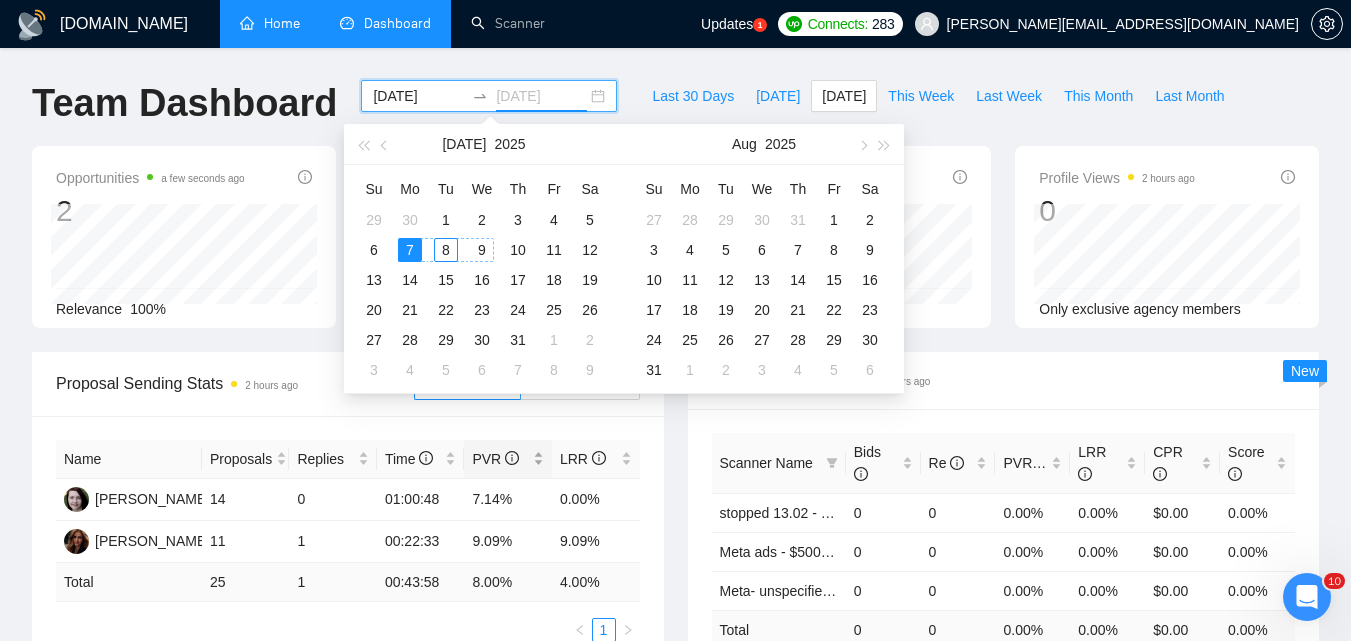 type on "[DATE]" 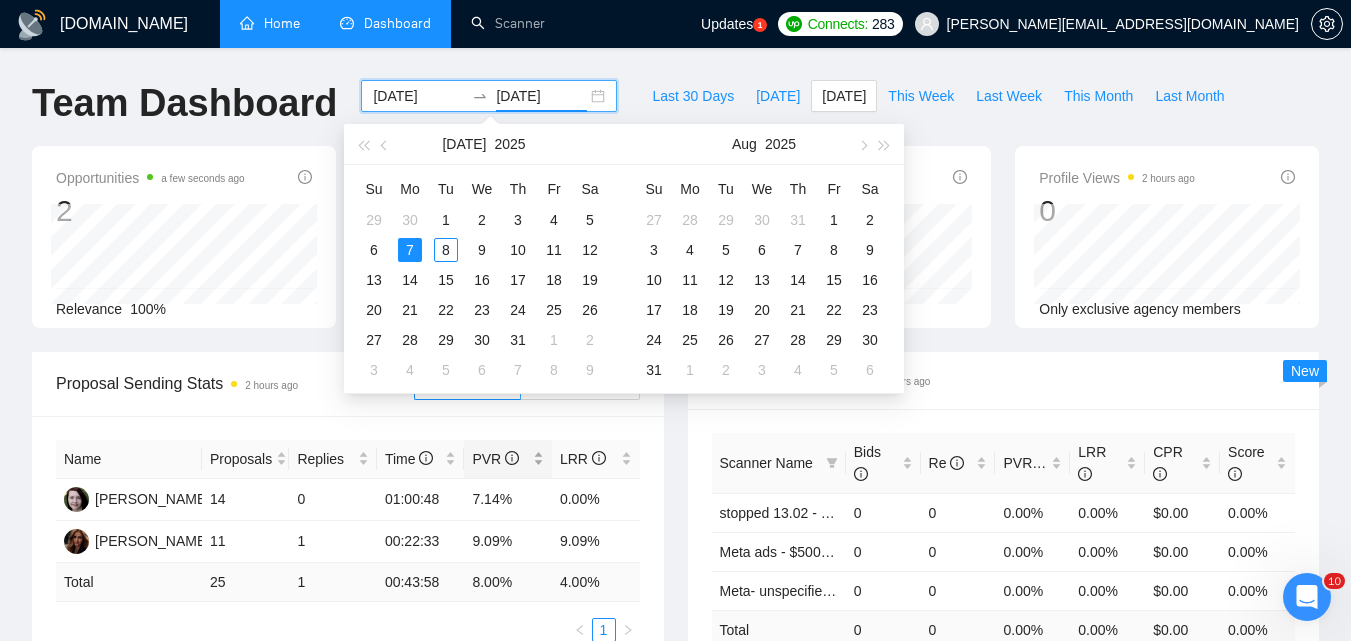 click on "PVR" at bounding box center [495, 459] 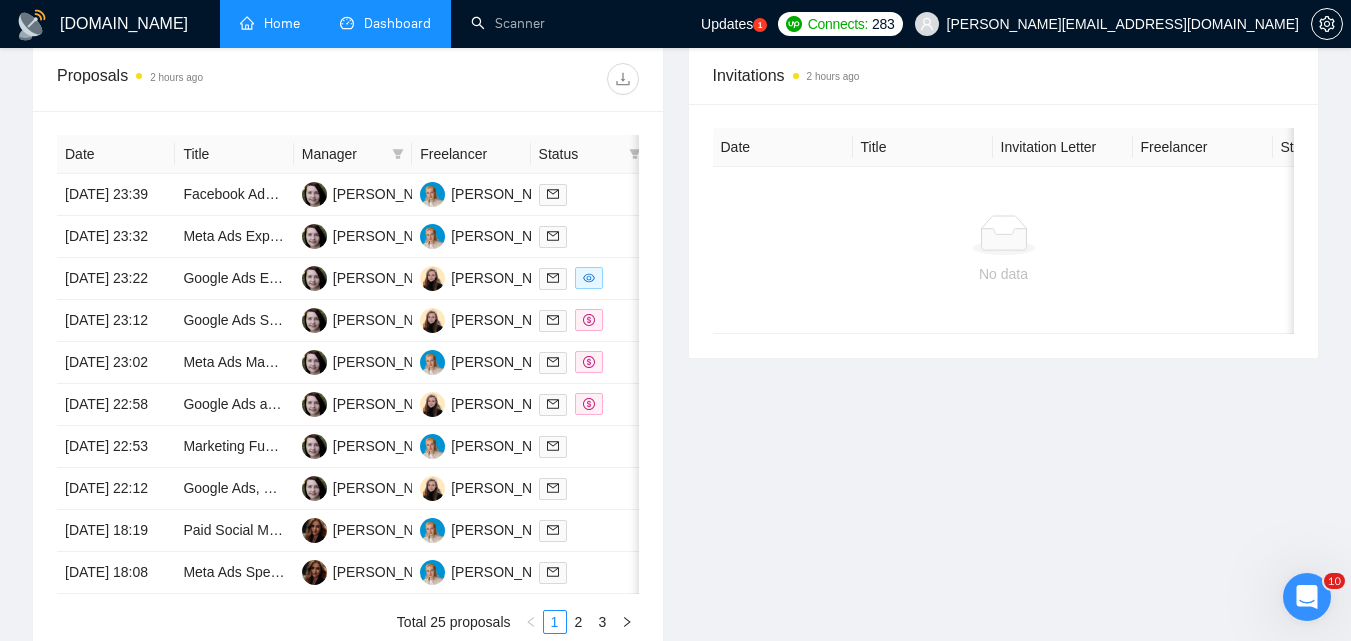 scroll, scrollTop: 700, scrollLeft: 0, axis: vertical 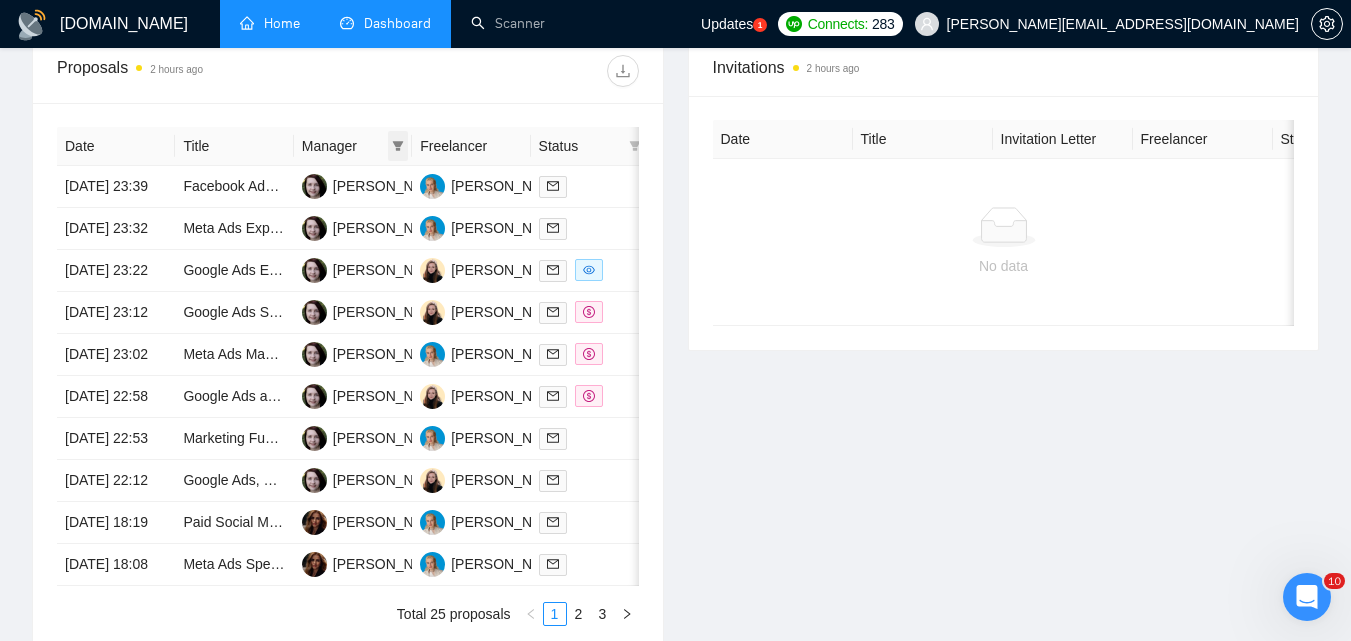 click at bounding box center [398, 146] 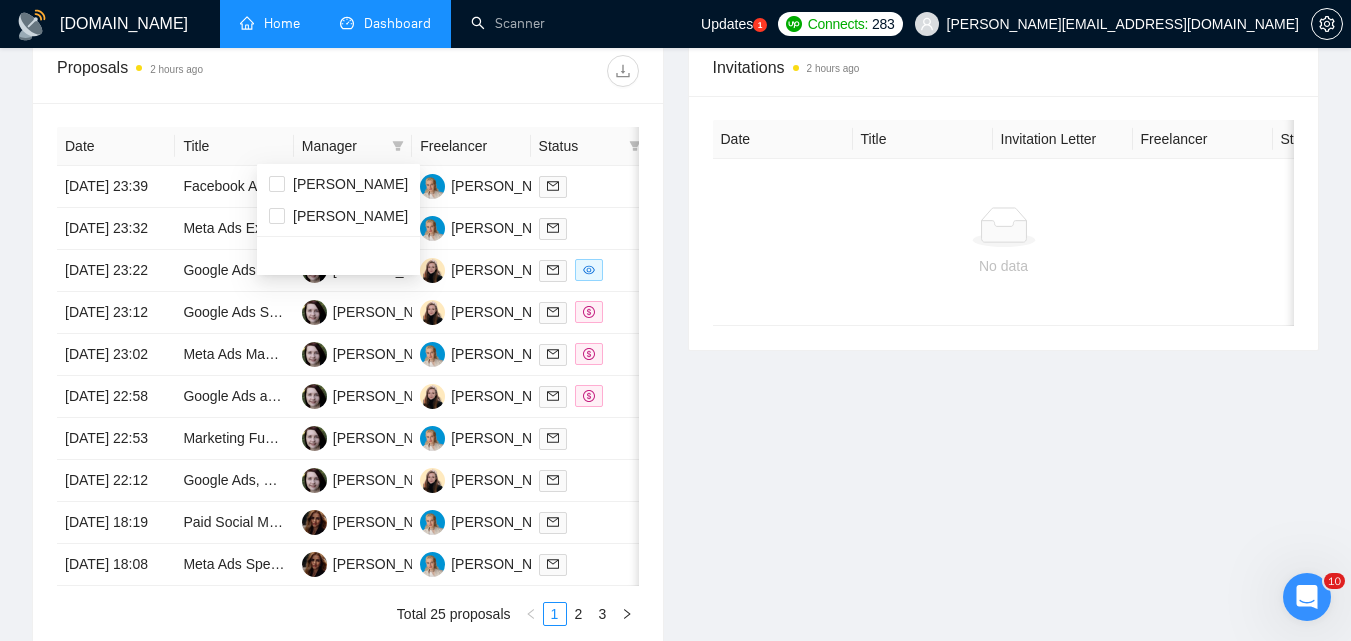 click on "Date Title Manager Freelancer Status               [DATE] 23:39 Facebook Ads Specialist Needed for Targeted Campaigns [PERSON_NAME] [PERSON_NAME] [DATE] 23:32 Meta Ads Expert Needed for Rave Repeat Supplement Campaign [PERSON_NAME] [PERSON_NAME] [DATE] 23:22 Google Ads Expert for Home Services (Plumbing/HVAC) [PERSON_NAME] [PERSON_NAME] [DATE] 23:12 Google Ads Specialist for Hair Care E-commerce Brand [PERSON_NAME] [PERSON_NAME] [DATE] 23:02 Meta Ads Manager for DTC Dupe Perfume Brand [PERSON_NAME] [PERSON_NAME] [DATE] 22:58 Google Ads and PPC Specialist Needed [PERSON_NAME] [PERSON_NAME] [DATE] 22:53 Marketing Funnel Expert Needed to Audit Low-Ticket Digital Product (Meta Ads + Landing Page) [PERSON_NAME] [PERSON_NAME] [DATE] 22:12 Google Ads, Roofing Services Expert [PERSON_NAME] [PERSON_NAME] [DATE] 18:19 Paid Social Media Specialist [PERSON_NAME] [PERSON_NAME] [DATE] 18:08 [PERSON_NAME] 1 2" at bounding box center [348, 376] 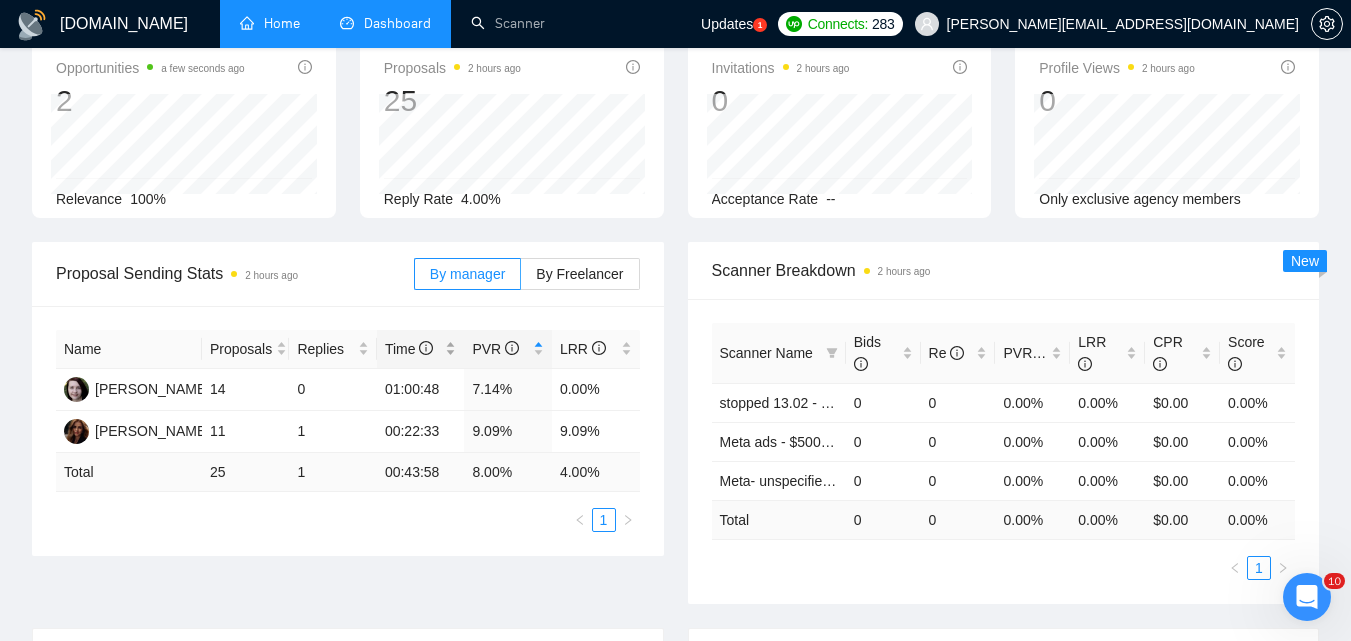 scroll, scrollTop: 0, scrollLeft: 0, axis: both 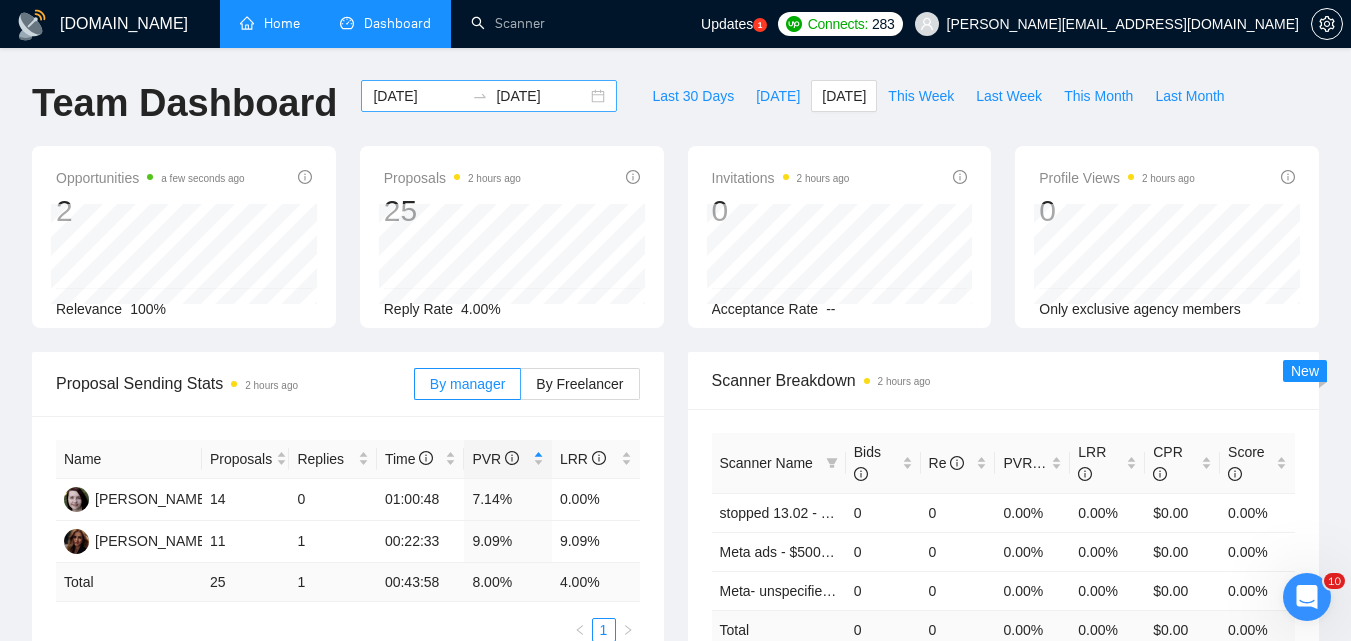 click on "[DATE]" at bounding box center (418, 96) 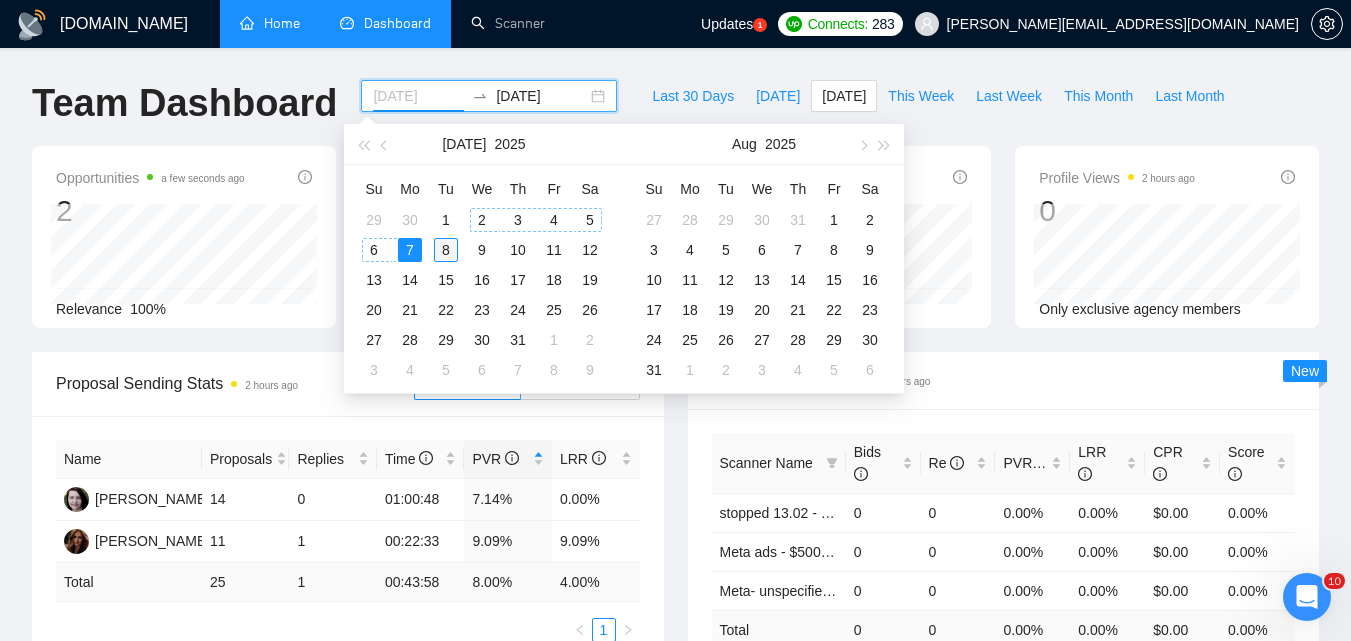 type on "[DATE]" 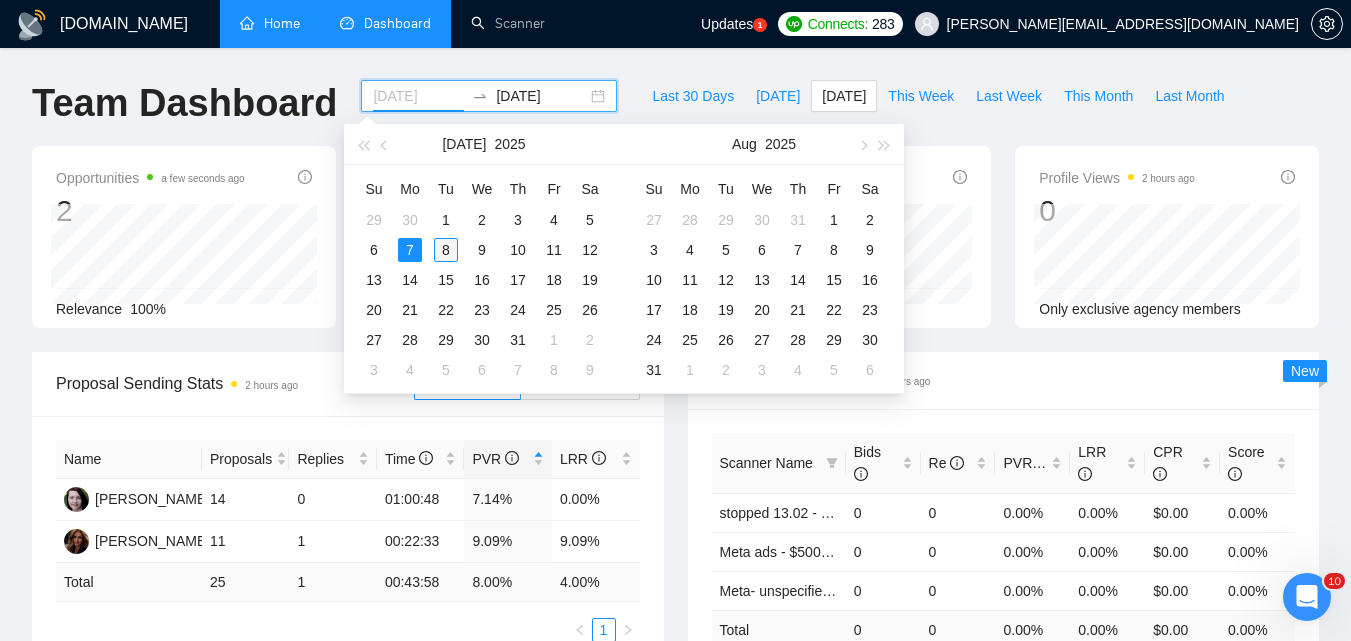 click on "8" at bounding box center [446, 250] 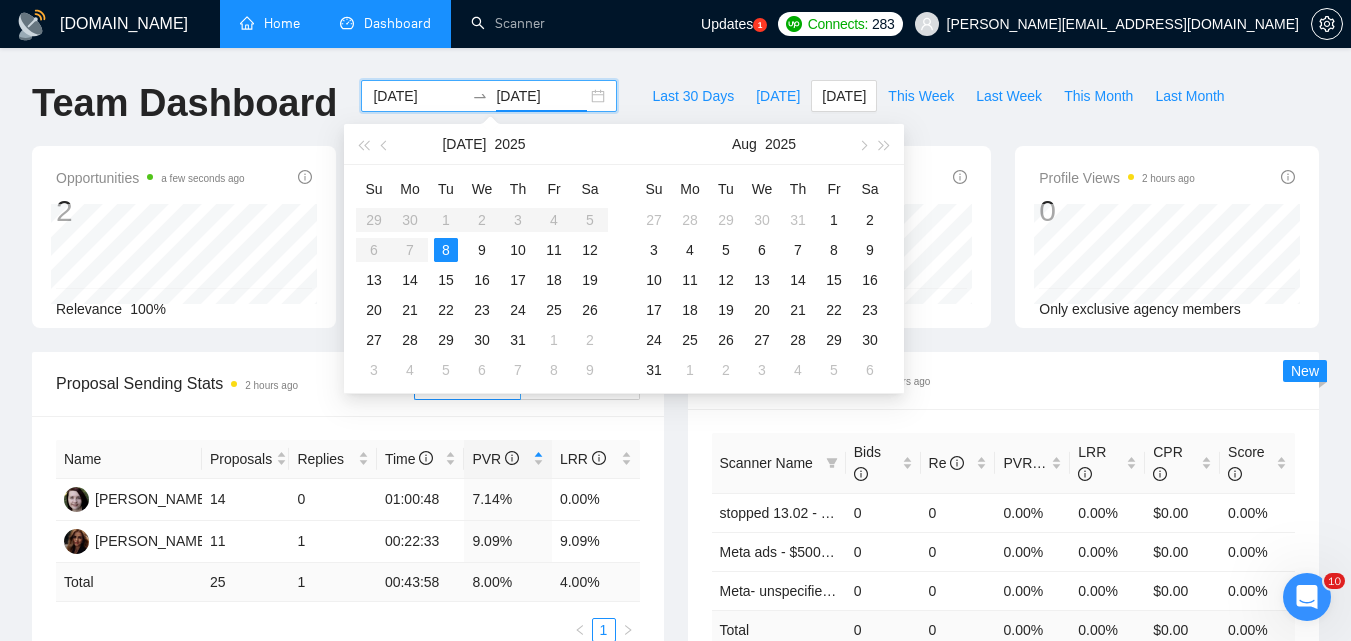 type on "[DATE]" 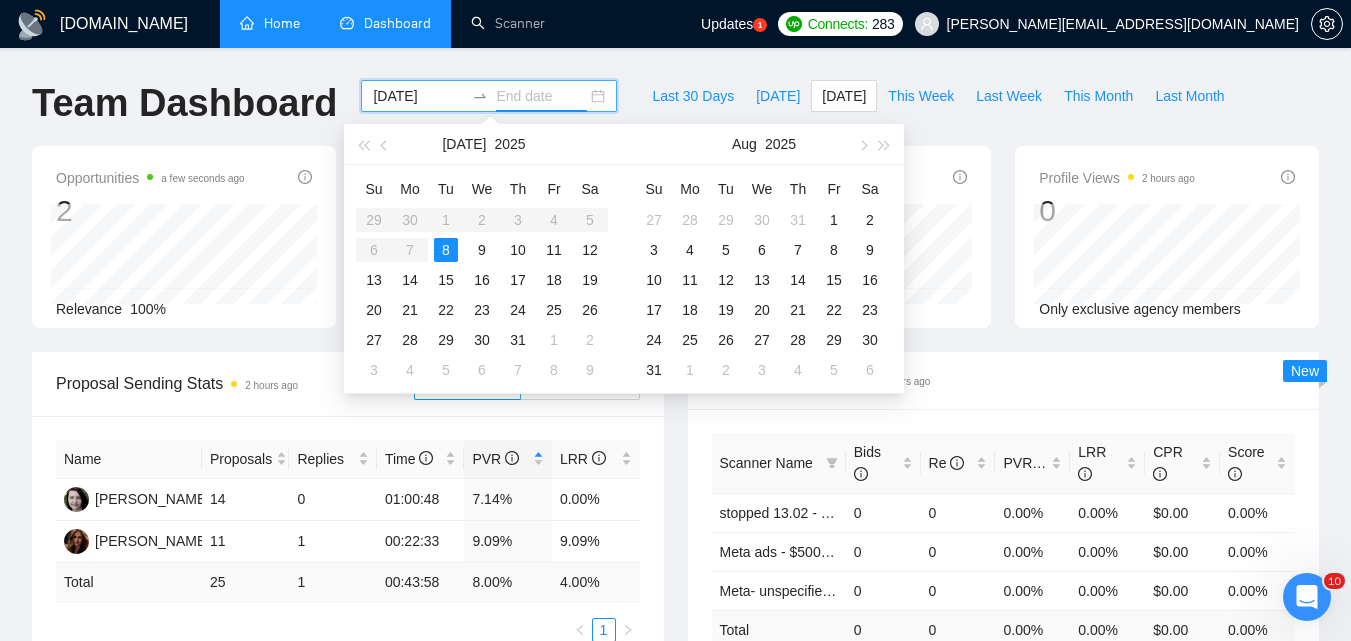 click on "Name Proposals Replies Time   PVR   LRR   [PERSON_NAME] 14 0 01:00:48 7.14% 0.00% [PERSON_NAME] 11 1 00:22:33 9.09% 9.09% Total 25 1 00:43:58 8.00 % 4.00 % 1" at bounding box center (348, 541) 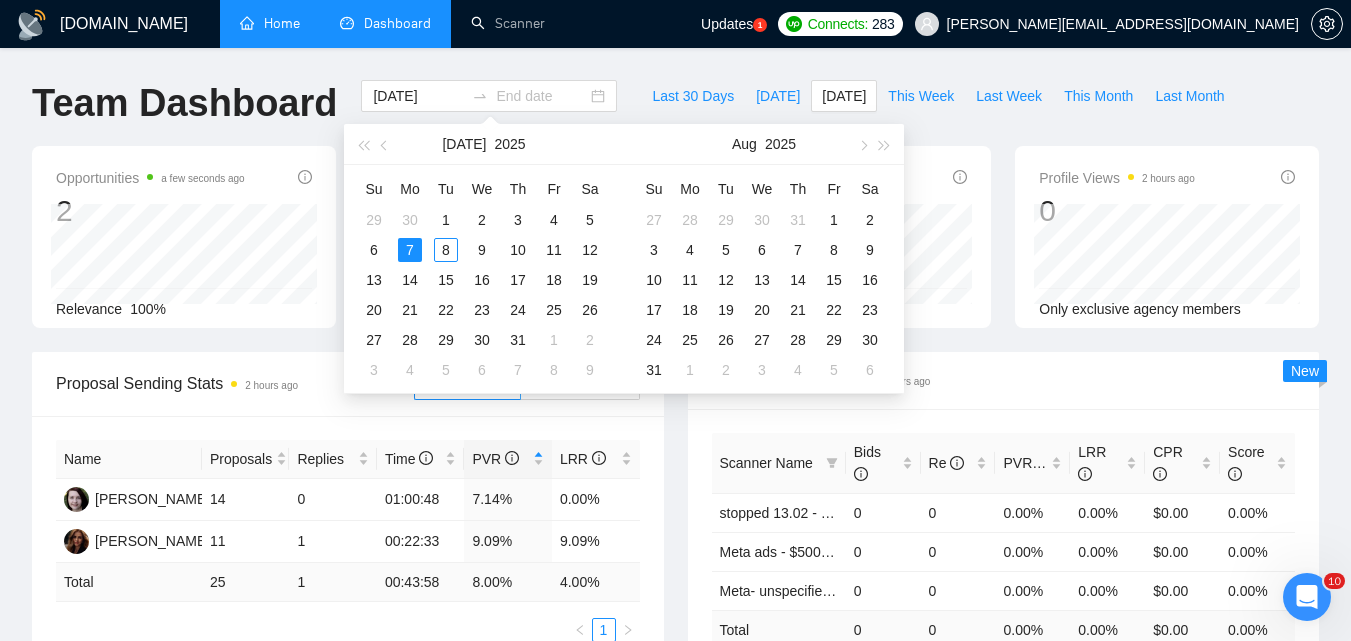 type on "[DATE]" 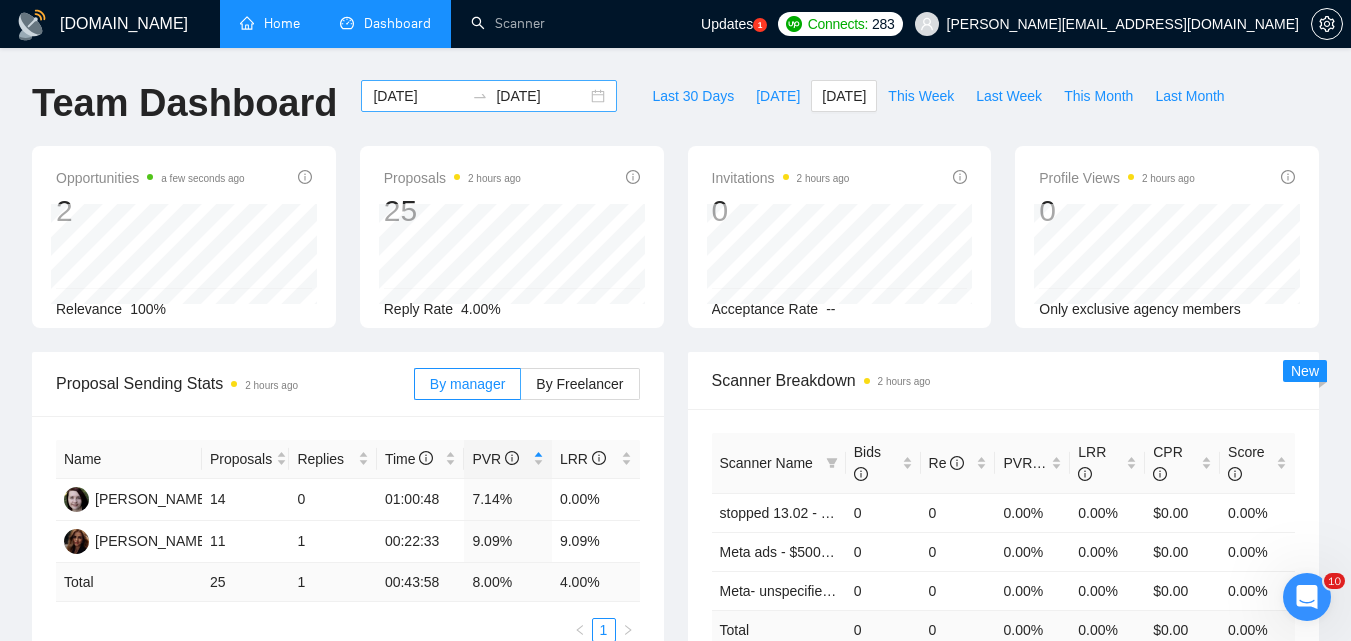 click on "[DATE]" at bounding box center (418, 96) 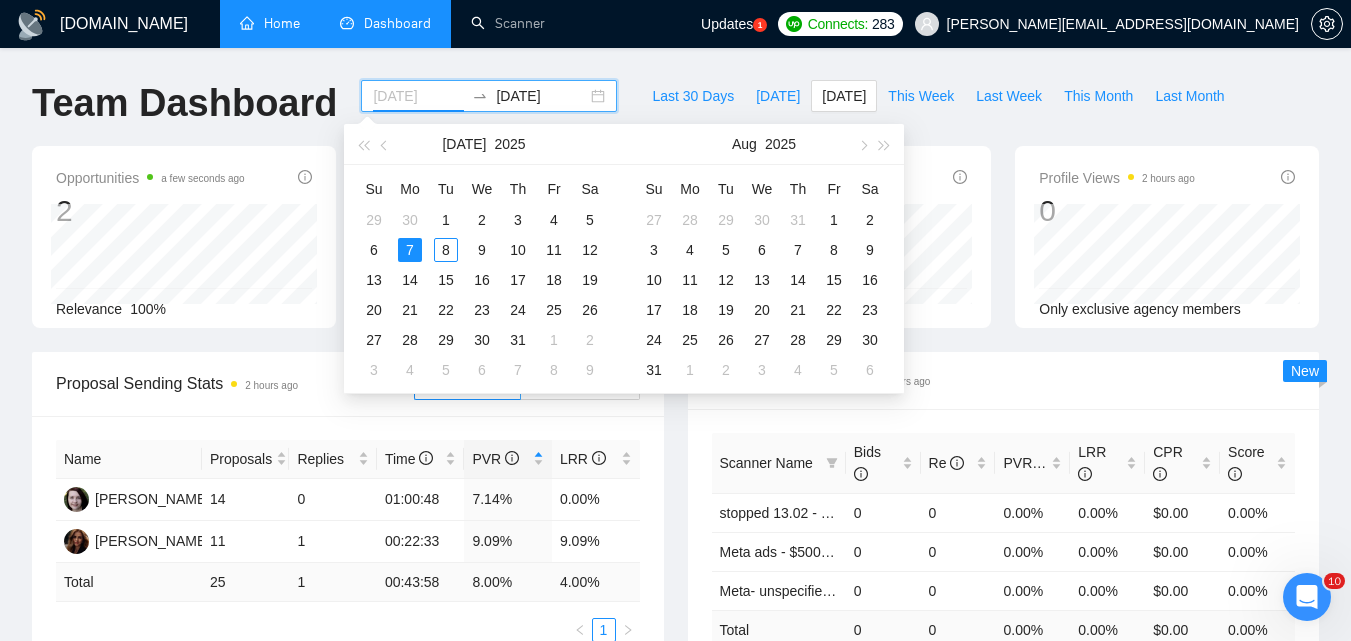 type on "[DATE]" 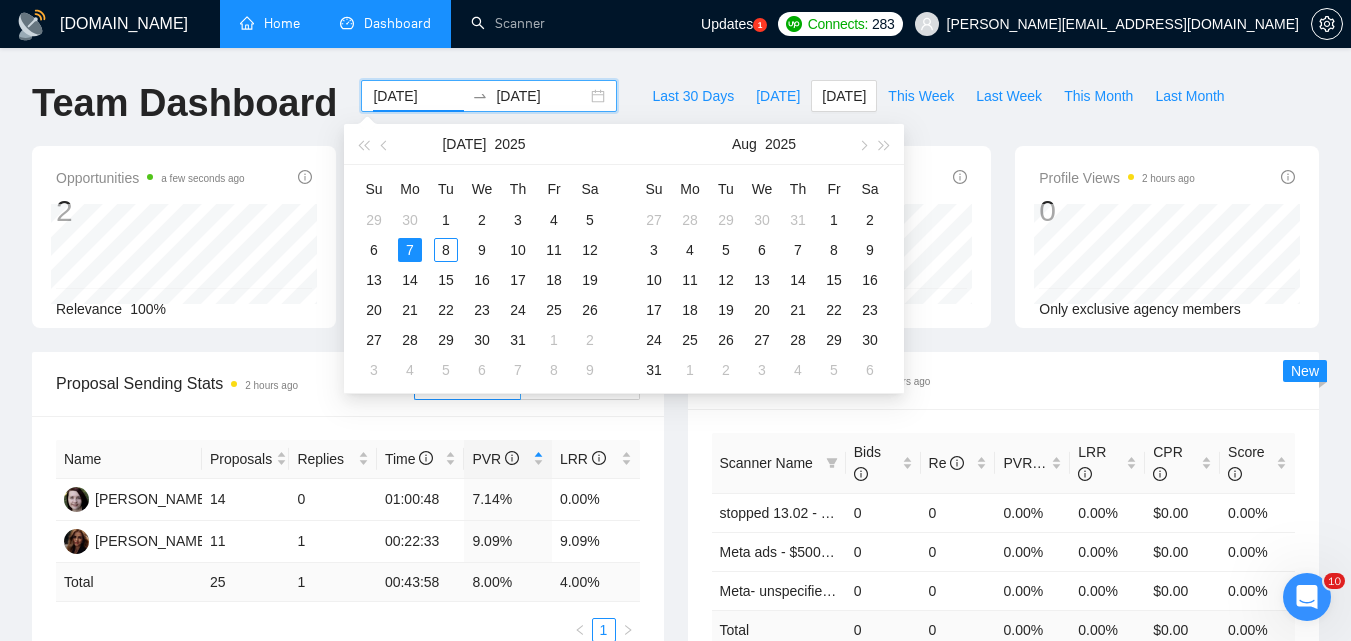 click on "[DATE]" at bounding box center [541, 96] 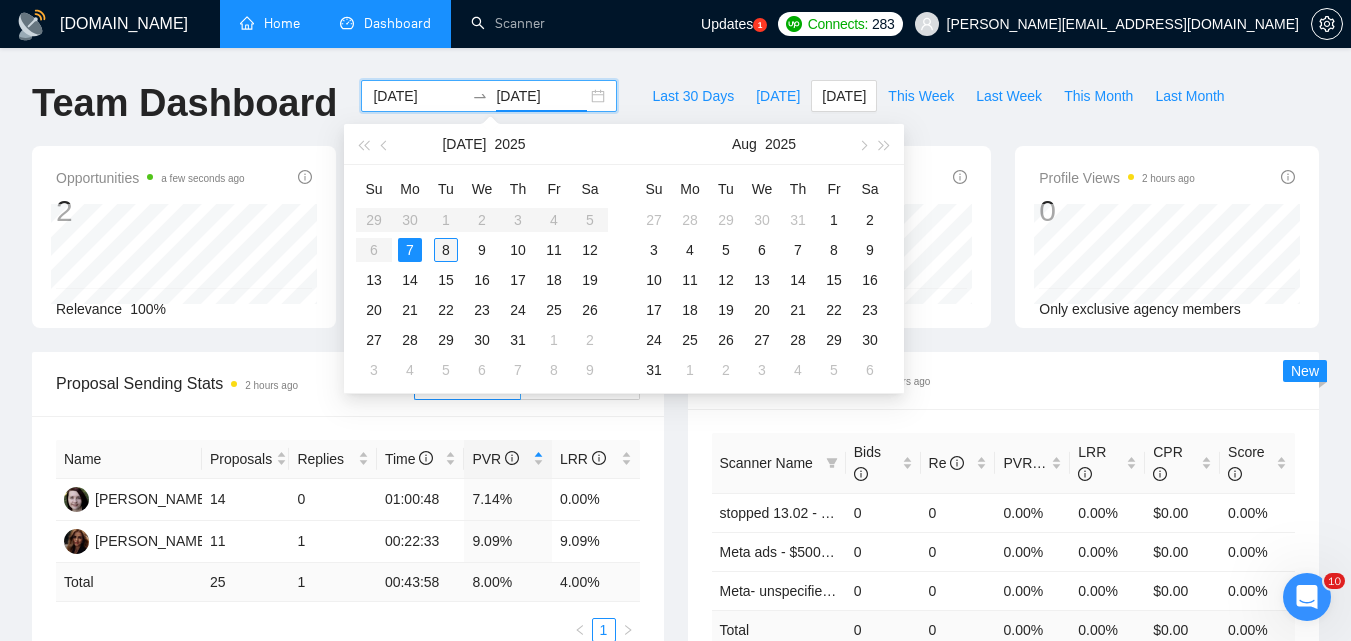 type on "[DATE]" 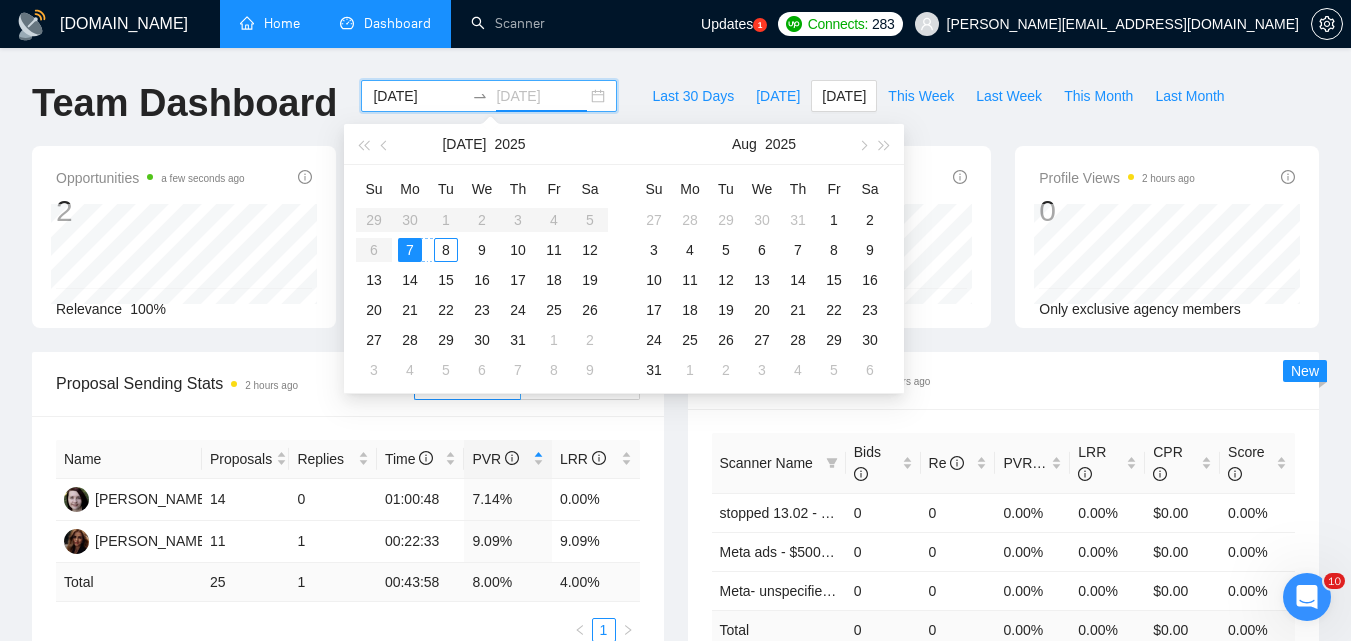click on "8" at bounding box center (446, 250) 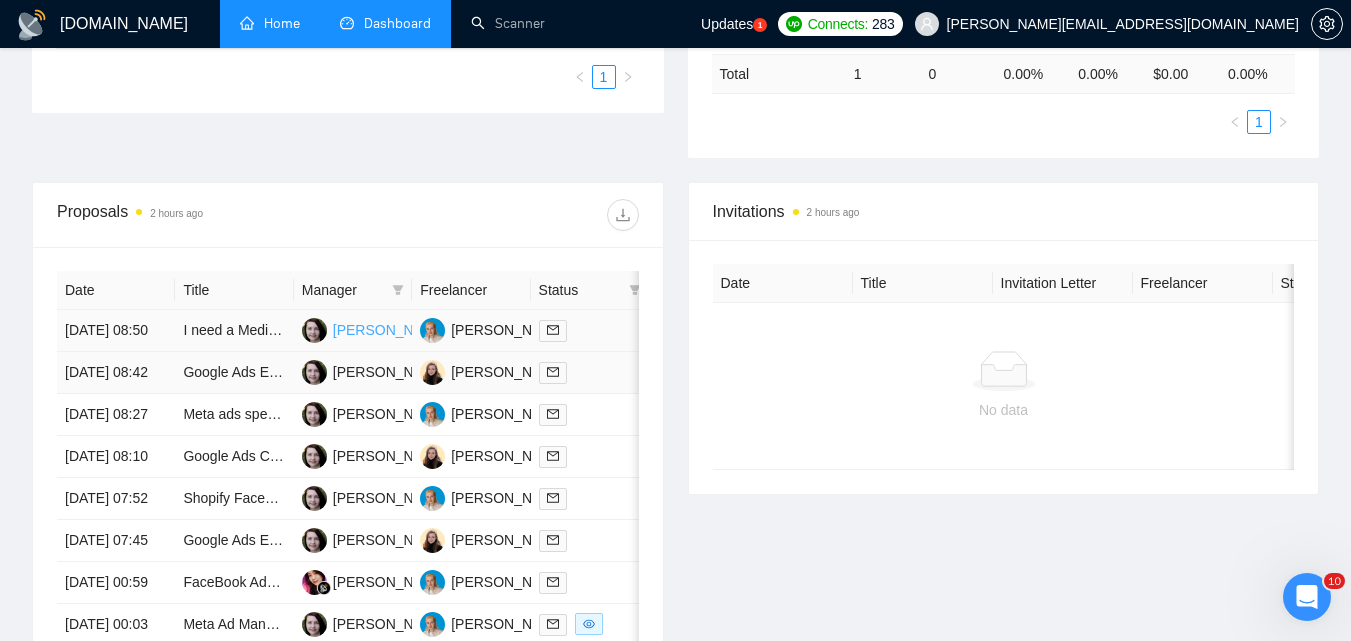 scroll, scrollTop: 600, scrollLeft: 0, axis: vertical 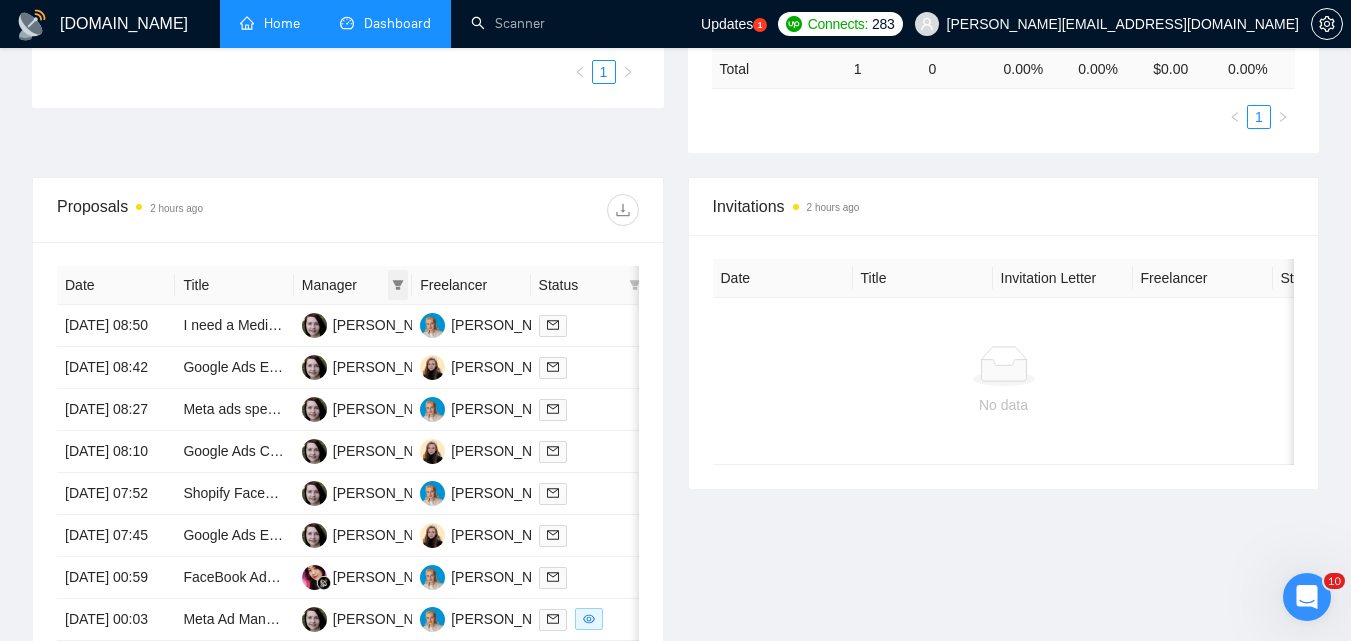 click at bounding box center [398, 285] 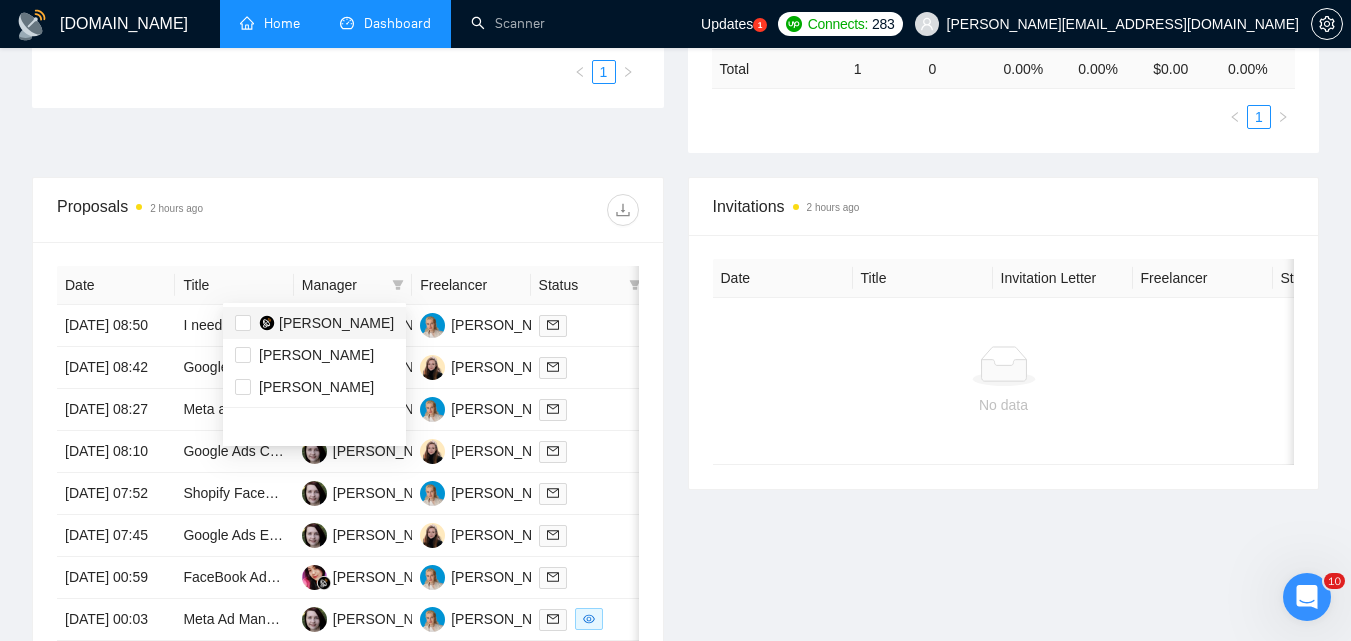 drag, startPoint x: 311, startPoint y: 326, endPoint x: 332, endPoint y: 274, distance: 56.0803 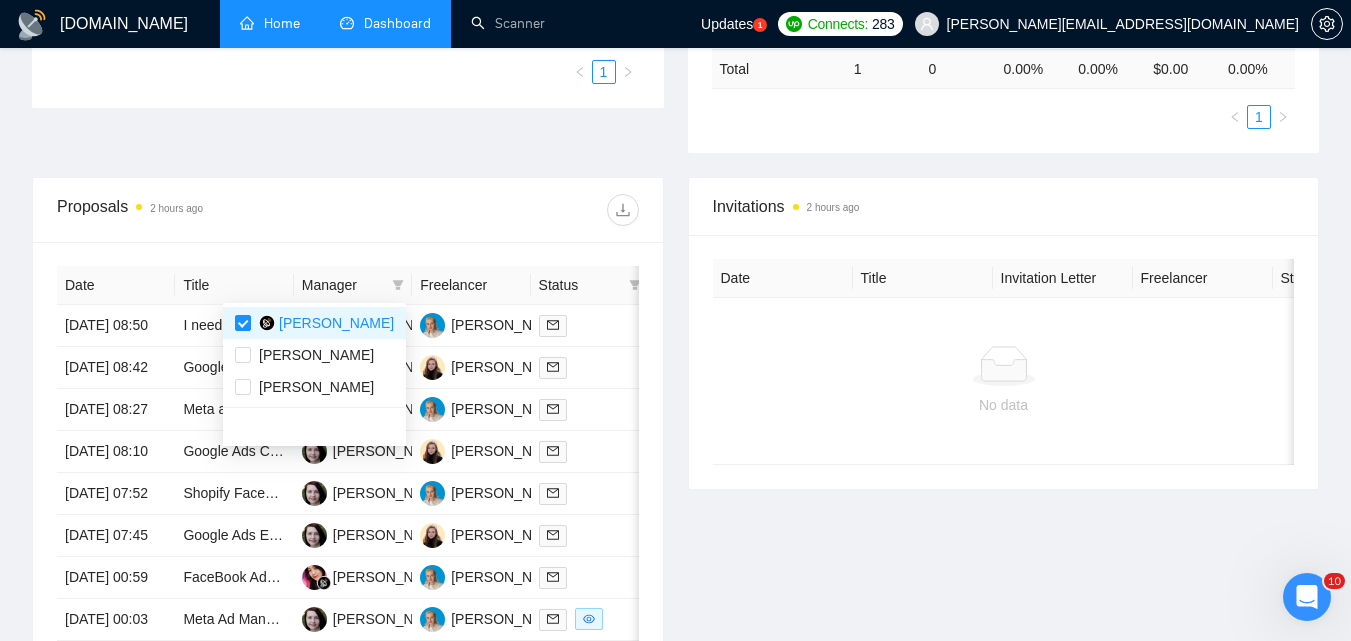 click at bounding box center [493, 210] 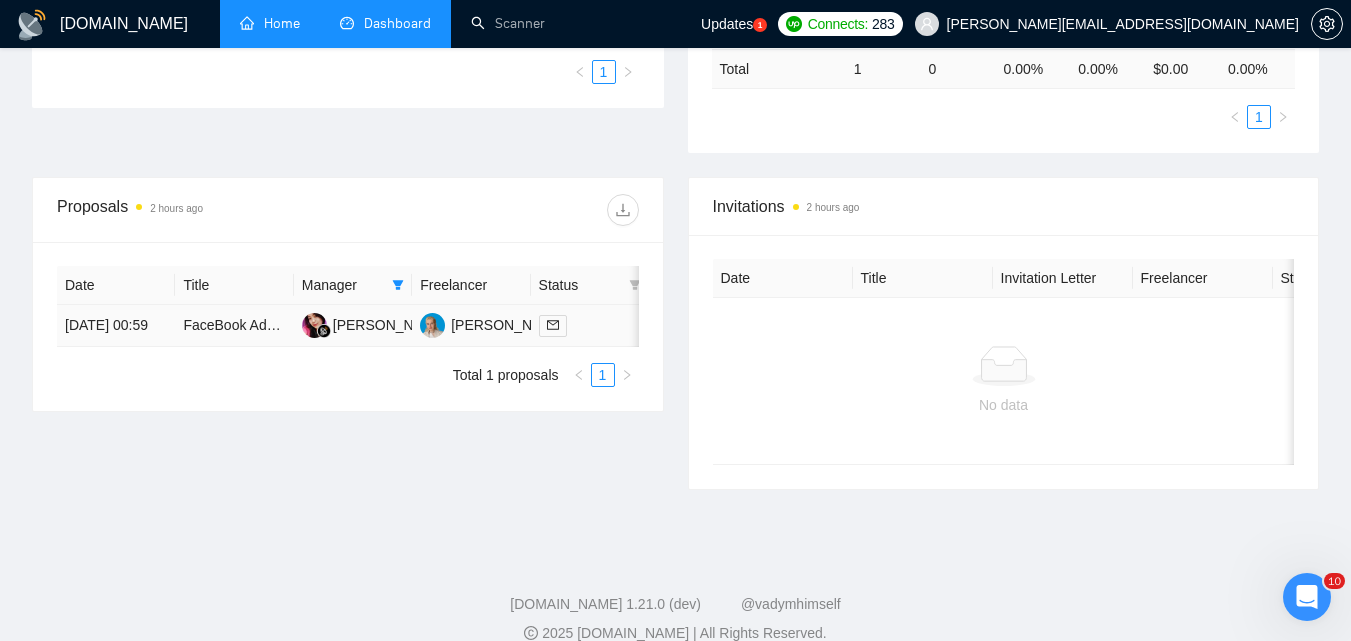 click at bounding box center [590, 325] 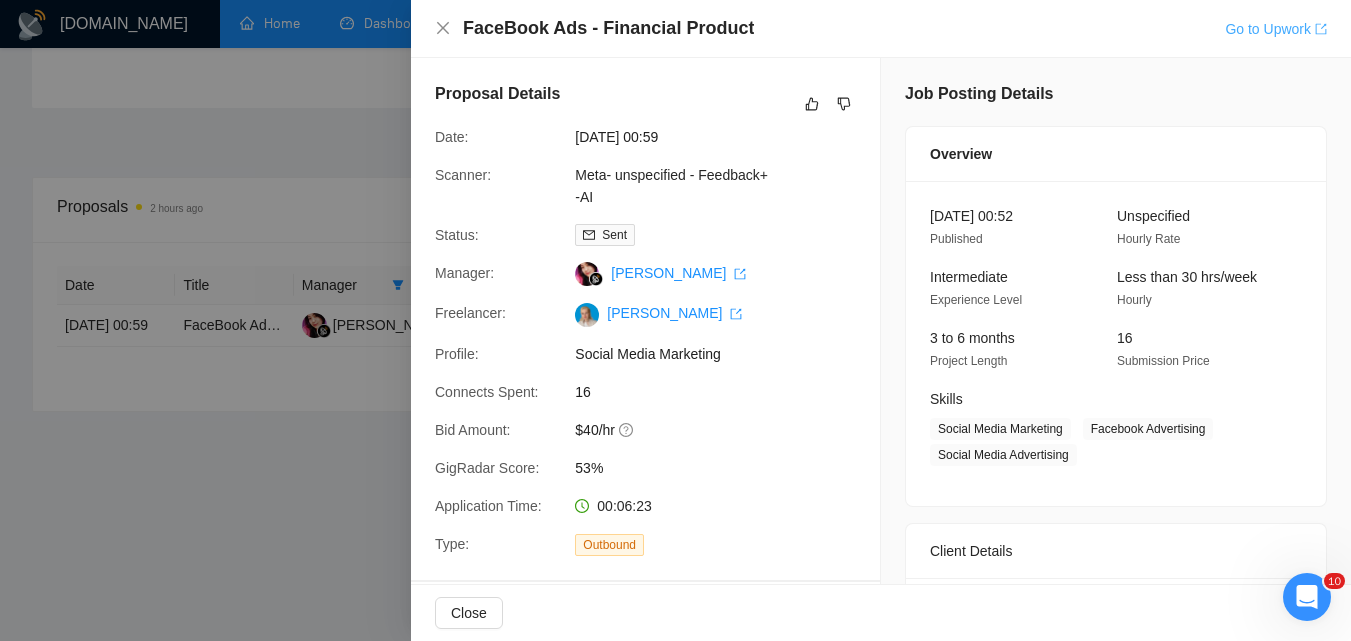click on "Go to Upwork" at bounding box center [1276, 29] 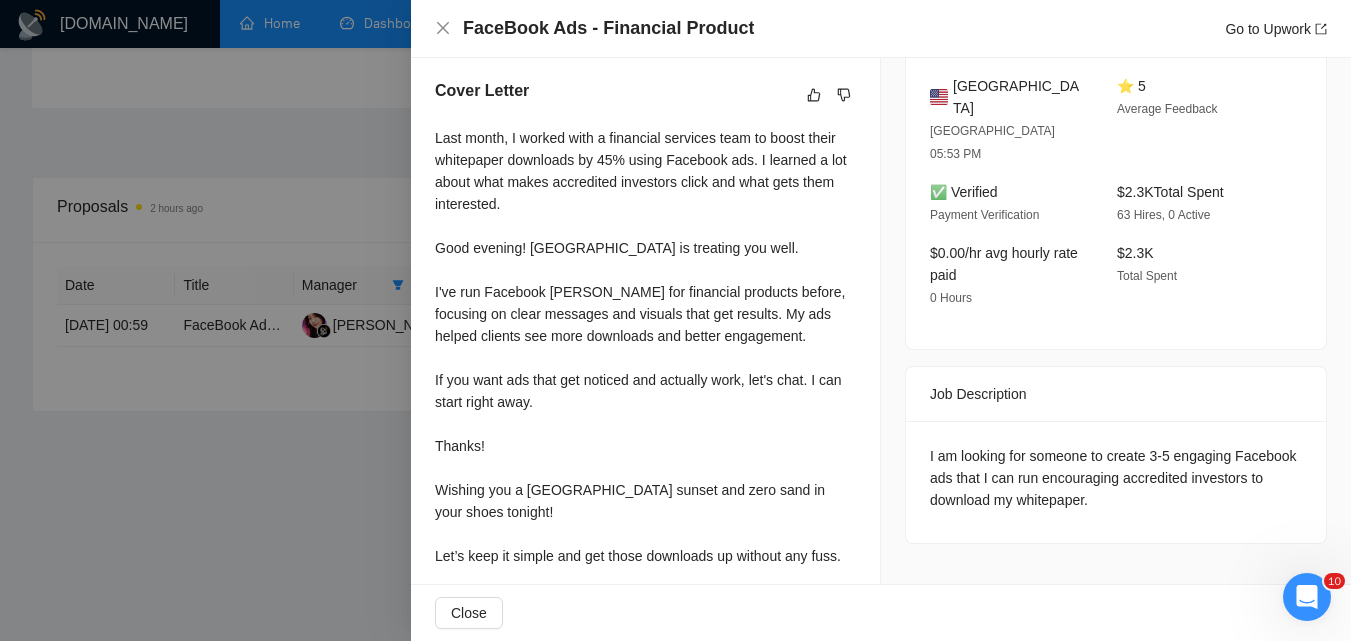 scroll, scrollTop: 541, scrollLeft: 0, axis: vertical 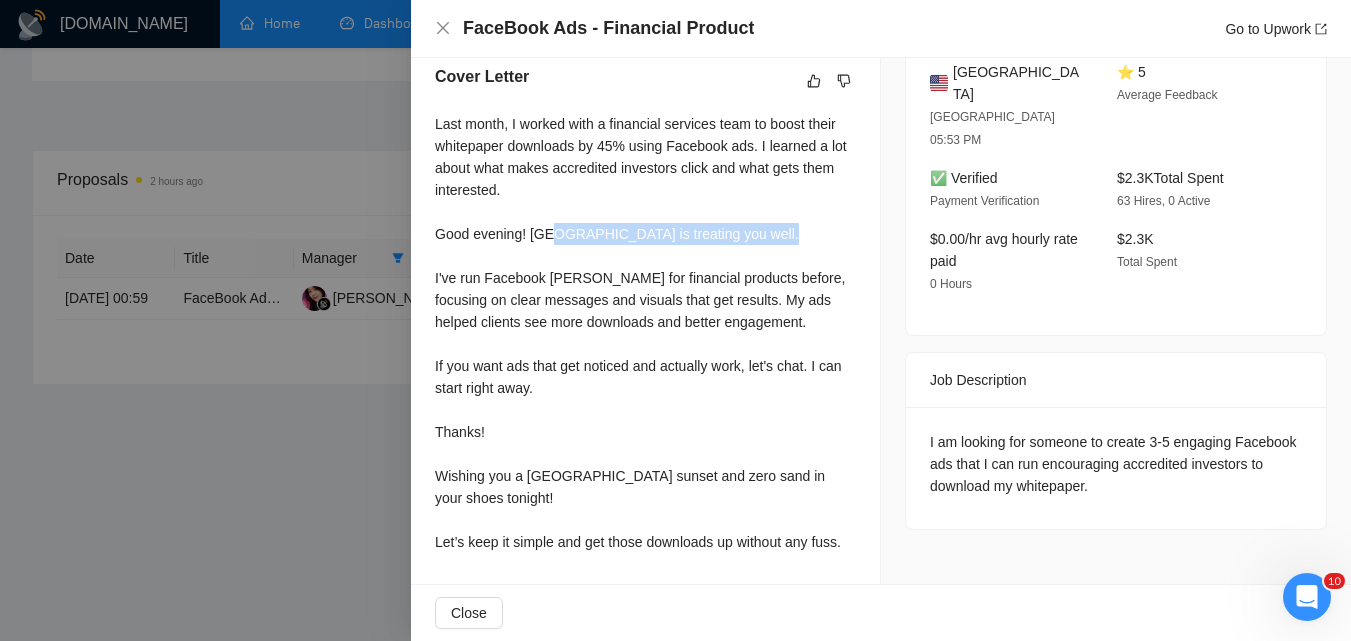 drag, startPoint x: 774, startPoint y: 225, endPoint x: 558, endPoint y: 224, distance: 216.00232 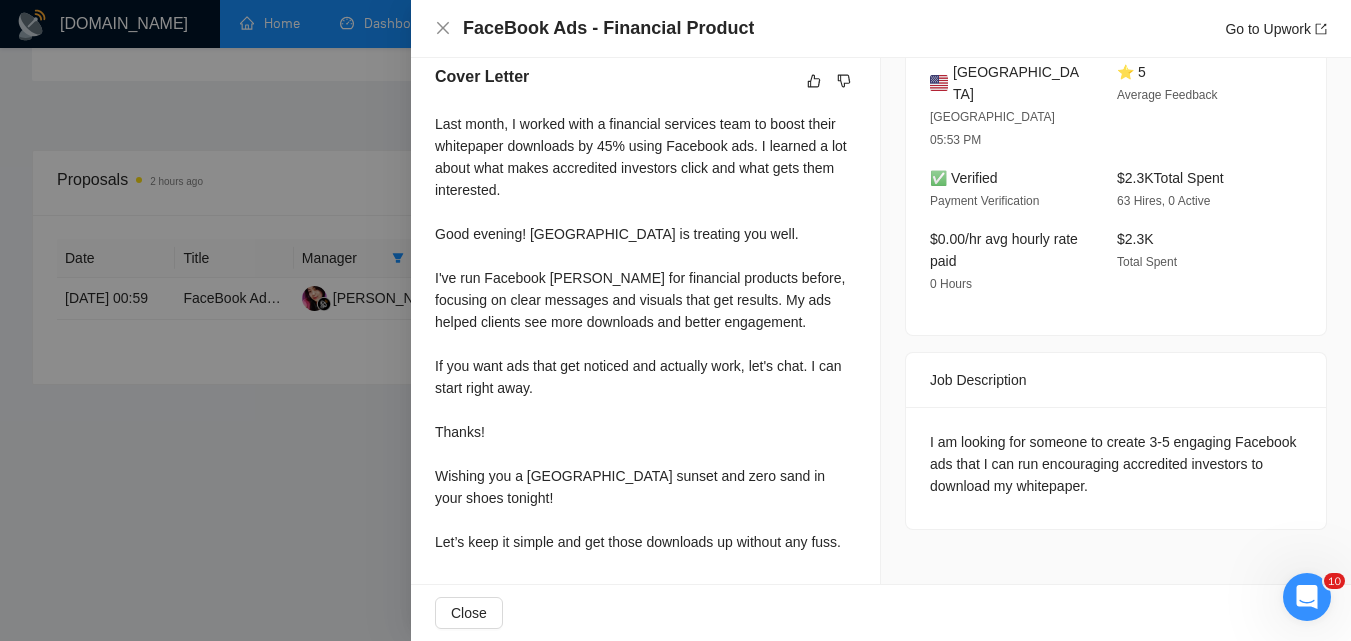 click on "Last month, I worked with a financial services team to boost their whitepaper downloads by 45% using Facebook ads. I learned a lot about what makes accredited investors click and what gets them interested.
Good evening! [GEOGRAPHIC_DATA] is treating you well.
I've run Facebook [PERSON_NAME] for financial products before, focusing on clear messages and visuals that get results. My ads helped clients see more downloads and better engagement.
If you want ads that get noticed and actually work, let's chat. I can start right away.
Thanks!
Wishing you a [GEOGRAPHIC_DATA] sunset and zero sand in your shoes tonight!
Let’s keep it simple and get those downloads up without any fuss." at bounding box center (645, 333) 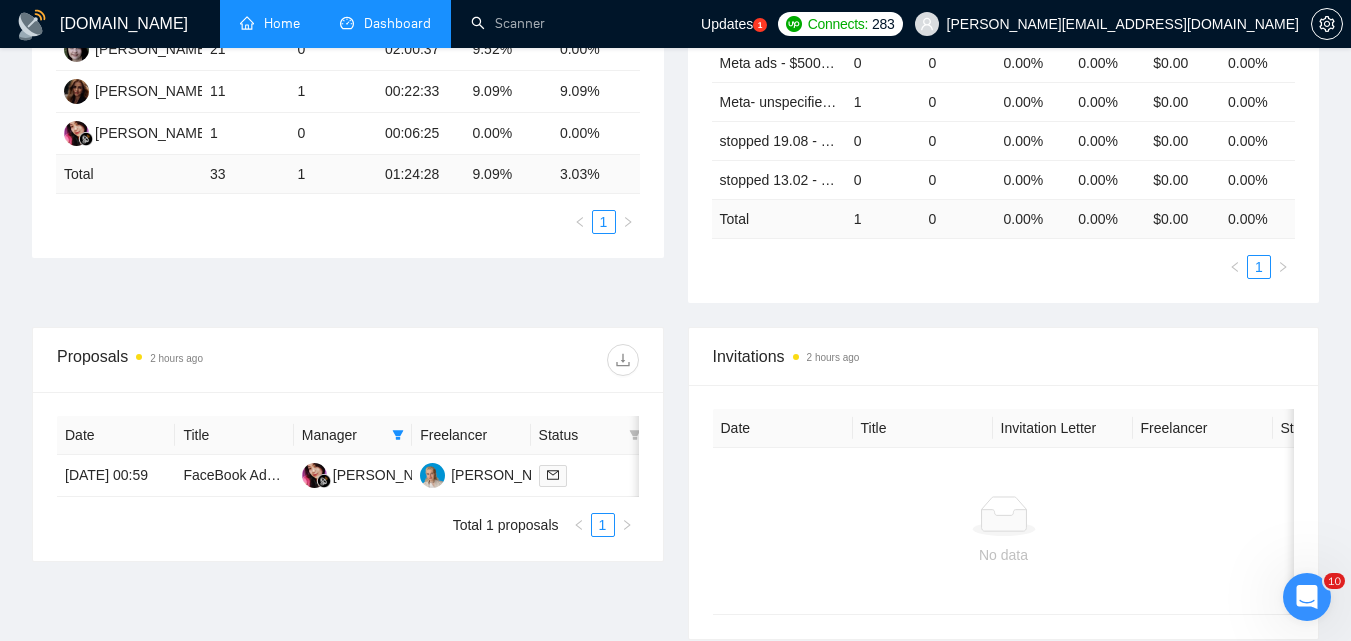 scroll, scrollTop: 342, scrollLeft: 0, axis: vertical 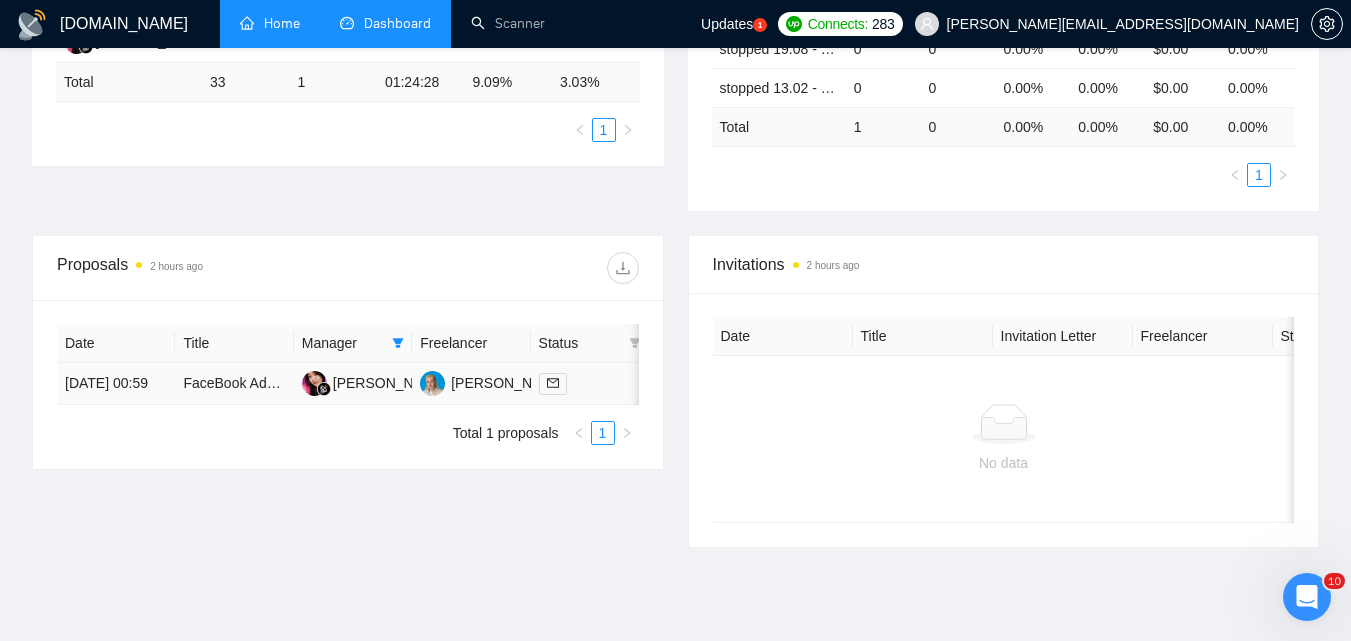 click at bounding box center (590, 383) 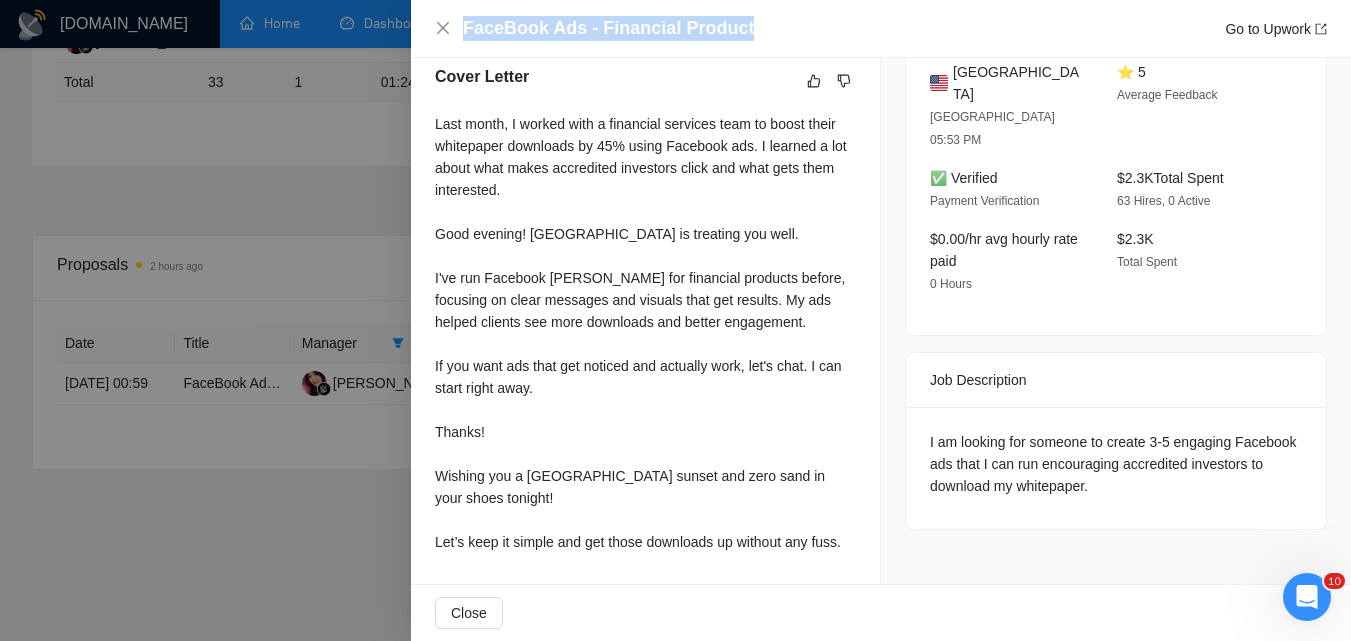 drag, startPoint x: 462, startPoint y: 24, endPoint x: 756, endPoint y: 36, distance: 294.24478 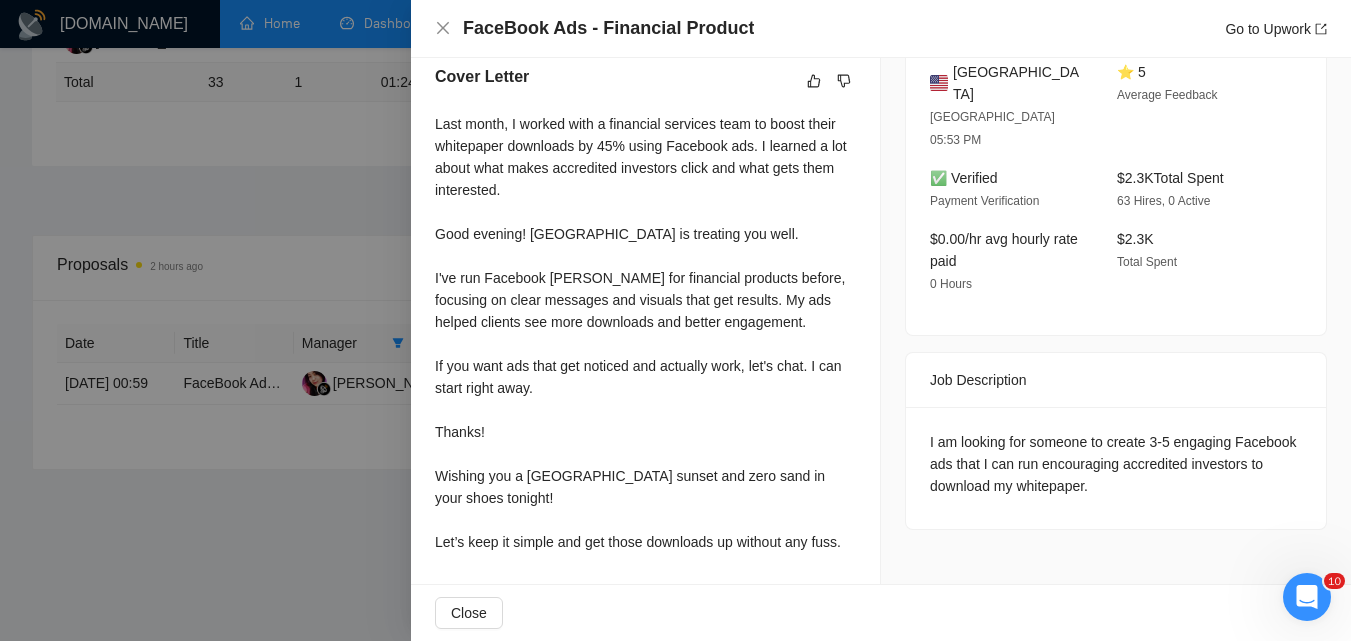 click at bounding box center (675, 320) 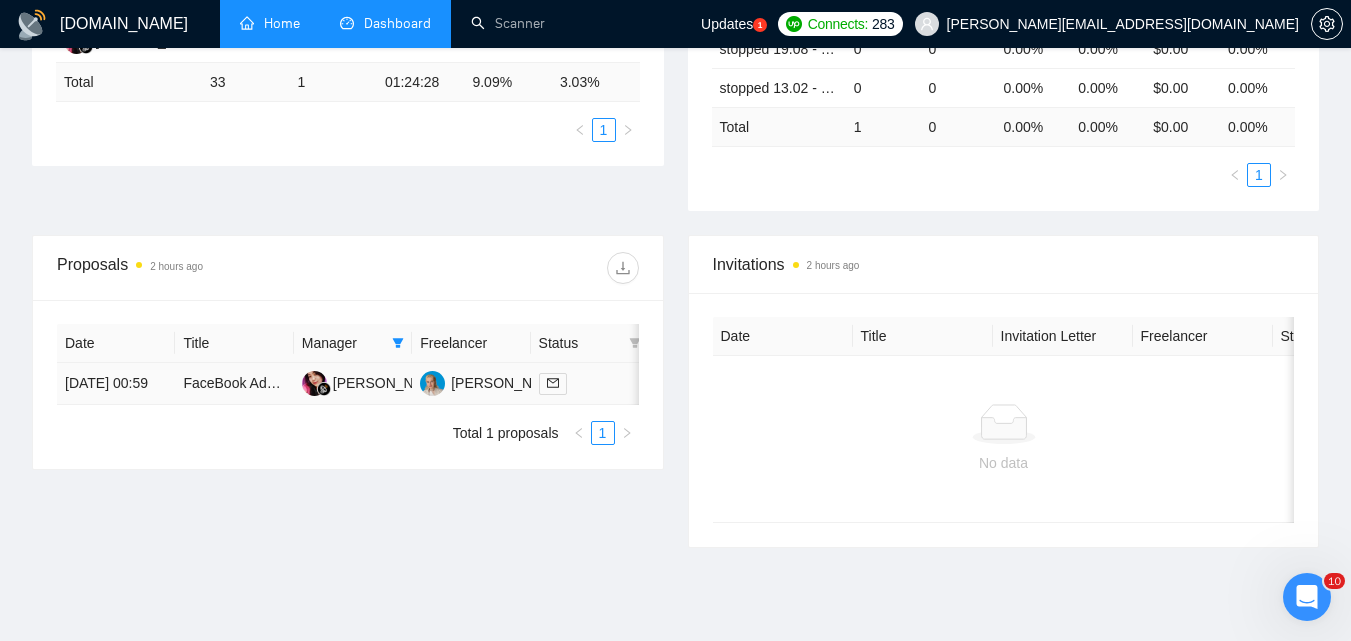 click on "FaceBook Ads - Financial Product" at bounding box center [234, 384] 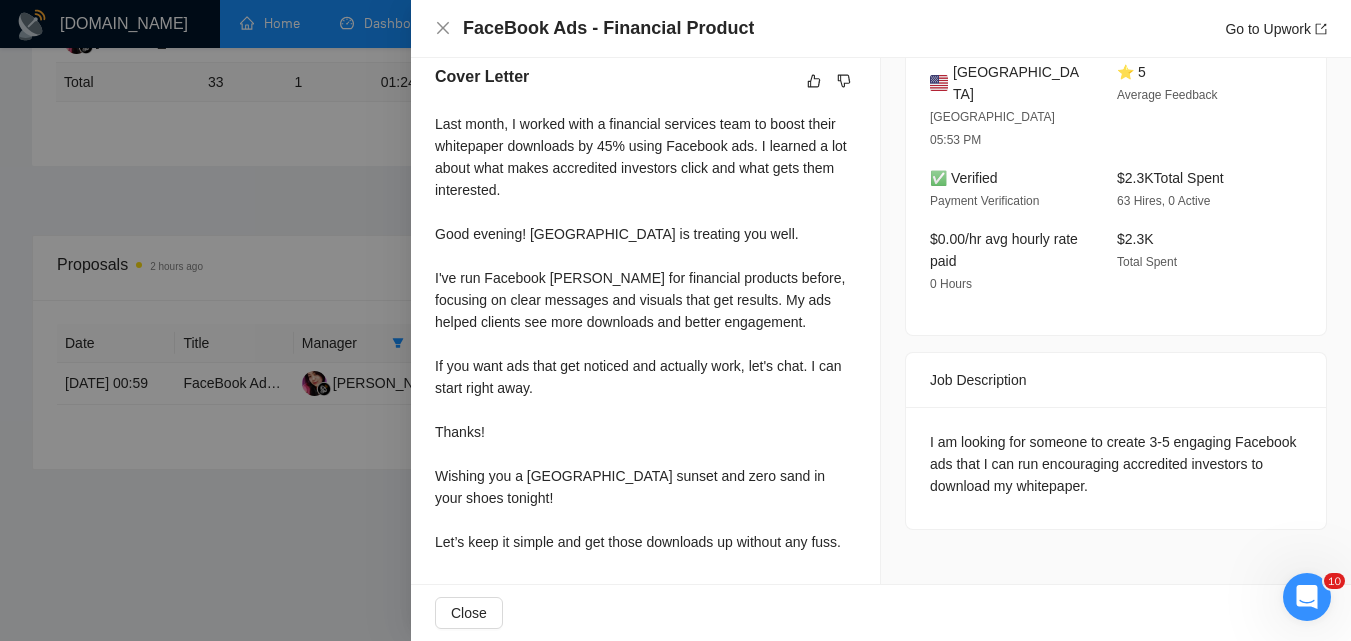 click at bounding box center (675, 320) 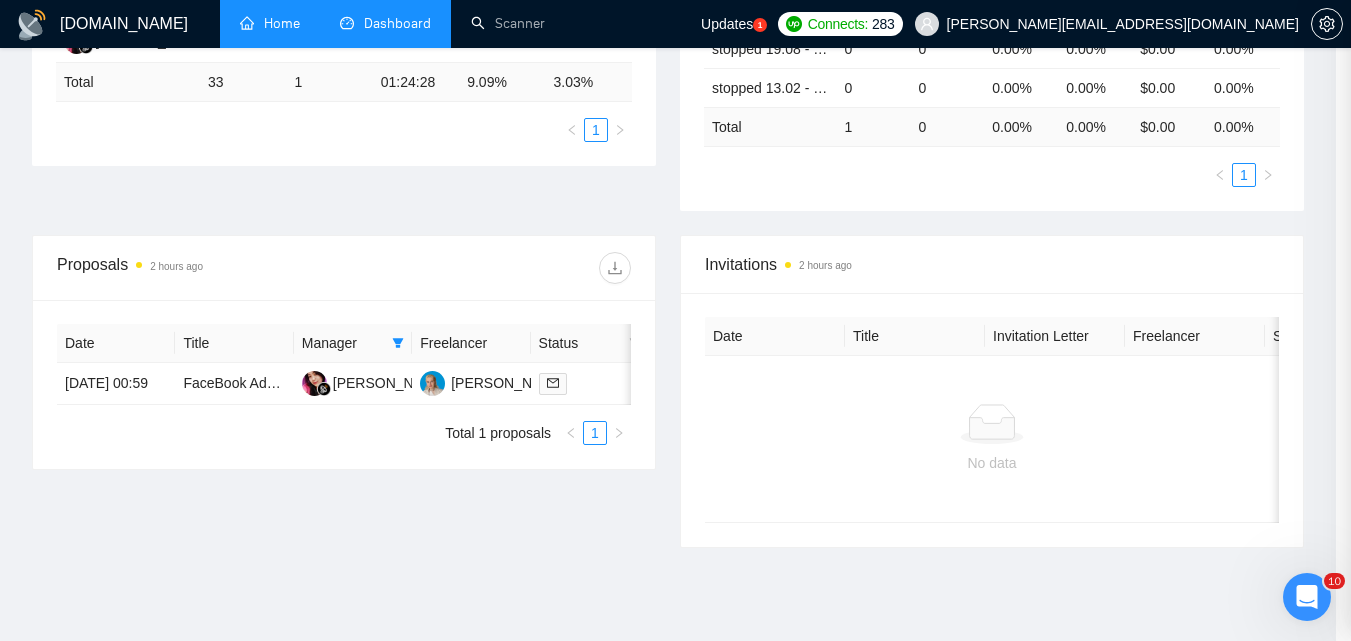 click at bounding box center [675, 320] 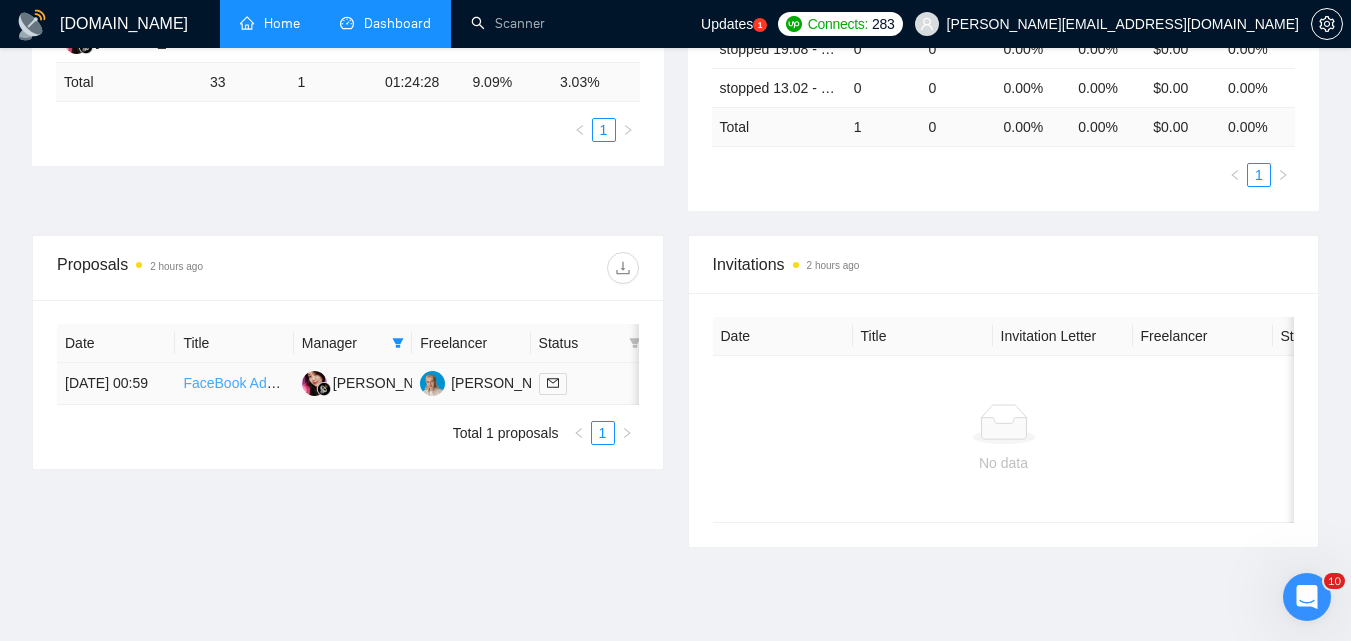 click on "FaceBook Ads - Financial Product" at bounding box center [288, 383] 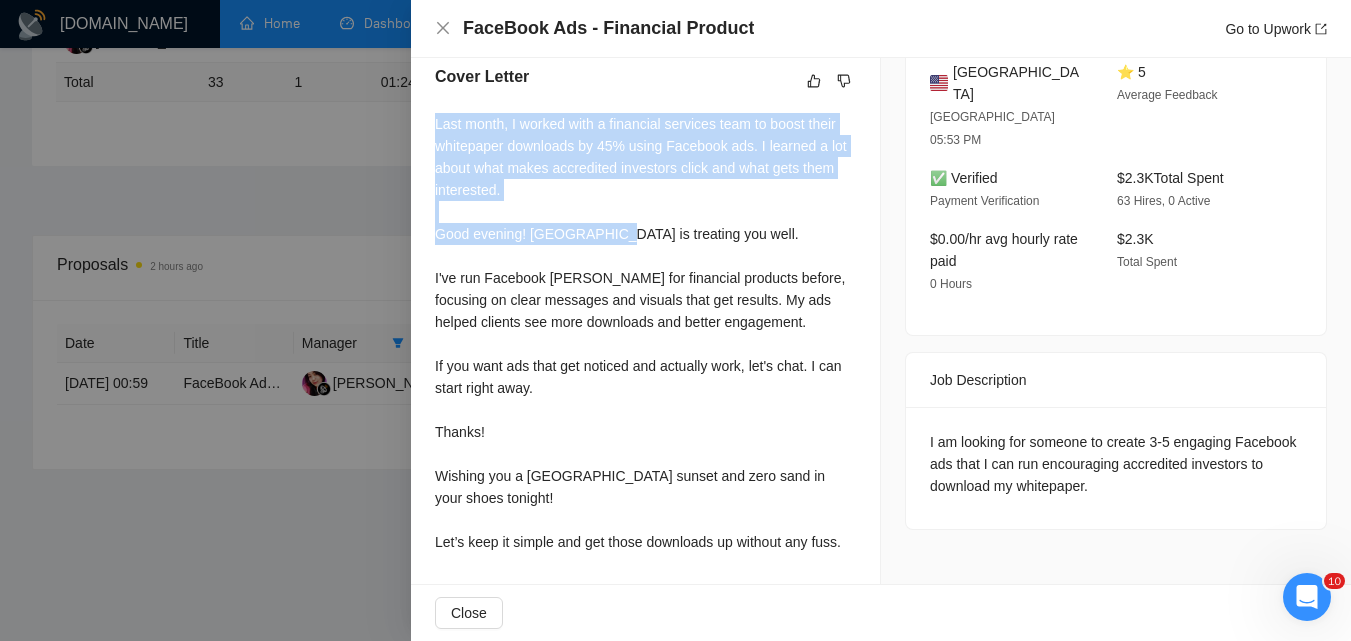 scroll, scrollTop: 642, scrollLeft: 0, axis: vertical 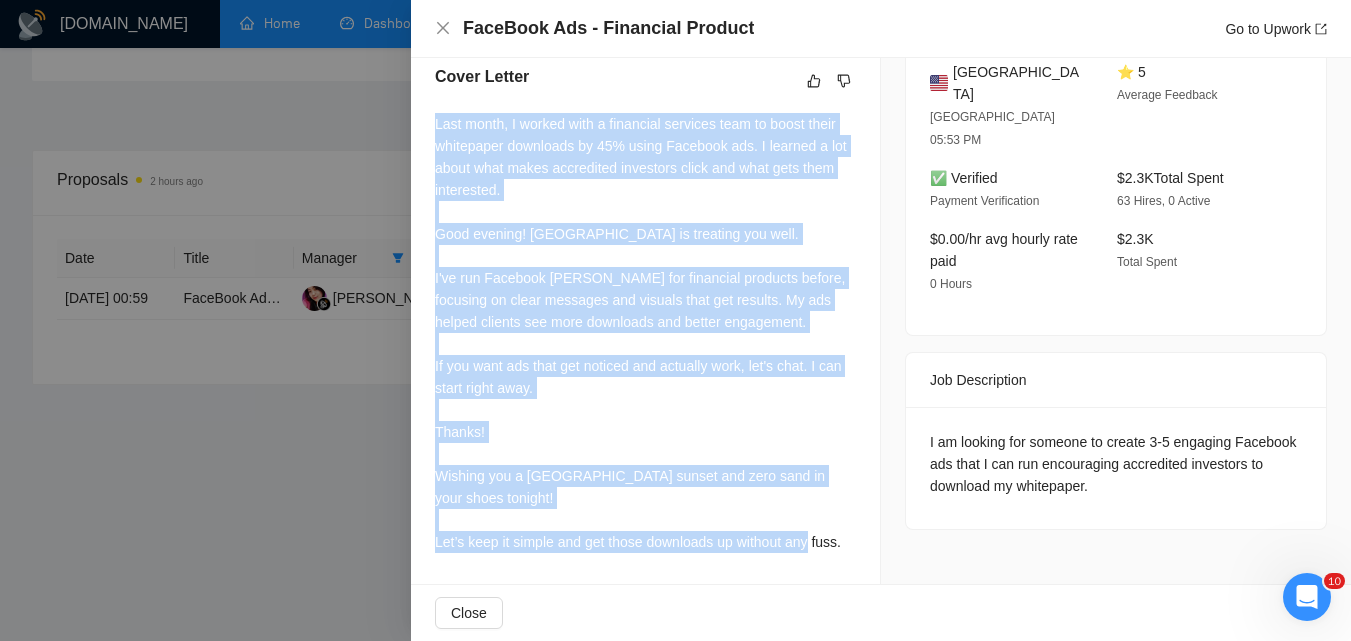 drag, startPoint x: 435, startPoint y: 121, endPoint x: 851, endPoint y: 536, distance: 587.60614 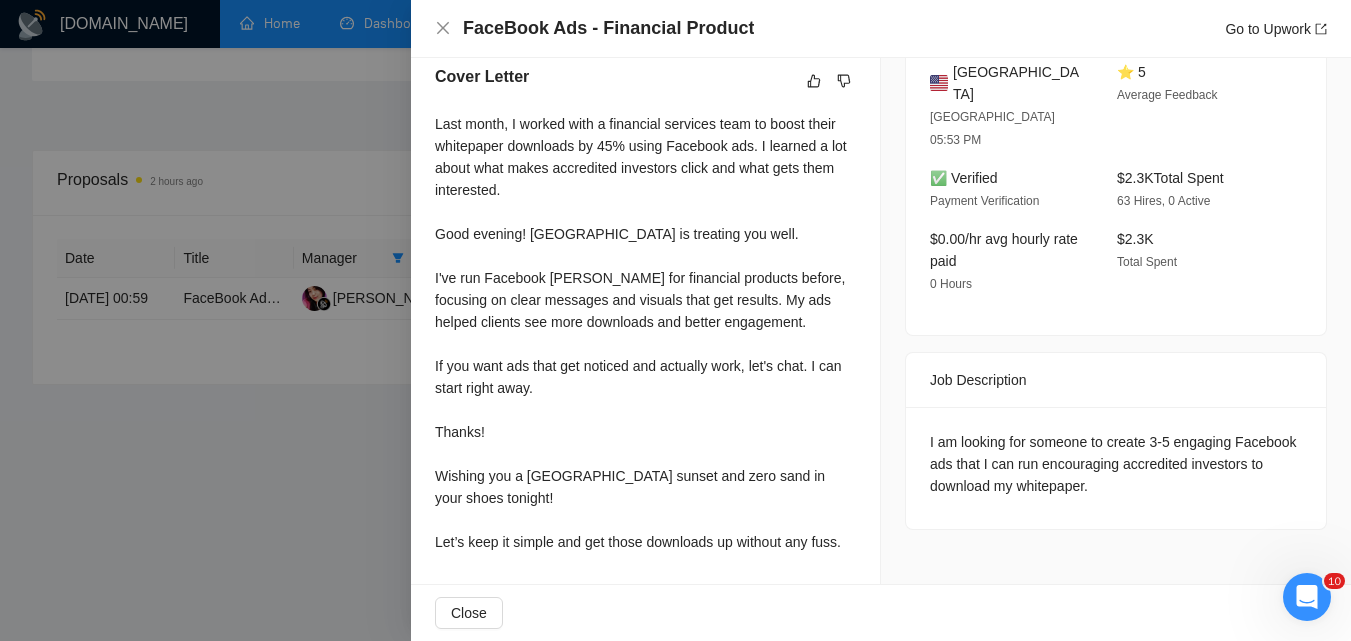 click at bounding box center [675, 320] 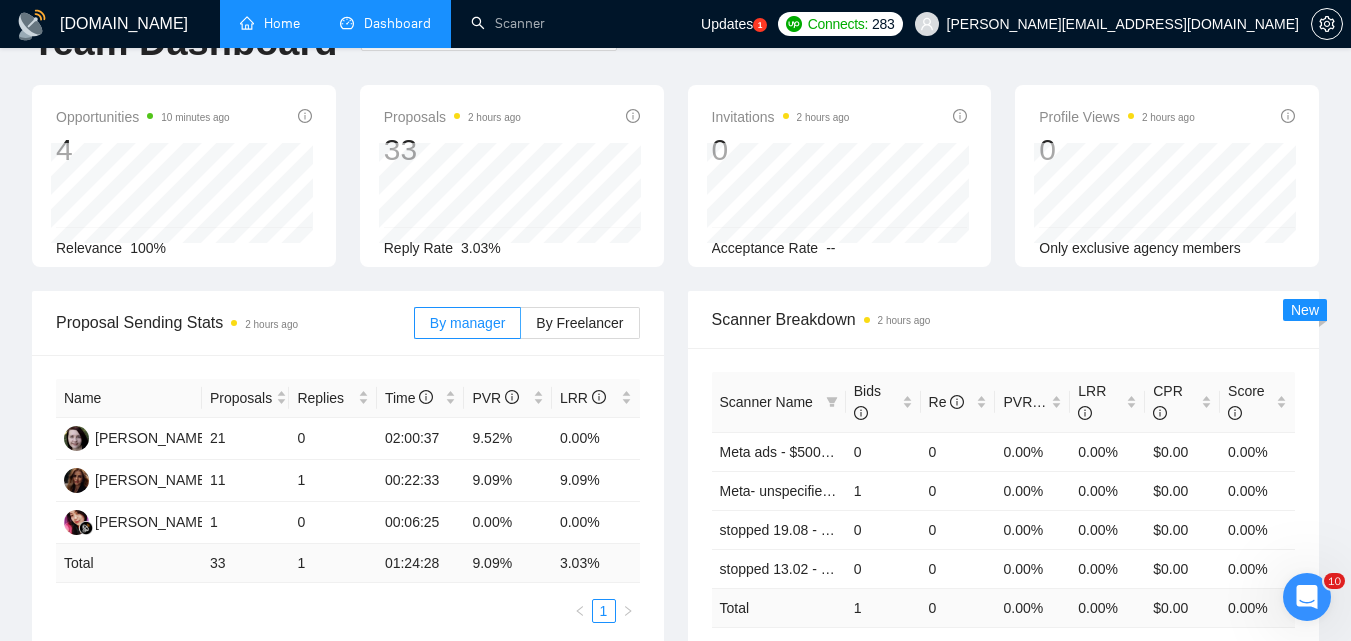 scroll, scrollTop: 0, scrollLeft: 0, axis: both 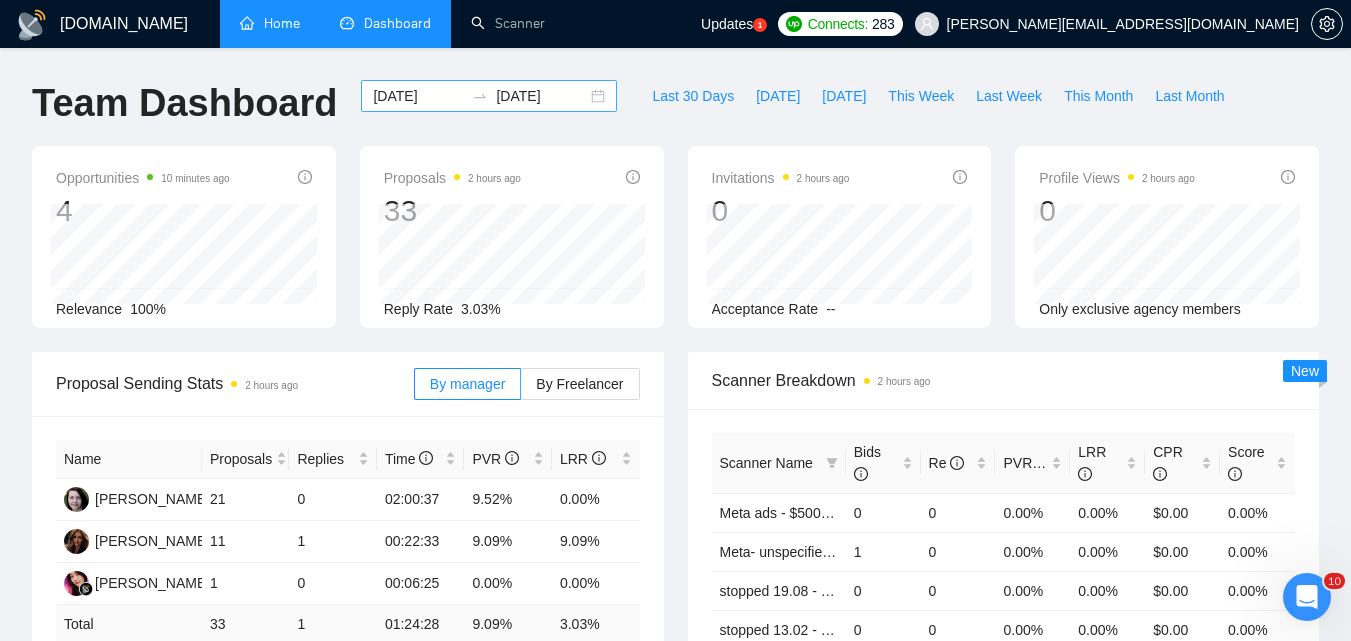 click on "[DATE]" at bounding box center (418, 96) 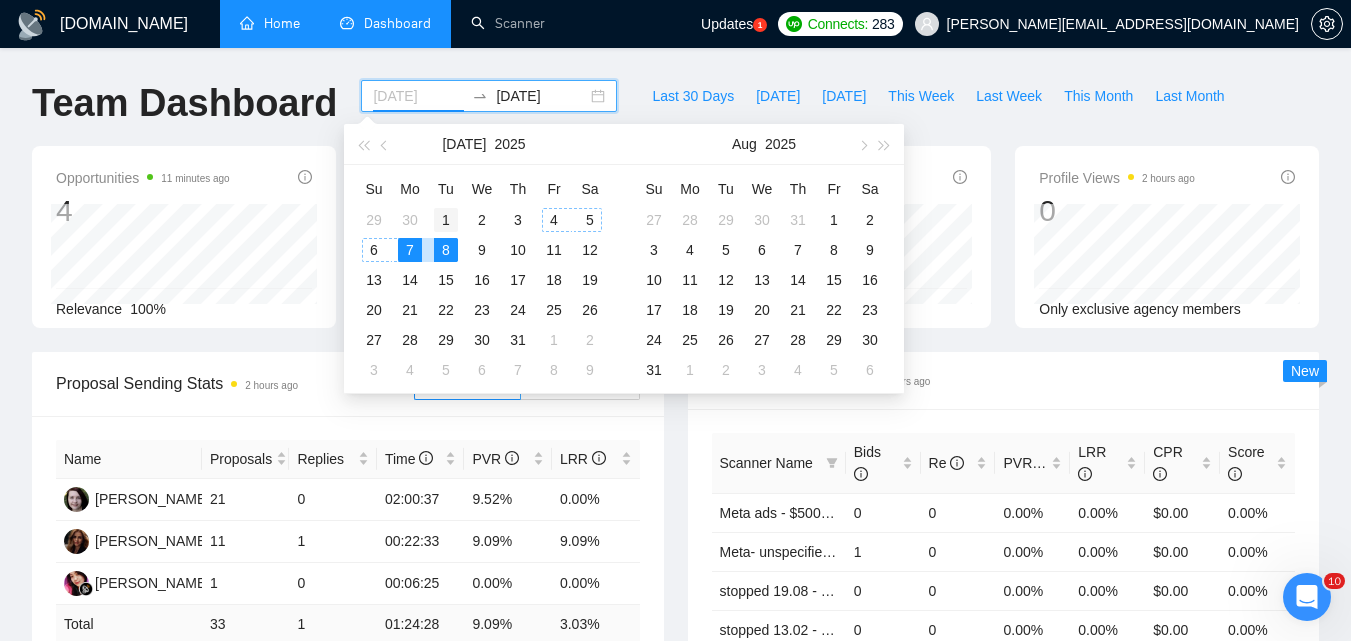 type on "[DATE]" 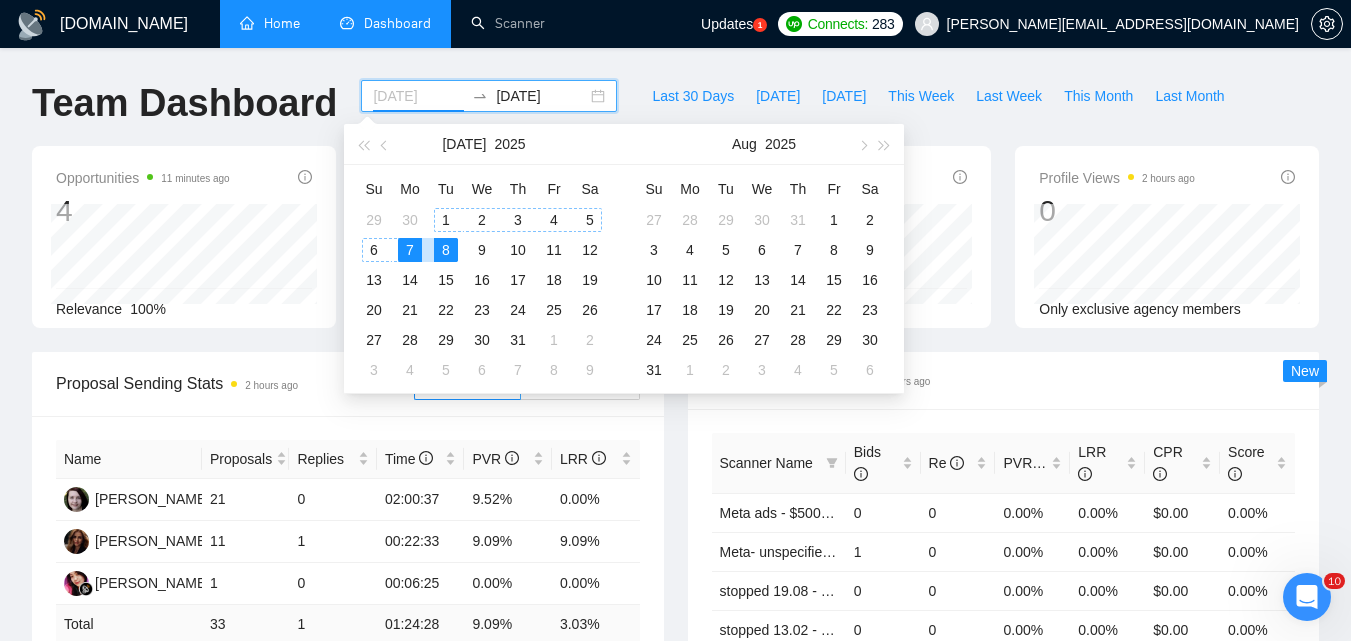 click on "1" at bounding box center [446, 220] 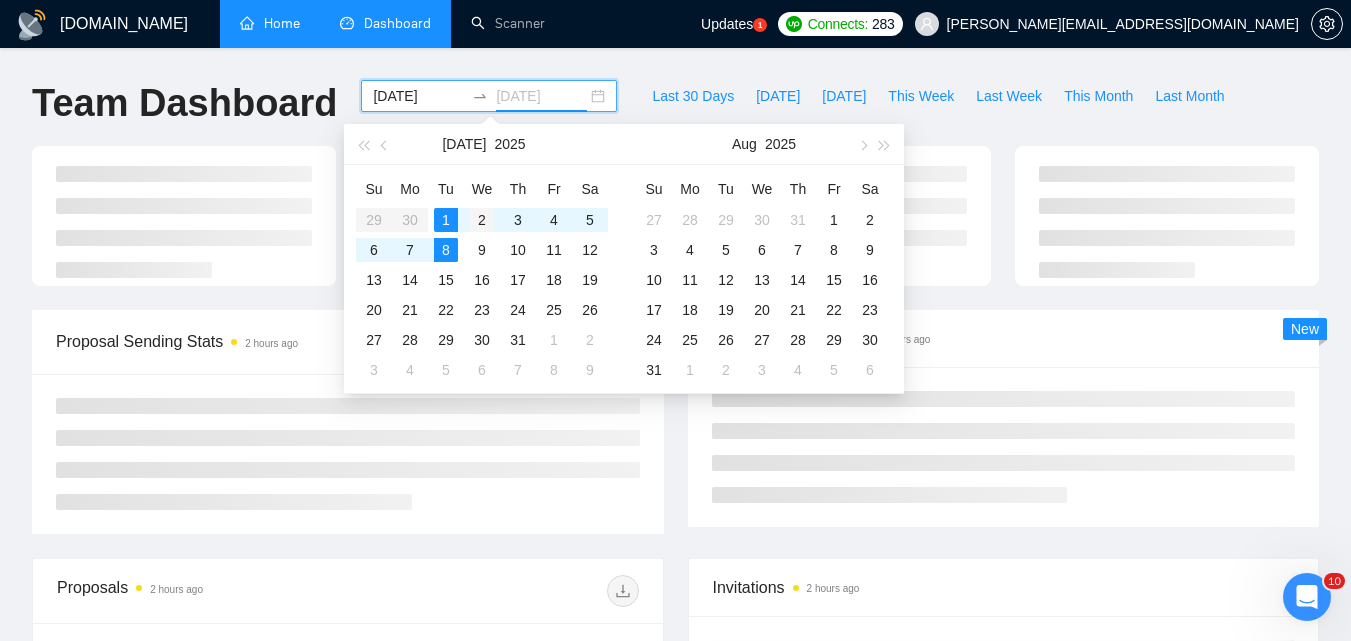 type on "[DATE]" 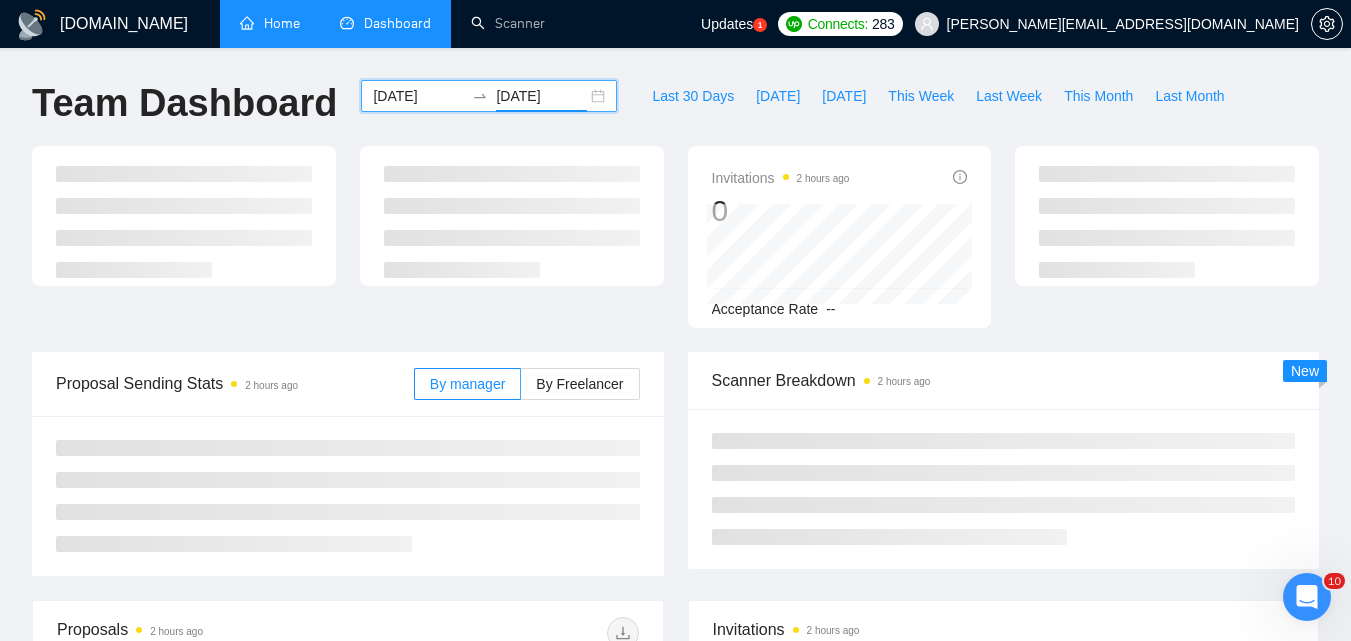 click on "[DATE]" at bounding box center [418, 96] 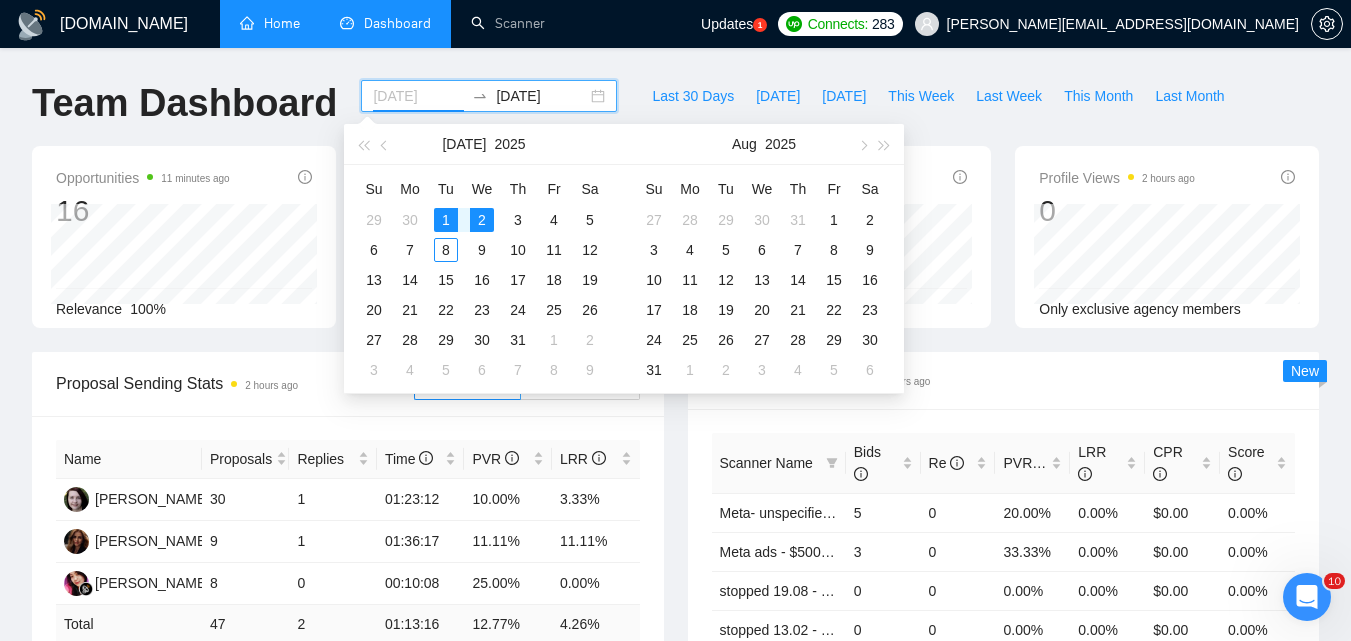 type on "[DATE]" 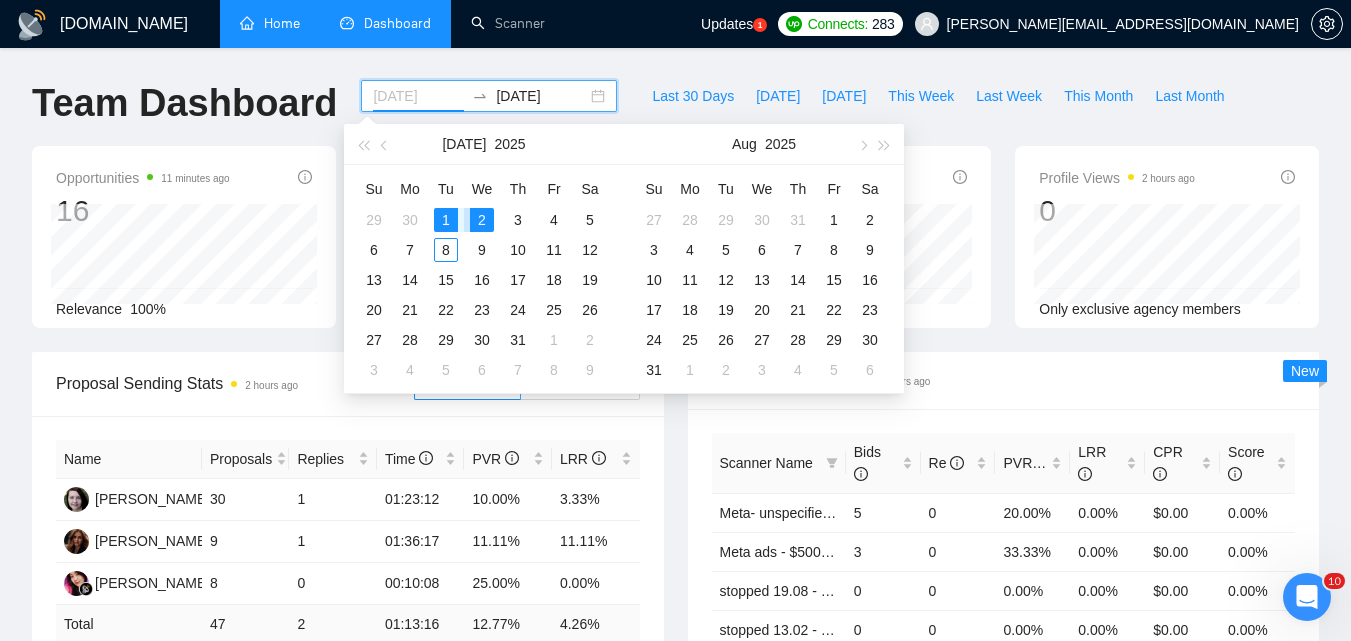 click on "2" at bounding box center (482, 220) 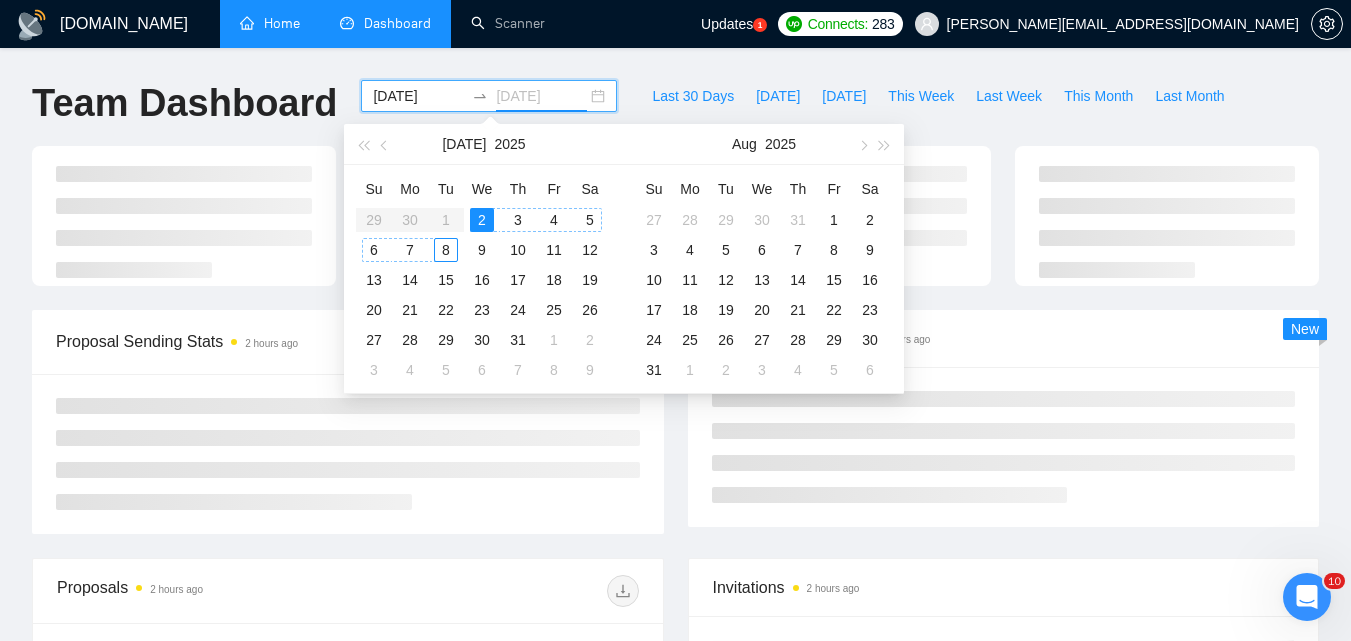 click on "8" at bounding box center (446, 250) 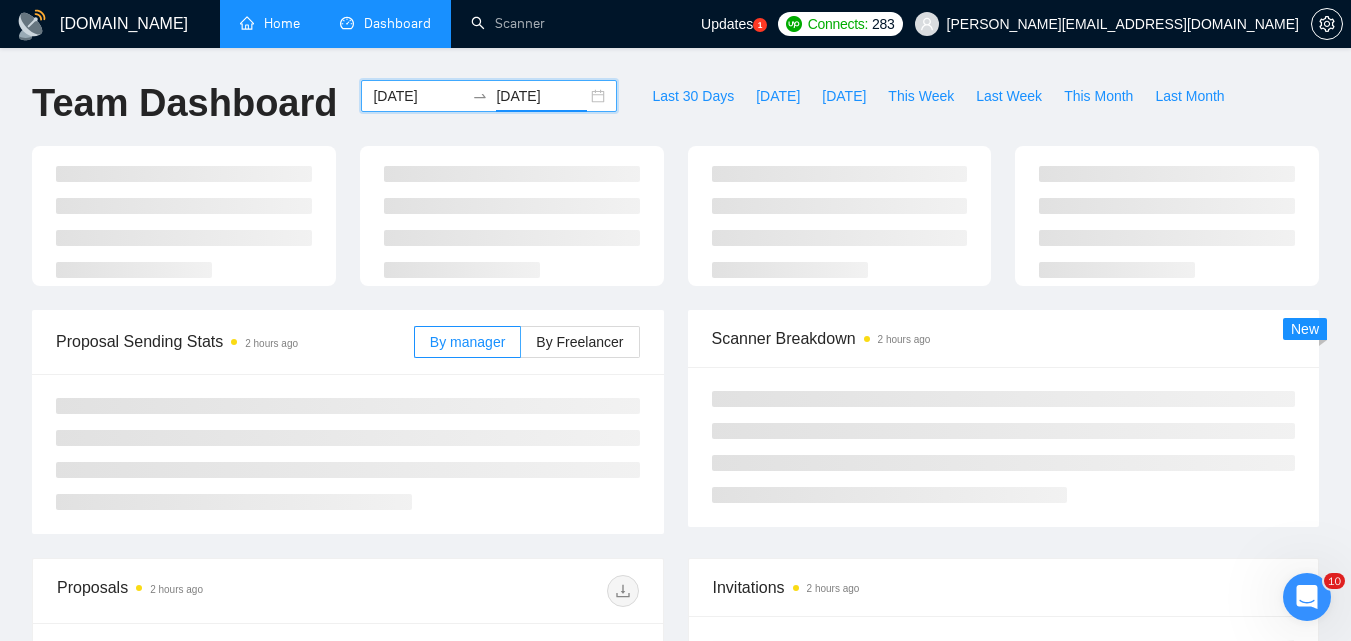 type on "[DATE]" 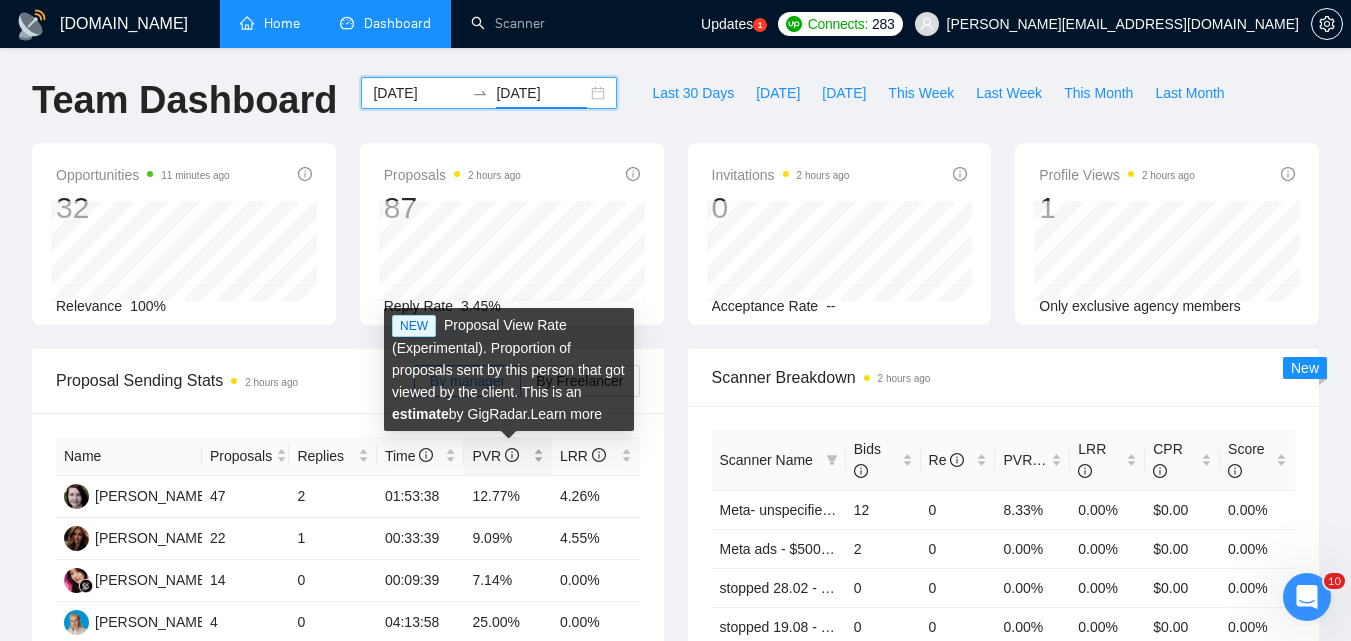 scroll, scrollTop: 0, scrollLeft: 0, axis: both 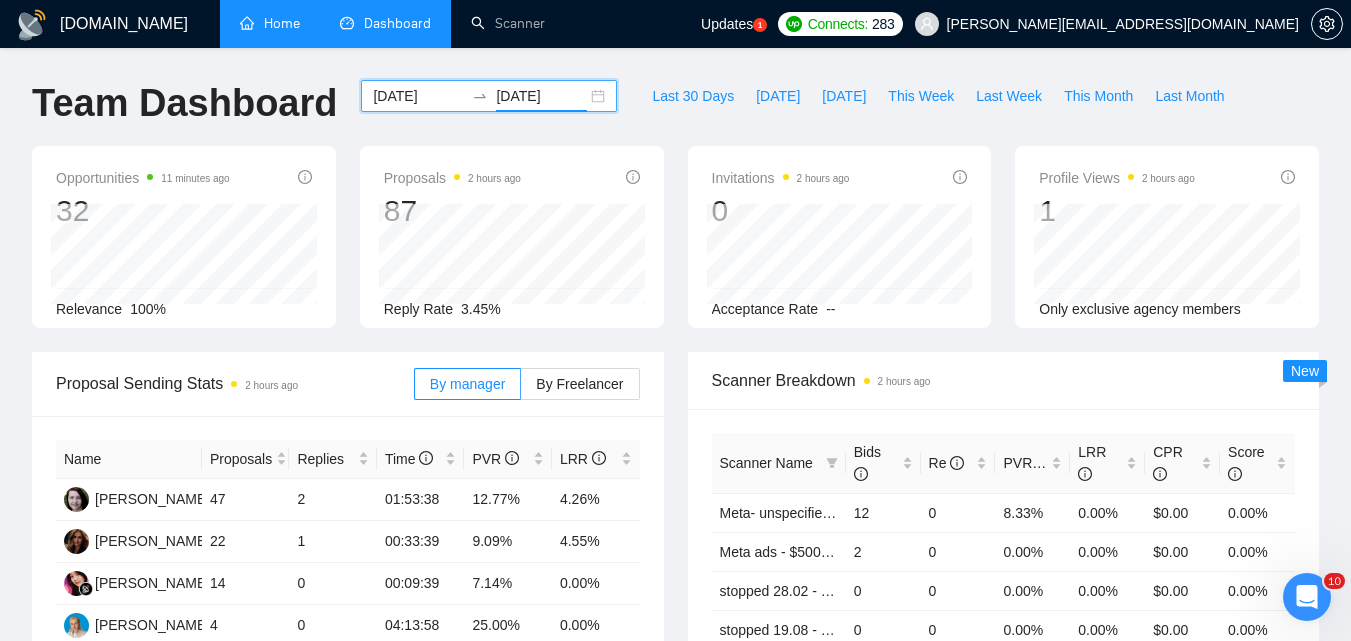click on "[DATE]" at bounding box center [418, 96] 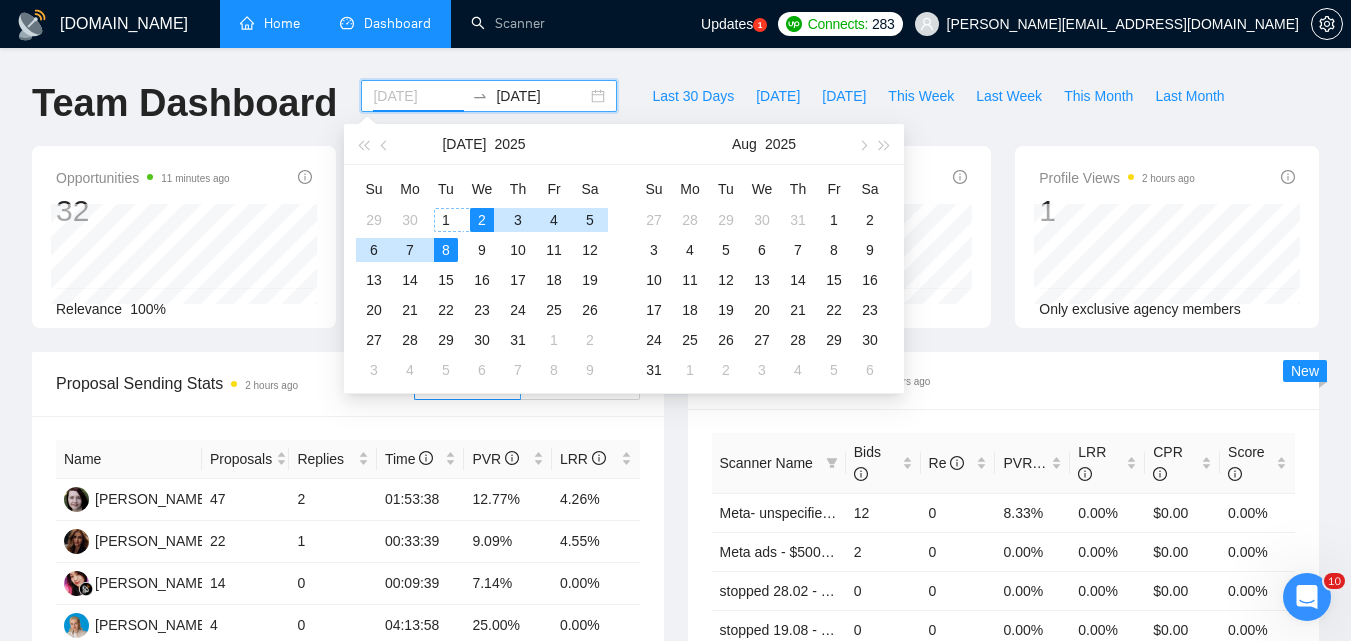 type on "[DATE]" 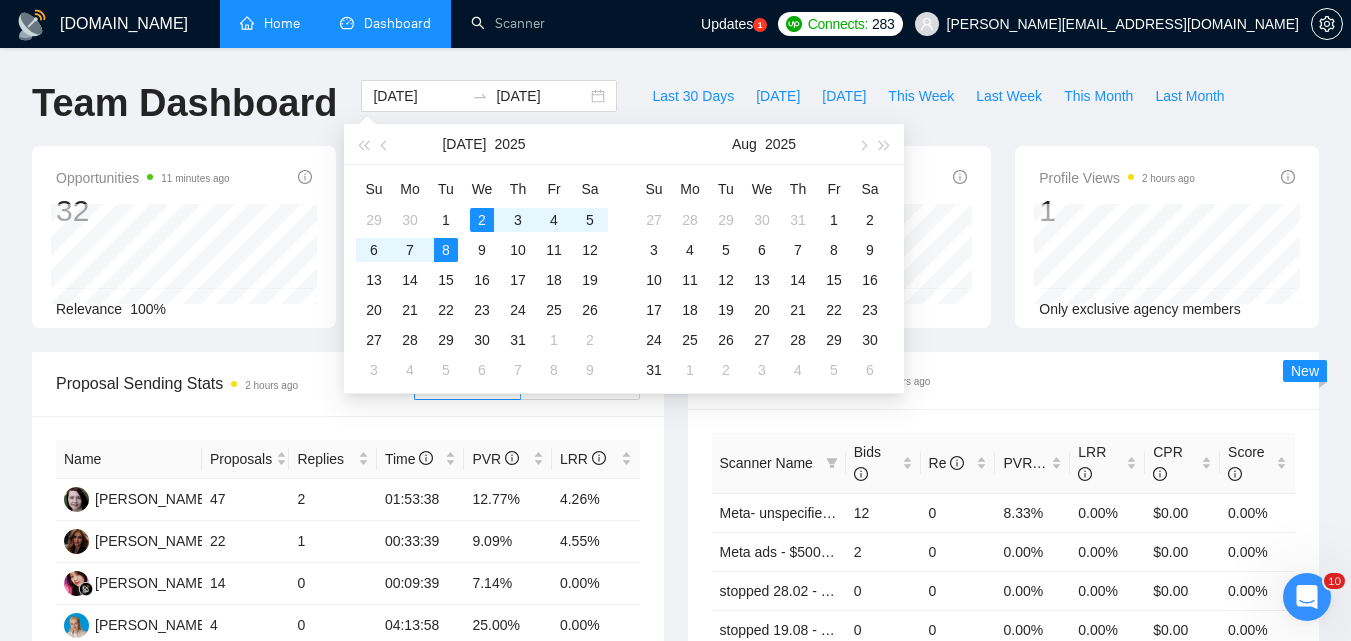 click on "Team Dashboard" at bounding box center [184, 113] 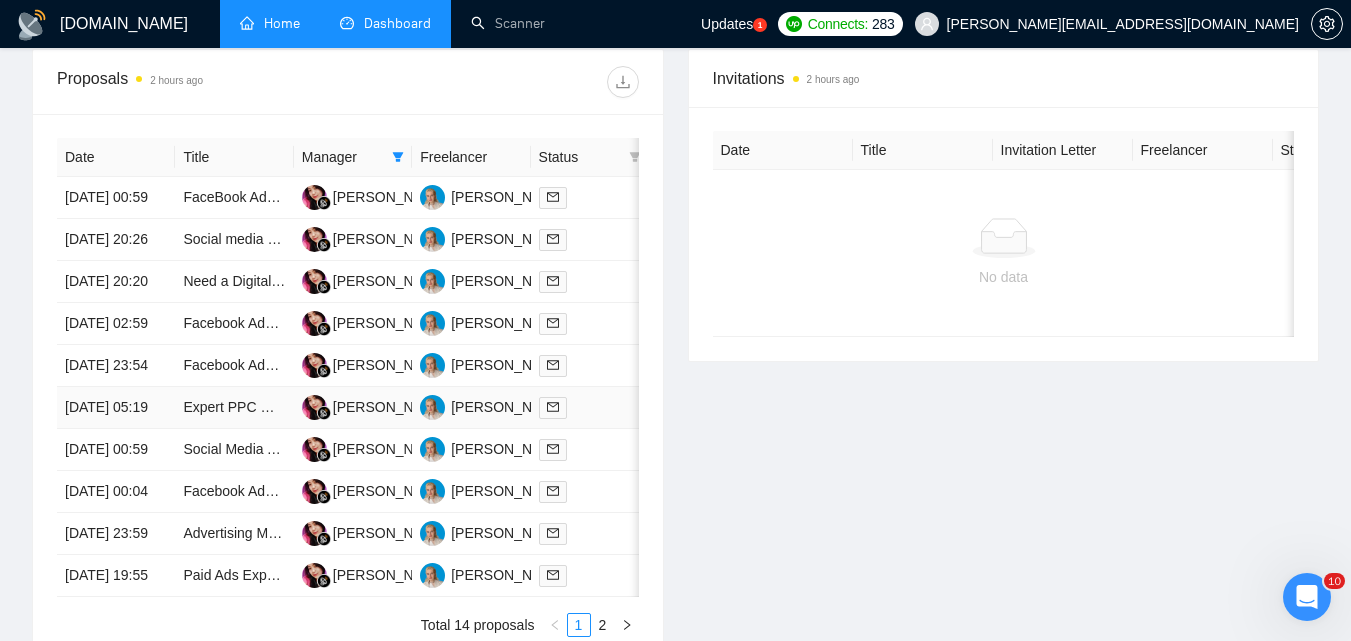 scroll, scrollTop: 600, scrollLeft: 0, axis: vertical 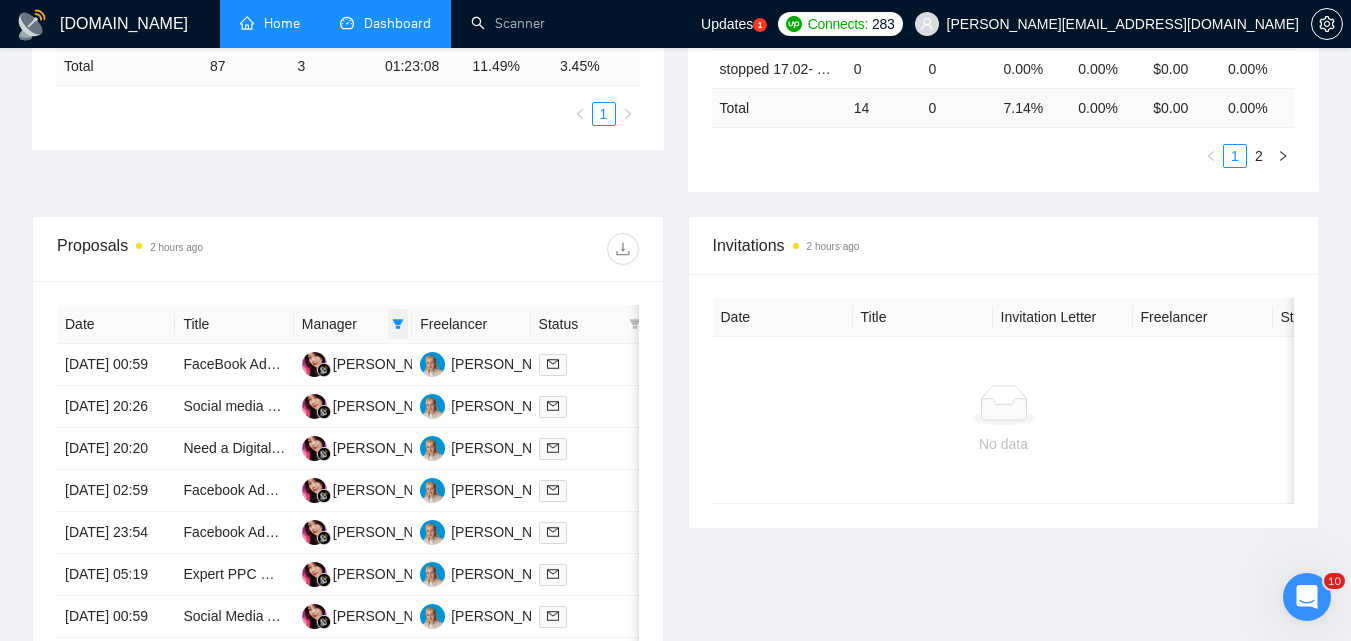 click 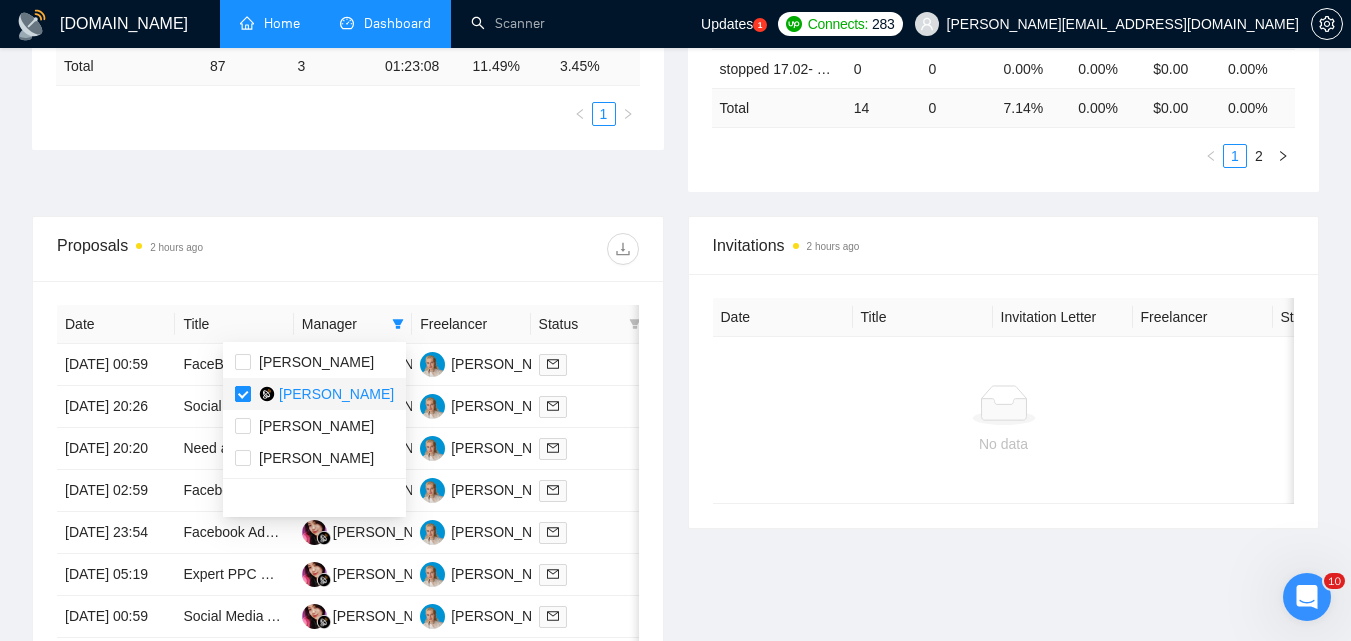 click at bounding box center [243, 394] 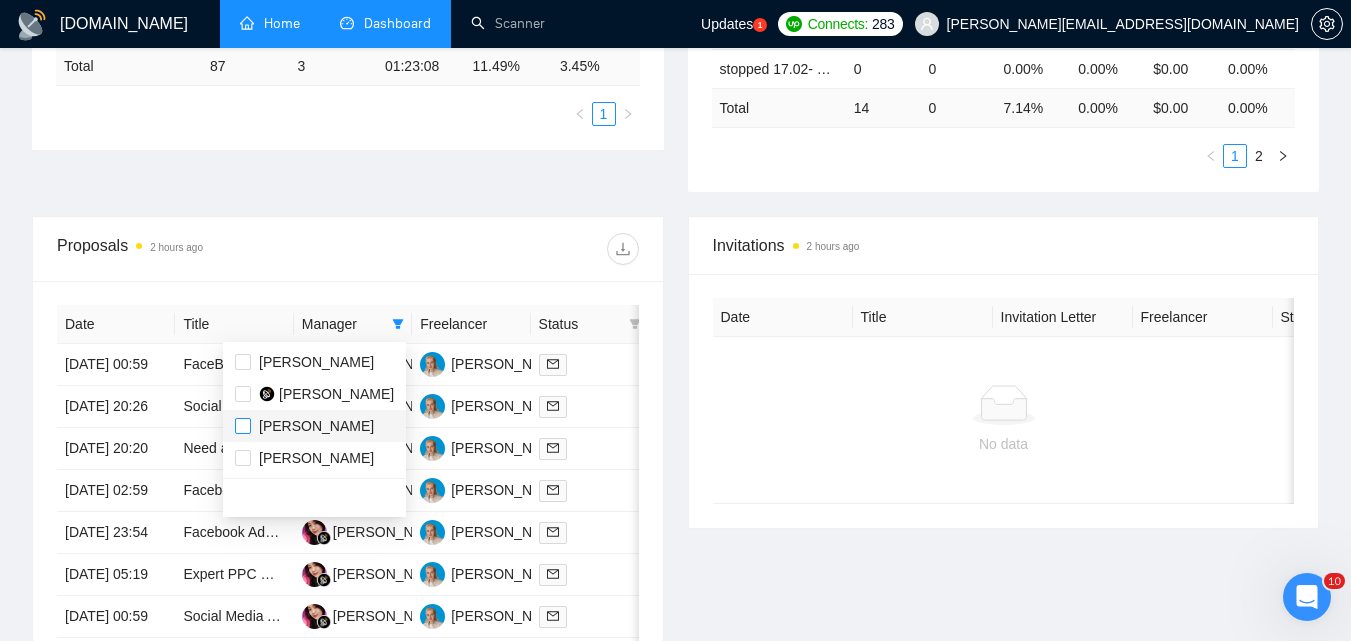 click at bounding box center (243, 426) 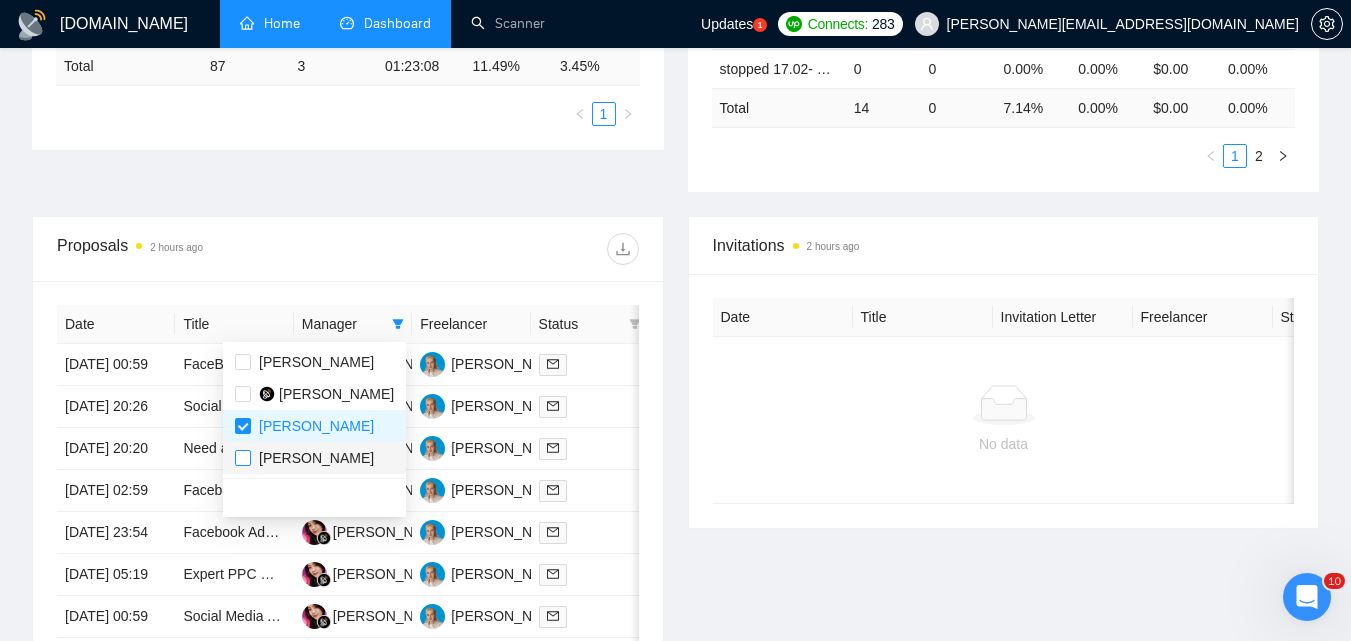 click at bounding box center [243, 458] 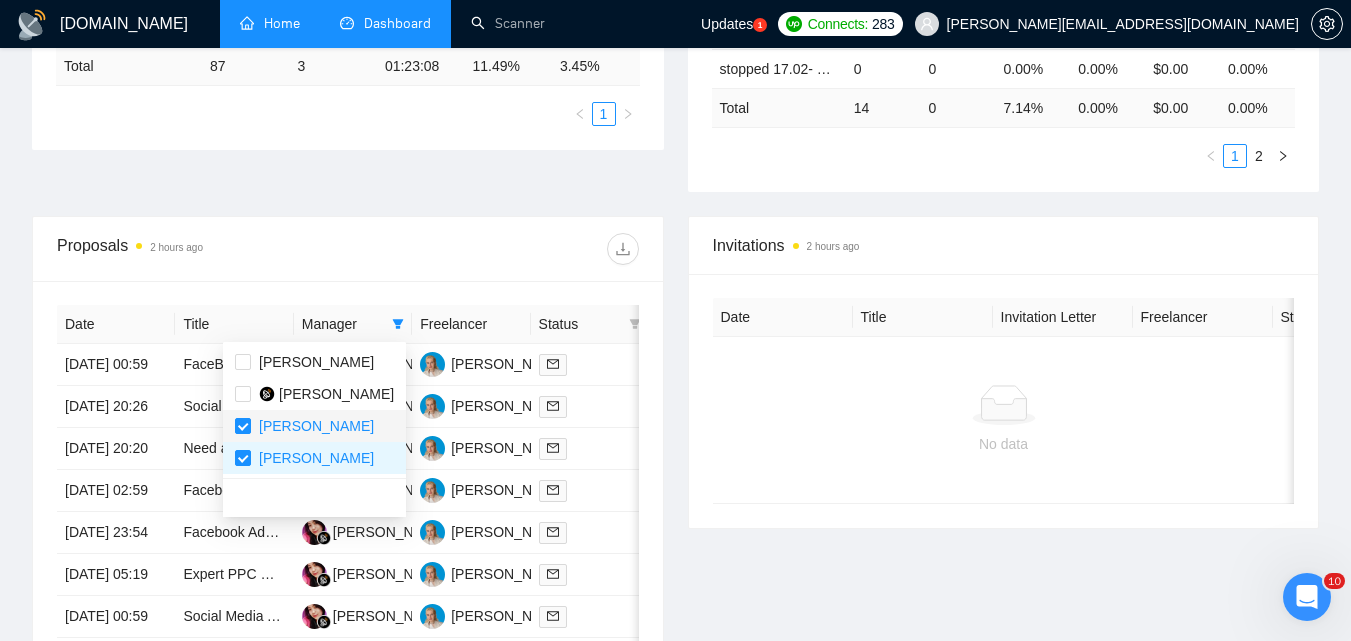 click on "Proposals 2 hours ago" at bounding box center [202, 249] 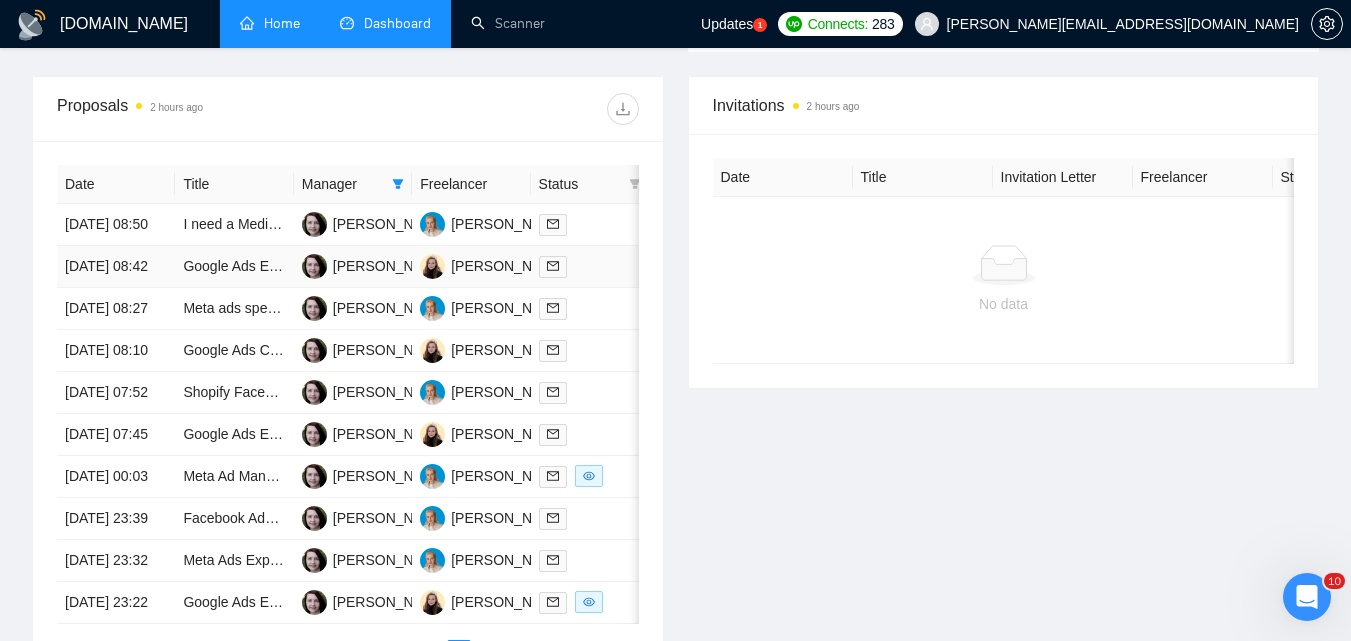 scroll, scrollTop: 800, scrollLeft: 0, axis: vertical 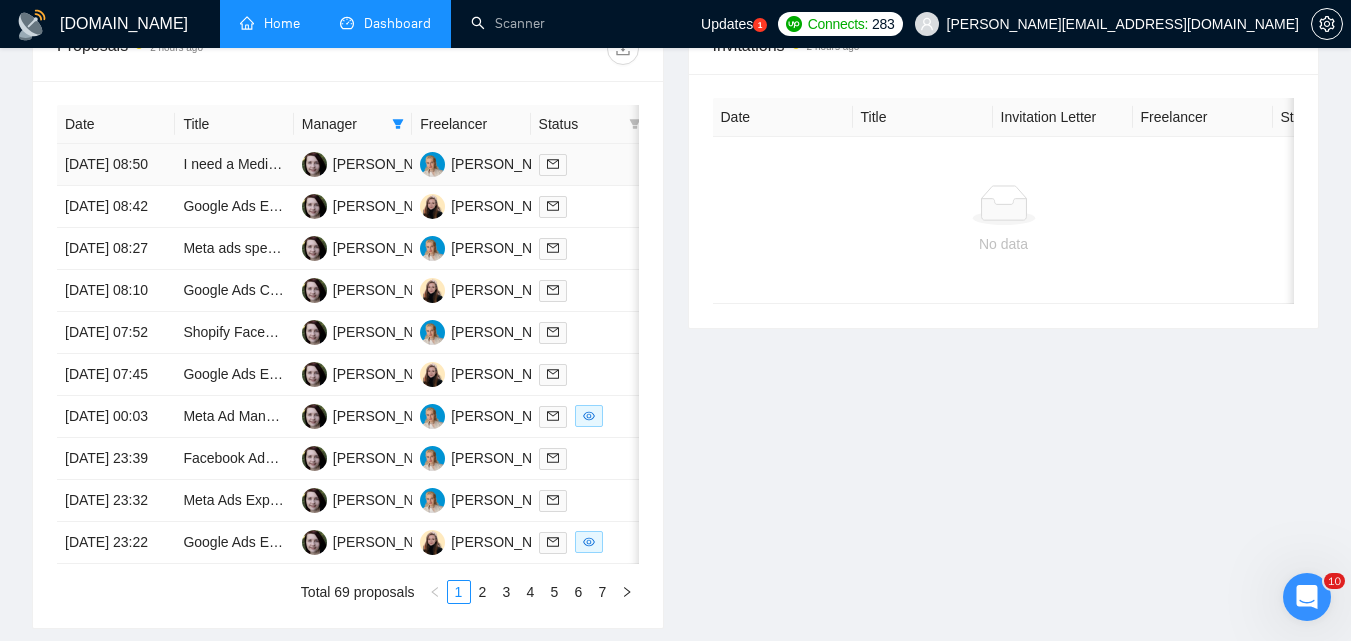 click at bounding box center (590, 165) 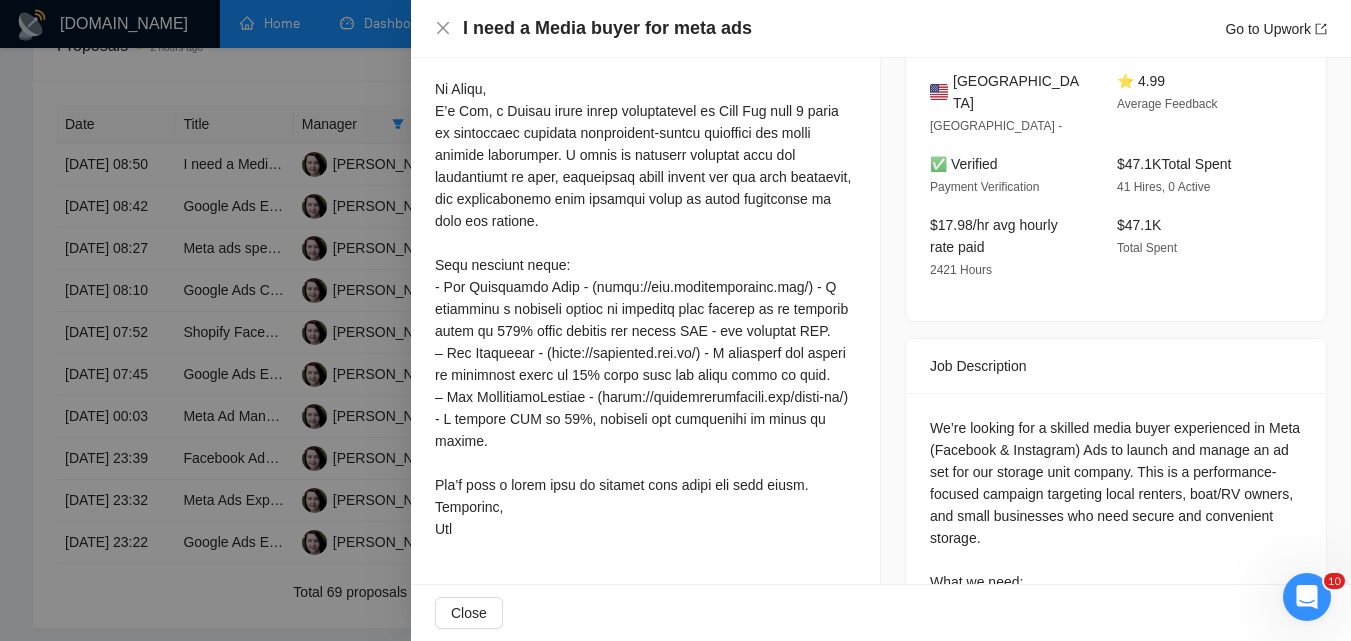 scroll, scrollTop: 541, scrollLeft: 0, axis: vertical 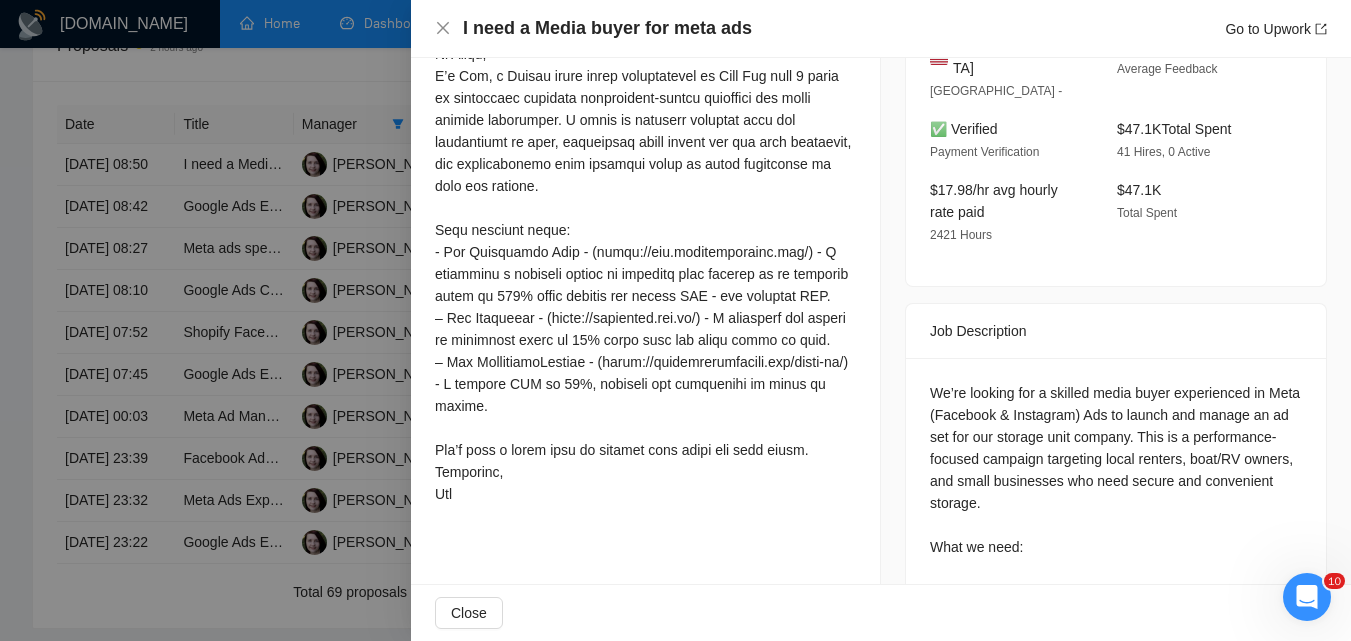 click at bounding box center [675, 320] 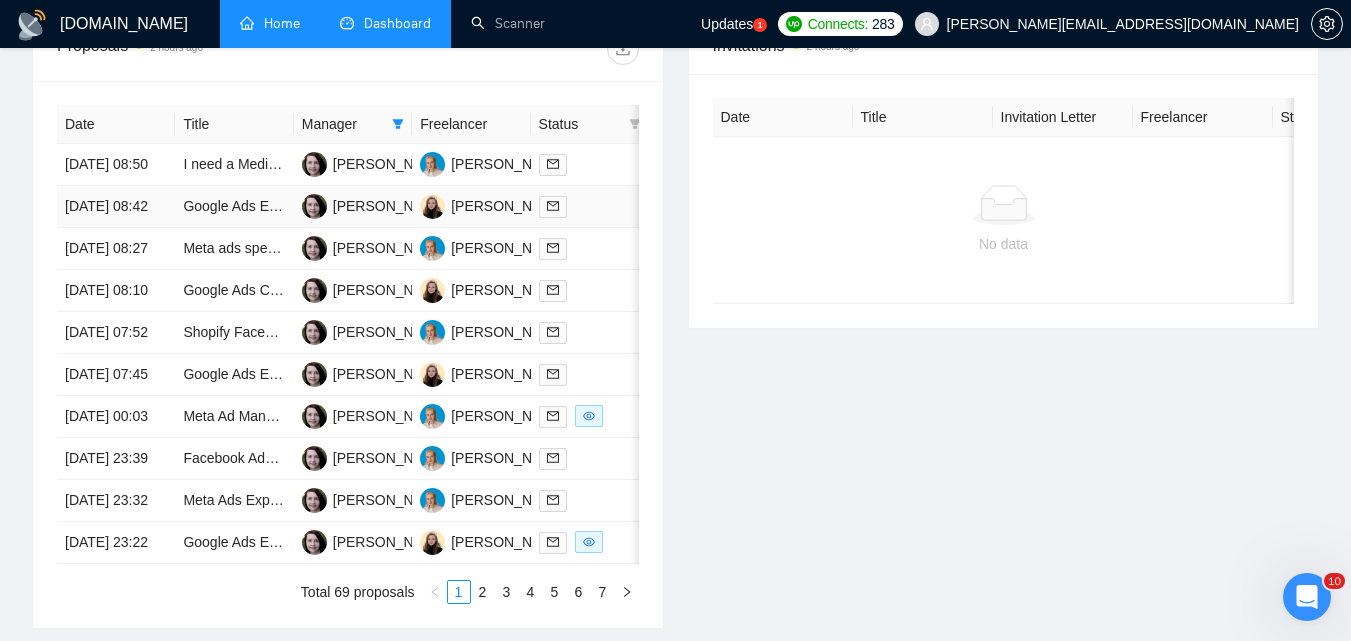 click at bounding box center (557, 206) 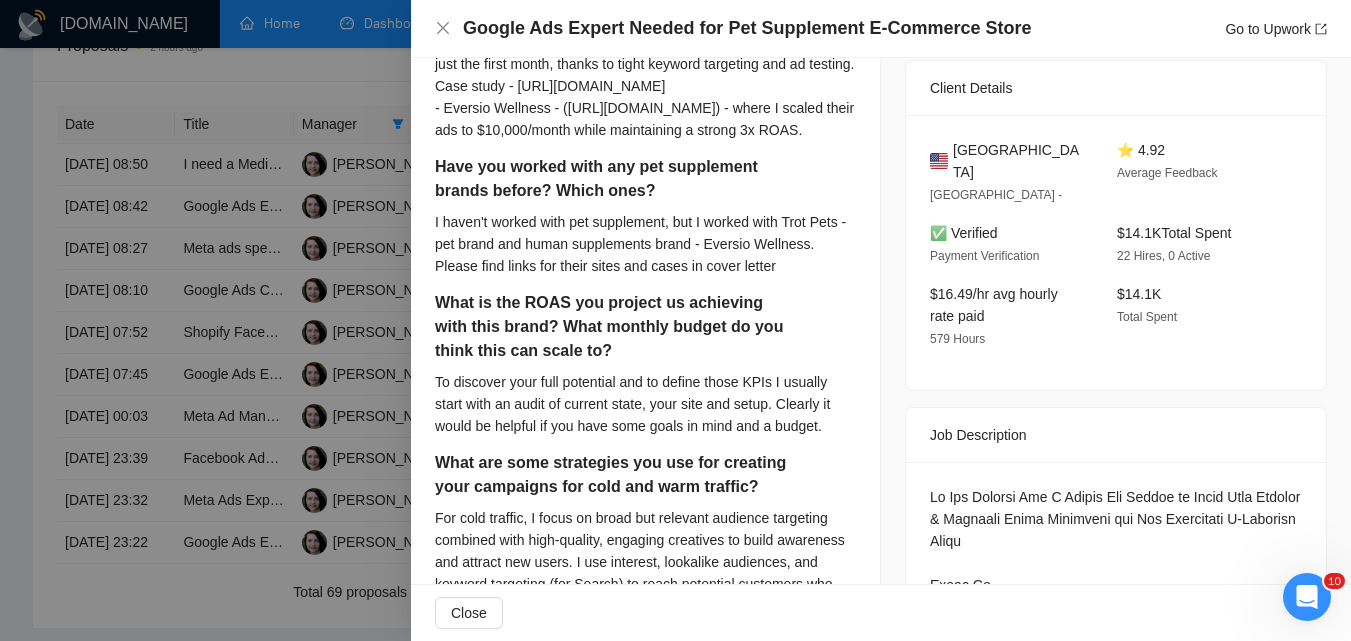 click at bounding box center (675, 320) 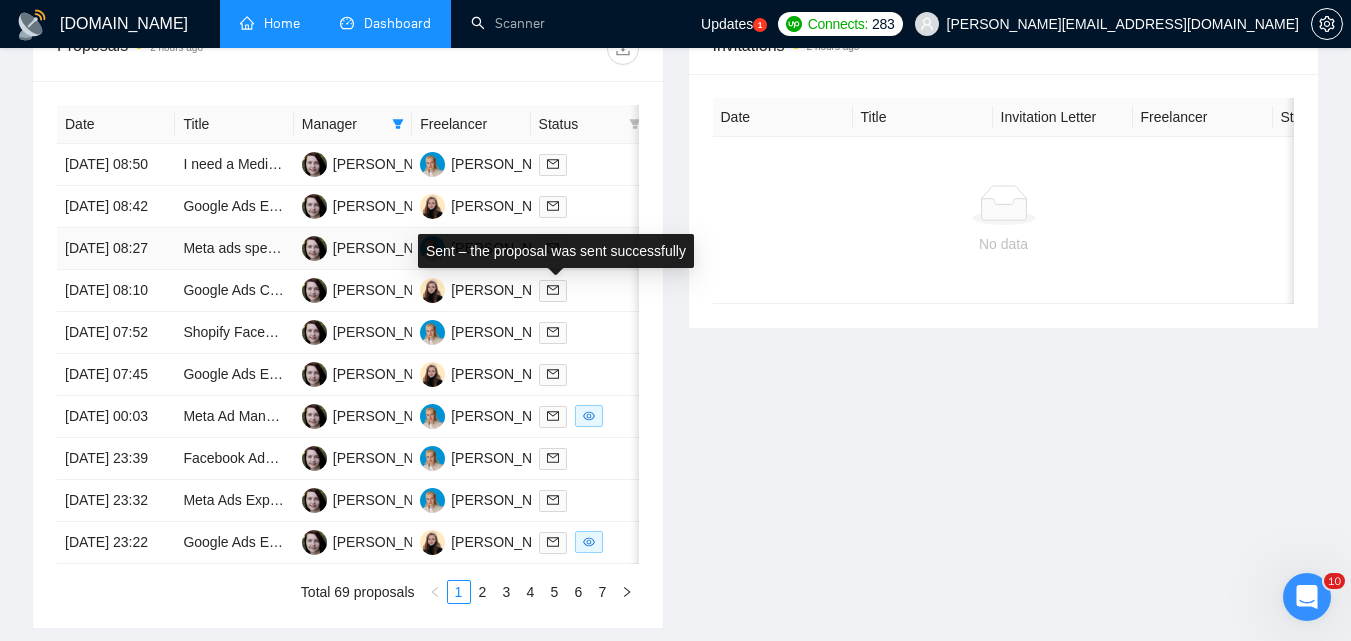 click on "Sent – the proposal was sent successfully" at bounding box center (556, 251) 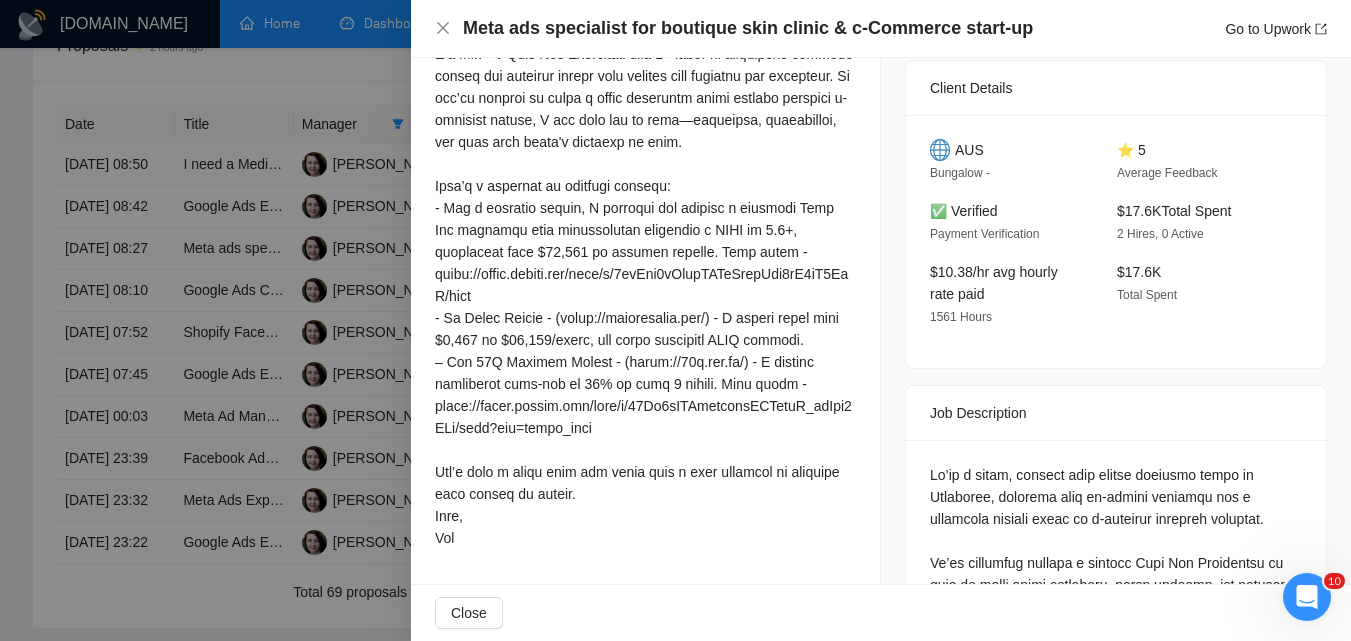 scroll, scrollTop: 341, scrollLeft: 0, axis: vertical 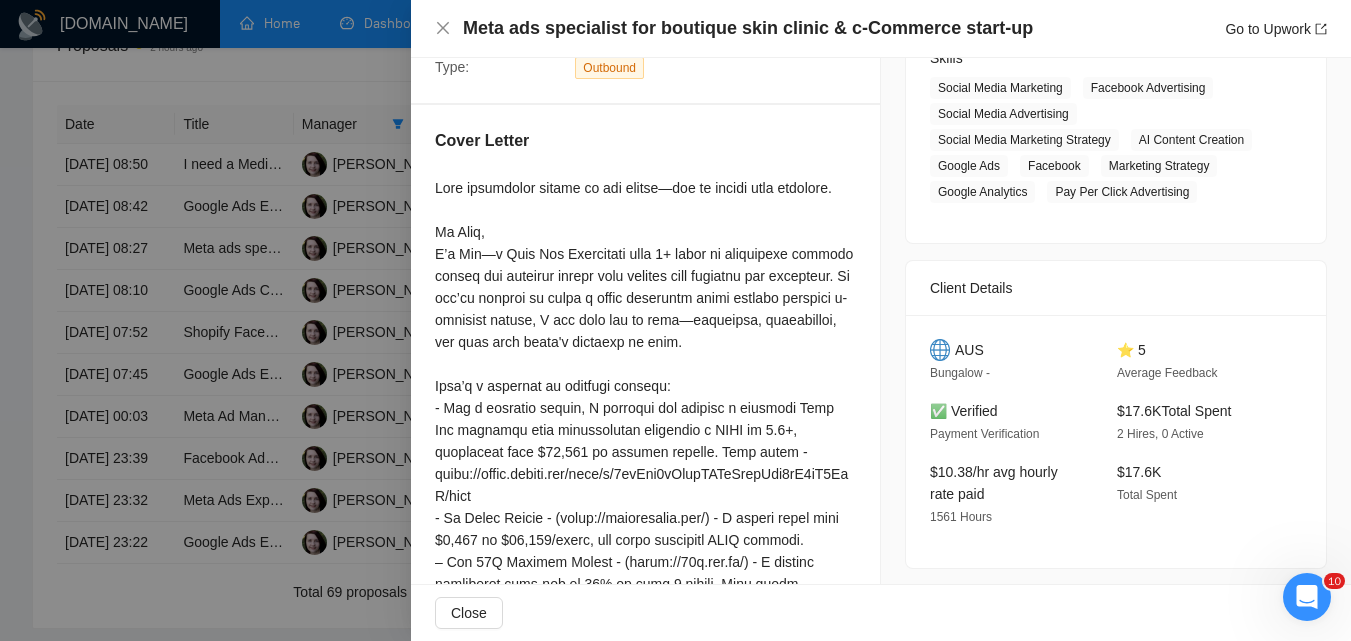 click at bounding box center [675, 320] 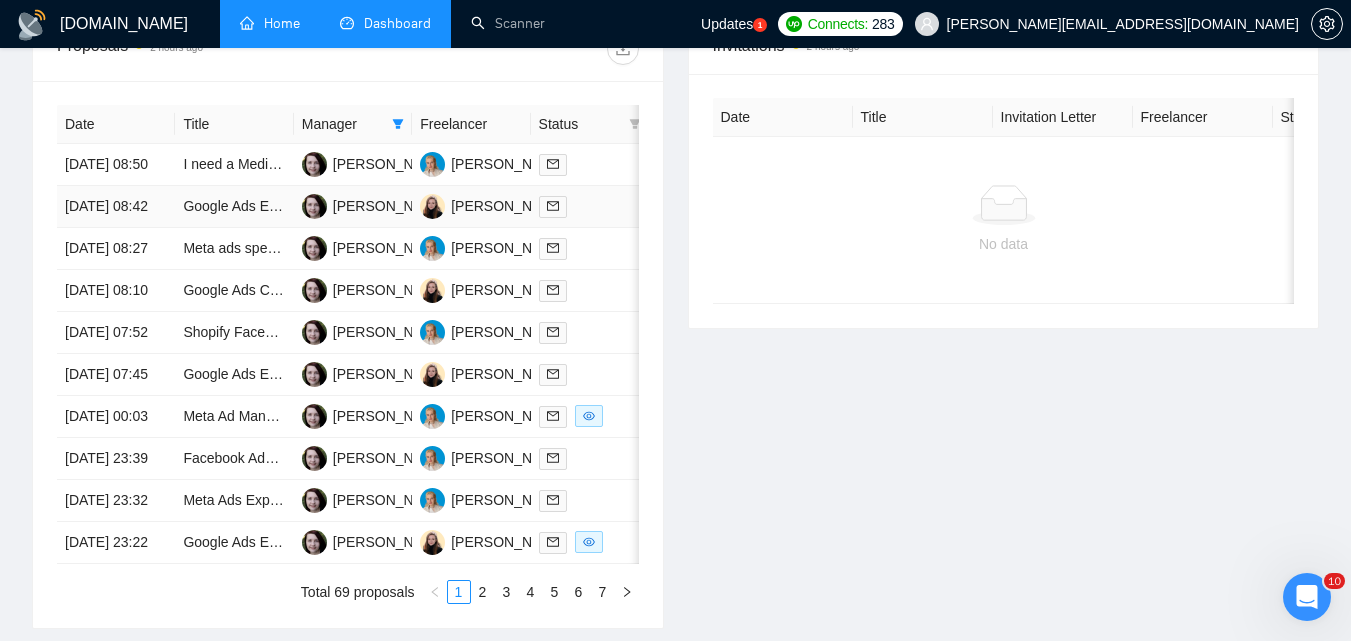 click at bounding box center (590, 206) 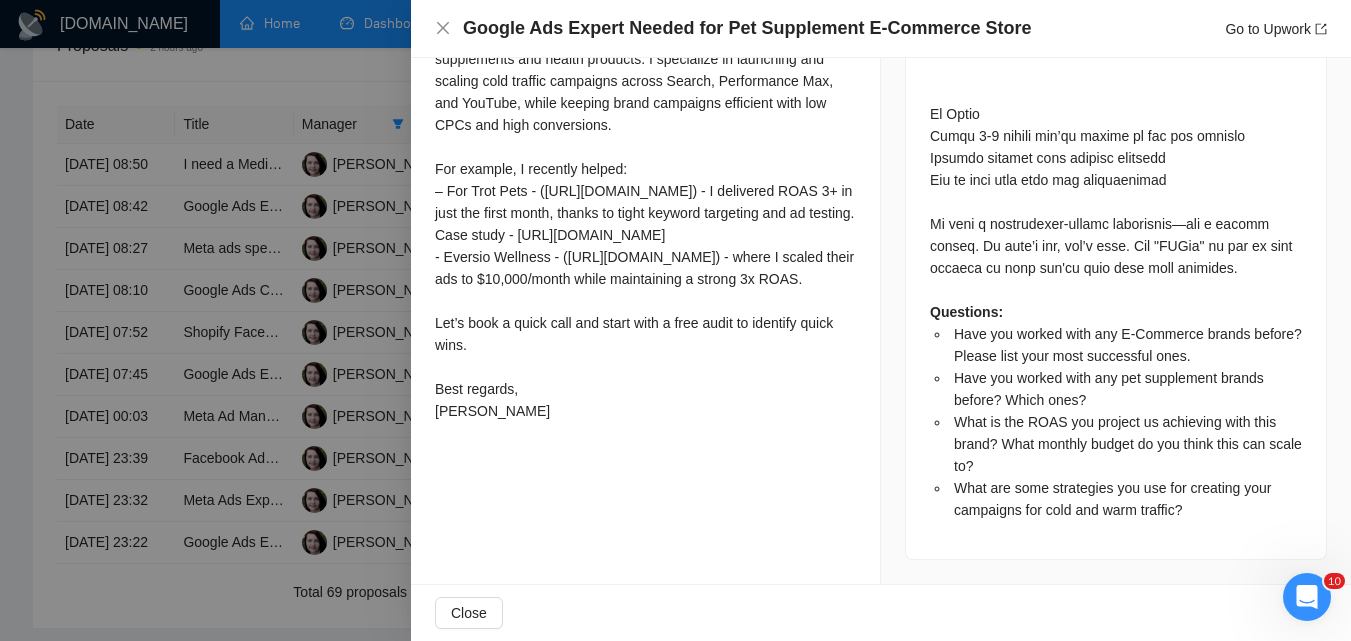 scroll, scrollTop: 1556, scrollLeft: 0, axis: vertical 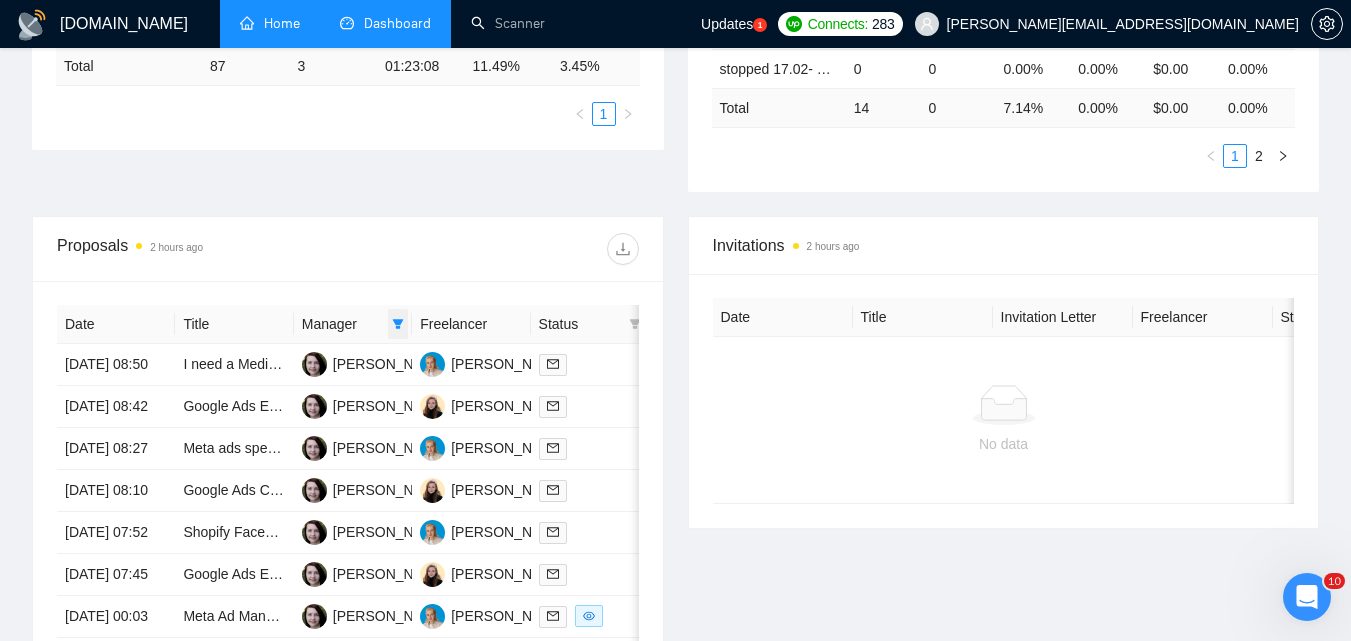 click 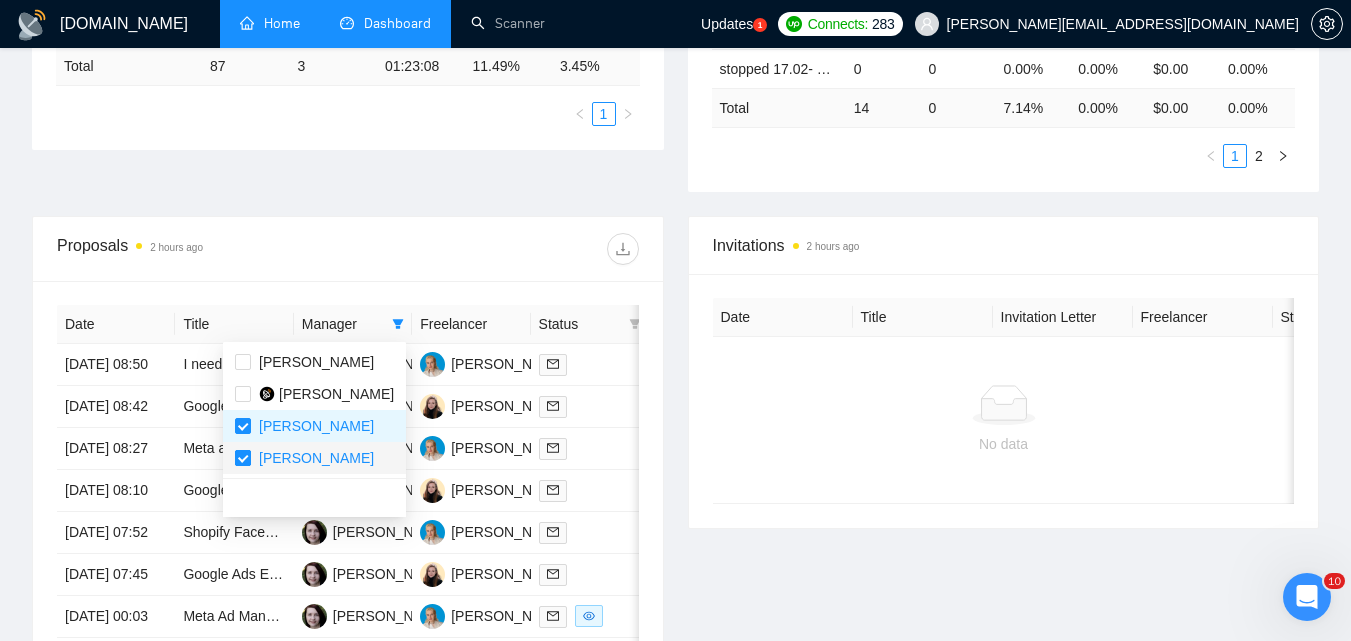 click at bounding box center [243, 458] 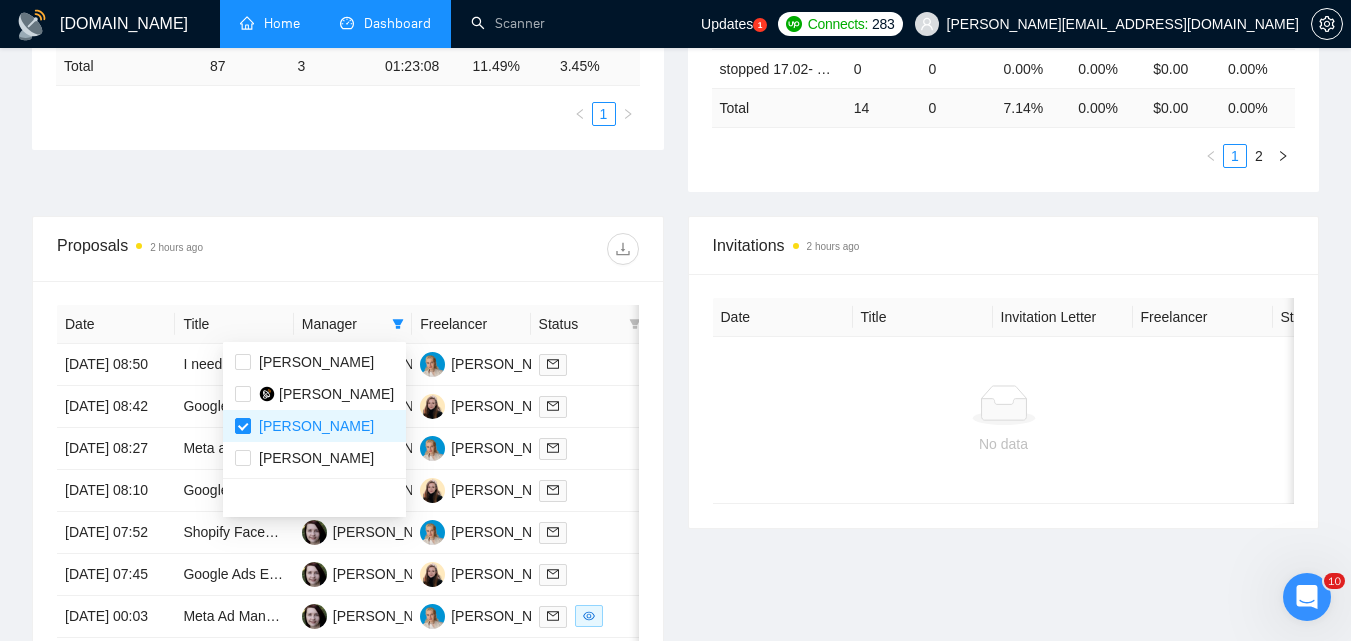click on "Proposals 2 hours ago" at bounding box center [348, 249] 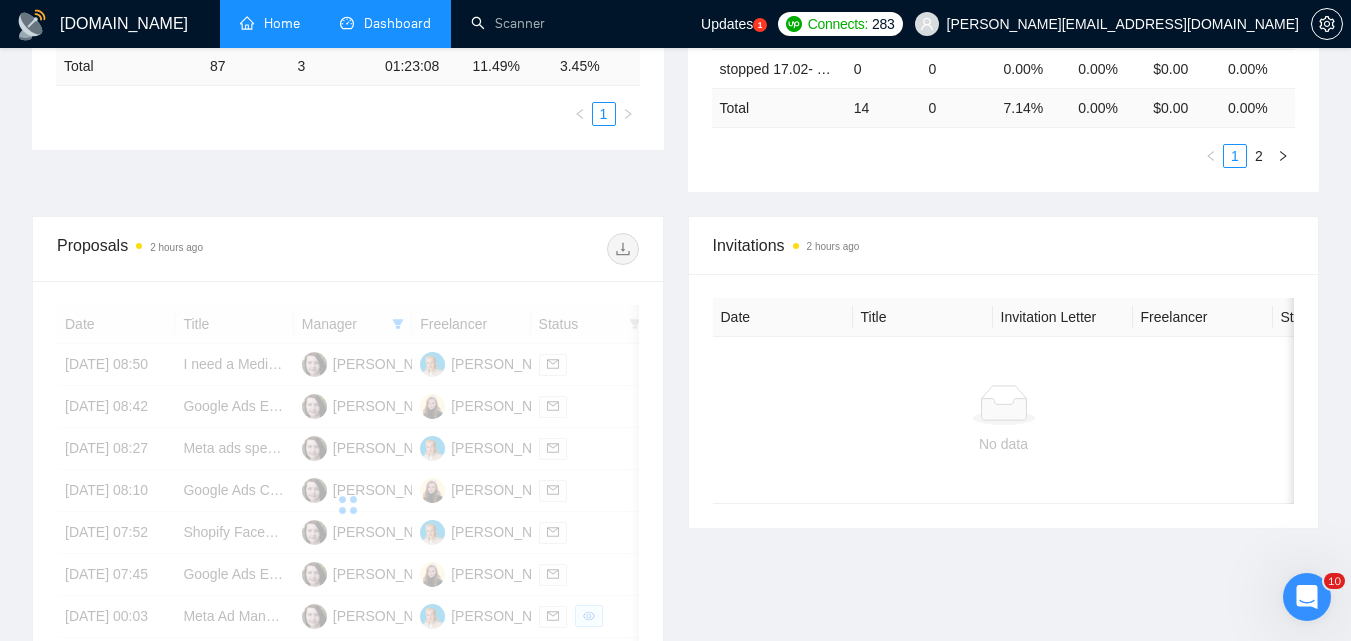 scroll, scrollTop: 700, scrollLeft: 0, axis: vertical 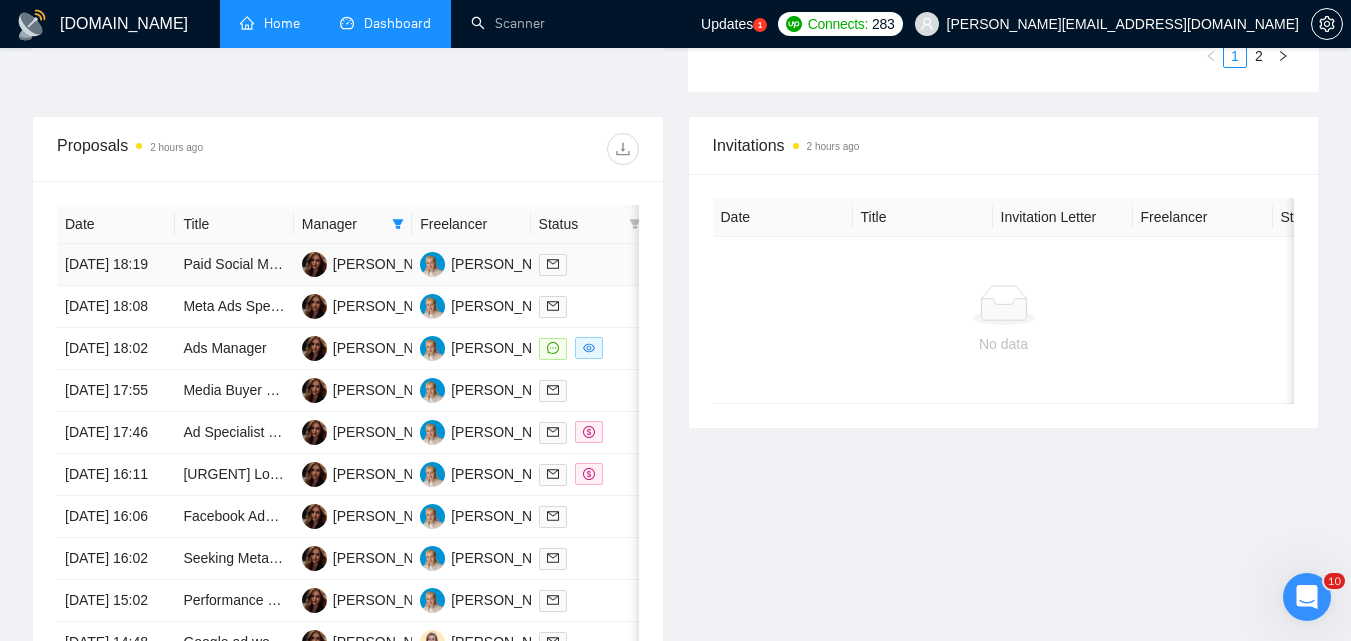 click at bounding box center (590, 264) 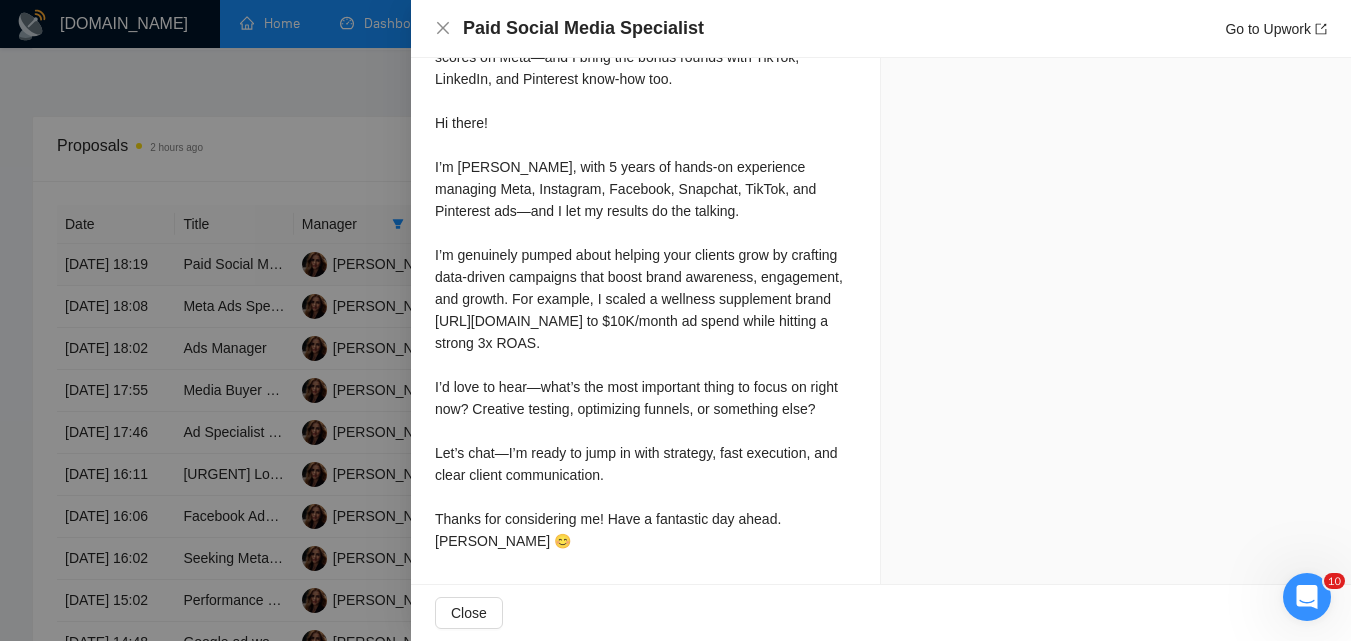 scroll, scrollTop: 1513, scrollLeft: 0, axis: vertical 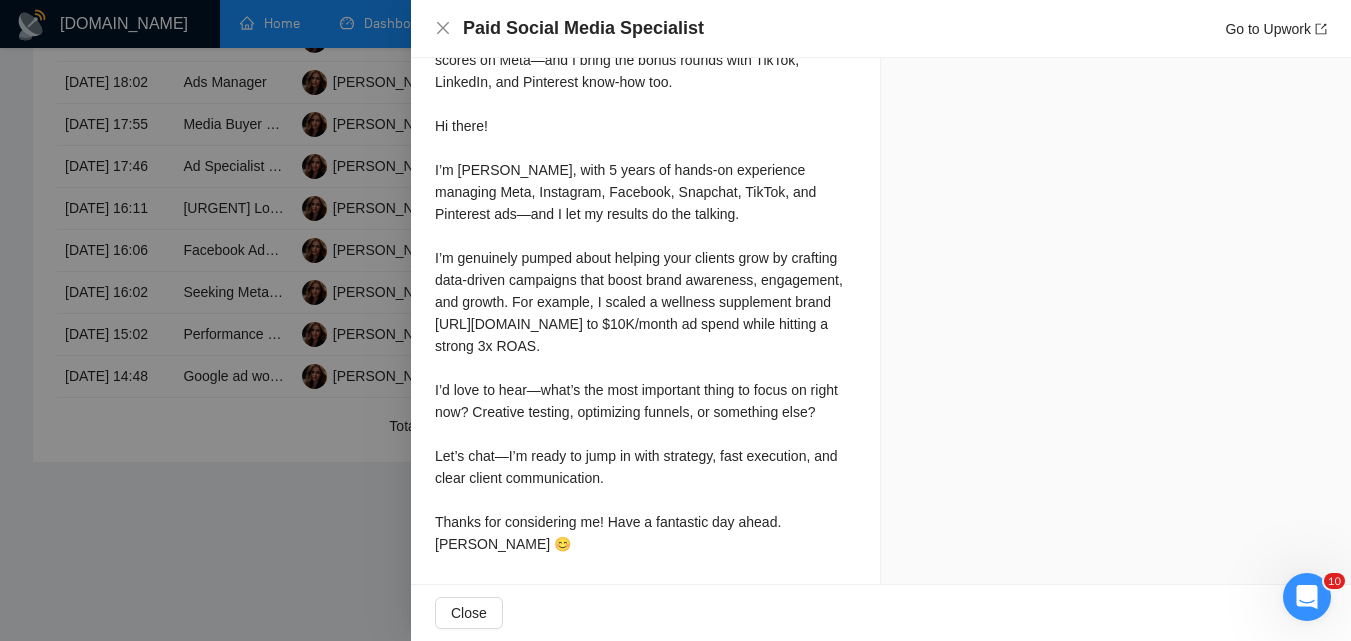 click at bounding box center [675, 320] 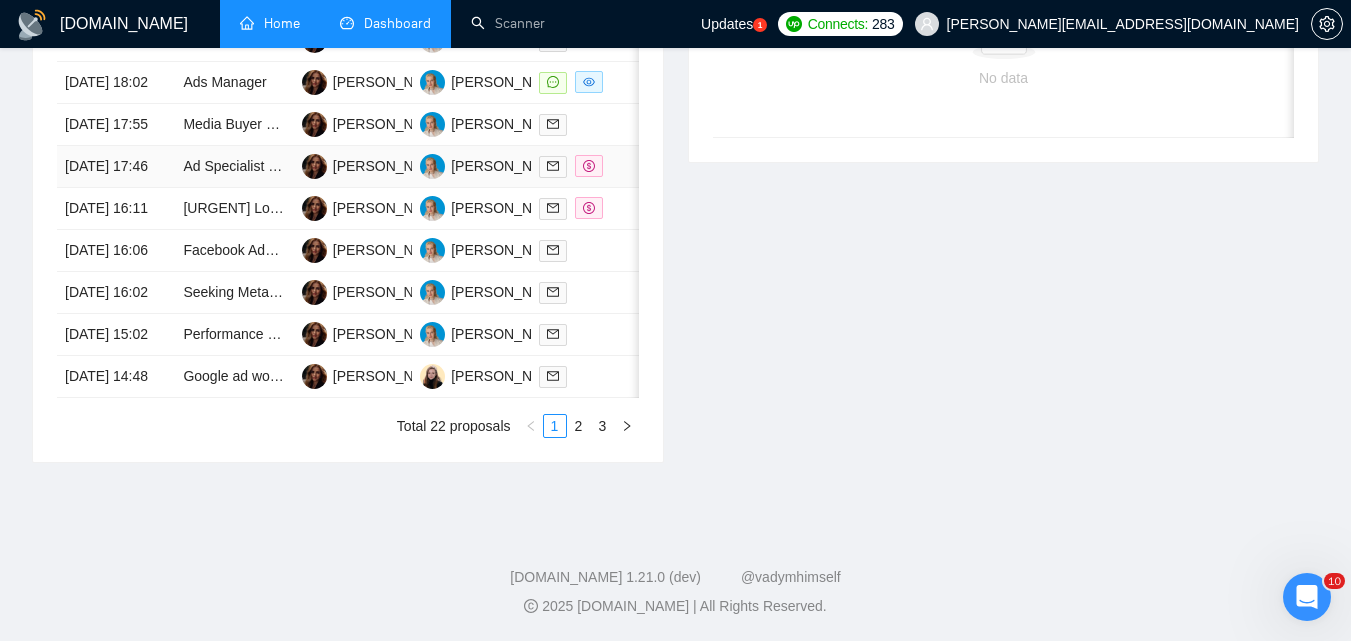 click at bounding box center (590, 166) 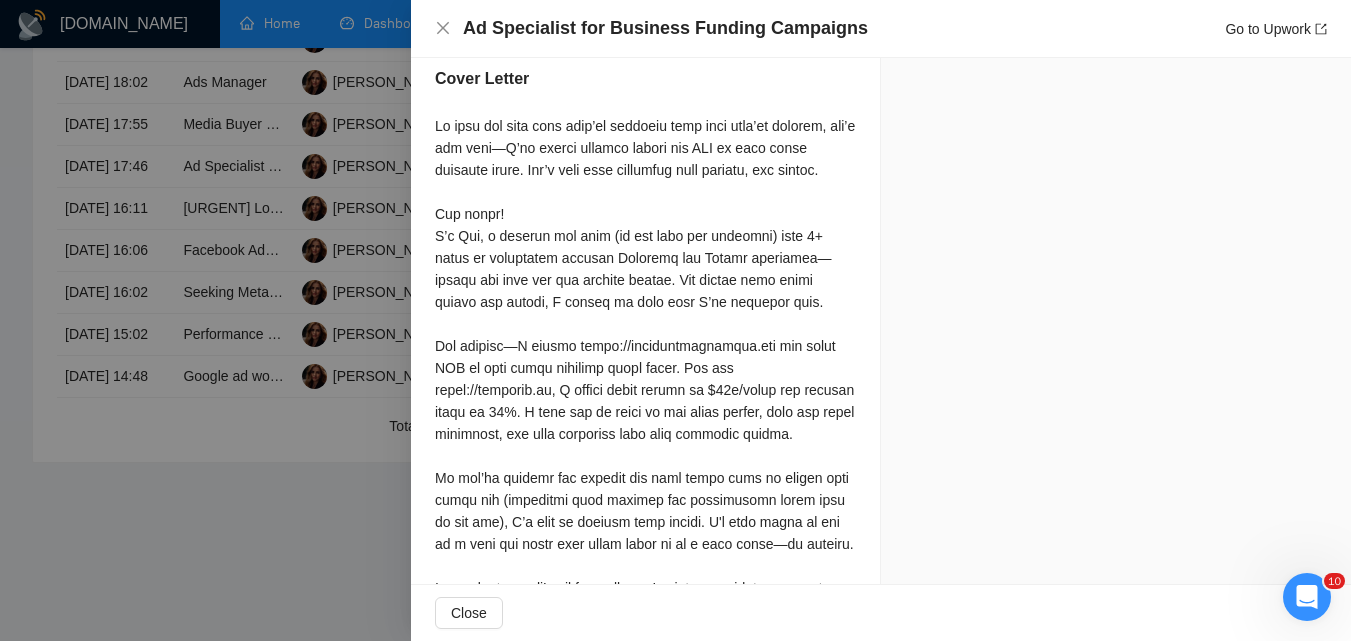 scroll, scrollTop: 6043, scrollLeft: 0, axis: vertical 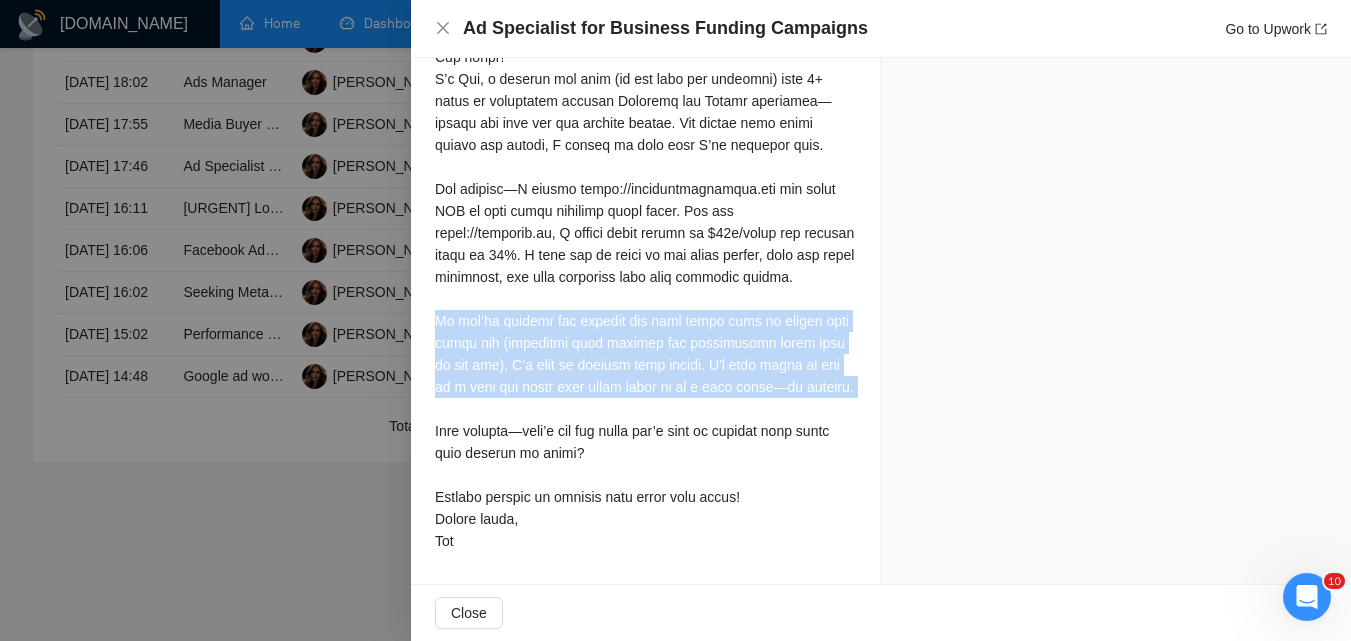 drag, startPoint x: 429, startPoint y: 317, endPoint x: 831, endPoint y: 401, distance: 410.68237 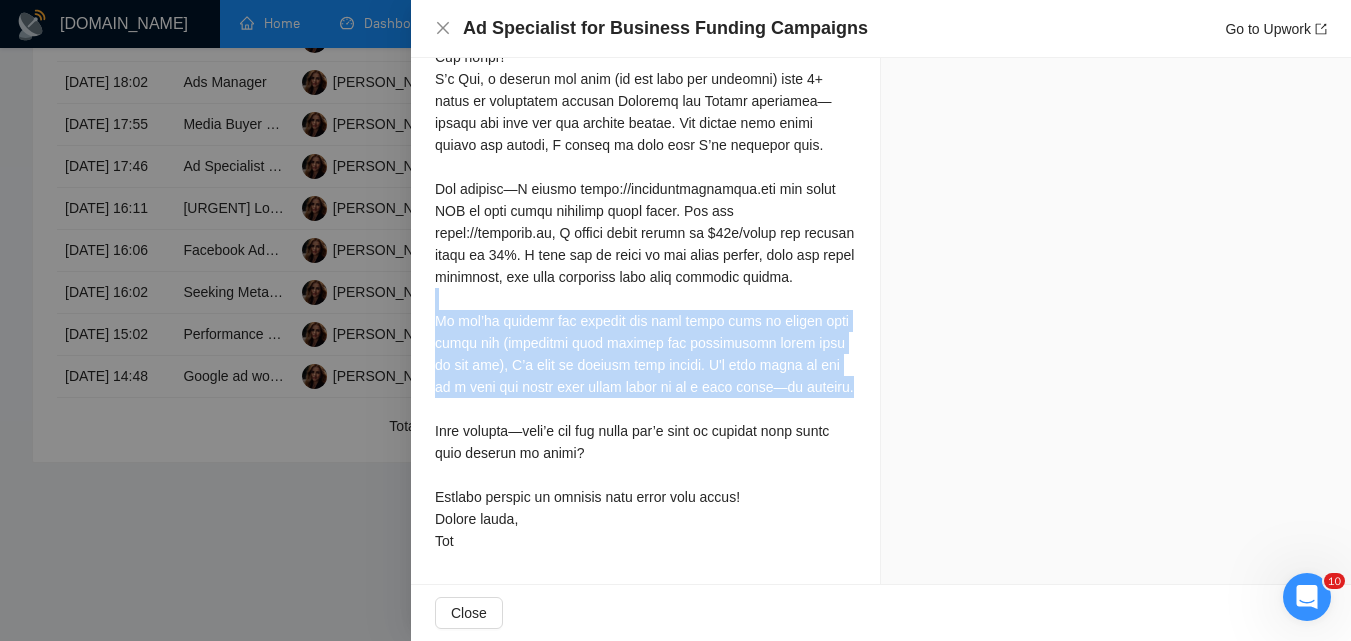 drag, startPoint x: 833, startPoint y: 393, endPoint x: 424, endPoint y: 292, distance: 421.28613 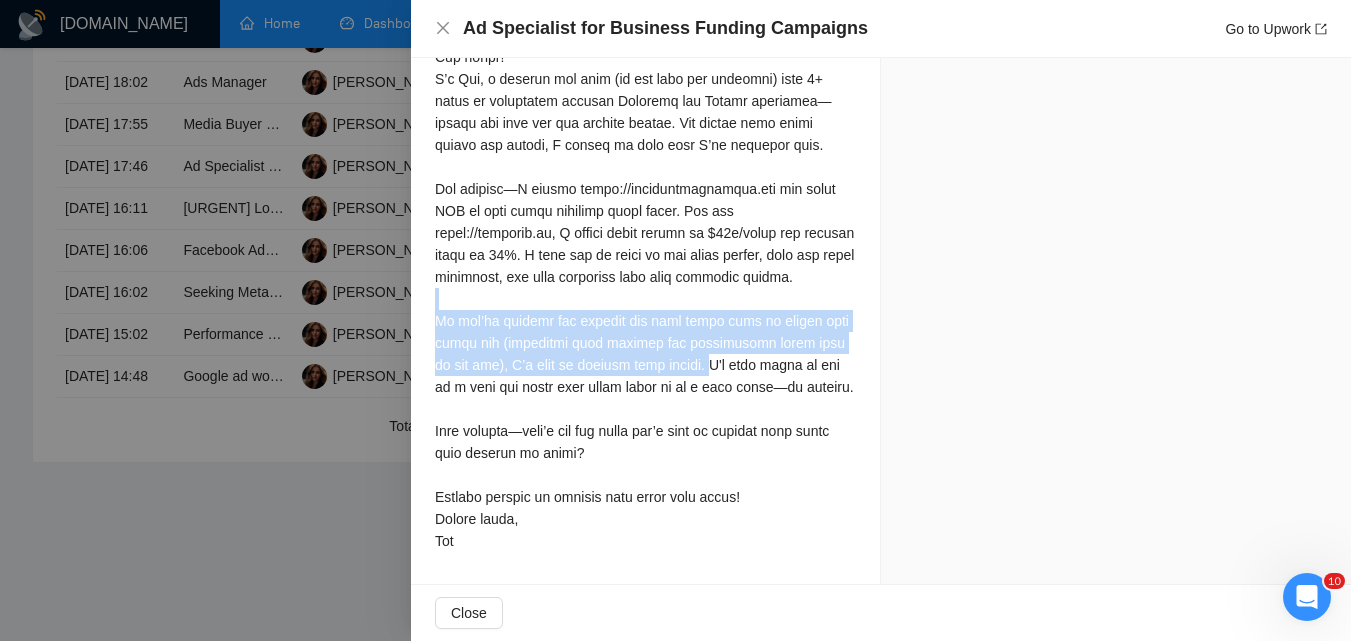 drag, startPoint x: 437, startPoint y: 309, endPoint x: 693, endPoint y: 359, distance: 260.83713 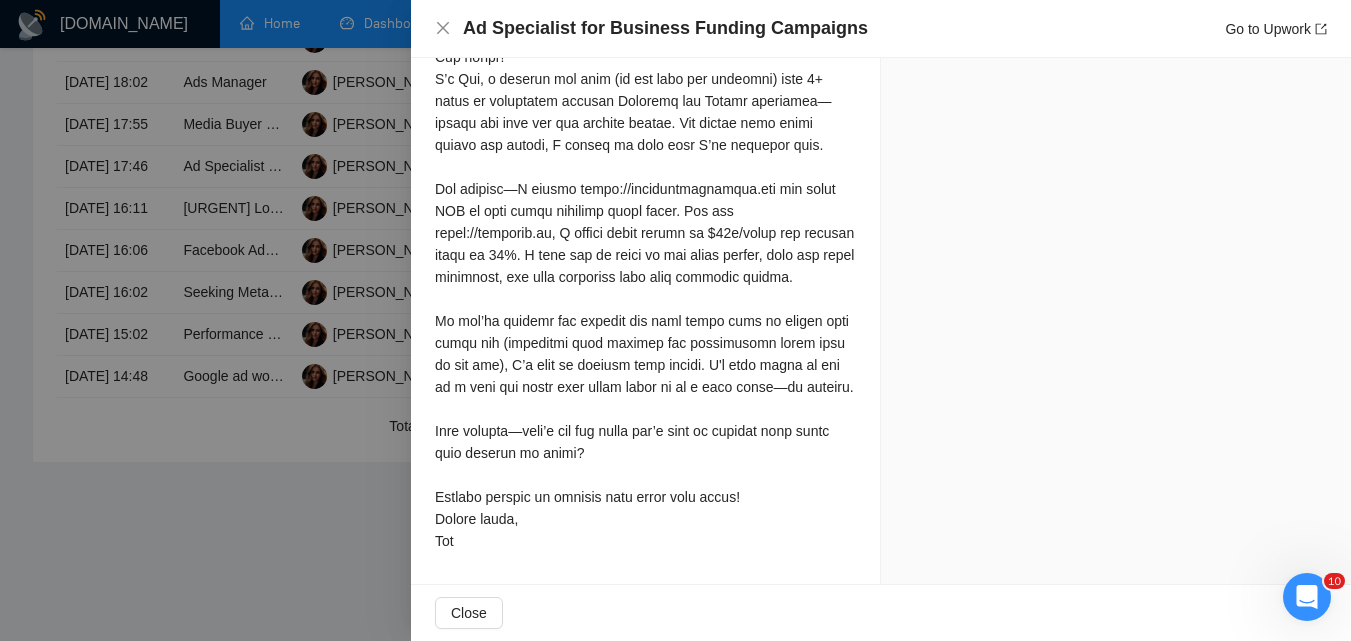 click at bounding box center (675, 320) 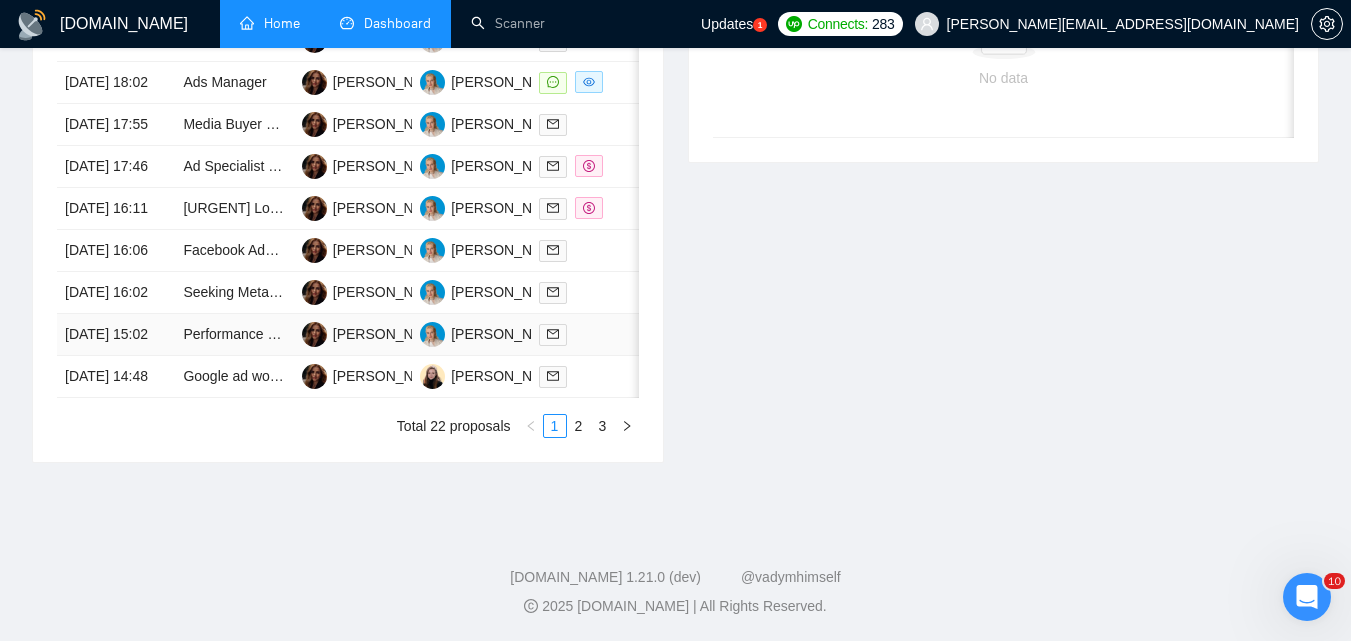 click at bounding box center [553, 335] 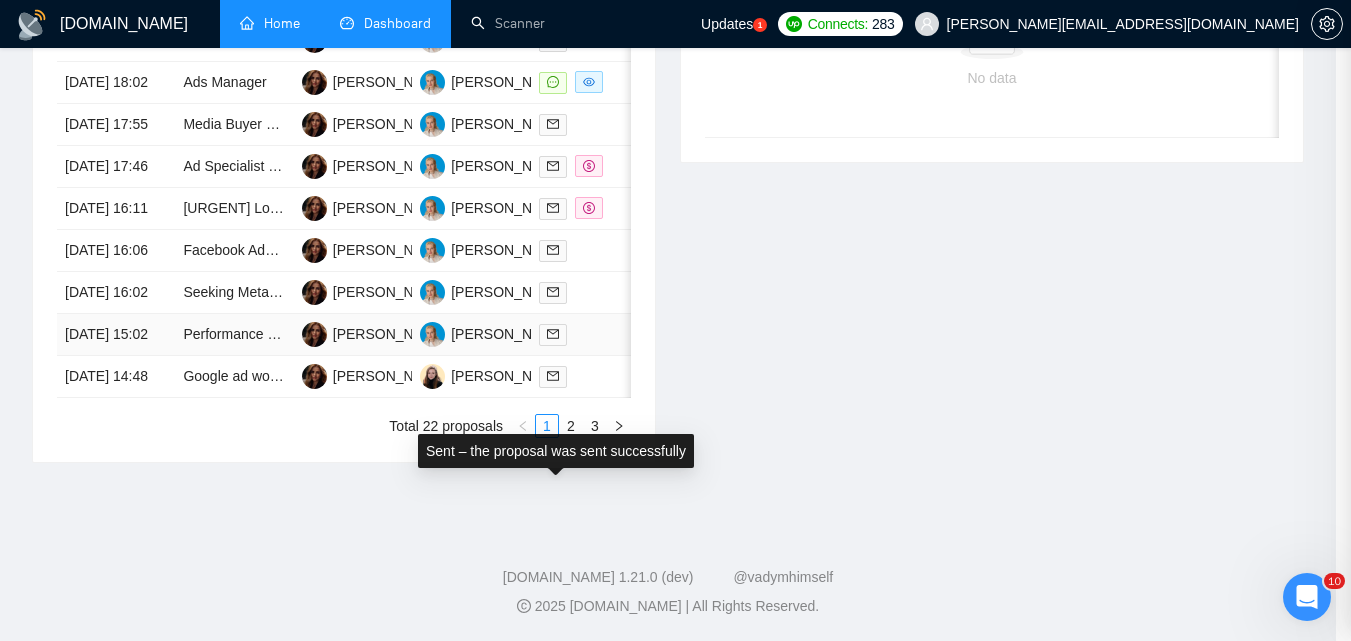 scroll, scrollTop: 1348, scrollLeft: 0, axis: vertical 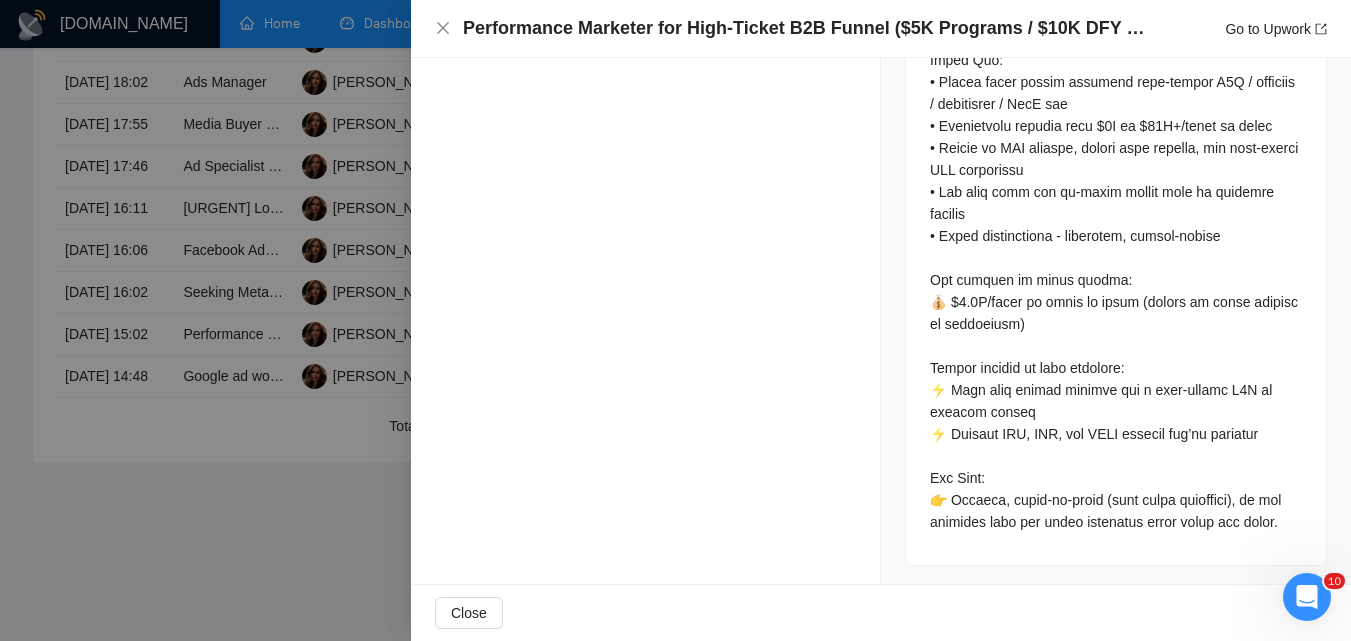 click at bounding box center (675, 320) 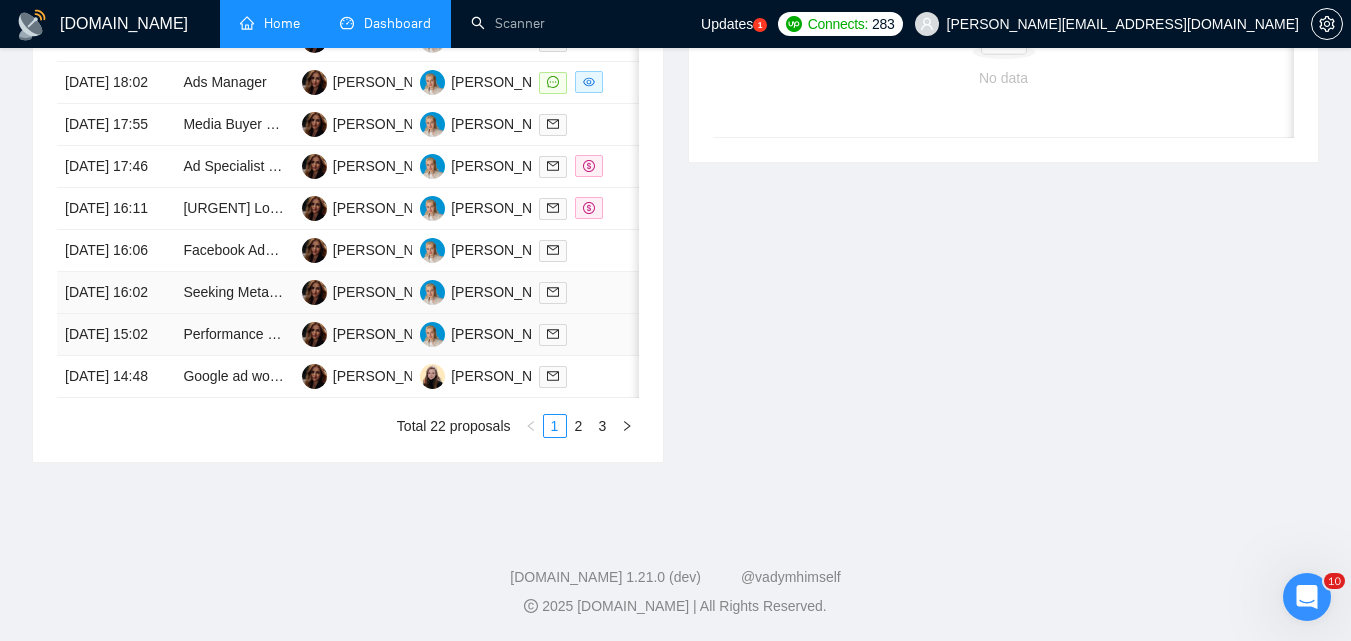click at bounding box center (590, 335) 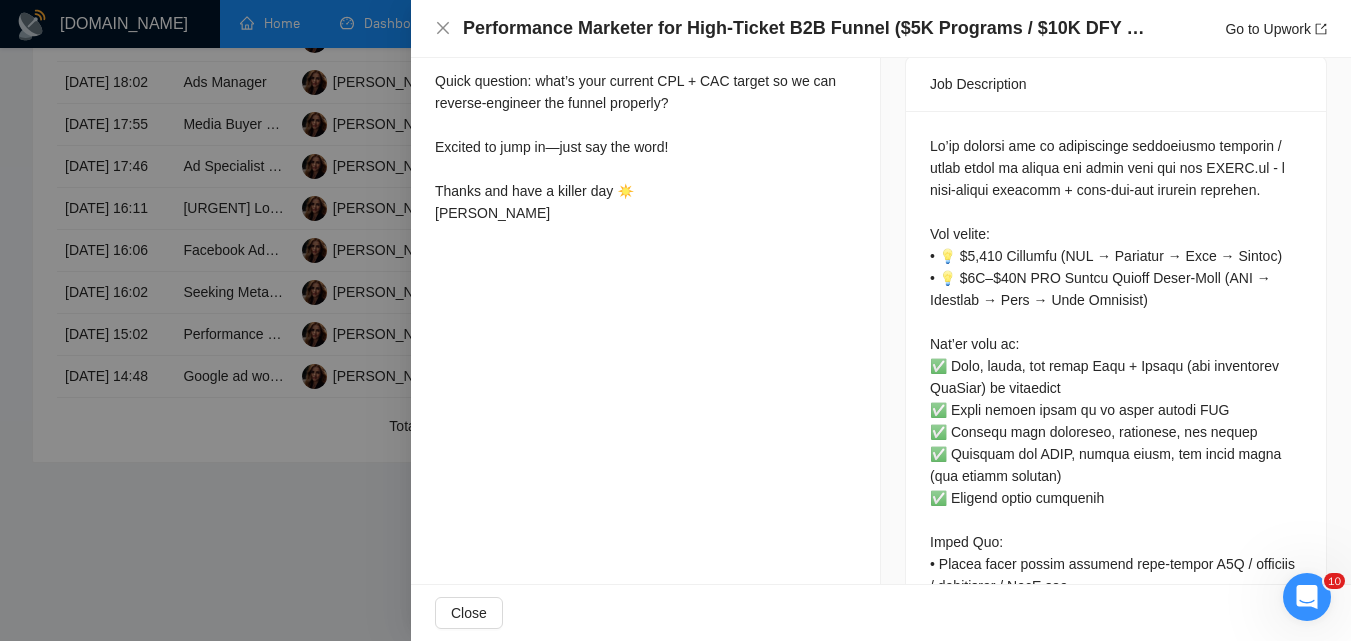 scroll, scrollTop: 900, scrollLeft: 0, axis: vertical 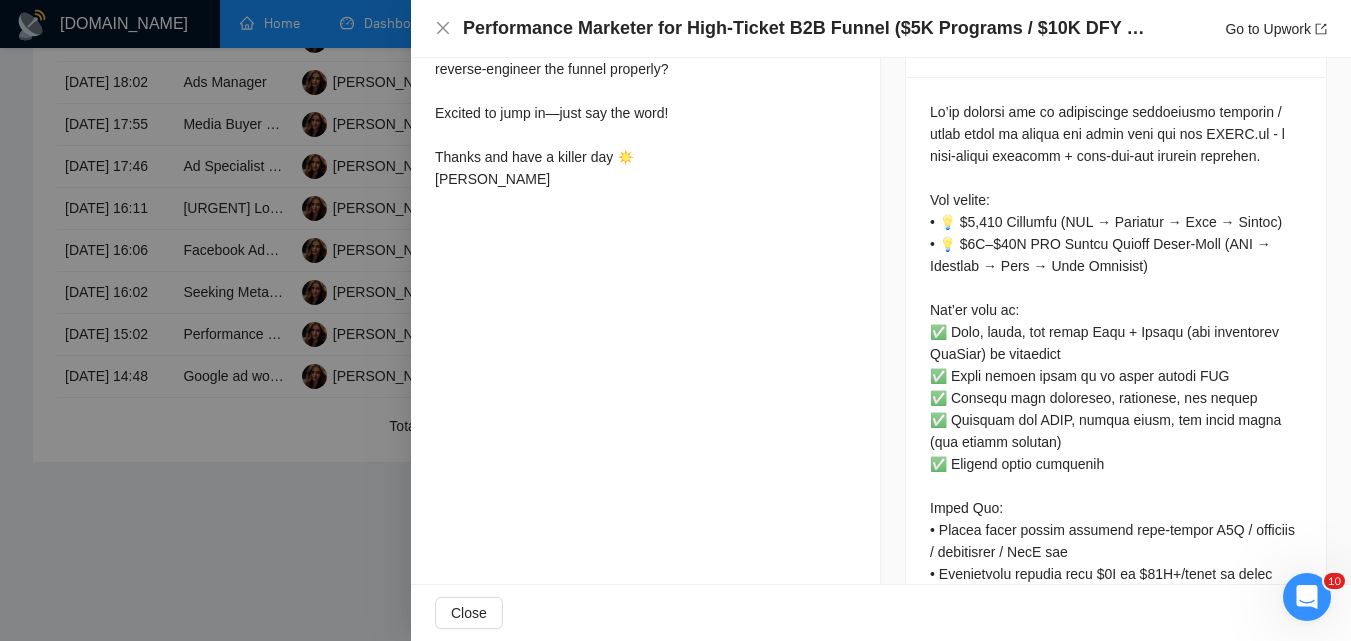 click at bounding box center [675, 320] 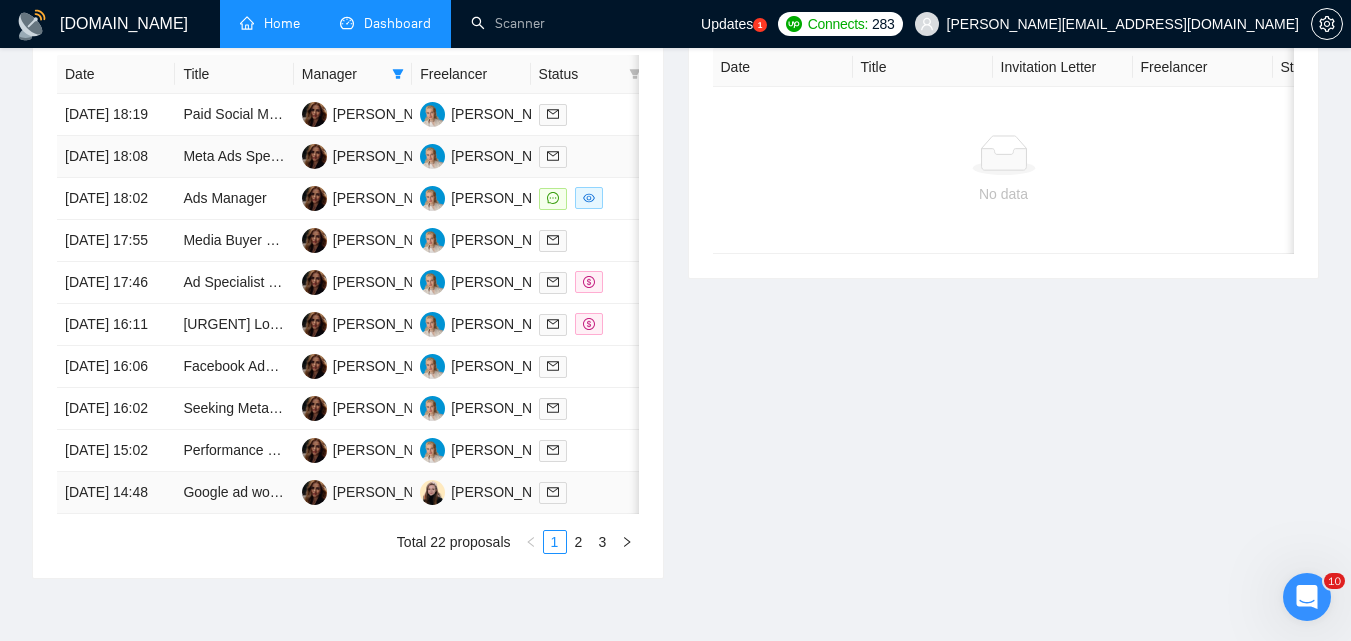 scroll, scrollTop: 771, scrollLeft: 0, axis: vertical 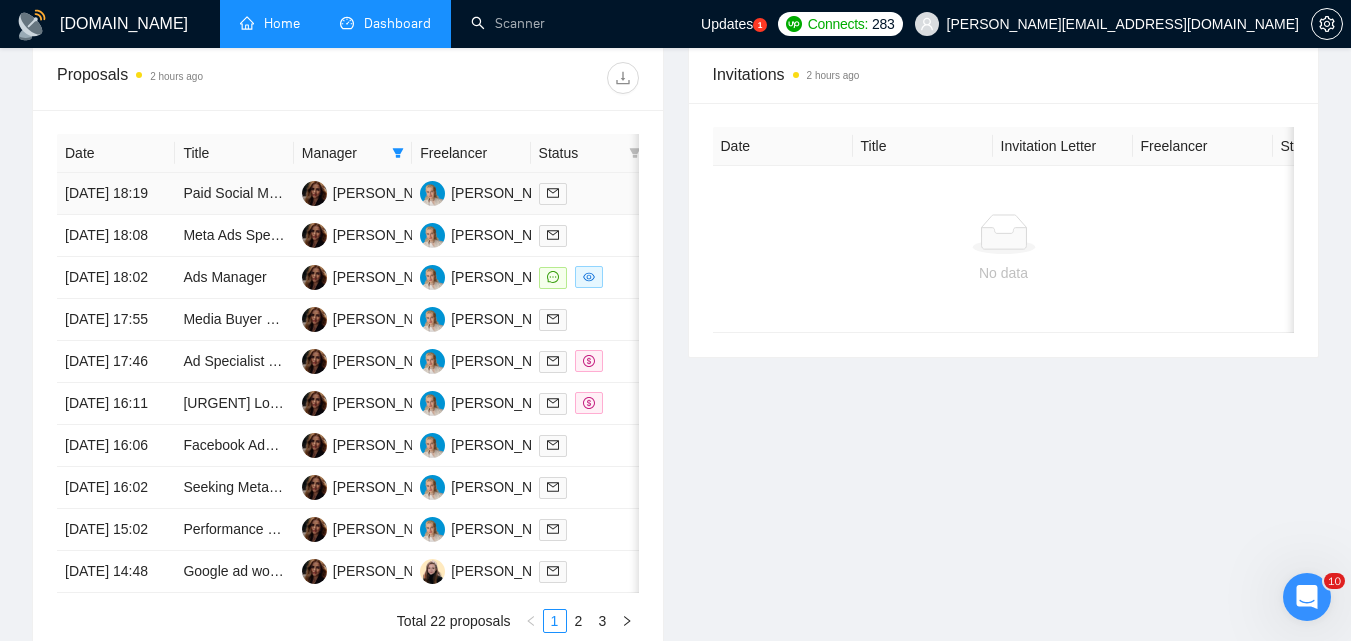 click at bounding box center (590, 194) 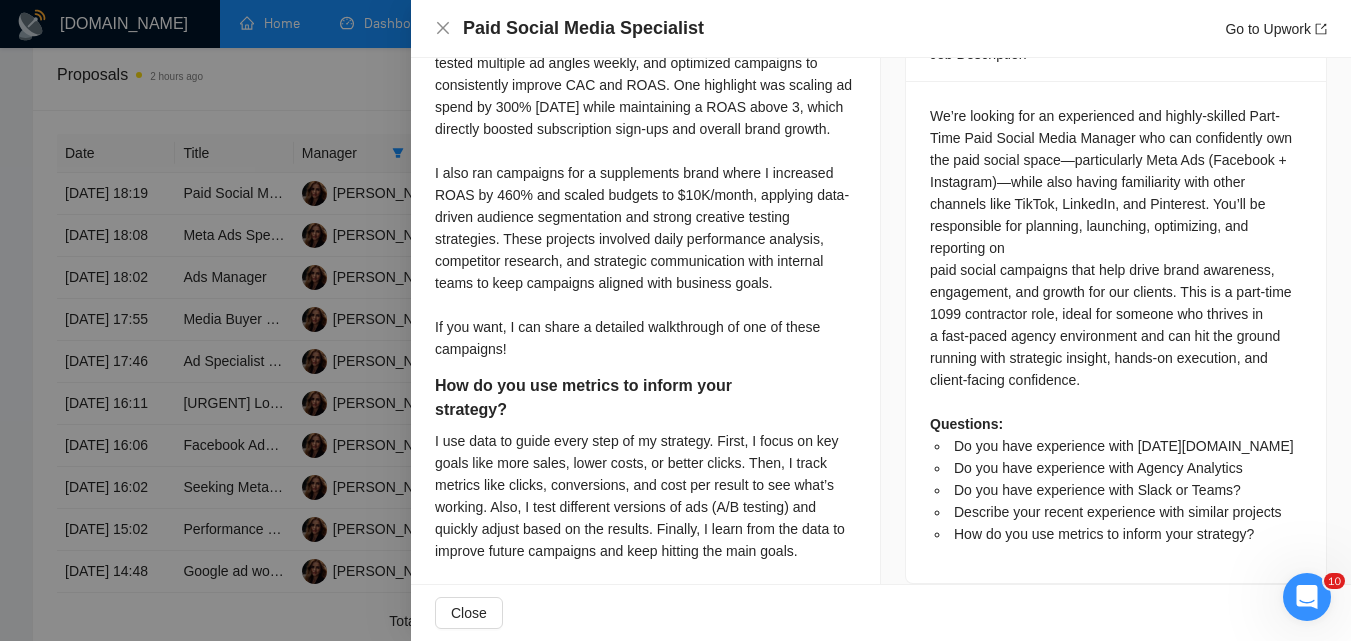 click at bounding box center (675, 320) 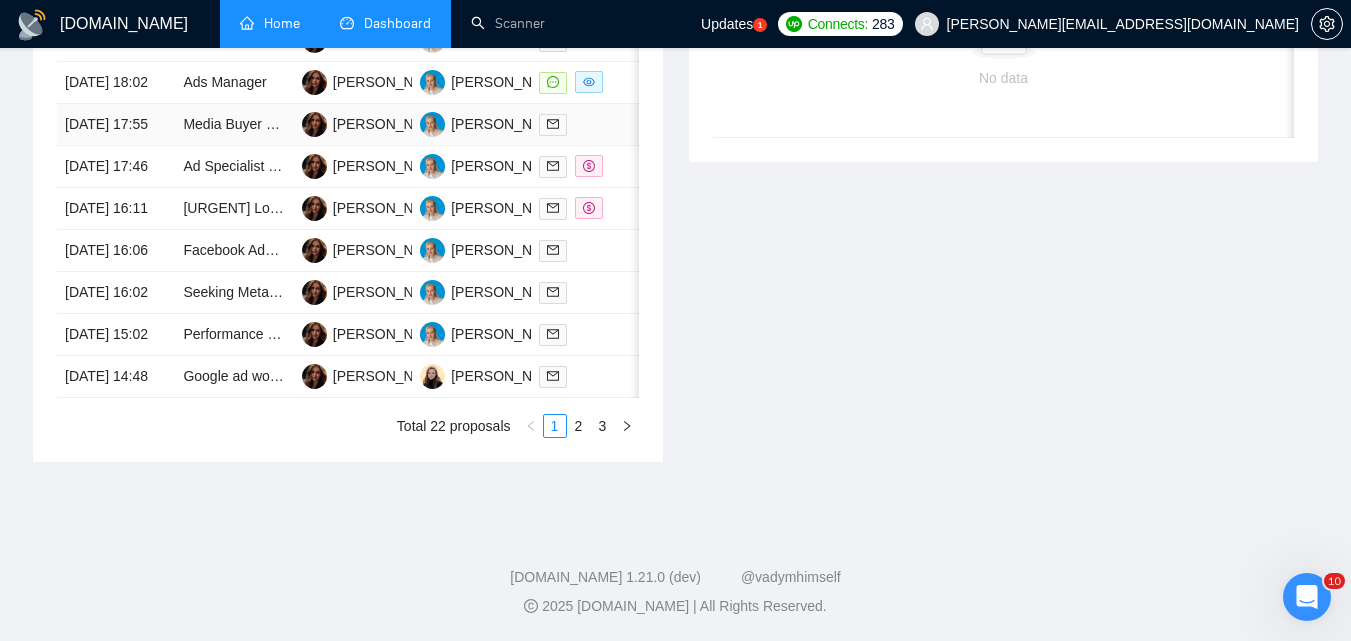 scroll, scrollTop: 1071, scrollLeft: 0, axis: vertical 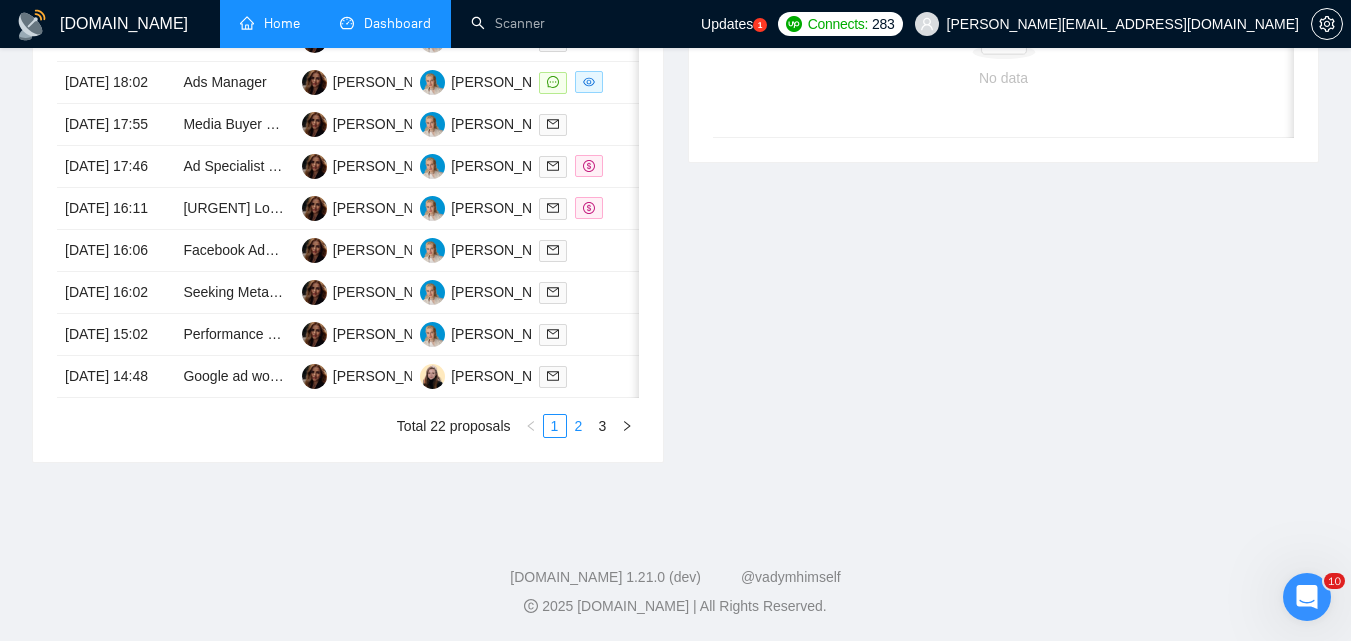 click on "2" at bounding box center [579, 426] 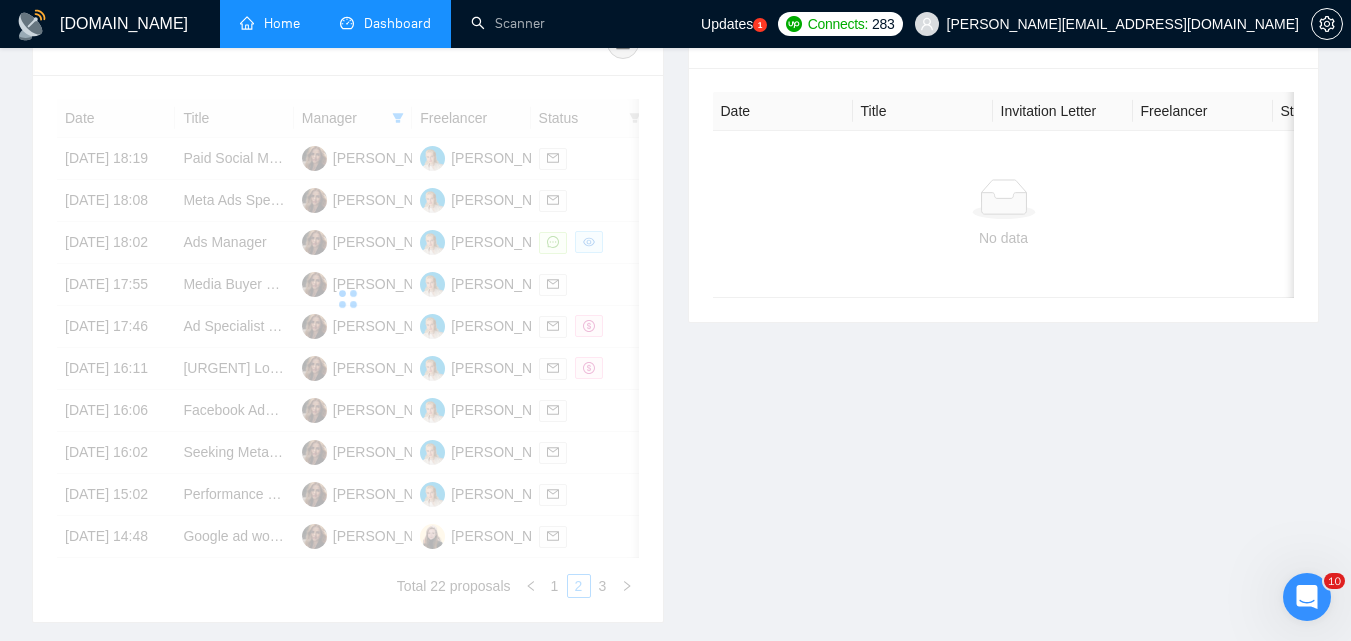 scroll, scrollTop: 771, scrollLeft: 0, axis: vertical 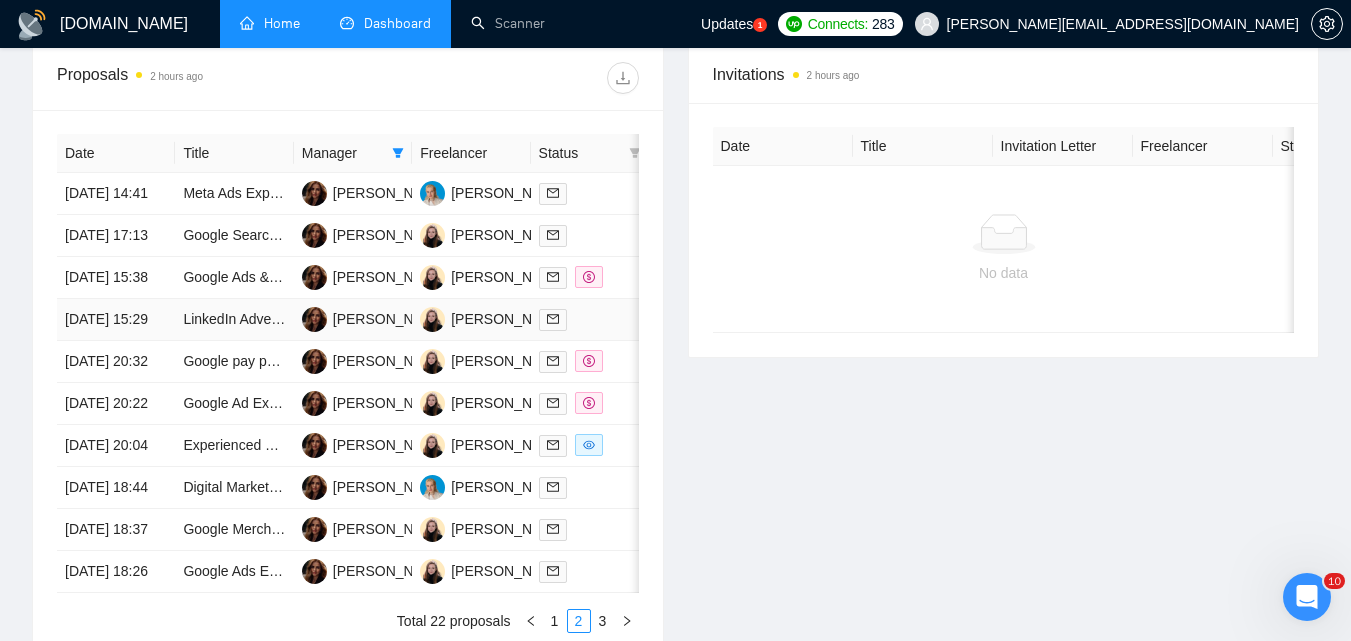 click at bounding box center (590, 319) 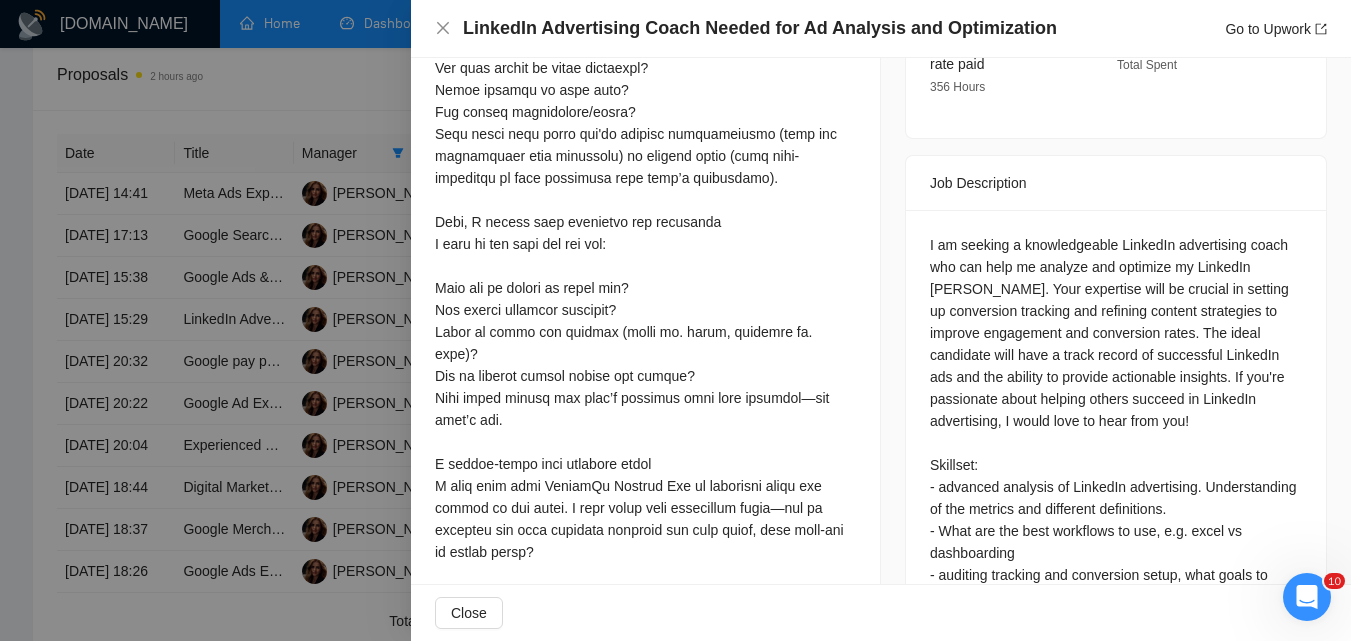 scroll, scrollTop: 700, scrollLeft: 0, axis: vertical 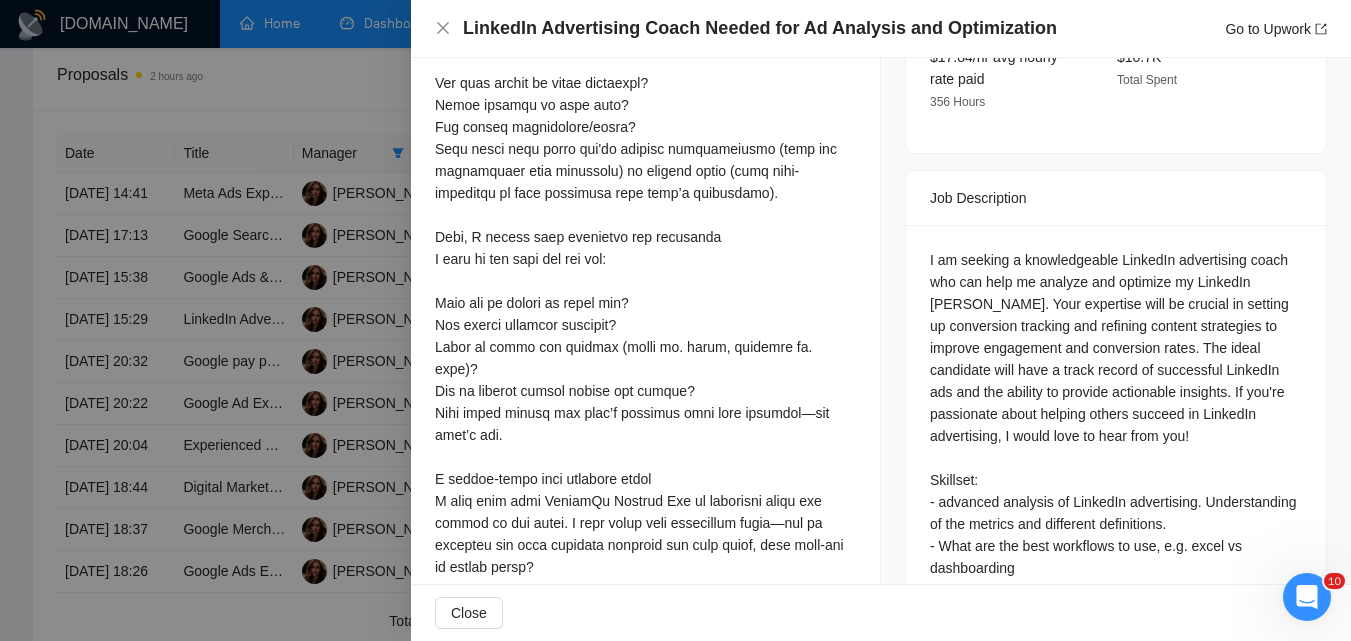 click at bounding box center (675, 320) 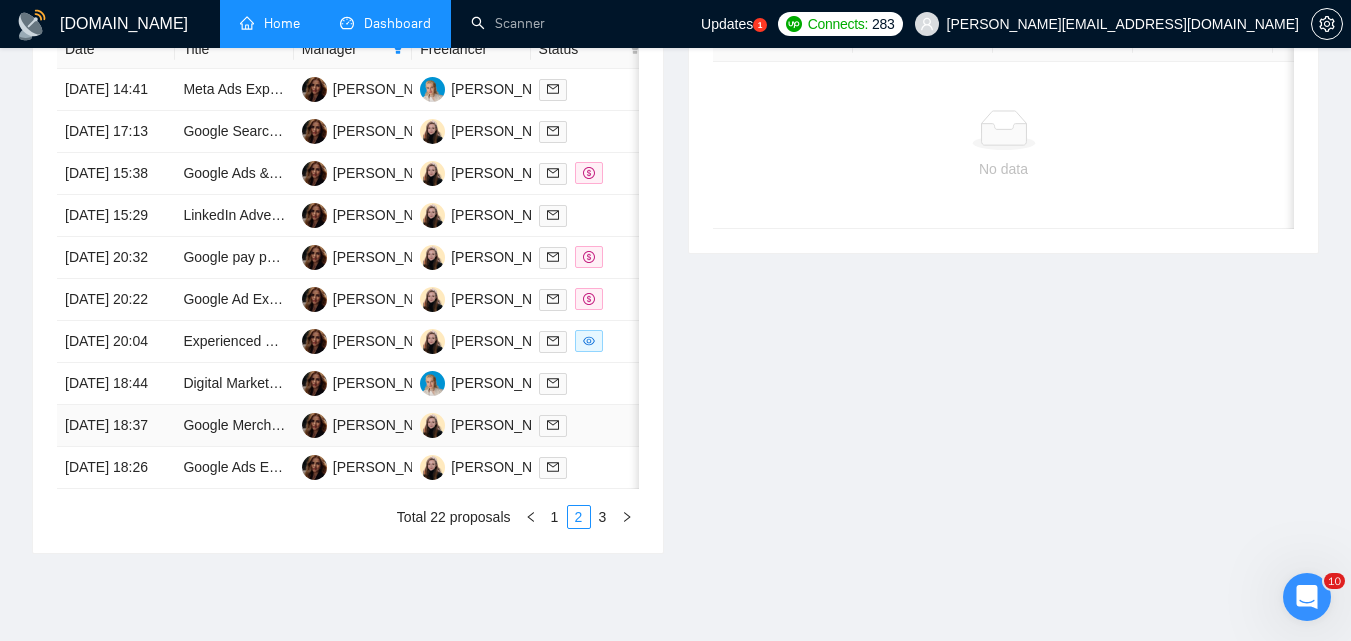 scroll, scrollTop: 1171, scrollLeft: 0, axis: vertical 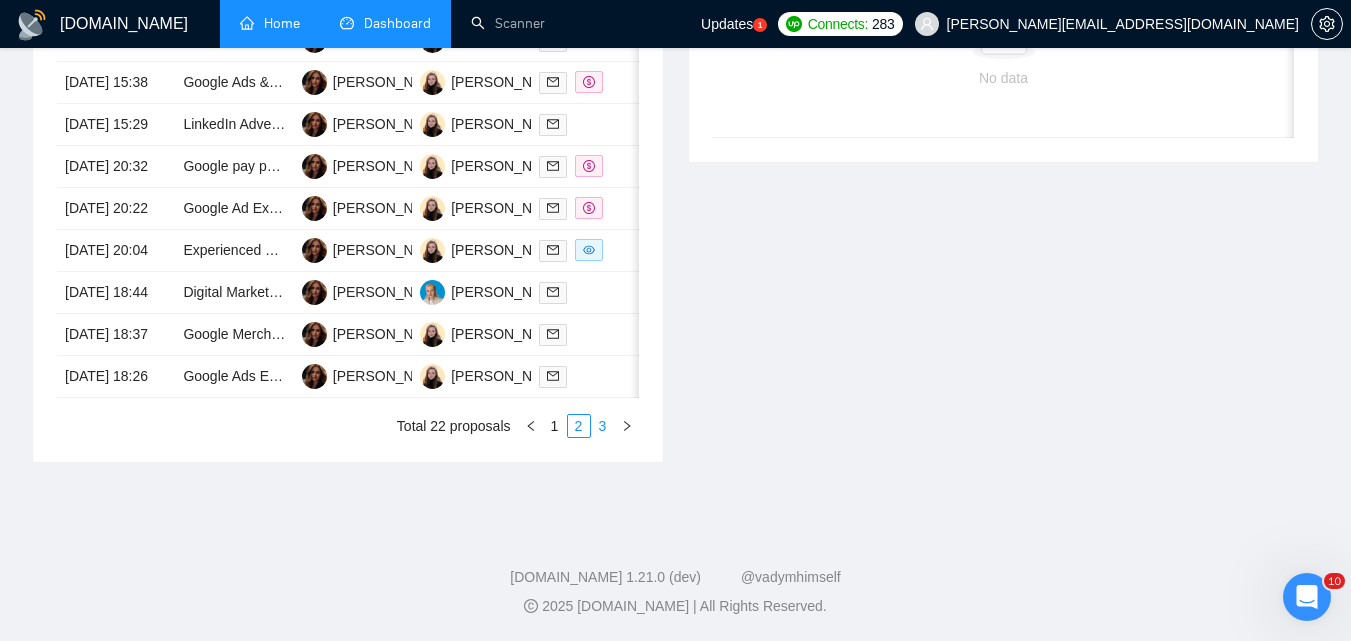 click on "3" at bounding box center (603, 426) 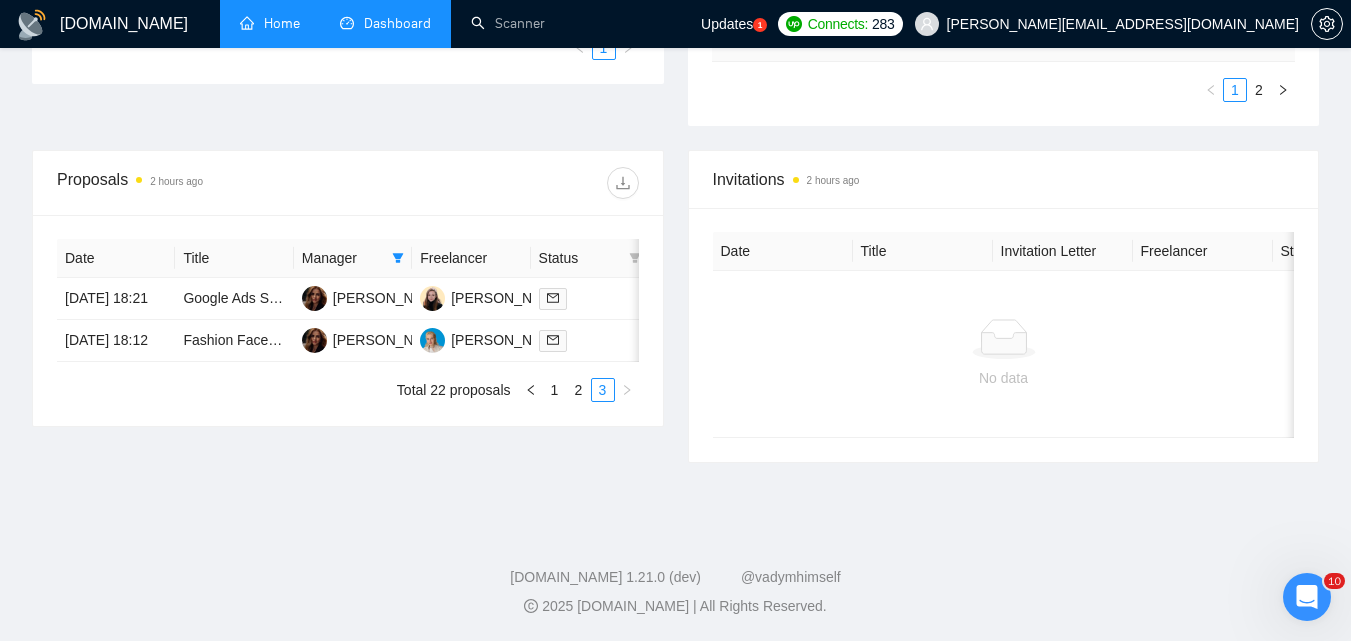 scroll, scrollTop: 683, scrollLeft: 0, axis: vertical 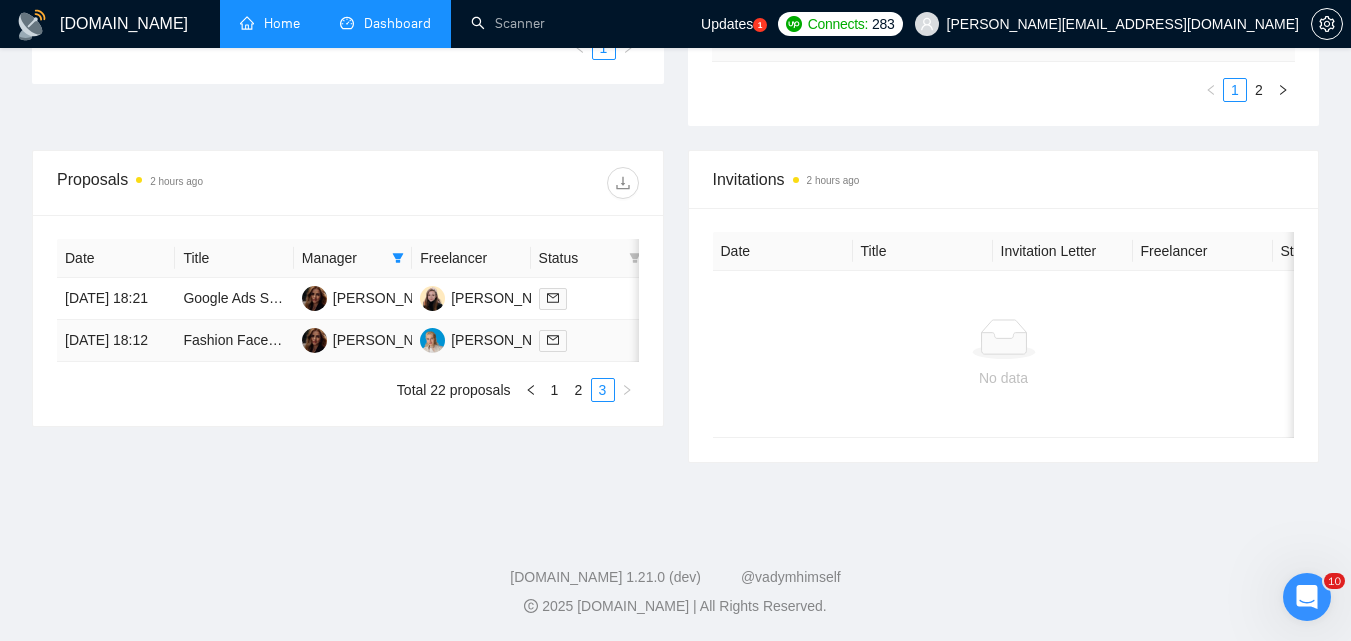 click at bounding box center [590, 341] 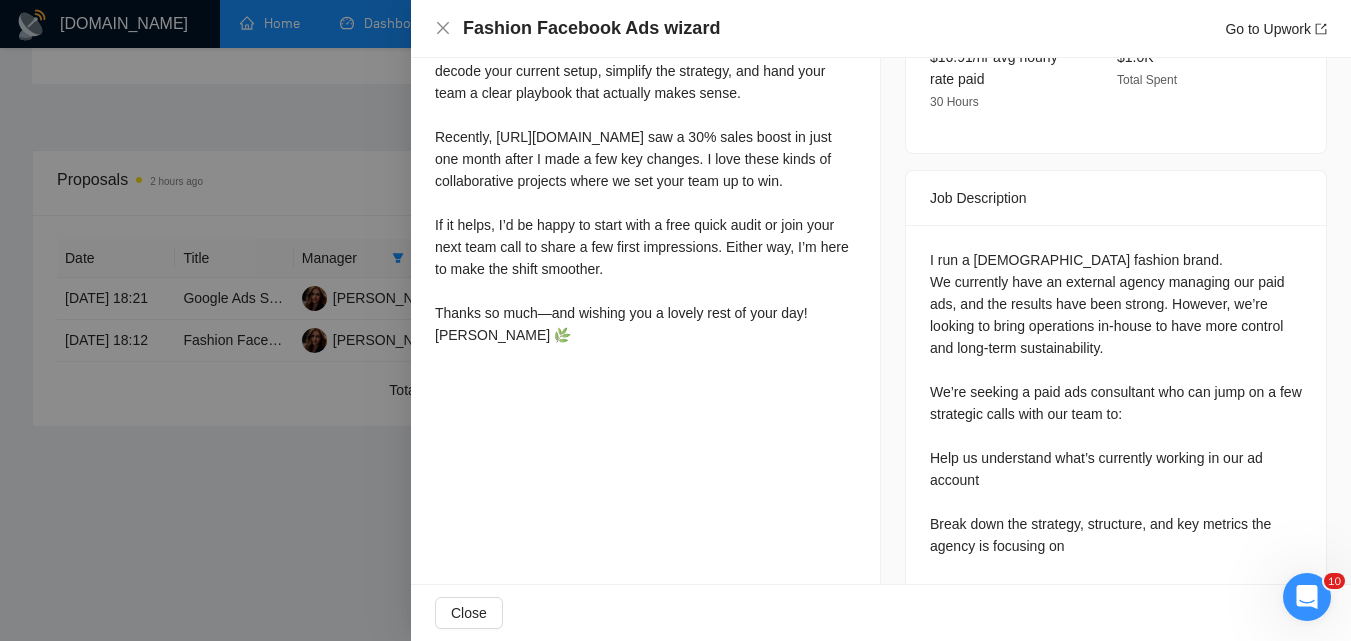 scroll, scrollTop: 800, scrollLeft: 0, axis: vertical 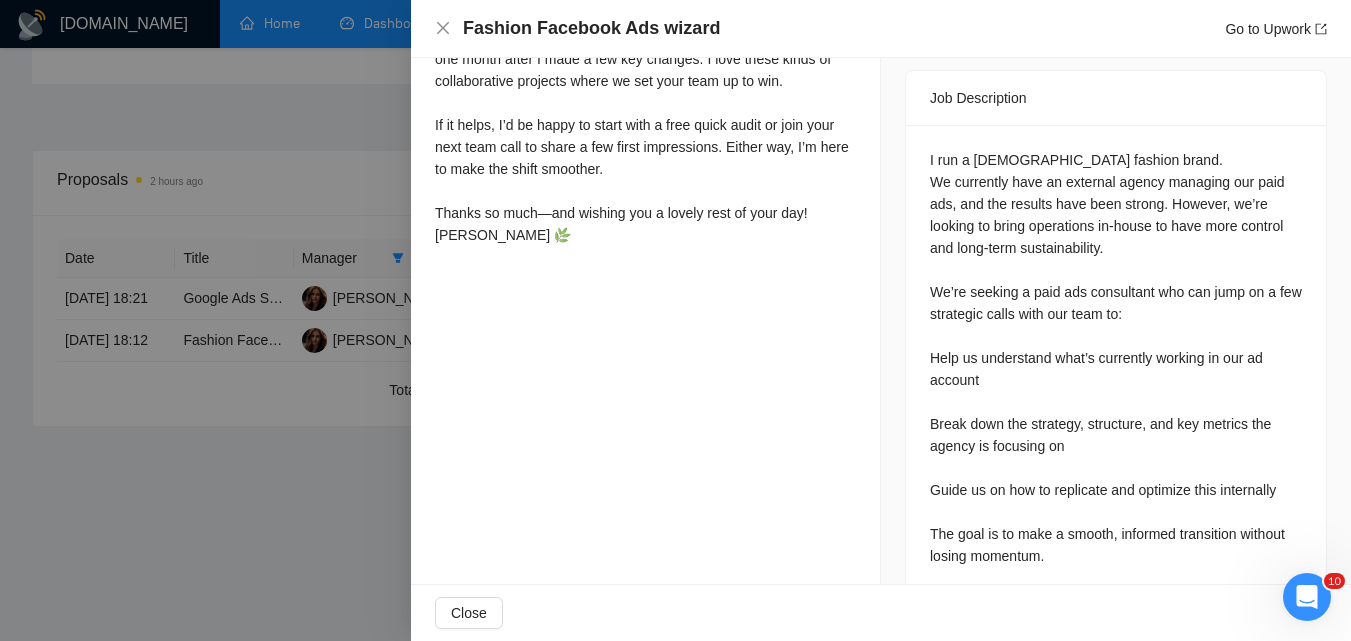 click at bounding box center (675, 320) 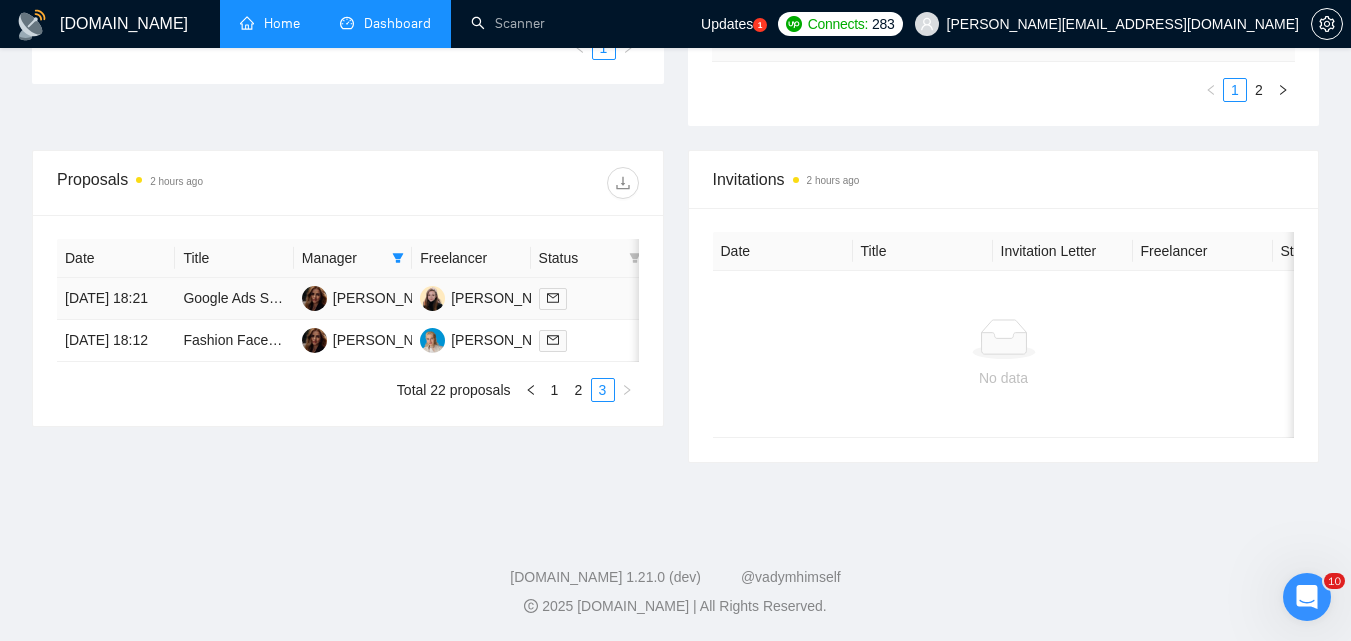 click at bounding box center (590, 299) 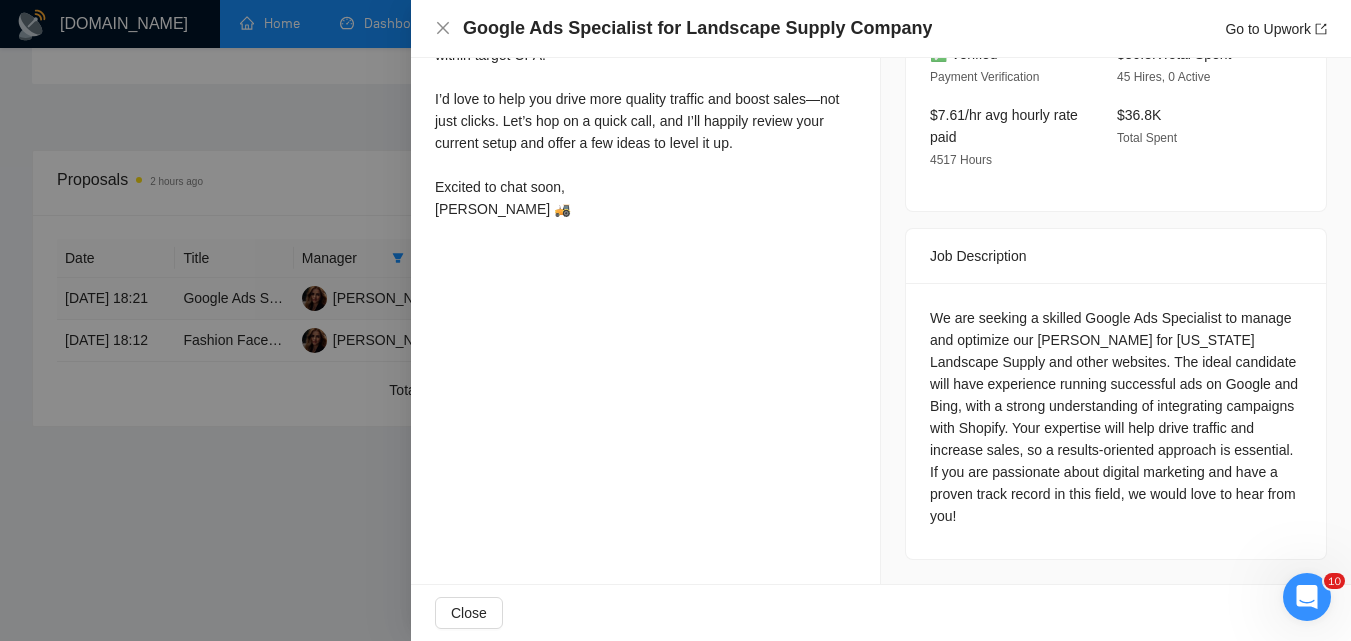 scroll, scrollTop: 644, scrollLeft: 0, axis: vertical 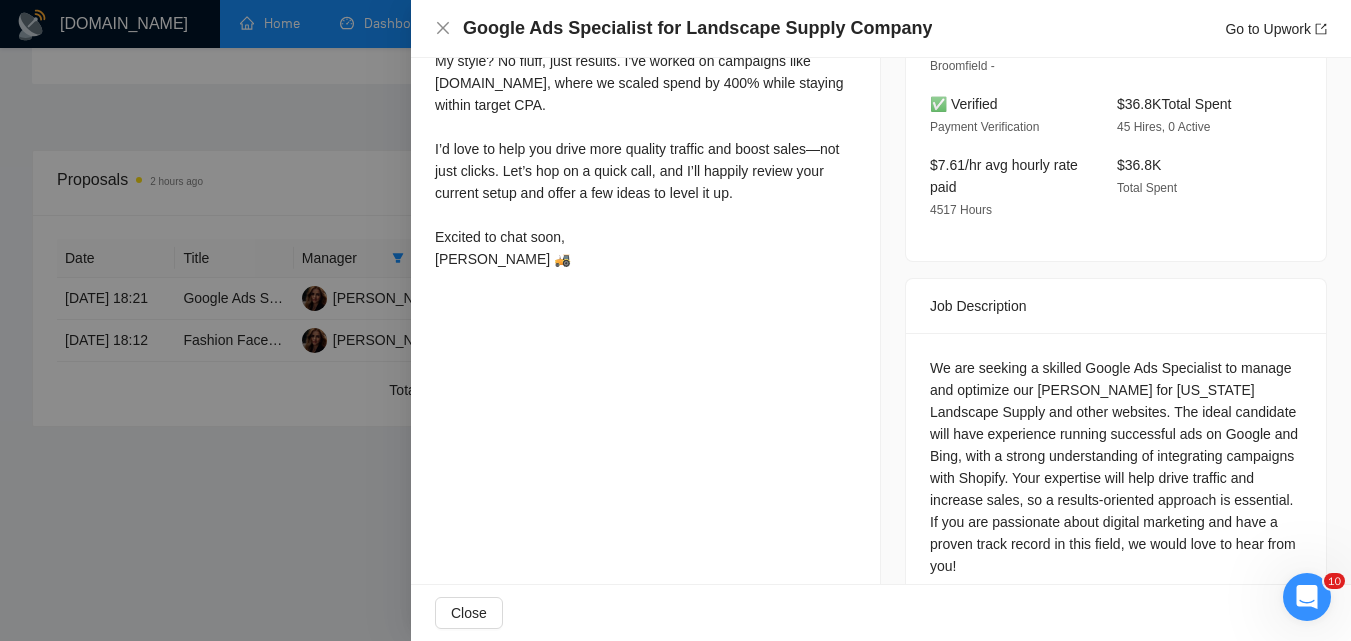 click at bounding box center (675, 320) 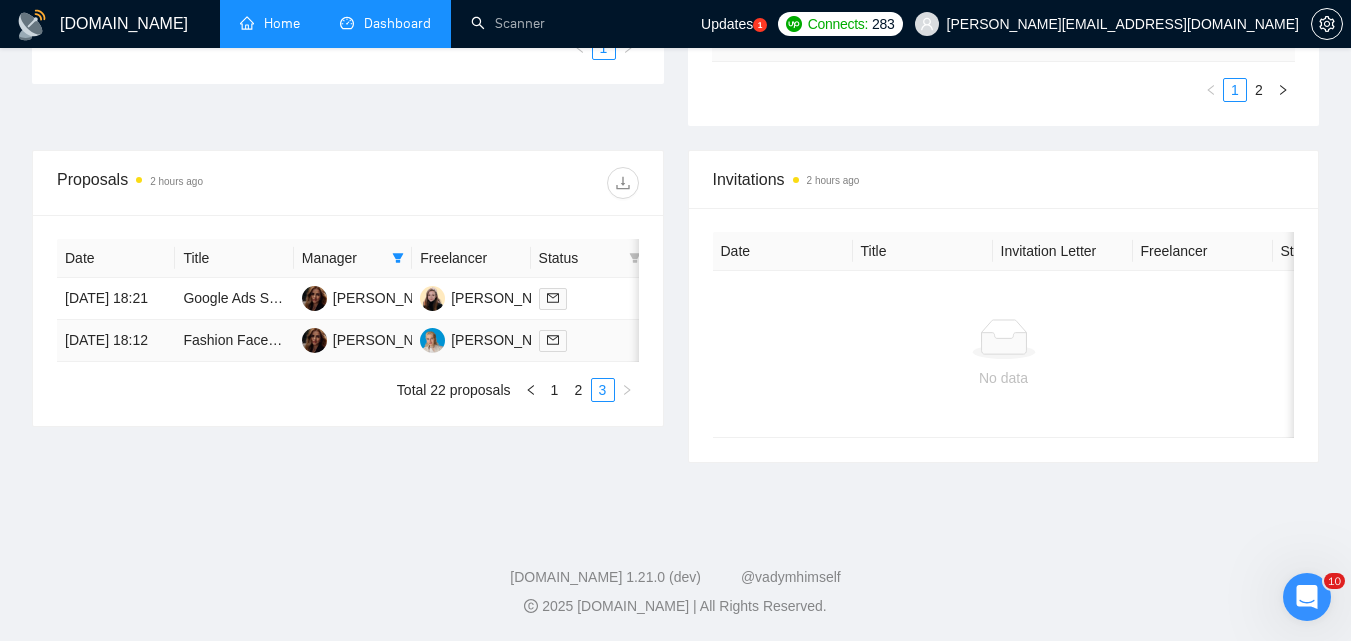 click at bounding box center [590, 340] 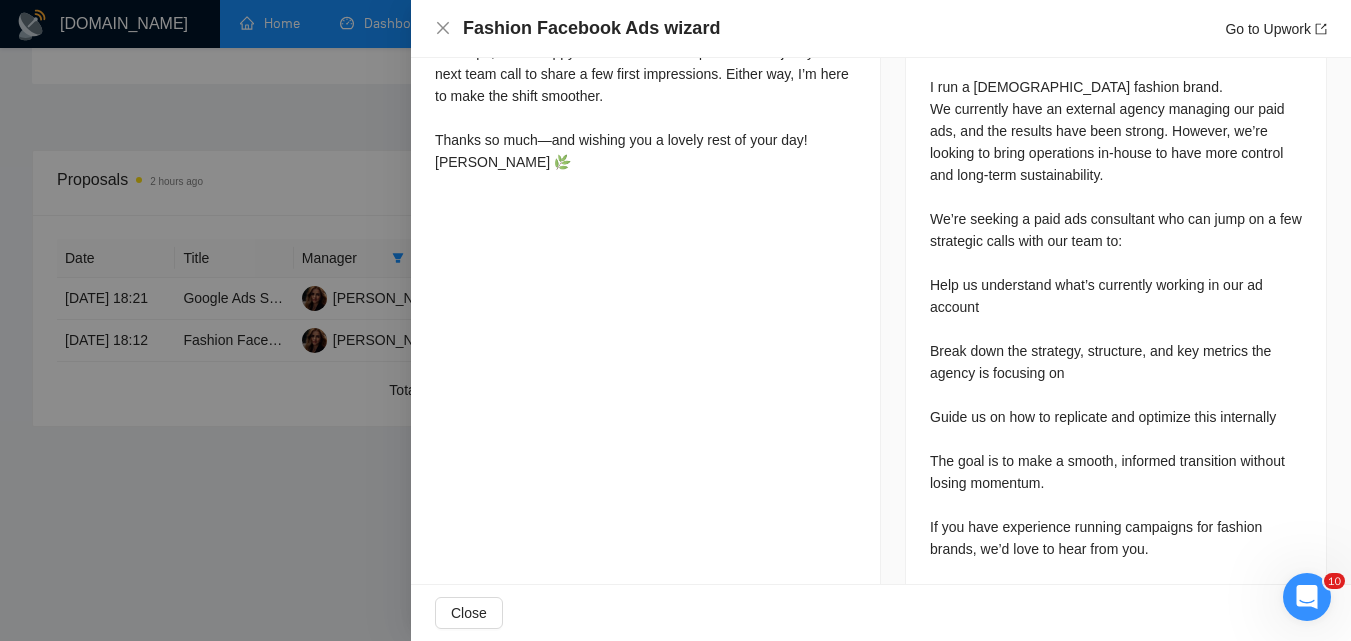 scroll, scrollTop: 878, scrollLeft: 0, axis: vertical 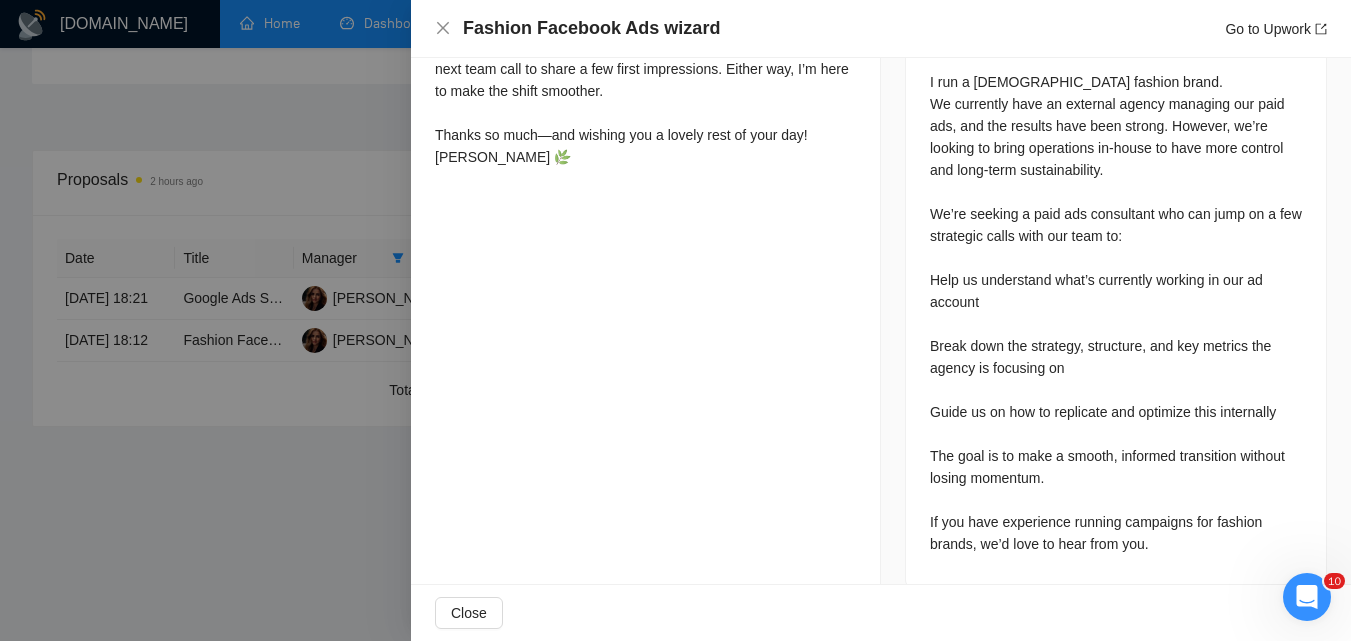 click at bounding box center [675, 320] 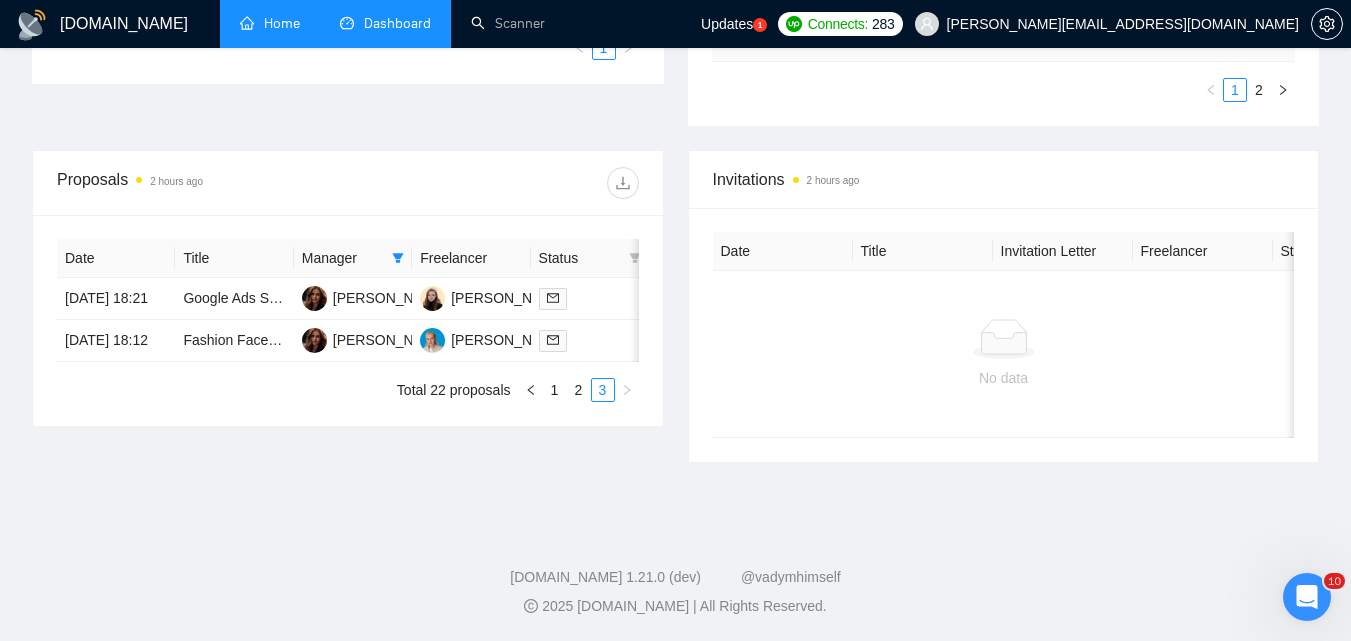 click on "2" at bounding box center [579, 390] 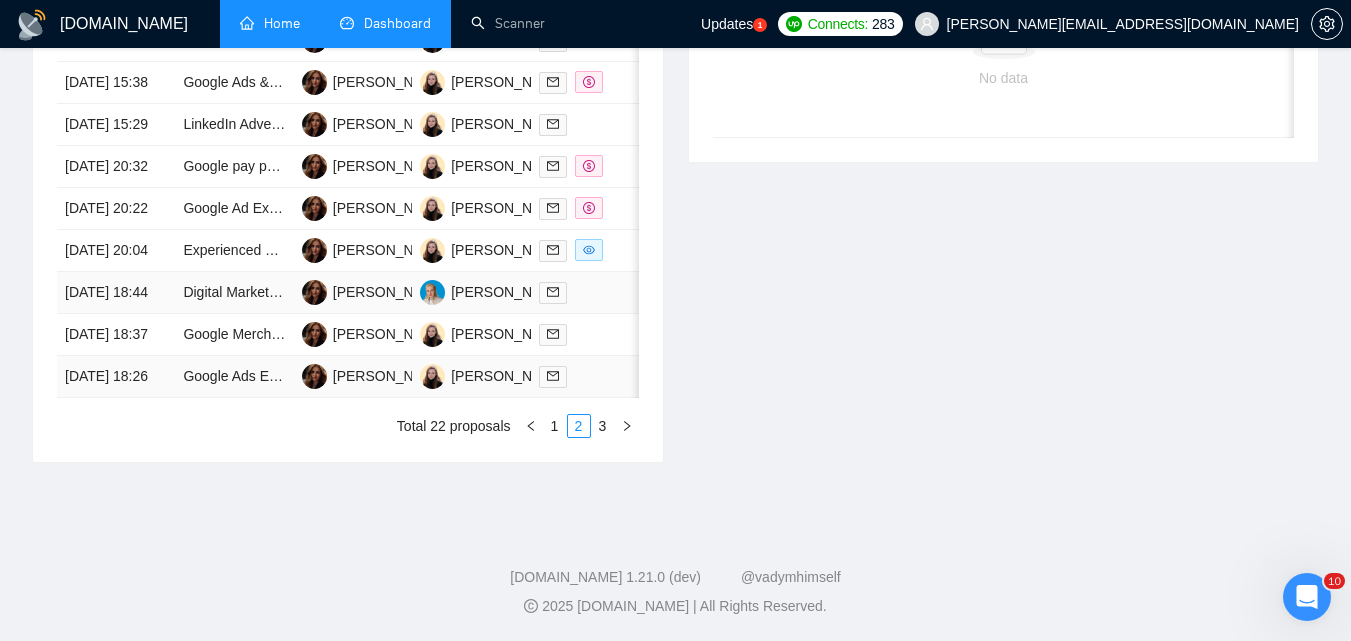 scroll, scrollTop: 1171, scrollLeft: 0, axis: vertical 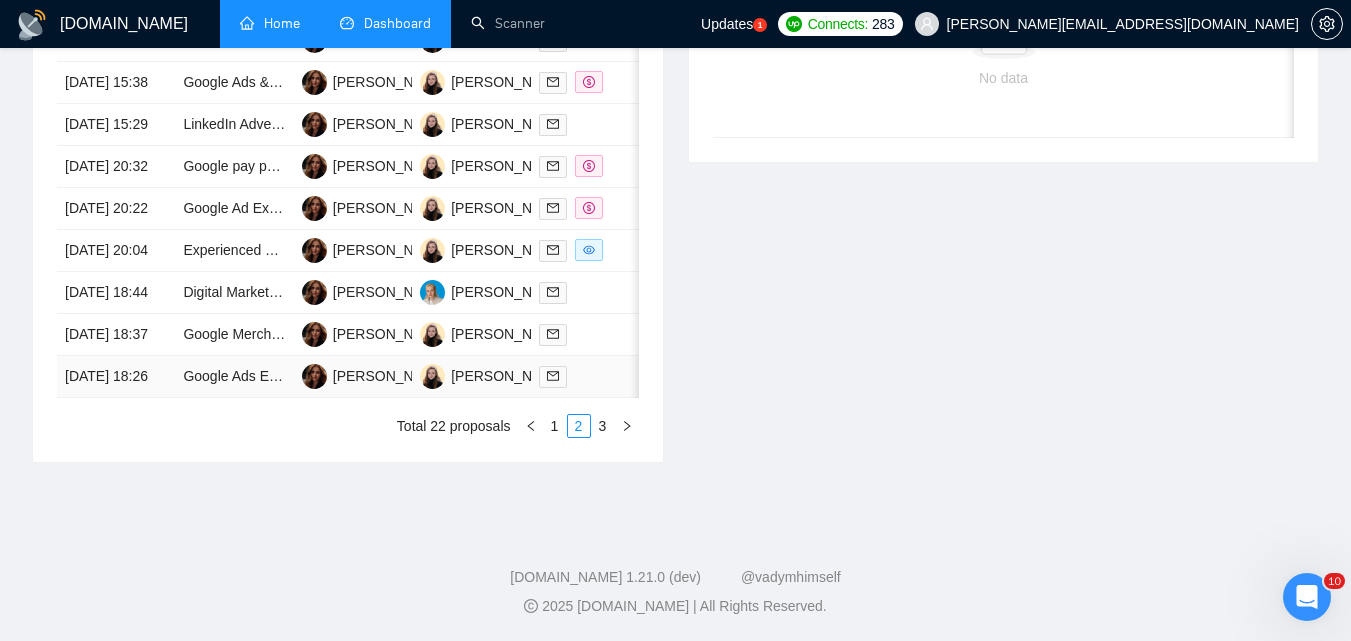 click at bounding box center [590, 376] 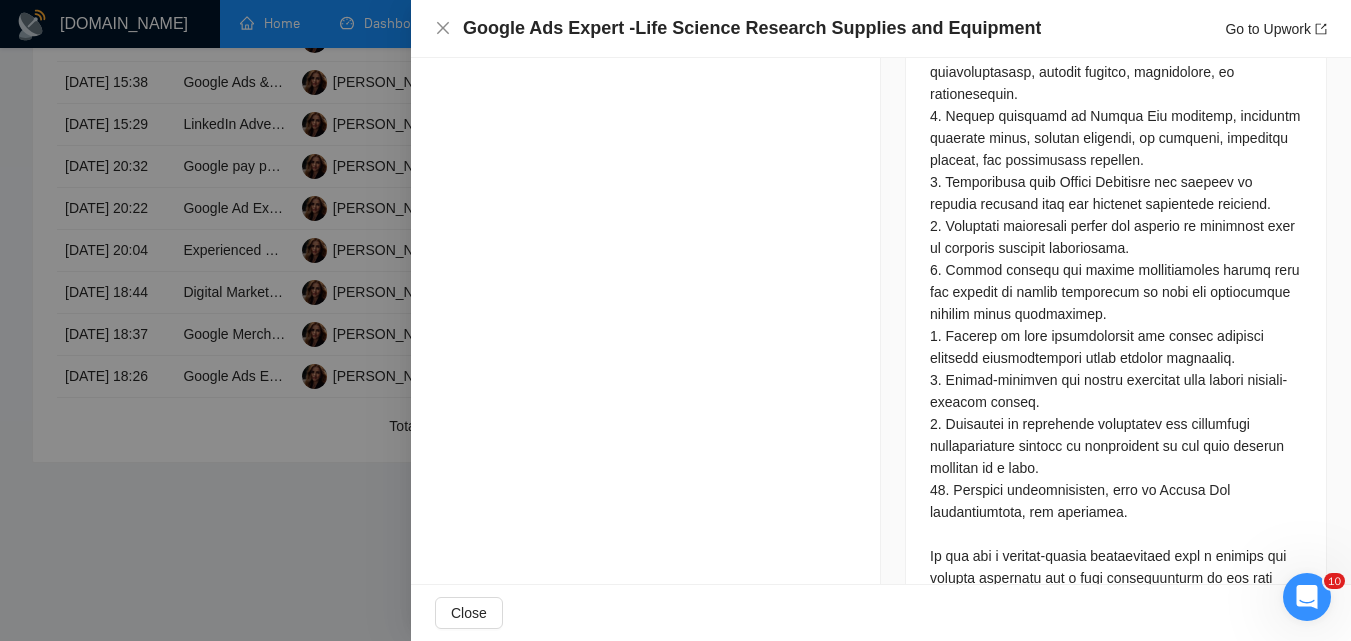 scroll, scrollTop: 2054, scrollLeft: 0, axis: vertical 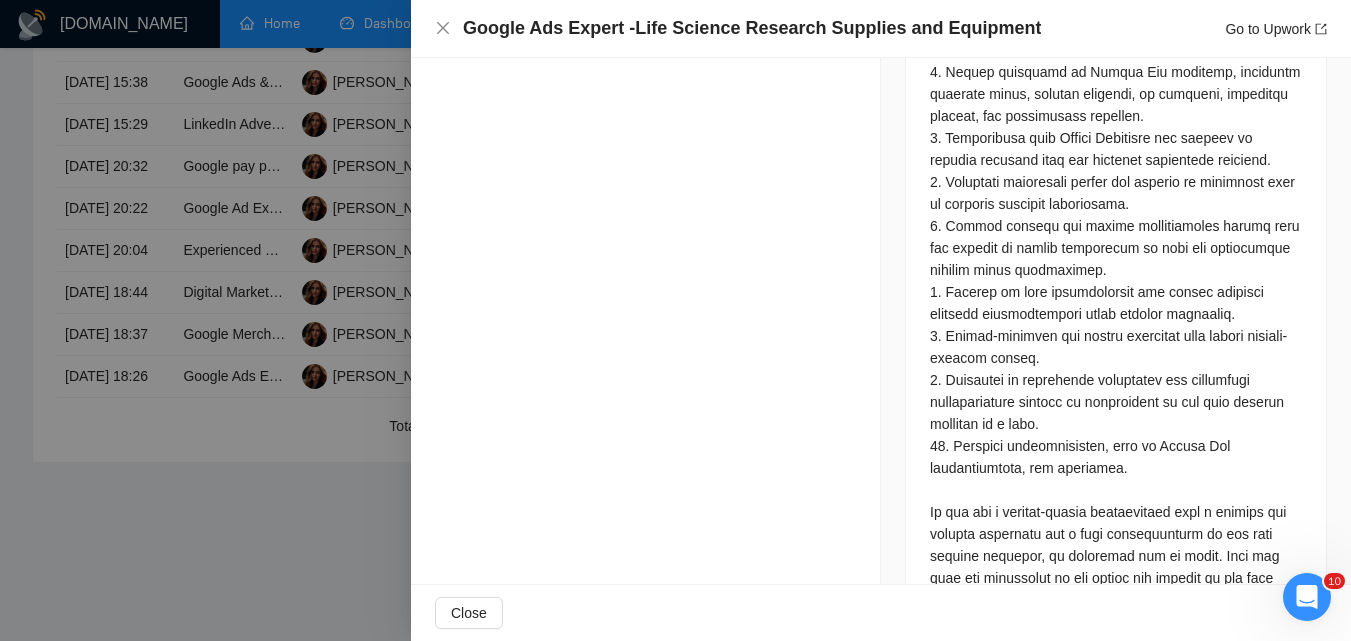 click at bounding box center [675, 320] 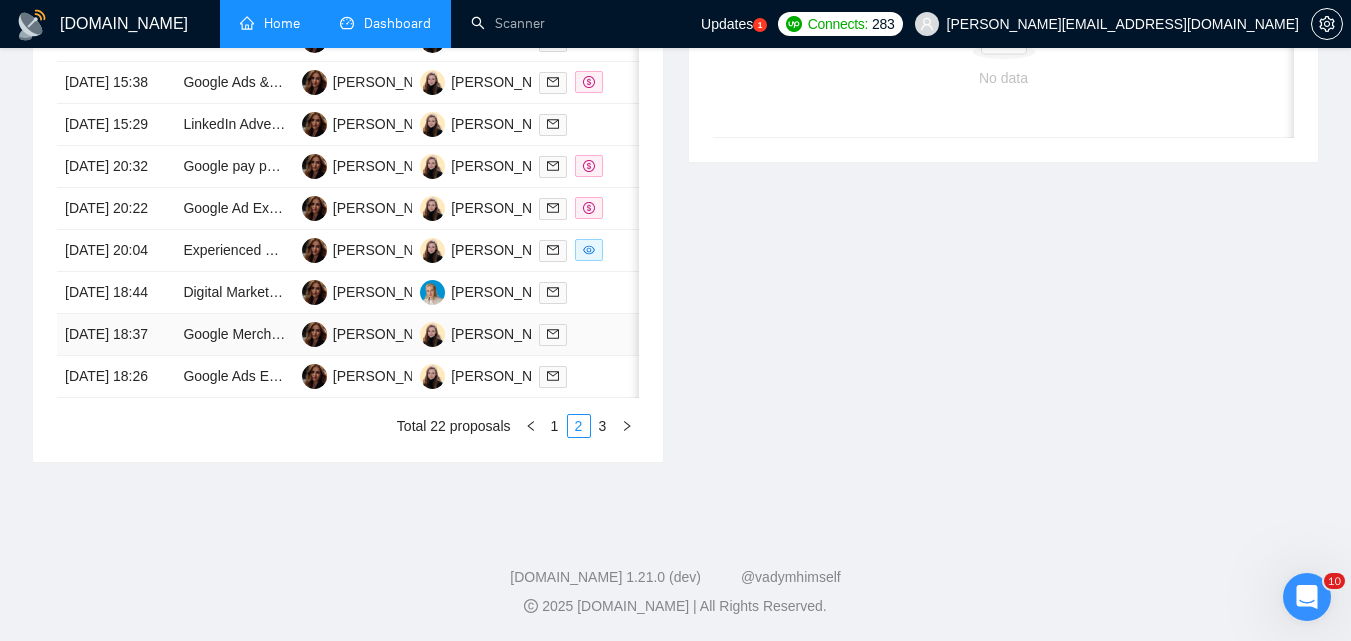 click at bounding box center (590, 334) 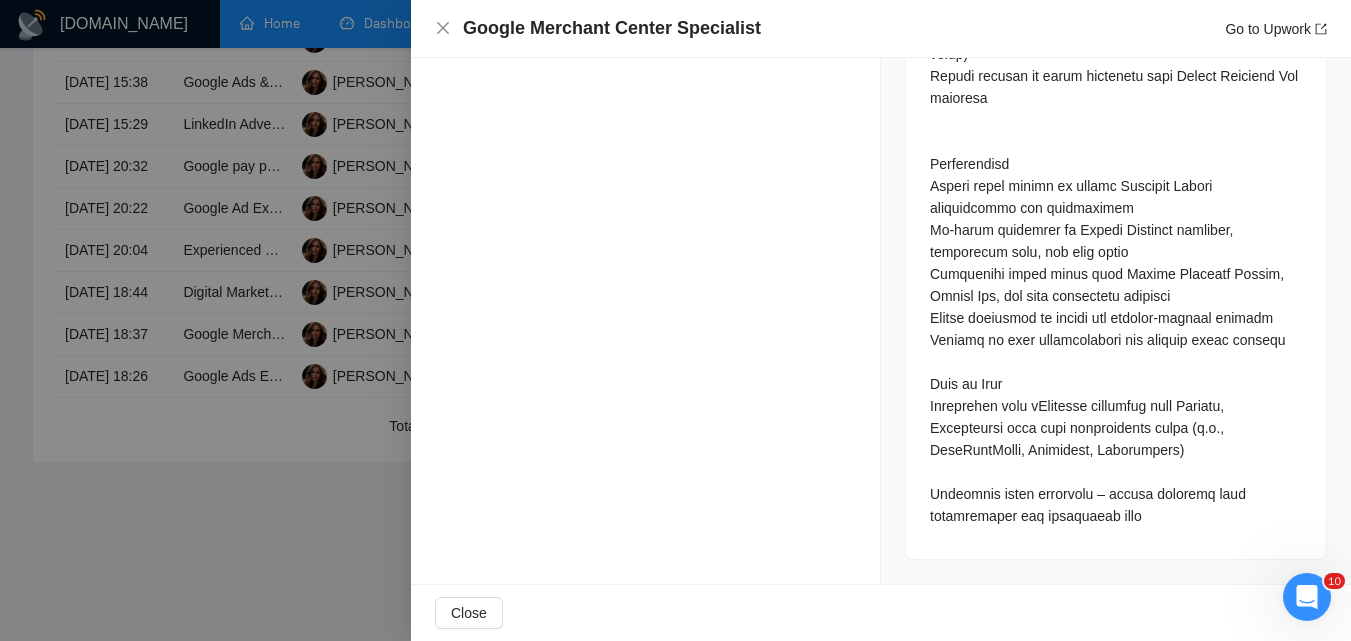 scroll, scrollTop: 1208, scrollLeft: 0, axis: vertical 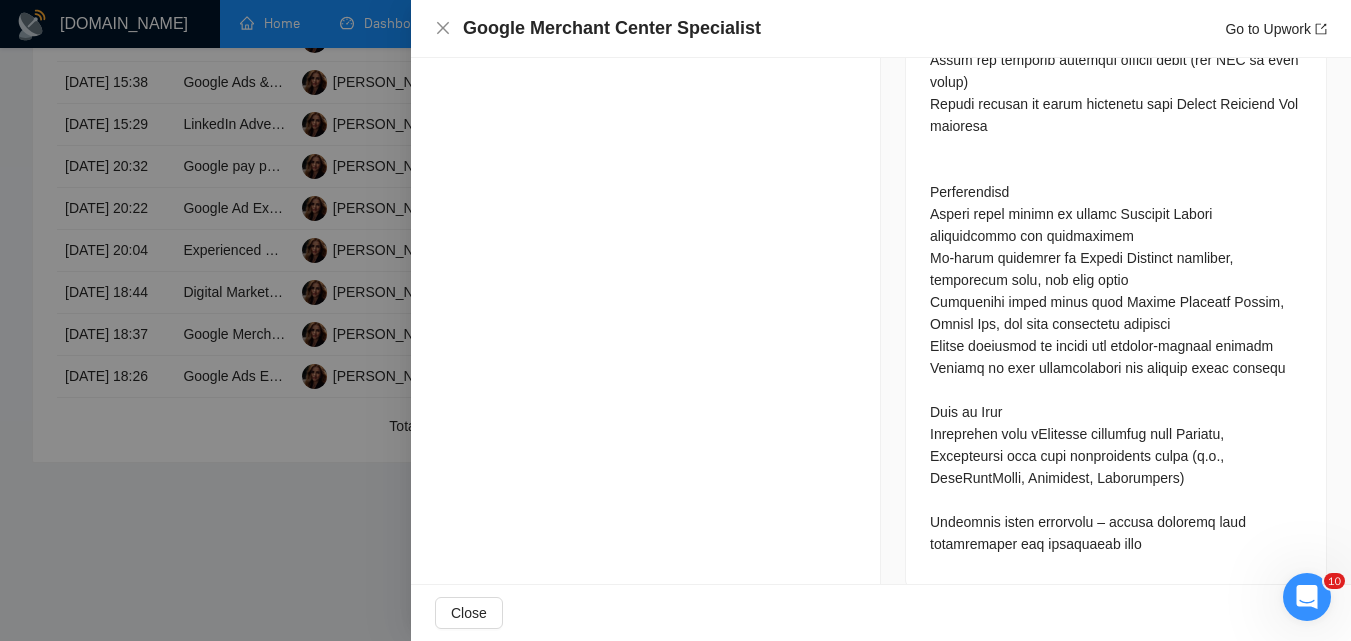 click at bounding box center [675, 320] 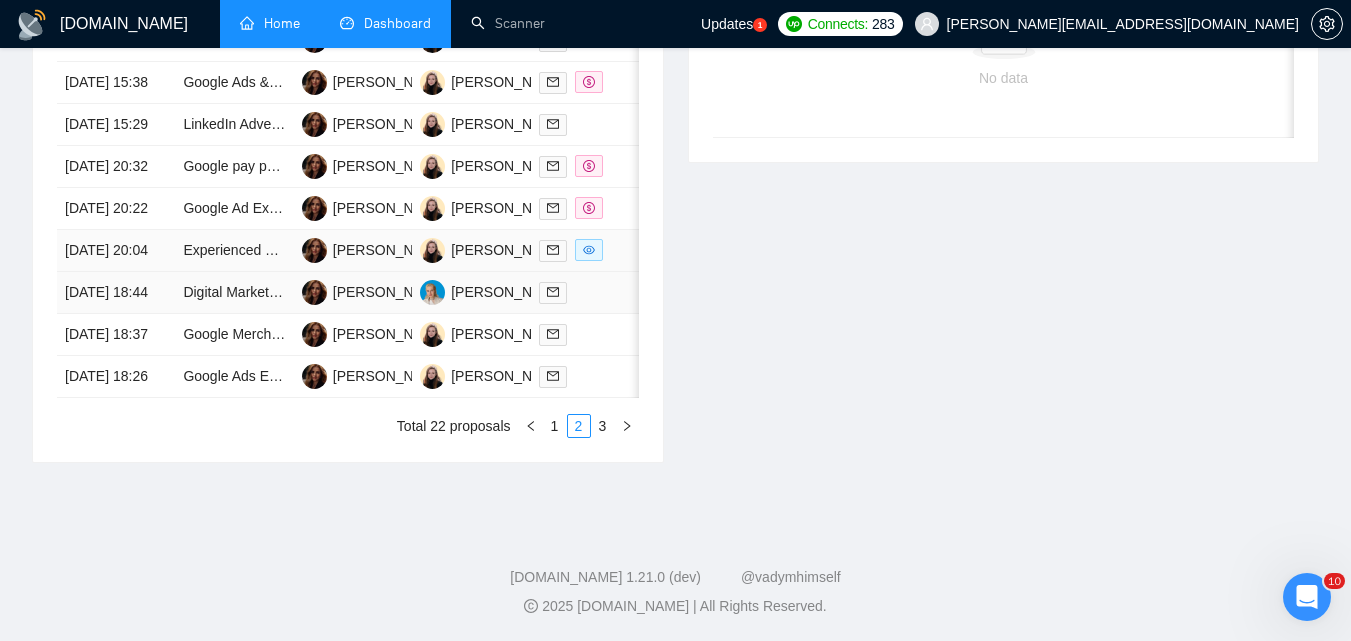 scroll, scrollTop: 971, scrollLeft: 0, axis: vertical 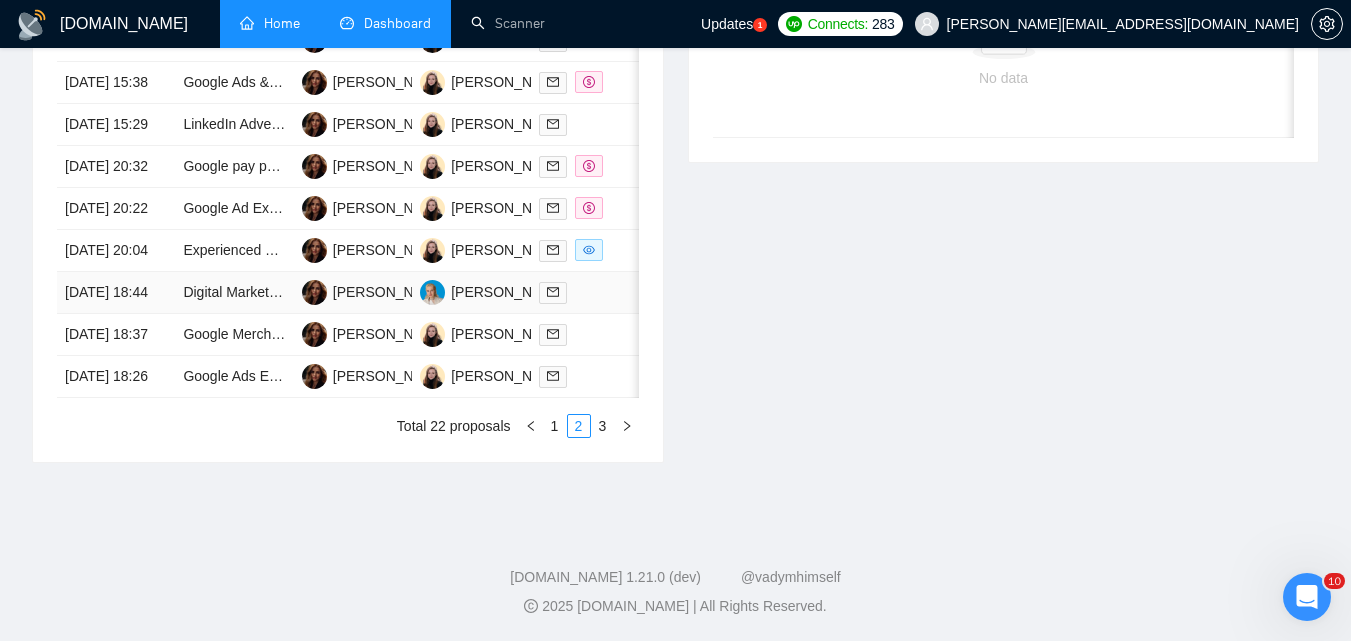 click at bounding box center (590, 293) 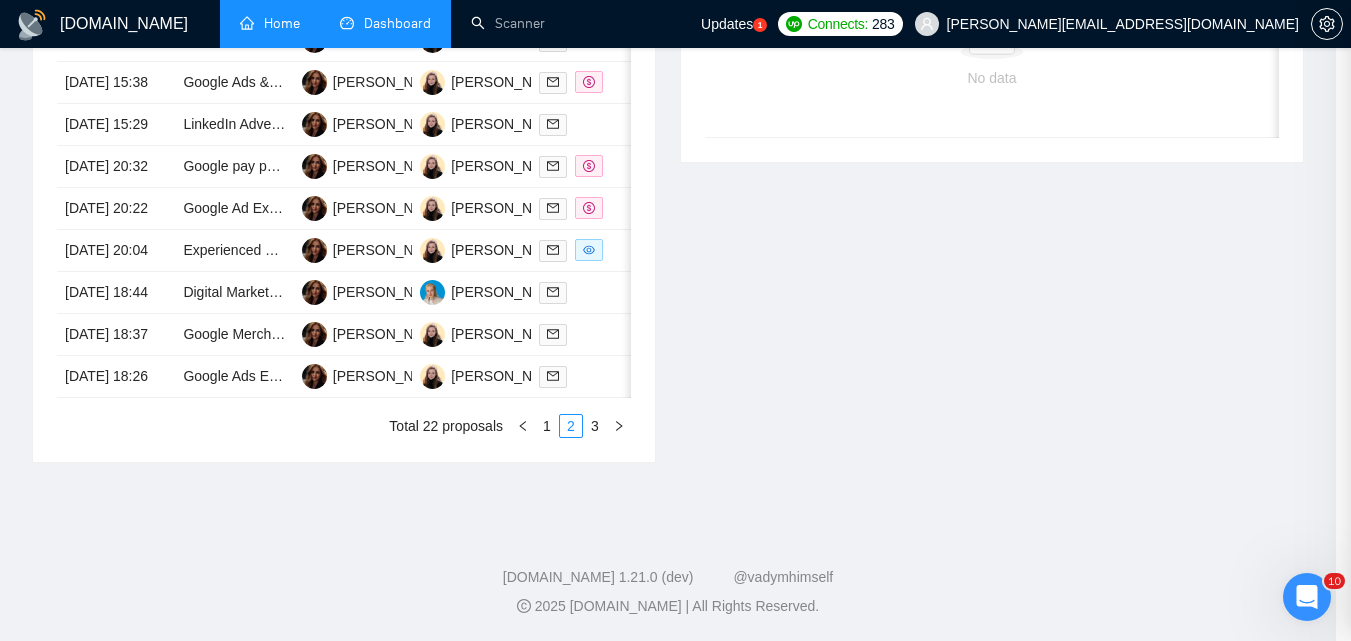 scroll, scrollTop: 516, scrollLeft: 0, axis: vertical 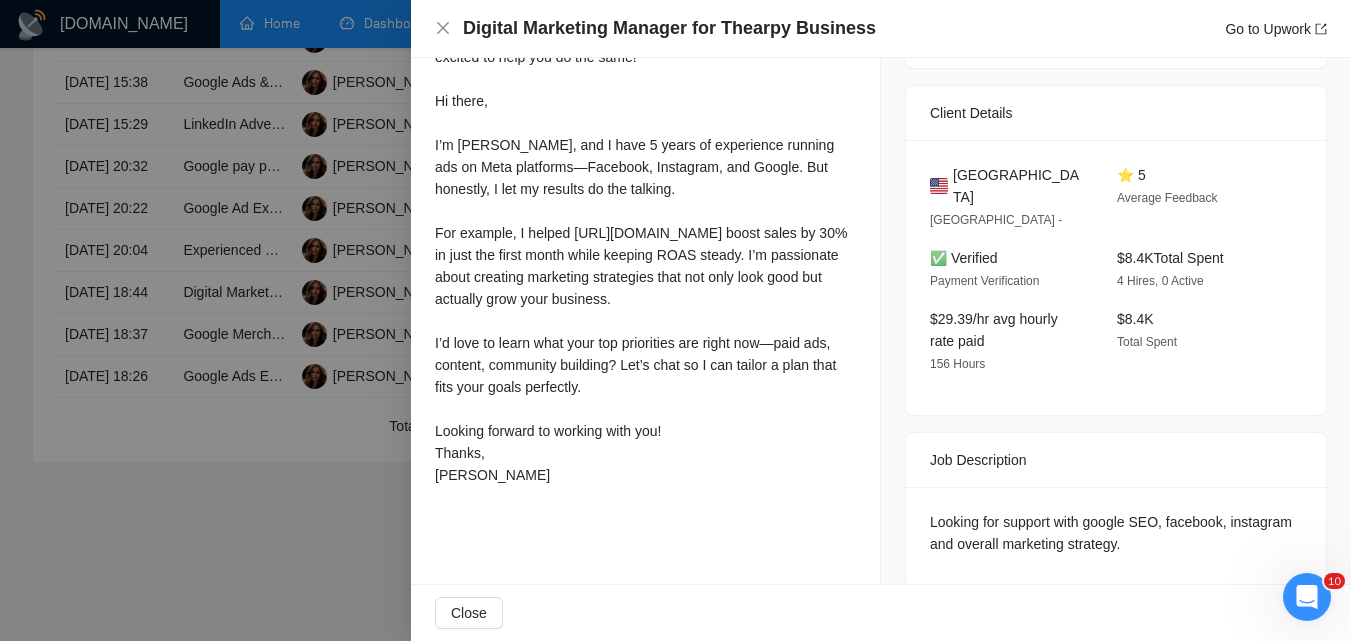 click at bounding box center (675, 320) 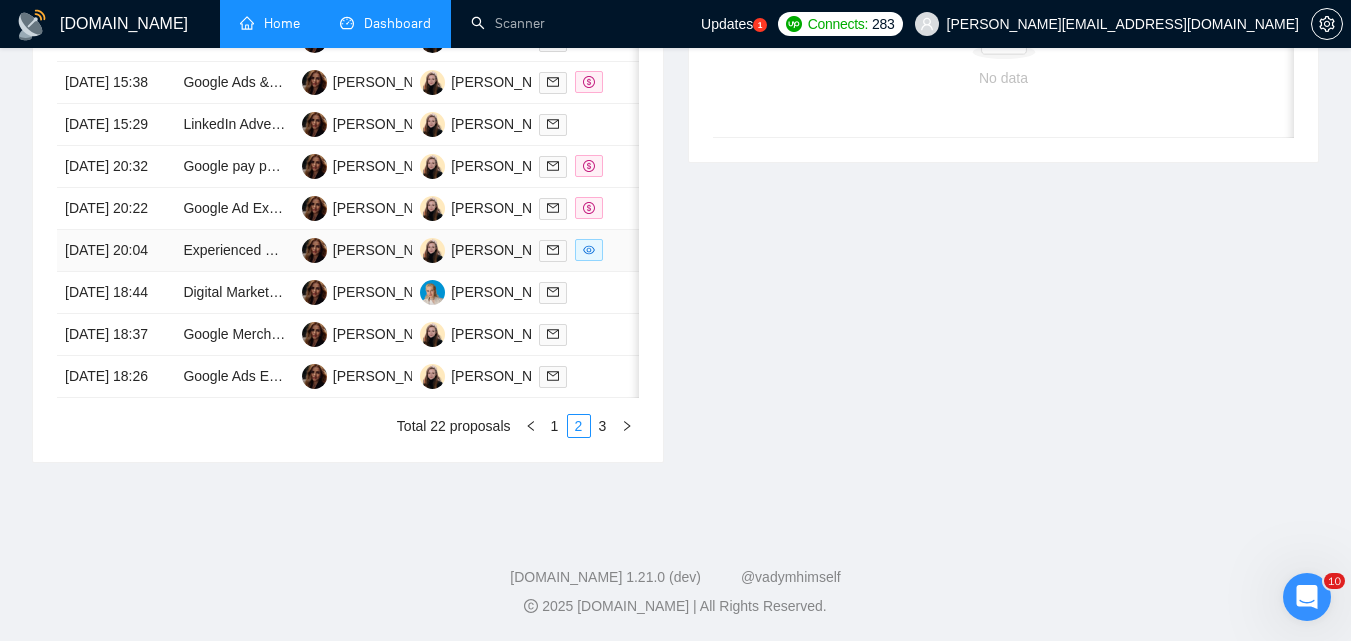 click at bounding box center [590, 250] 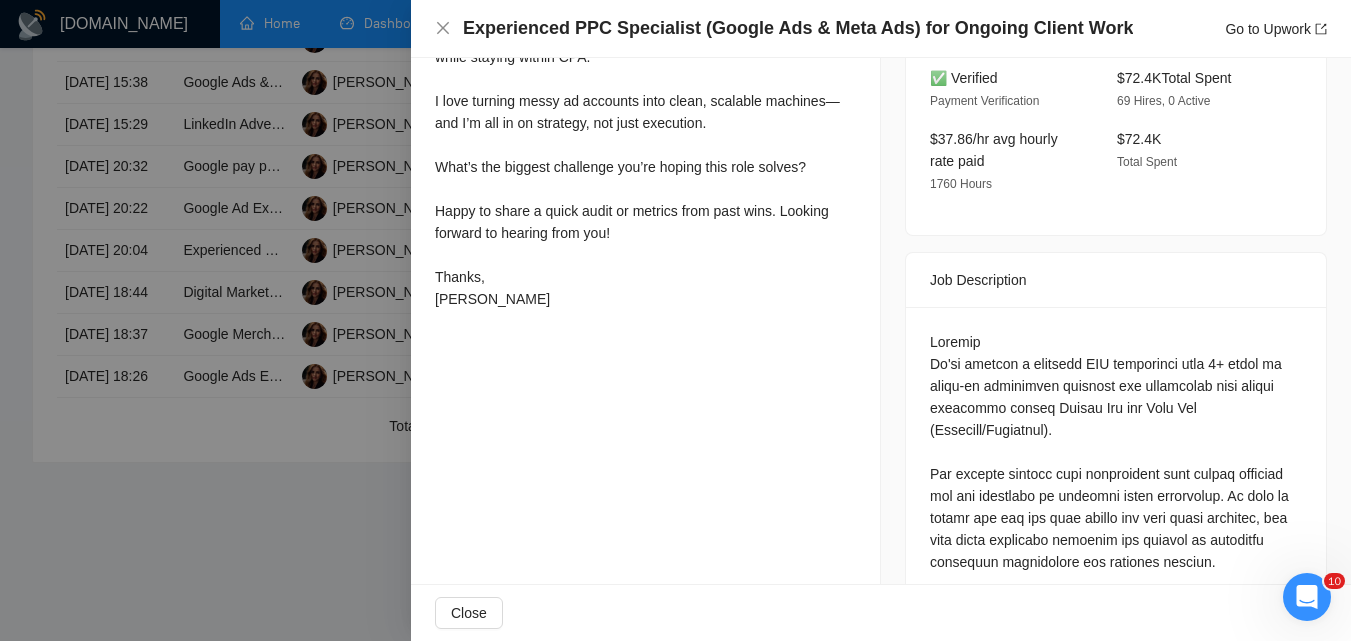 scroll, scrollTop: 668, scrollLeft: 0, axis: vertical 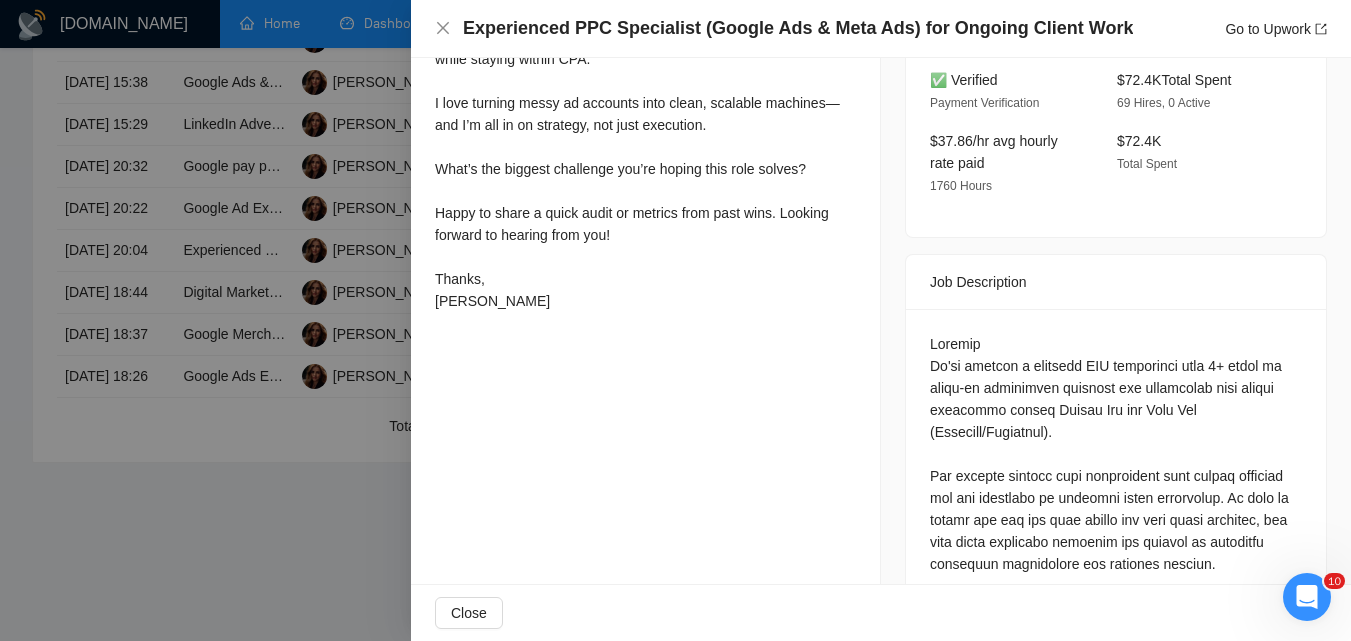 click at bounding box center (675, 320) 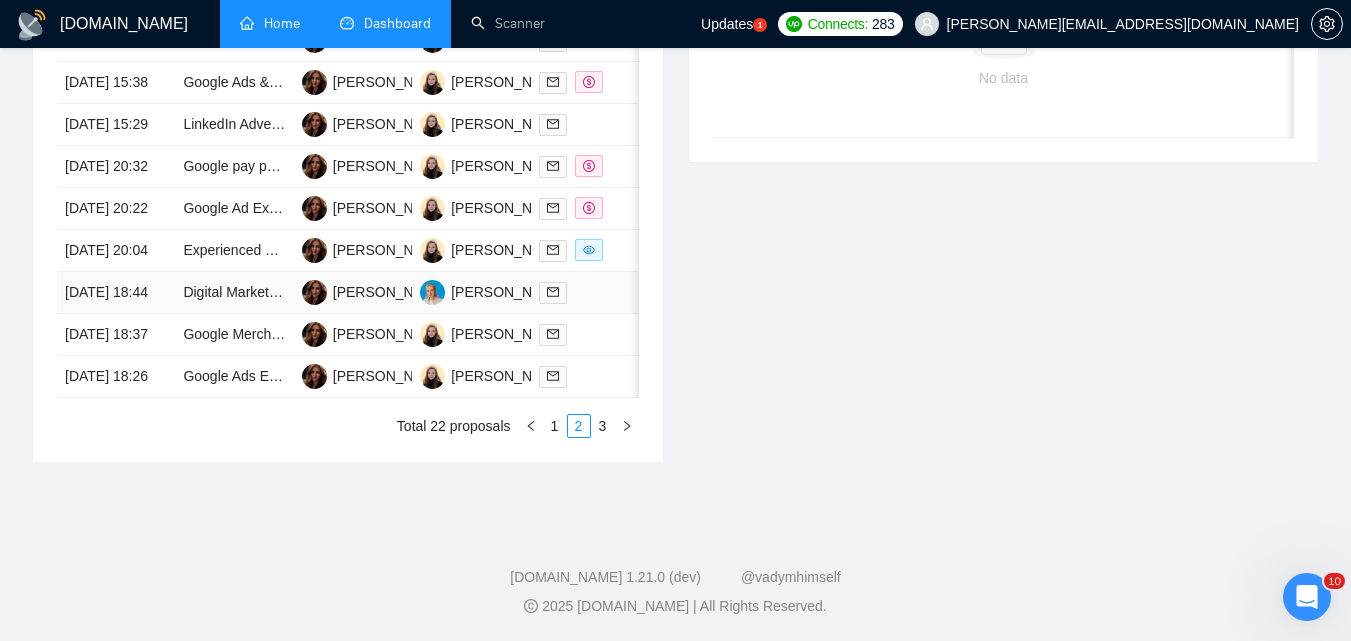 scroll, scrollTop: 971, scrollLeft: 0, axis: vertical 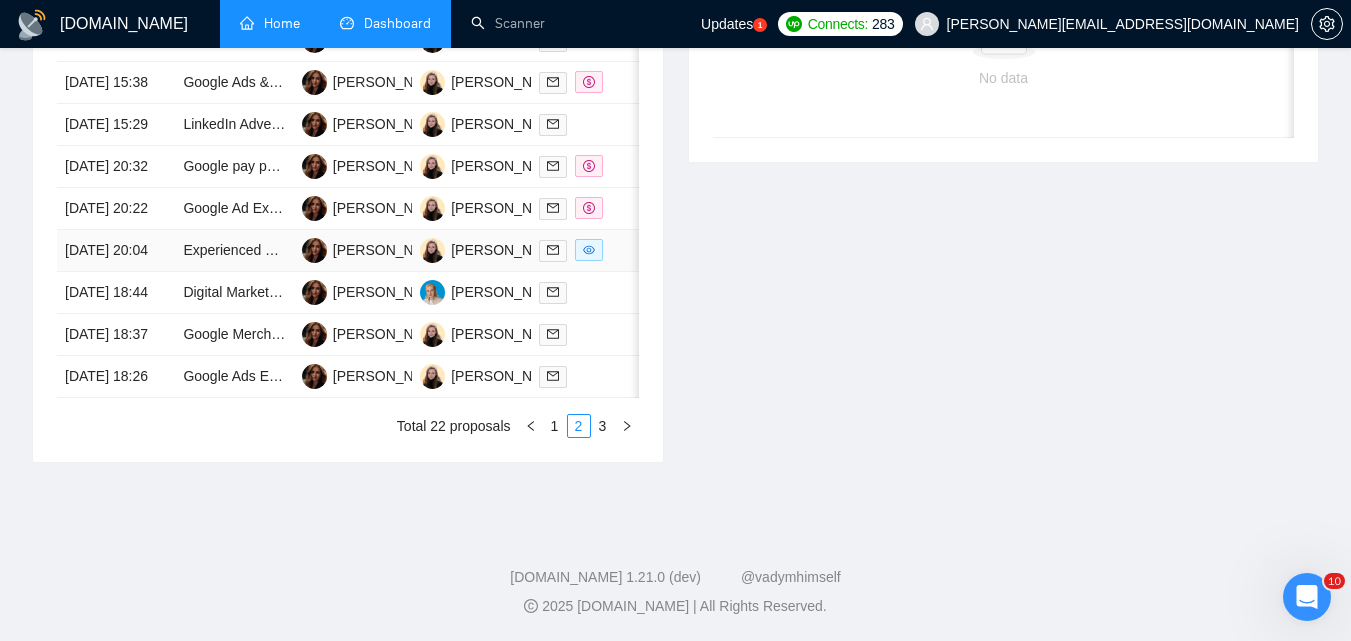 click at bounding box center [590, 250] 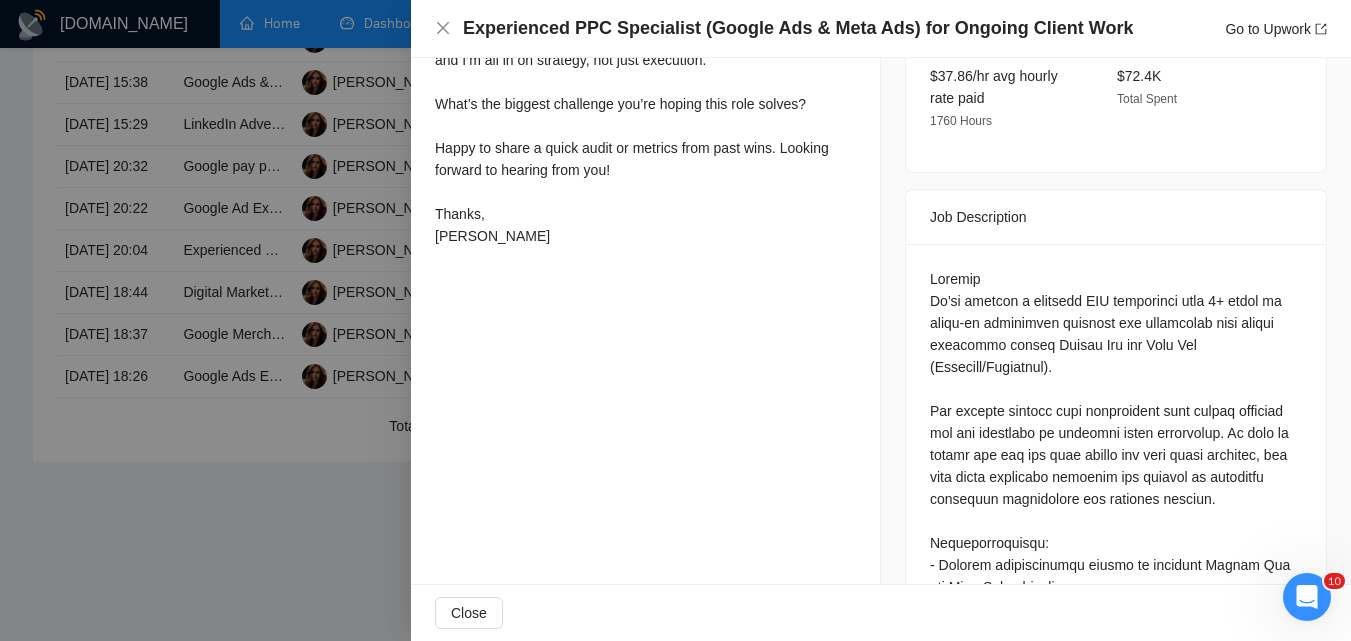 scroll, scrollTop: 768, scrollLeft: 0, axis: vertical 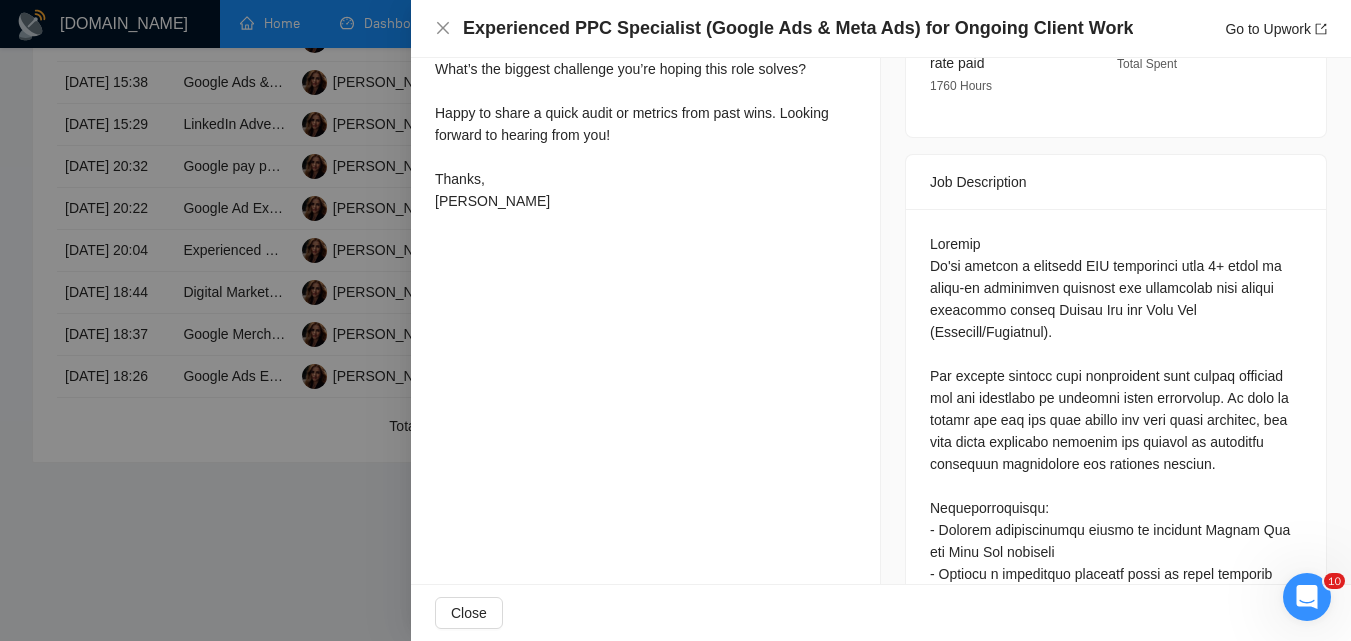 click at bounding box center (675, 320) 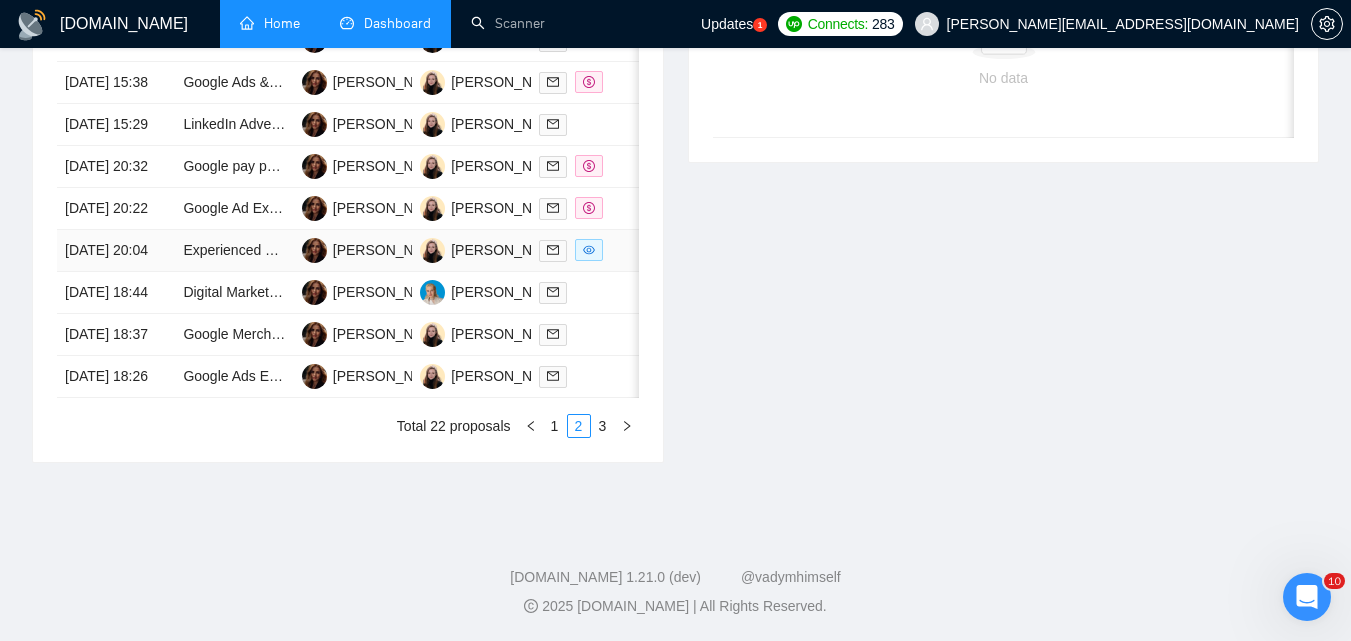 click at bounding box center [590, 250] 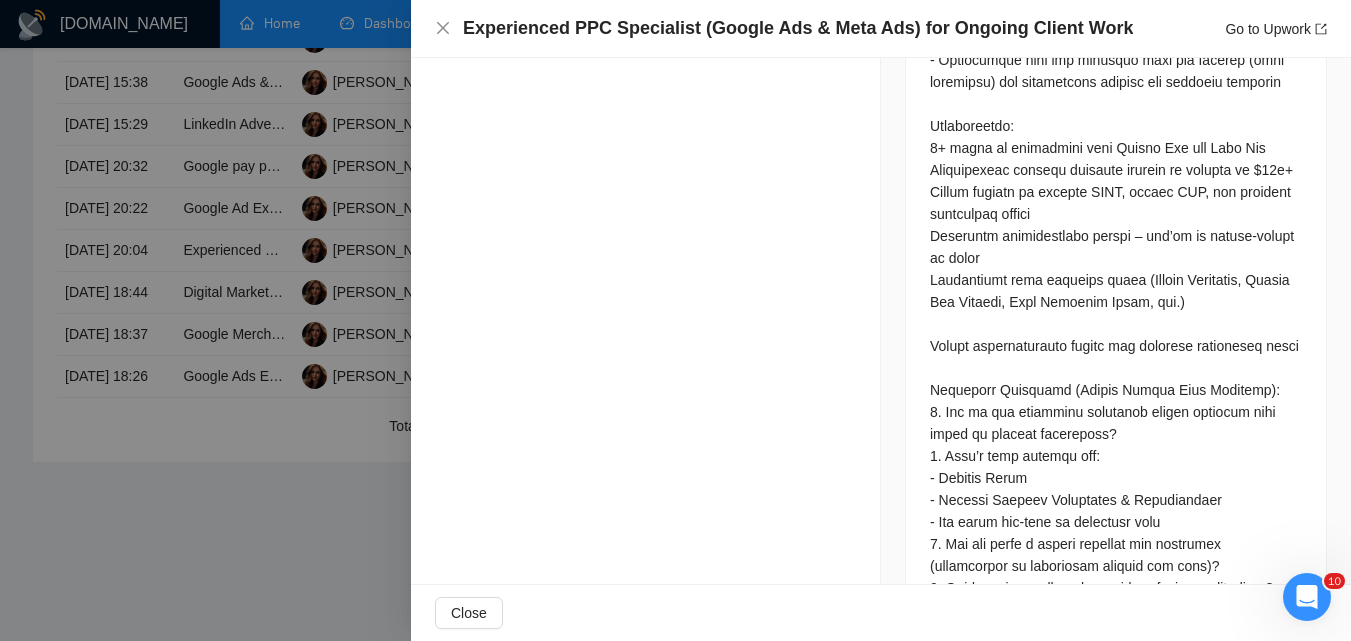 scroll, scrollTop: 1468, scrollLeft: 0, axis: vertical 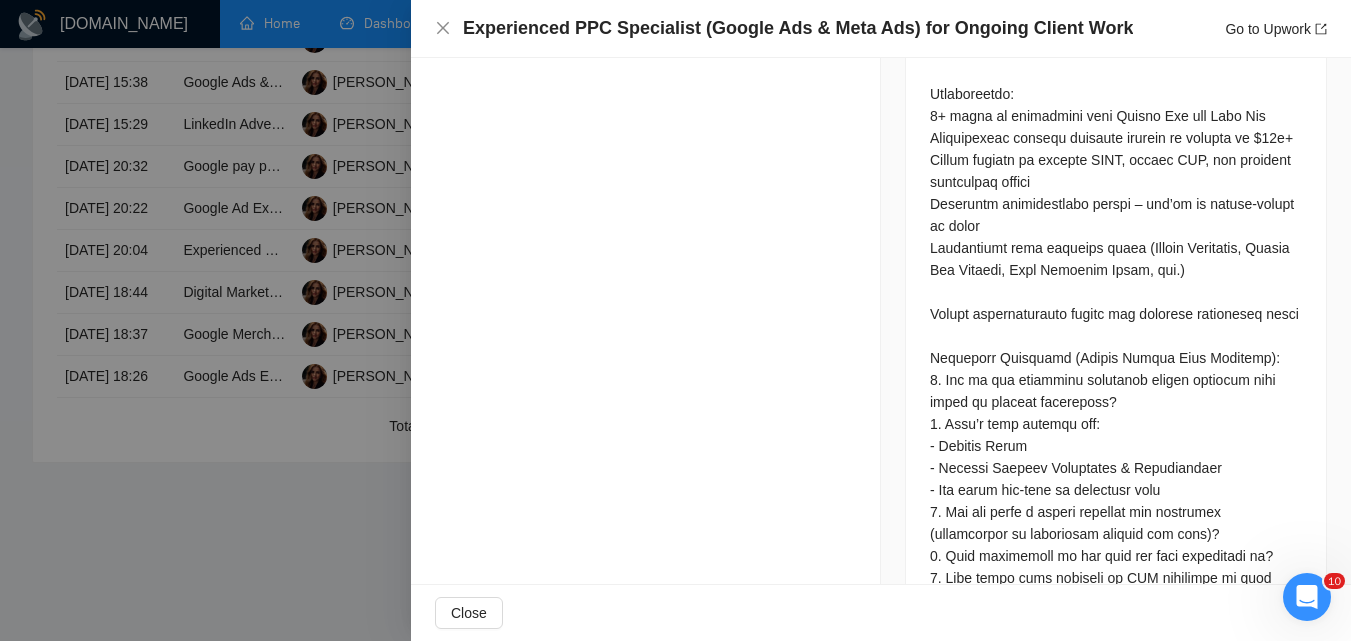 click at bounding box center [675, 320] 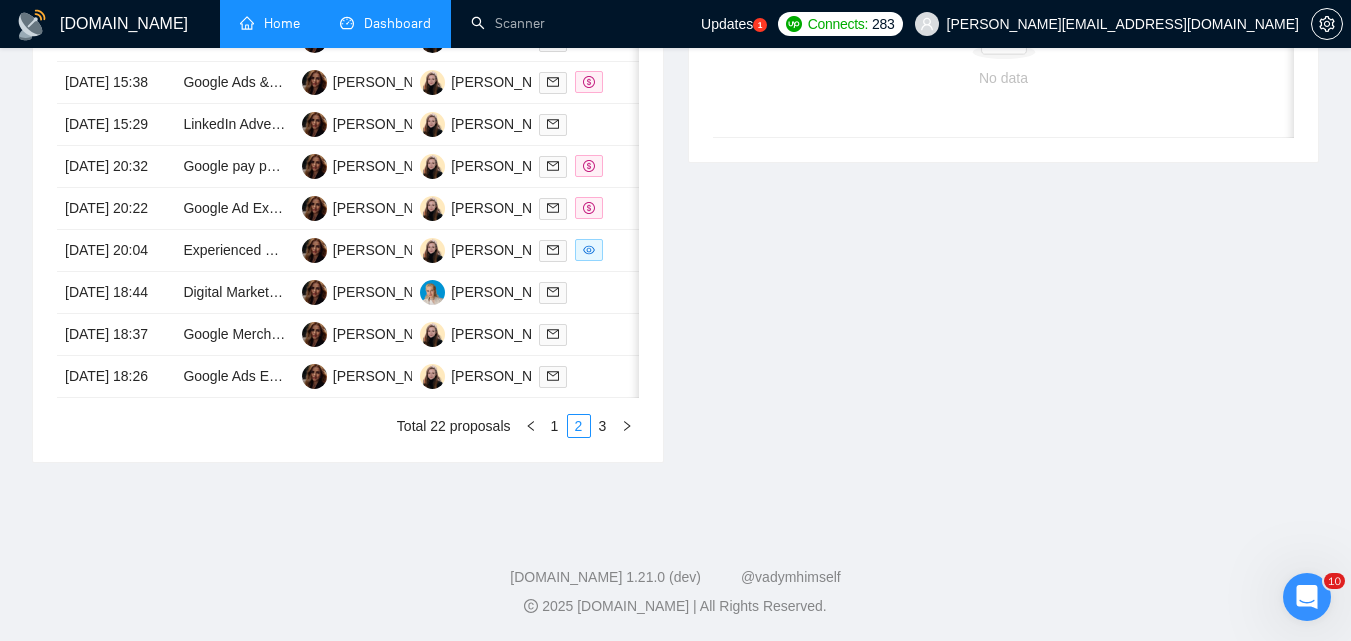 click on "Date Title Manager Freelancer Status               [DATE] 14:41 Meta Ads Expert for E-commerce and B2B Lead Generation [PERSON_NAME] [PERSON_NAME] [DATE] 17:13 Google Search Ads Expert Needed — Optimize Campaigns for DELF/DALF/TCF French Exam Courses [PERSON_NAME] [PERSON_NAME] Bohutska [DATE] 15:38 Google Ads & Maps Expert for Car Battery Delivery Leads [PERSON_NAME] [PERSON_NAME] Bohutska [DATE] 15:29 LinkedIn Advertising Coach Needed for Ad Analysis and Optimization [PERSON_NAME] [PERSON_NAME] Bohutska [DATE] 20:32 Google pay per click professional [PERSON_NAME] [PERSON_NAME] Bohutska [DATE] 20:22 Google Ad Expert for Auto Transportation Startup [PERSON_NAME] [PERSON_NAME] Bohutska [DATE] 20:04 Experienced PPC Specialist (Google Ads & Meta Ads) for Ongoing Client Work [PERSON_NAME] Khalitova [PERSON_NAME] Bohutska [DATE] 18:44 Digital Marketing Manager for Thearpy Business [PERSON_NAME] [PERSON_NAME] [DATE] 18:37 Google Merchant Center Specialist [PERSON_NAME] 1 2 3" at bounding box center (348, 188) 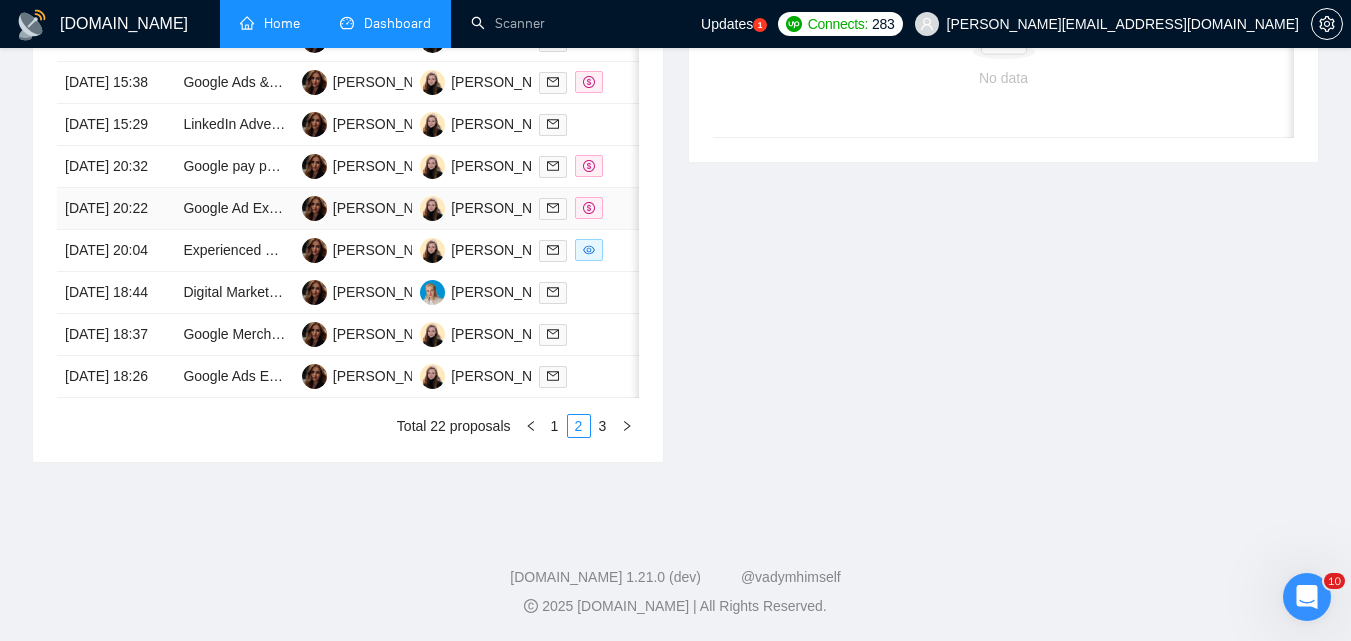 click at bounding box center (590, 209) 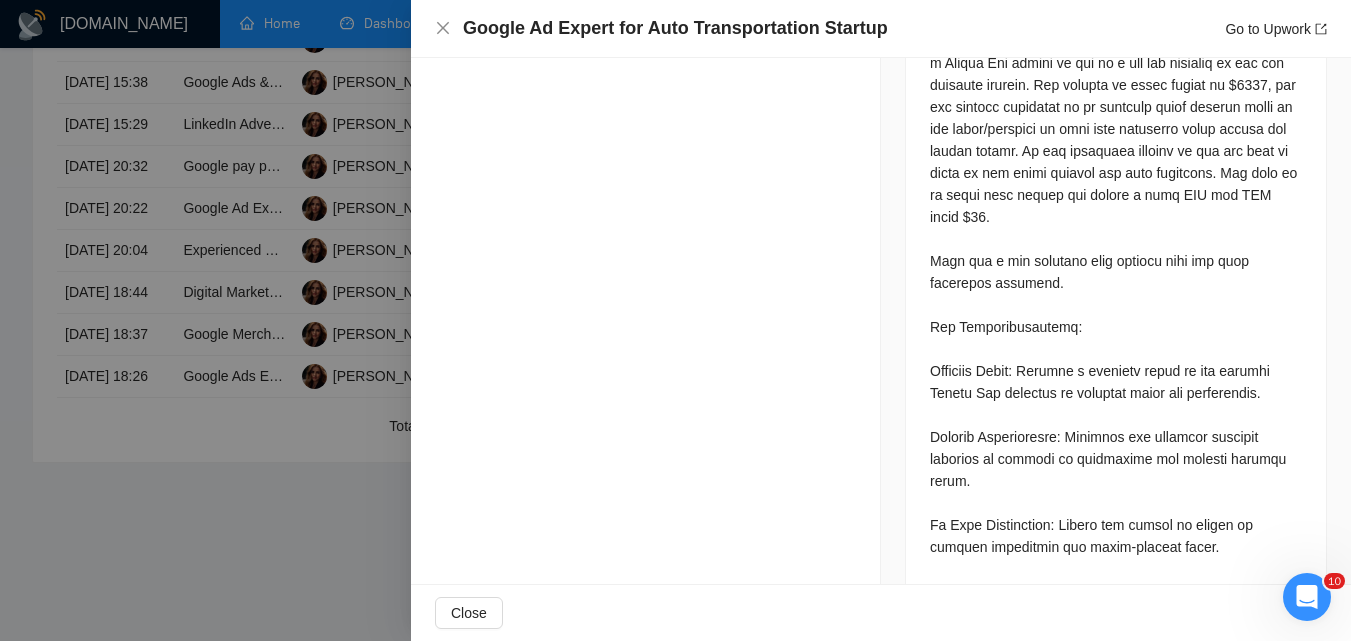 scroll, scrollTop: 1068, scrollLeft: 0, axis: vertical 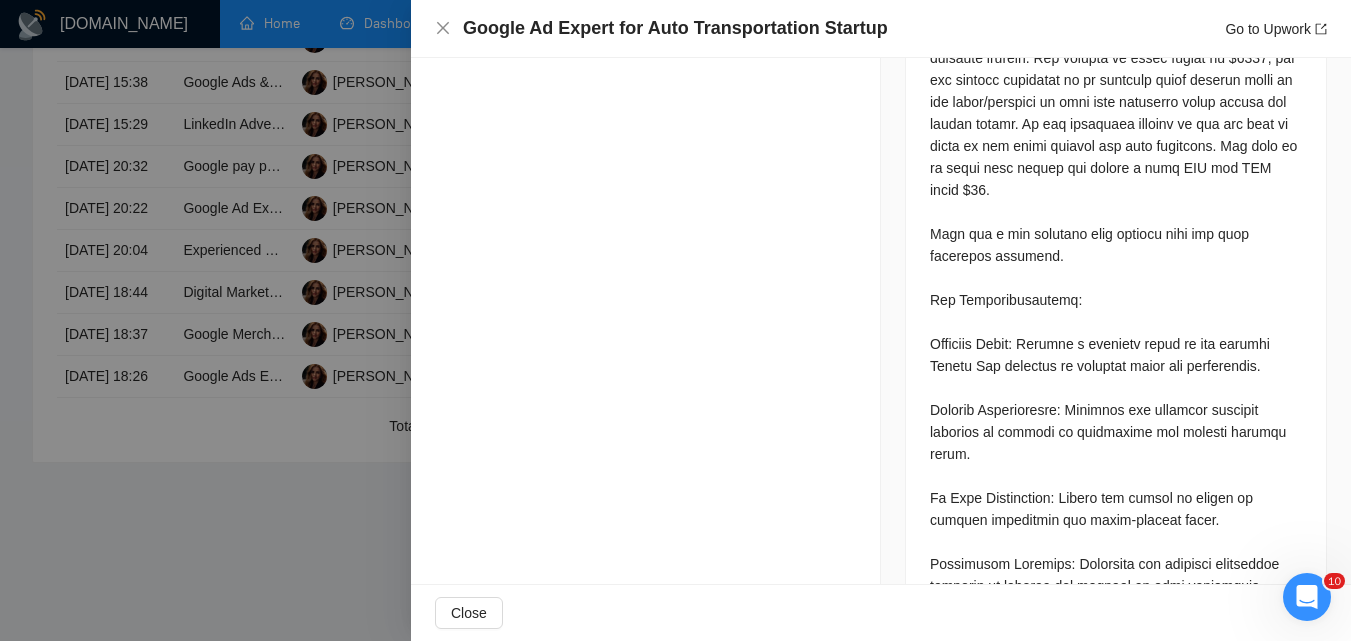 click at bounding box center [675, 320] 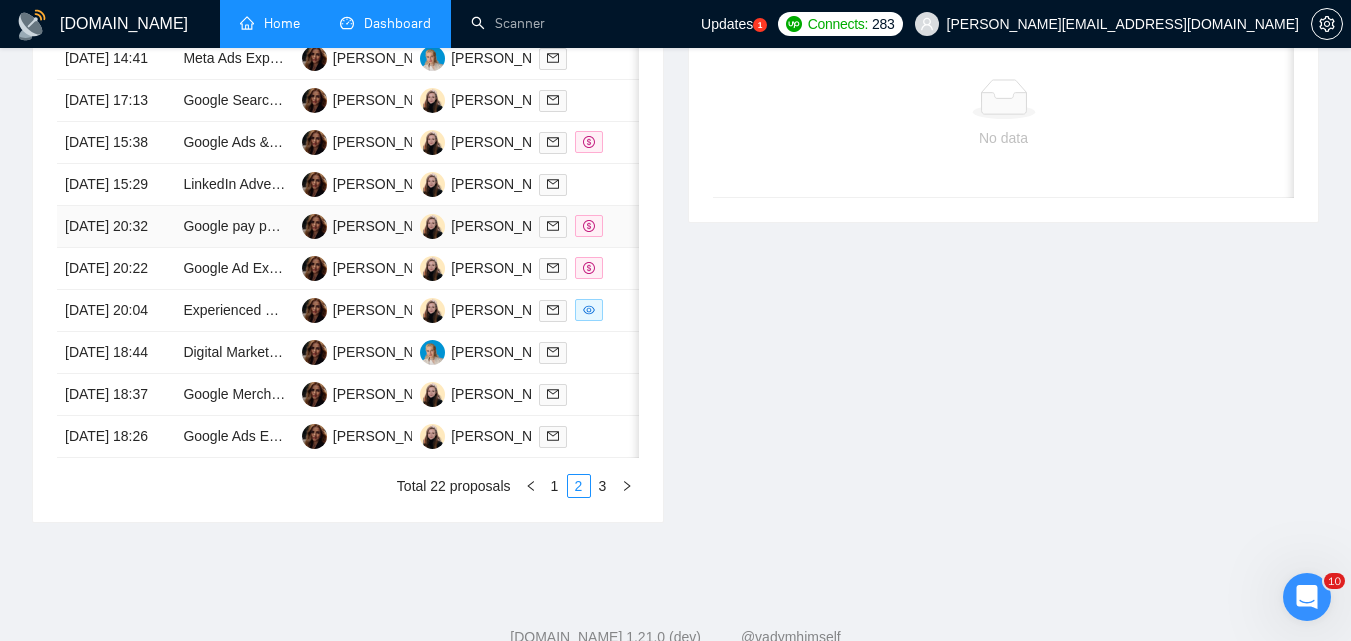 scroll, scrollTop: 871, scrollLeft: 0, axis: vertical 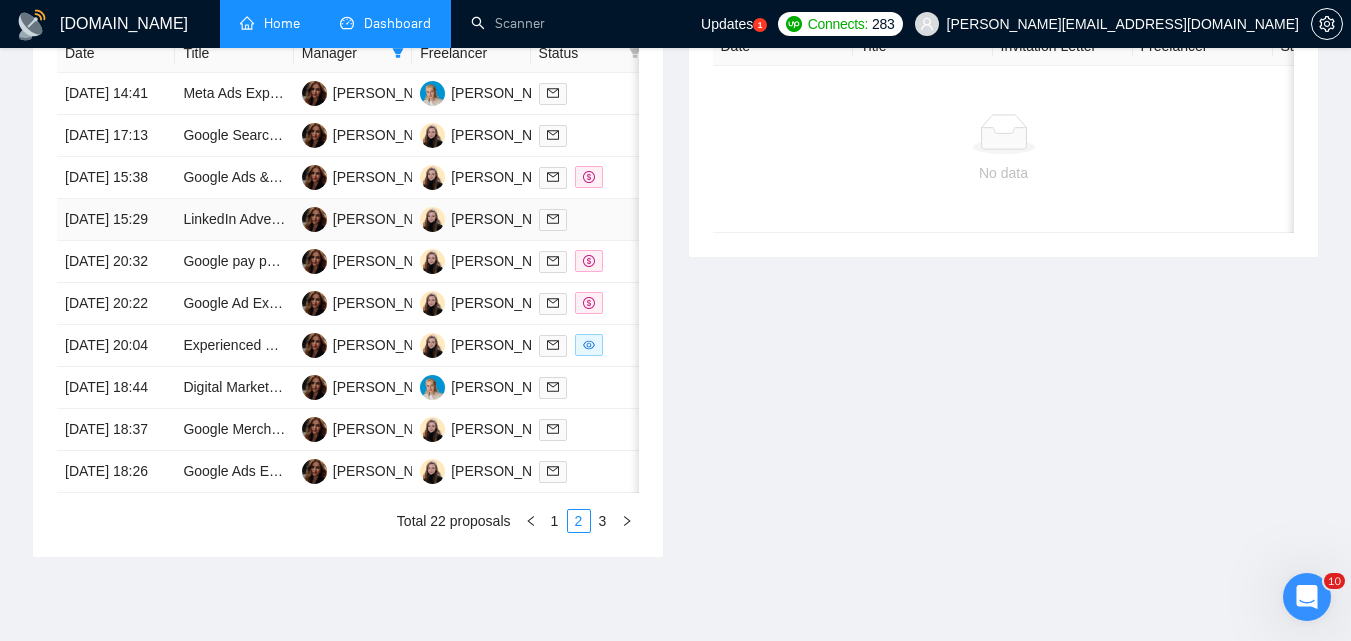 click at bounding box center (590, 219) 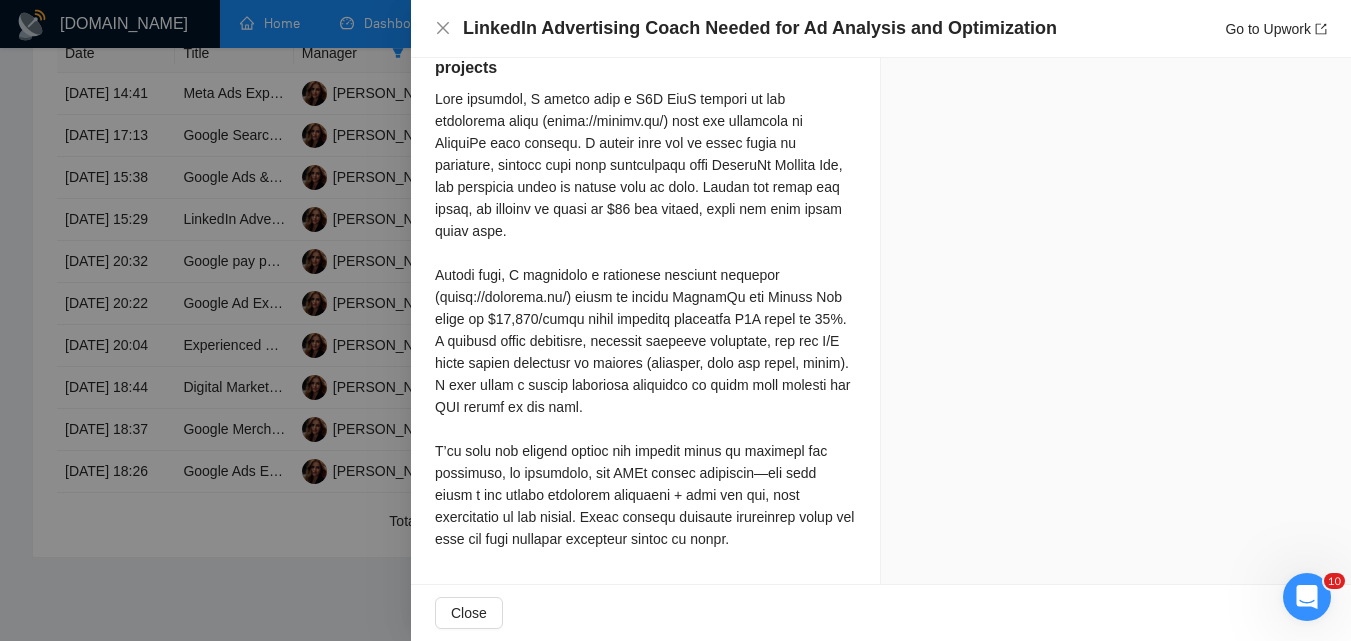 scroll, scrollTop: 1468, scrollLeft: 0, axis: vertical 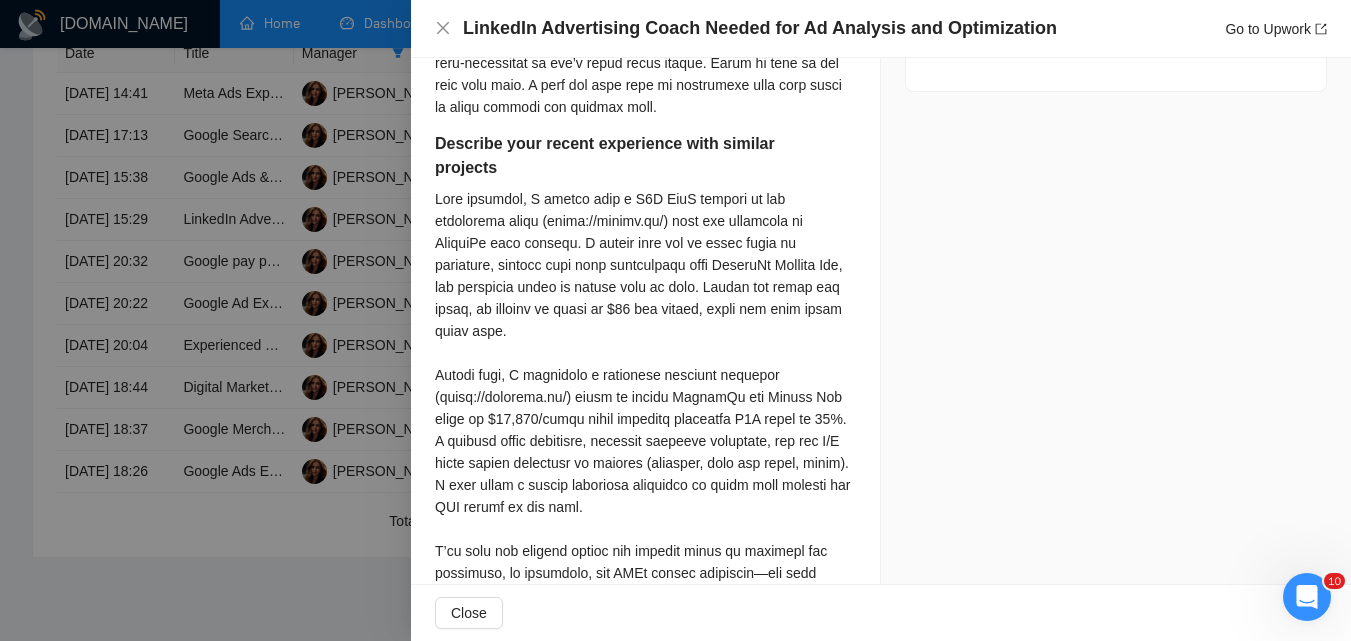 click at bounding box center [675, 320] 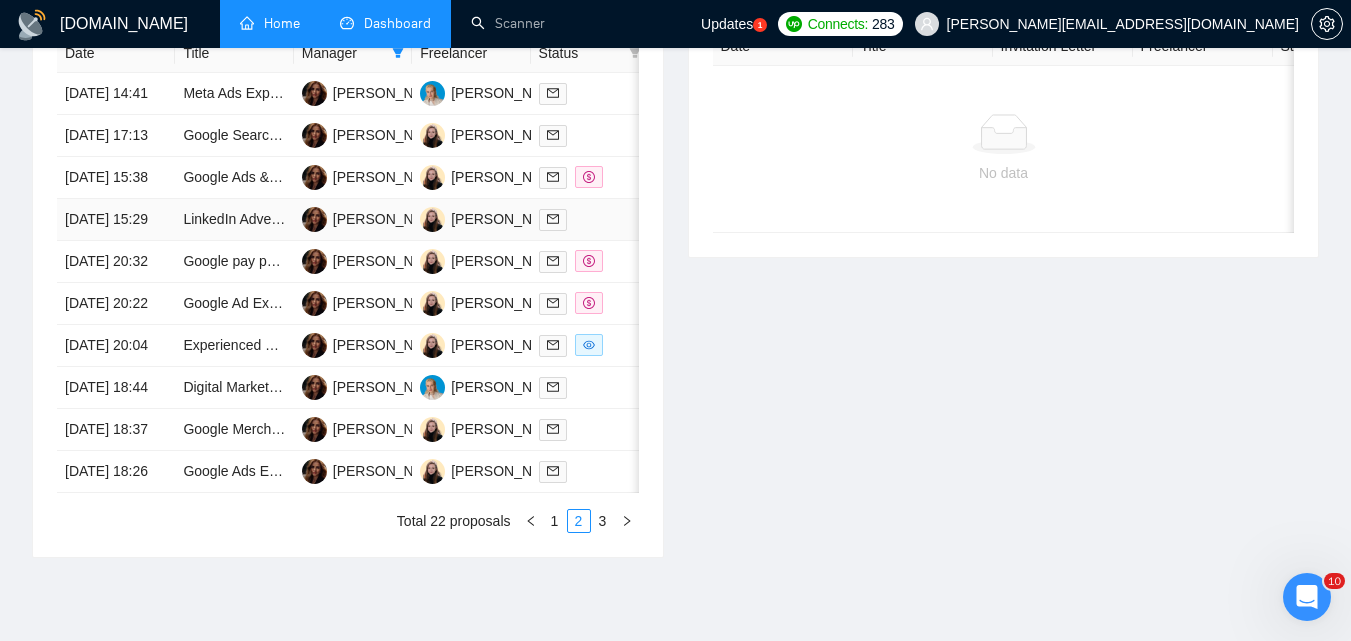 click at bounding box center (590, 219) 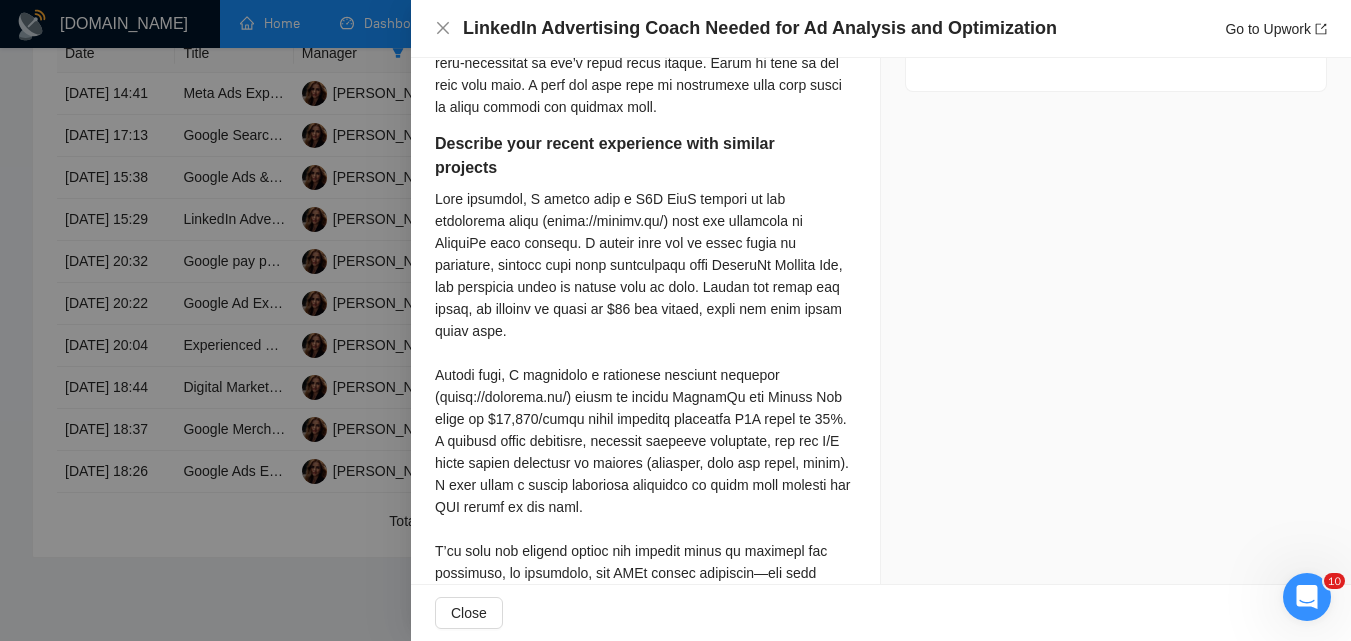 click at bounding box center (675, 320) 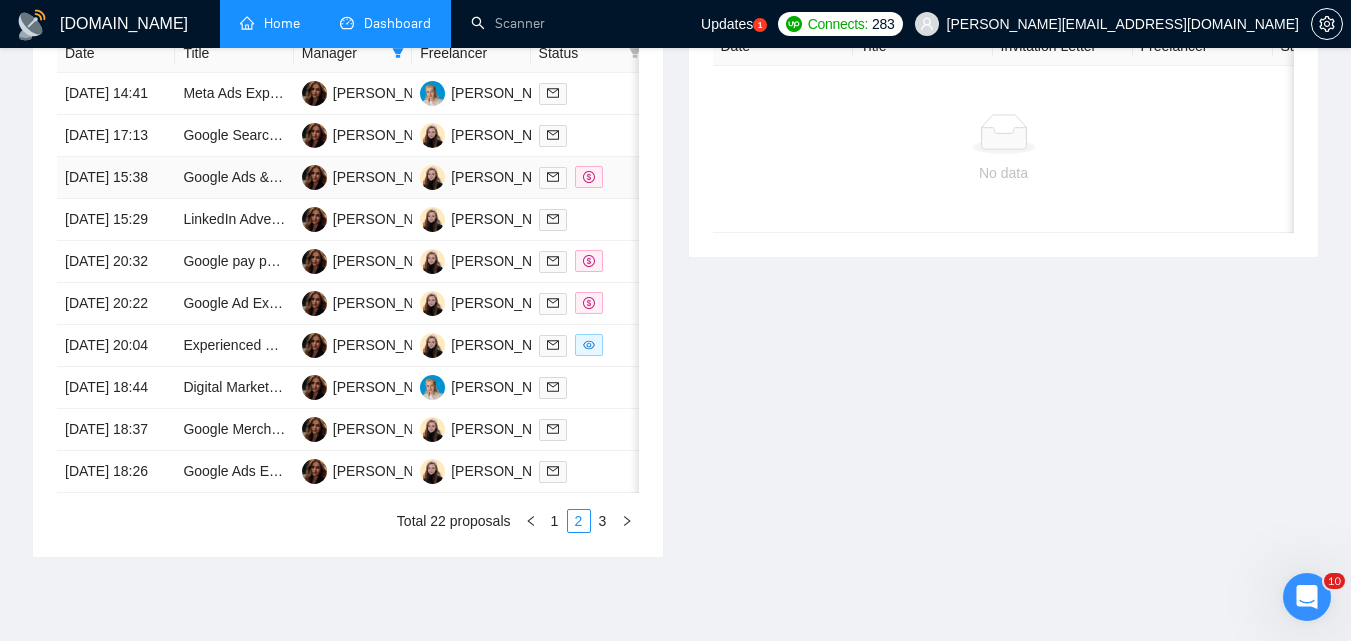 click at bounding box center (590, 177) 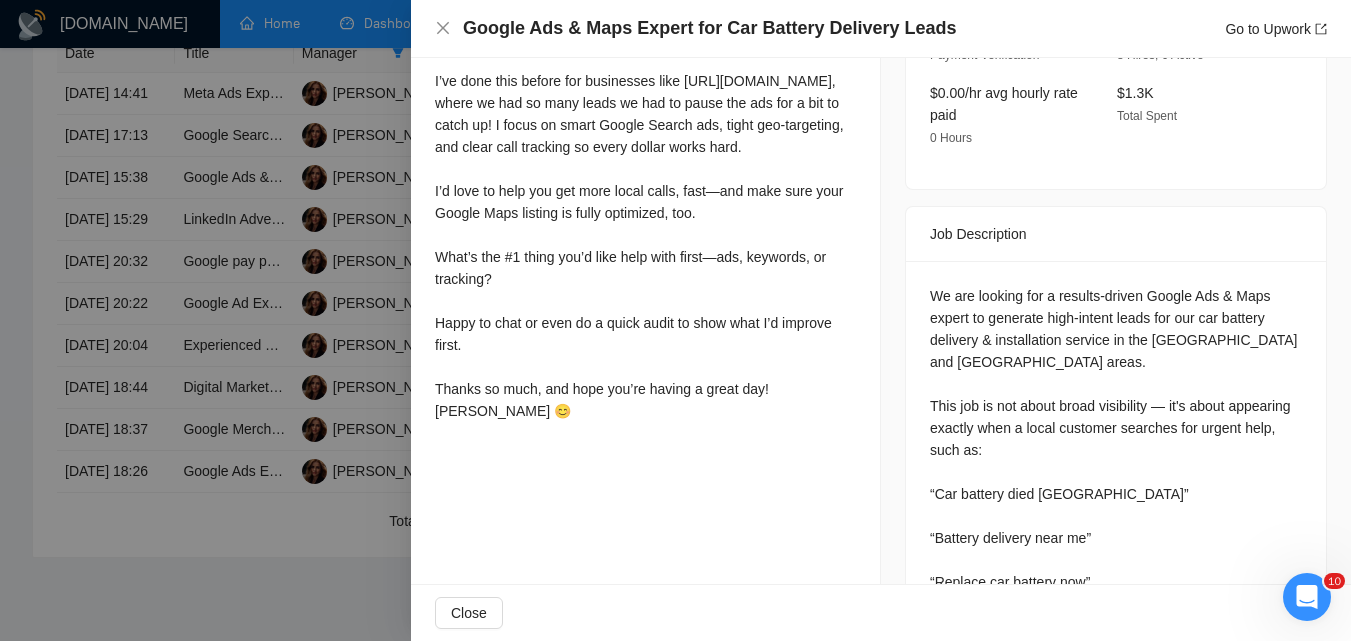 scroll, scrollTop: 768, scrollLeft: 0, axis: vertical 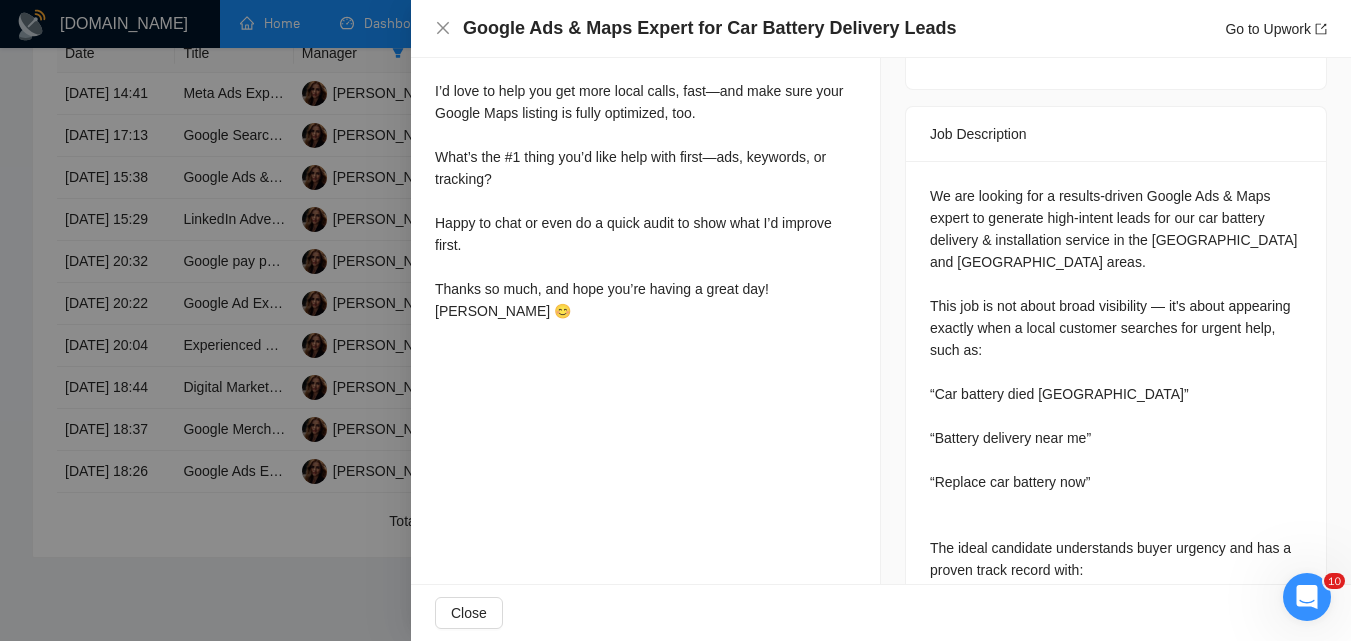 click at bounding box center [675, 320] 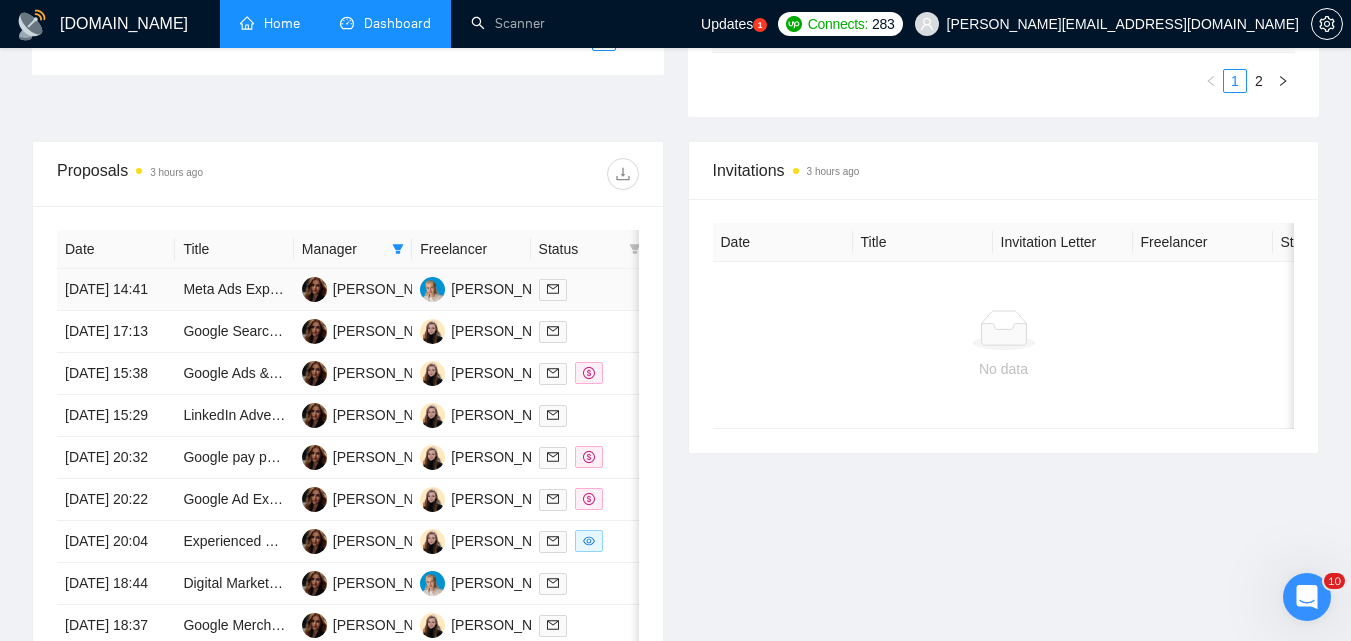 scroll, scrollTop: 671, scrollLeft: 0, axis: vertical 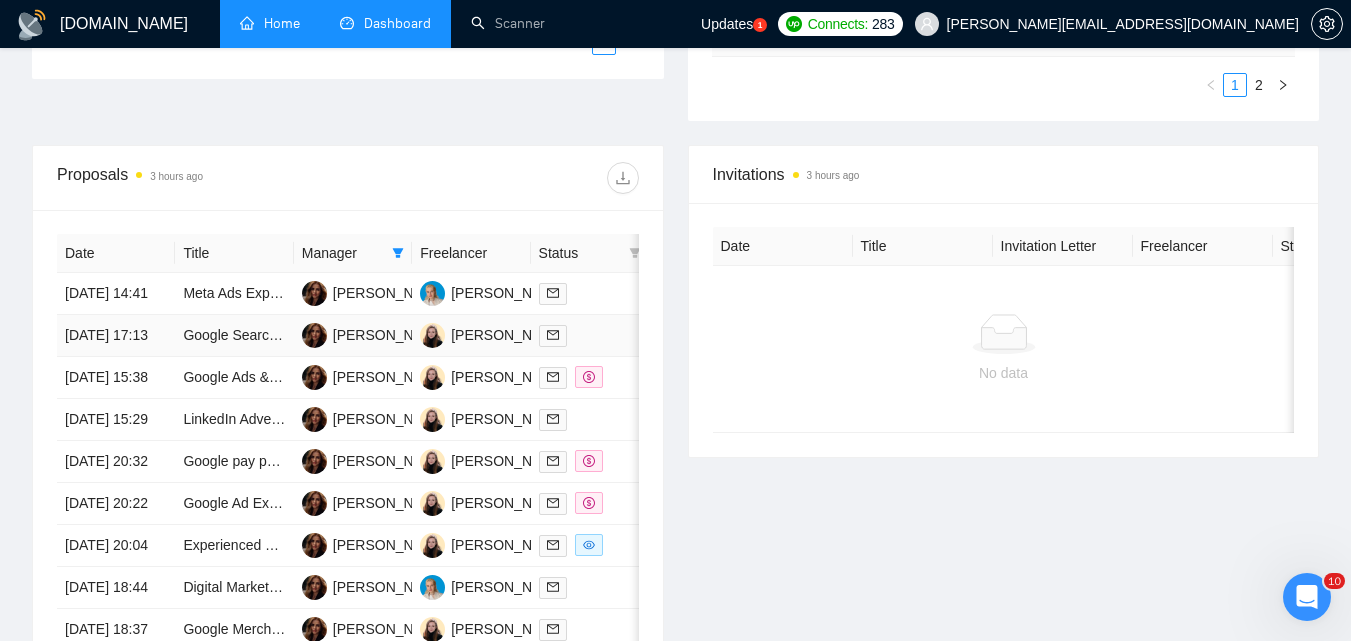 click at bounding box center [590, 336] 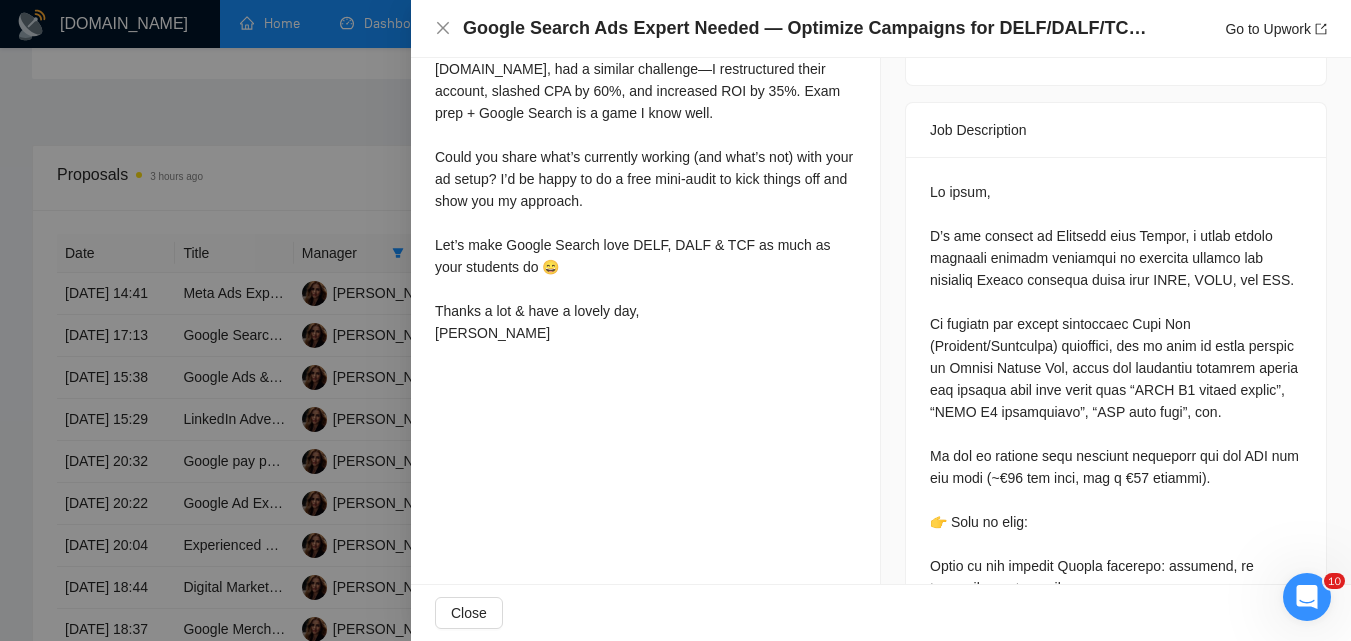 click at bounding box center (675, 320) 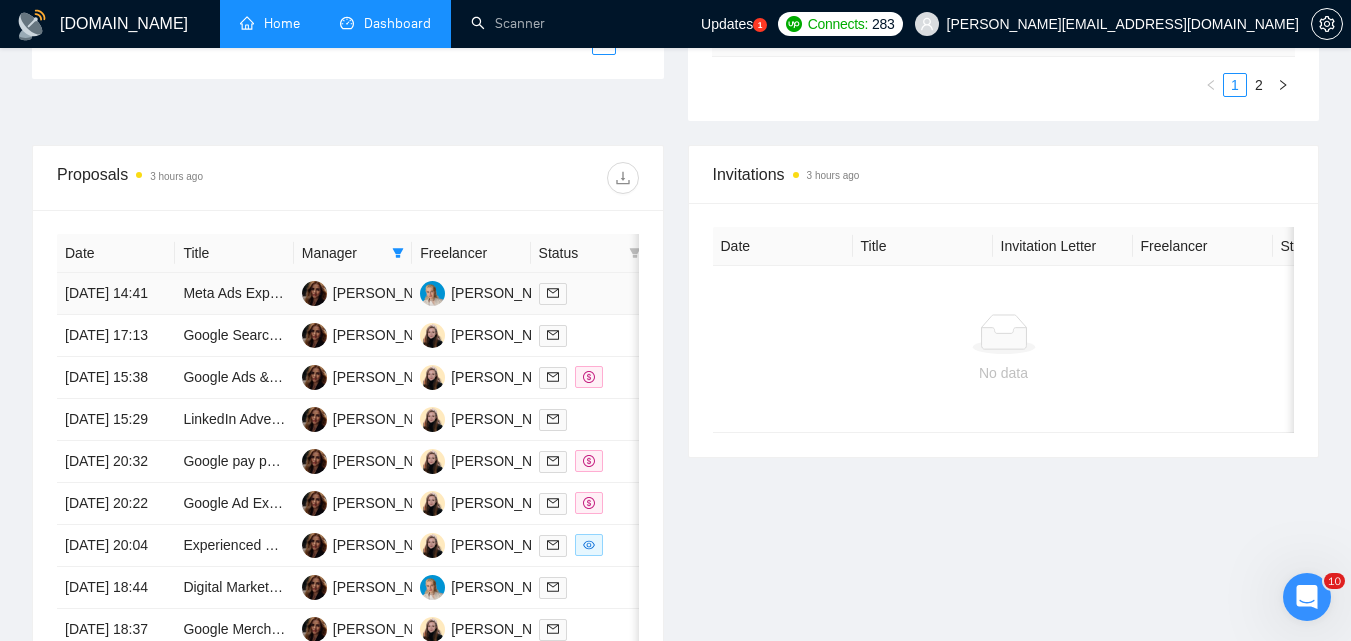 click at bounding box center (590, 294) 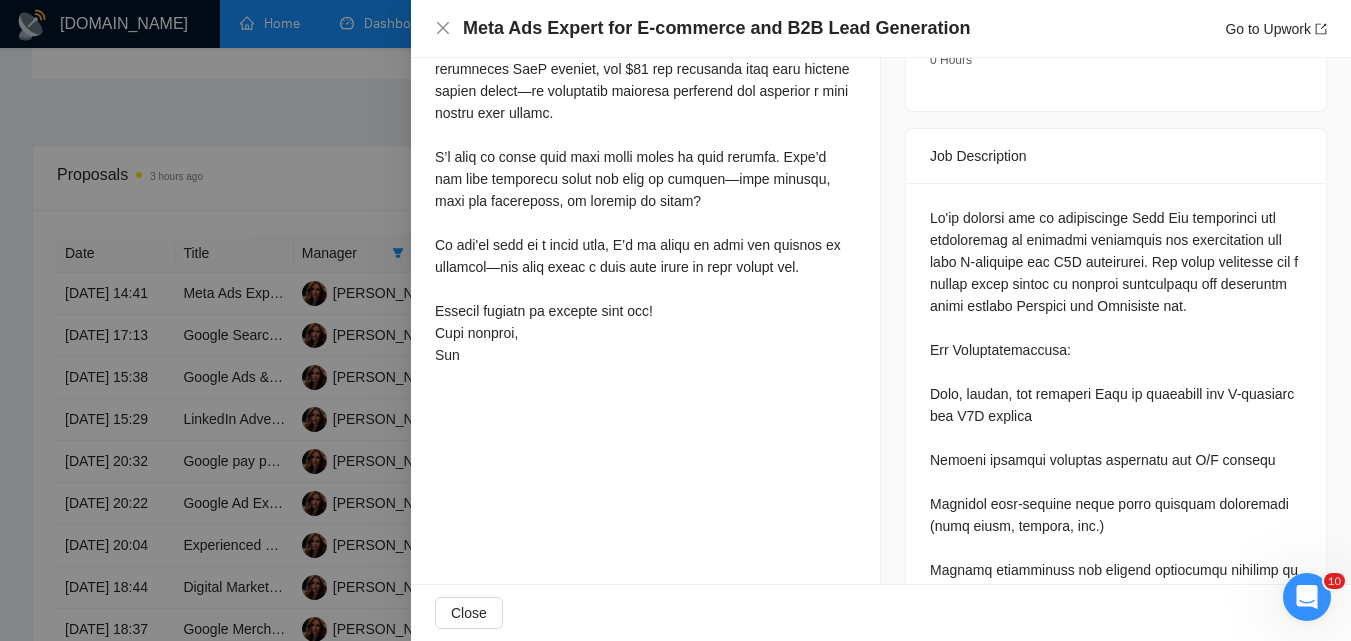 click at bounding box center [675, 320] 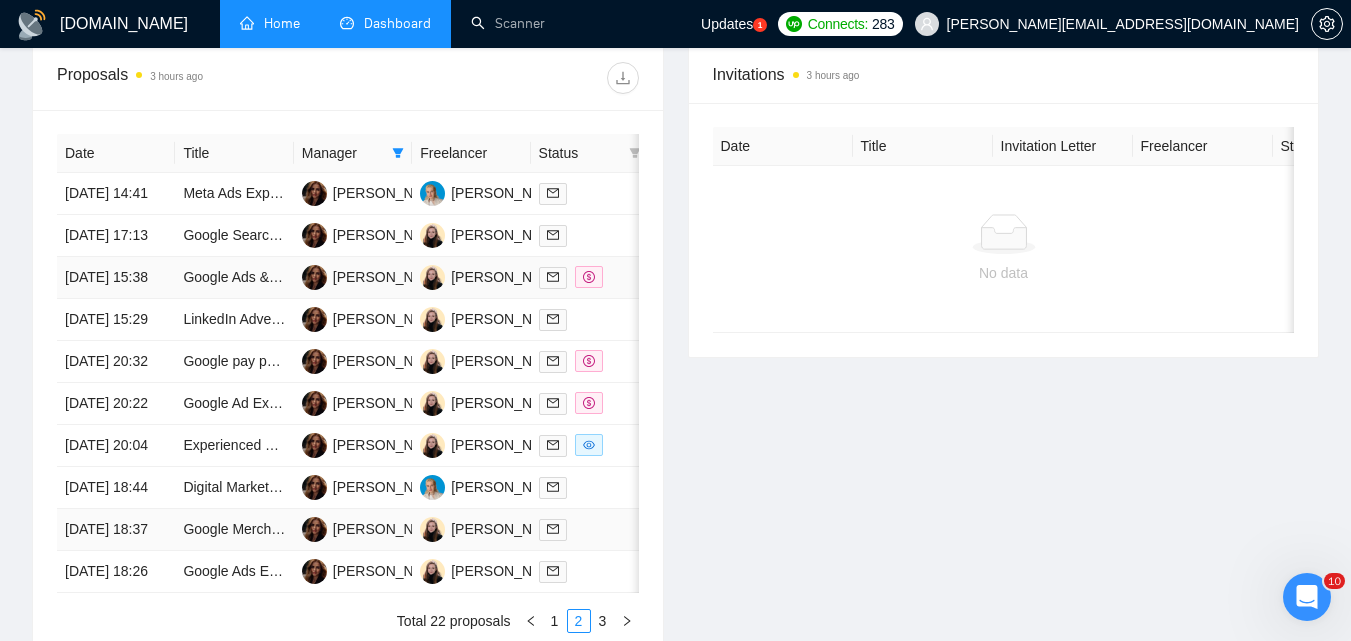 scroll, scrollTop: 1171, scrollLeft: 0, axis: vertical 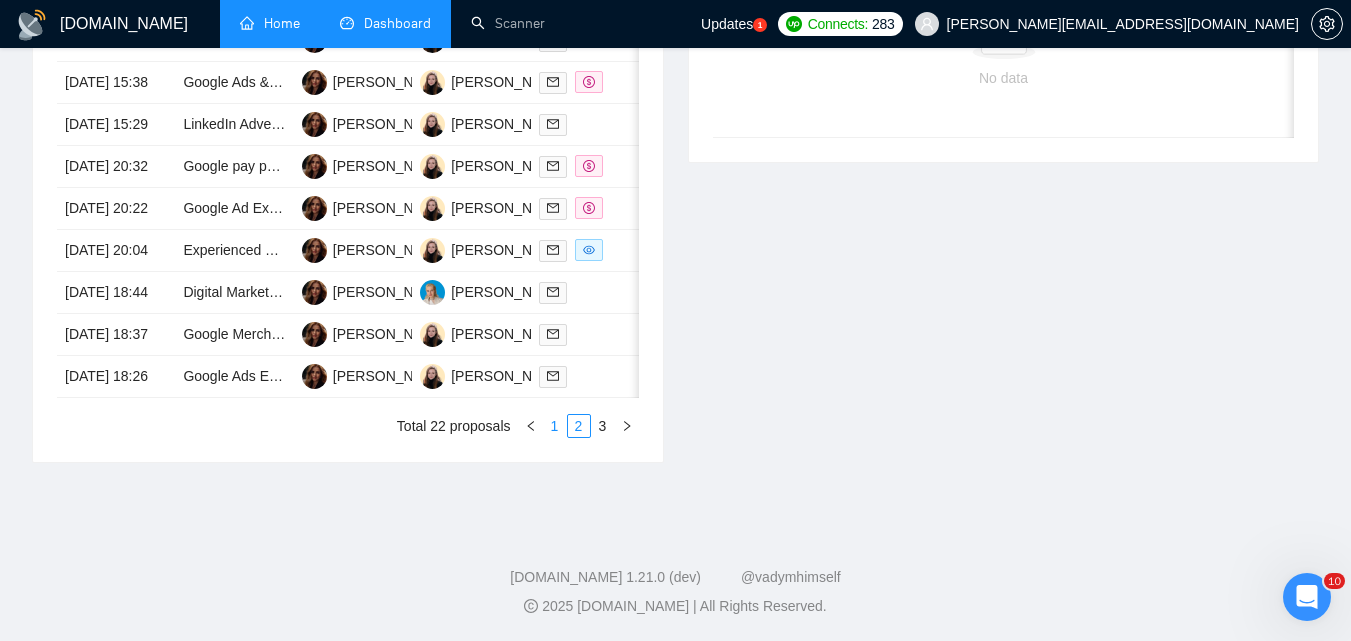 click on "1" at bounding box center [555, 426] 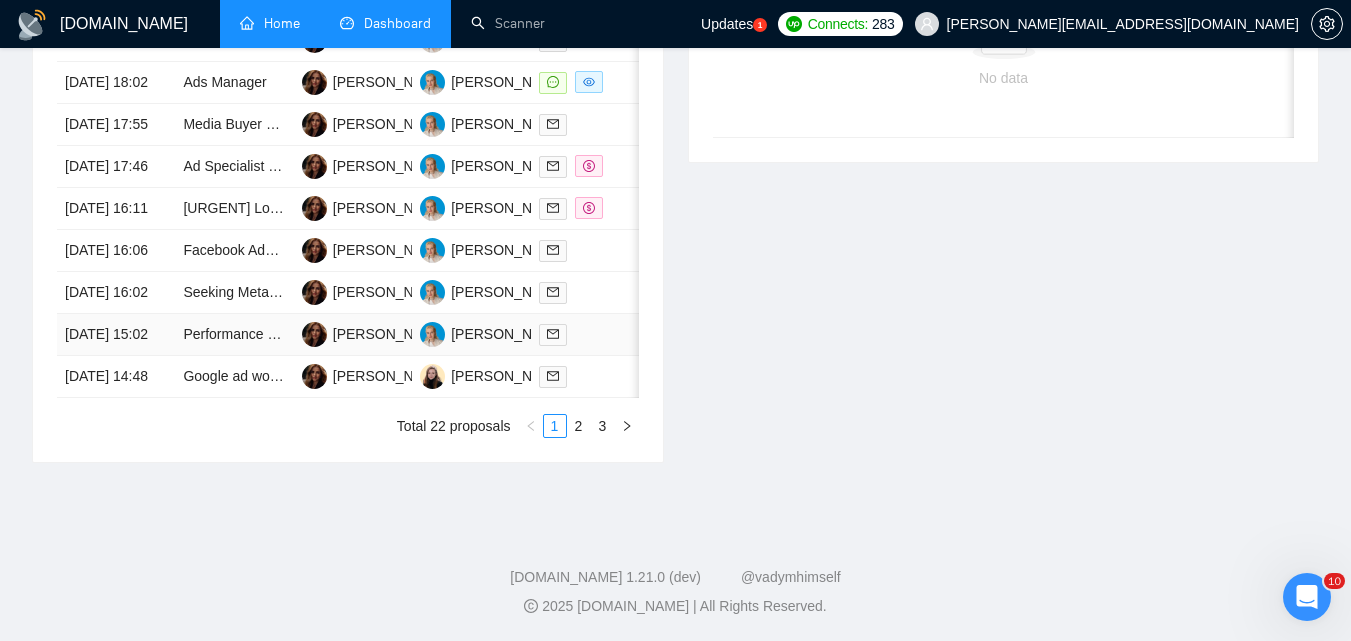 click at bounding box center (590, 334) 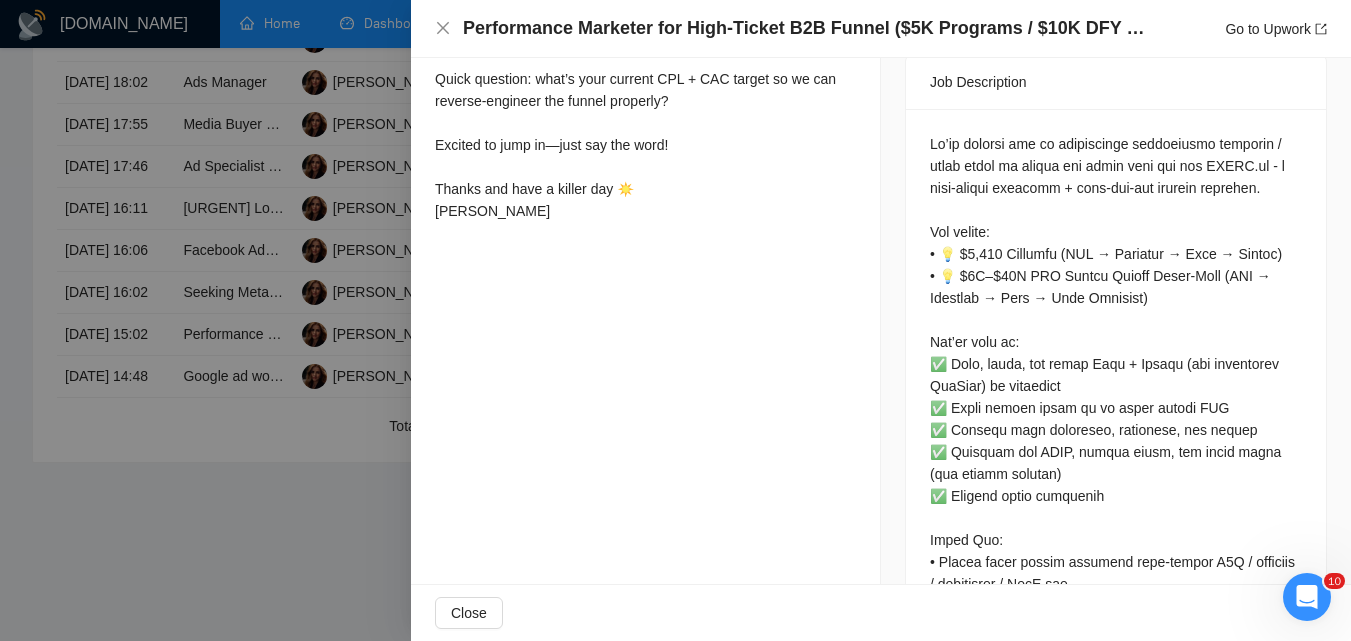 scroll, scrollTop: 768, scrollLeft: 0, axis: vertical 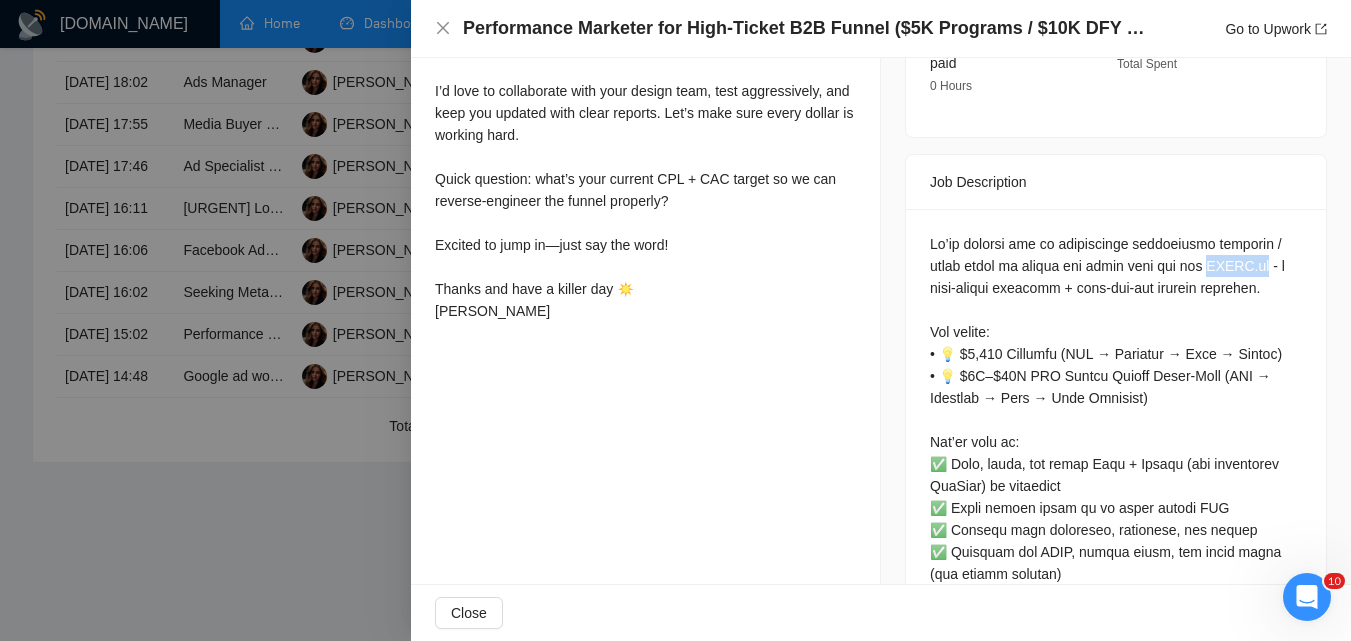 drag, startPoint x: 1216, startPoint y: 237, endPoint x: 1272, endPoint y: 244, distance: 56.435802 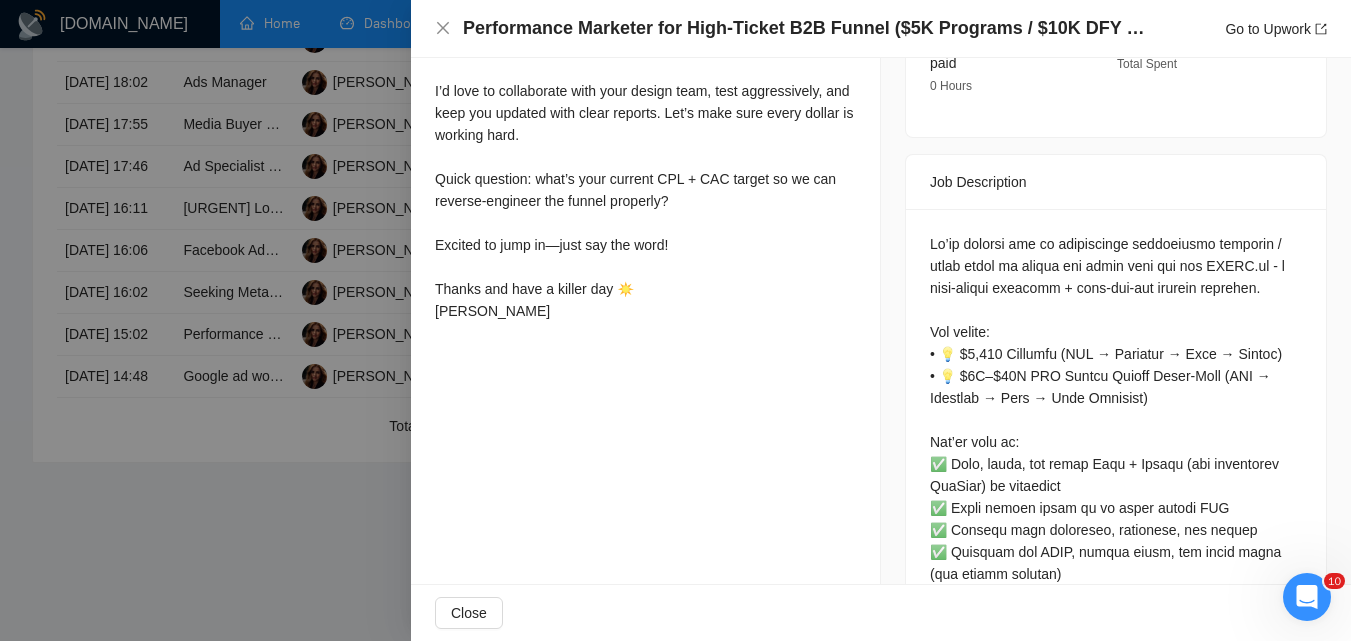 click at bounding box center (1116, 673) 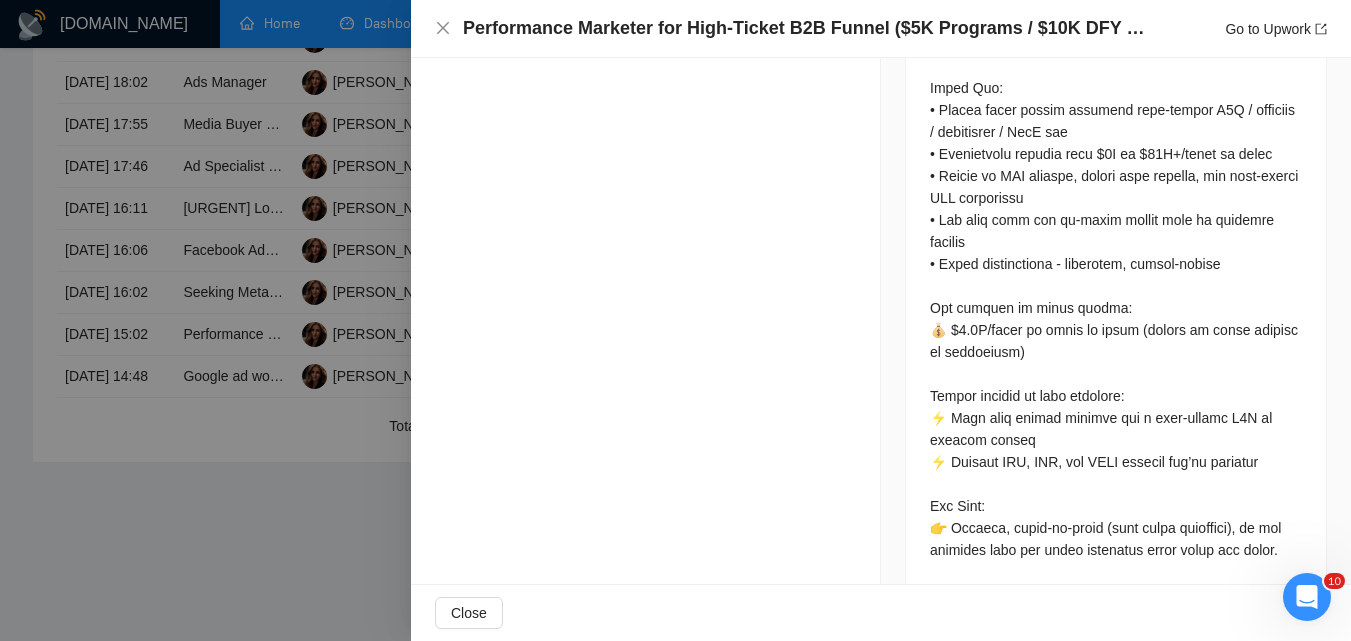 scroll, scrollTop: 1348, scrollLeft: 0, axis: vertical 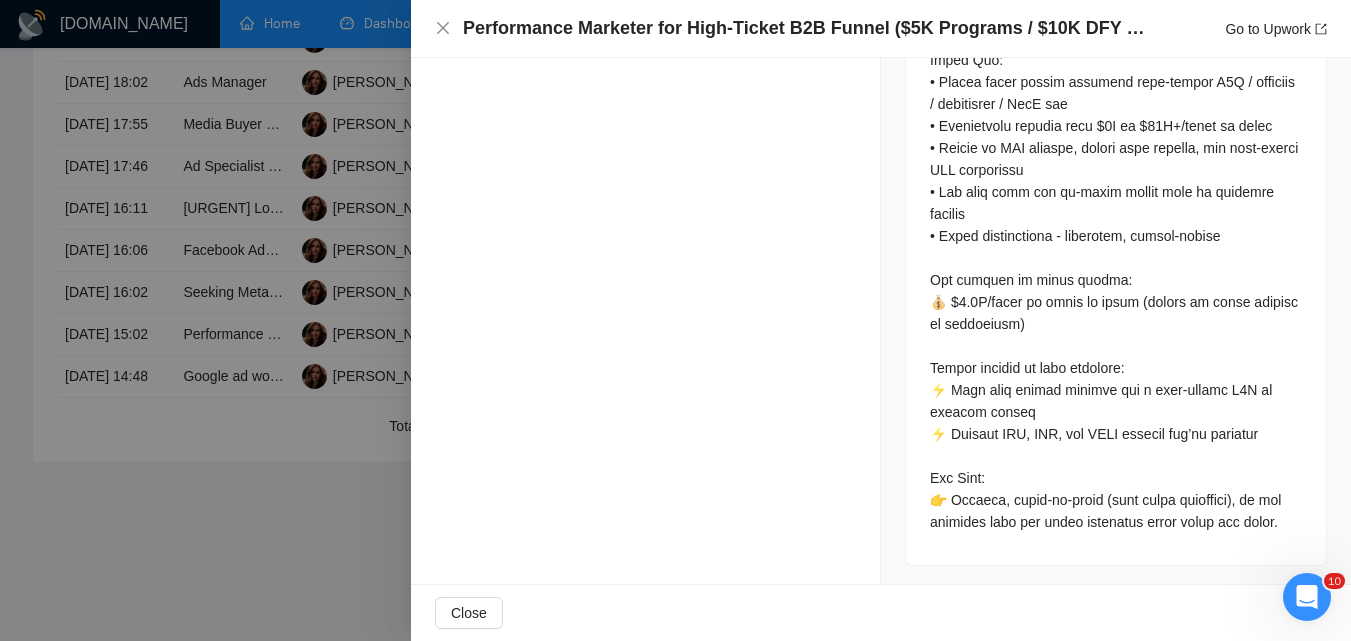 click at bounding box center (675, 320) 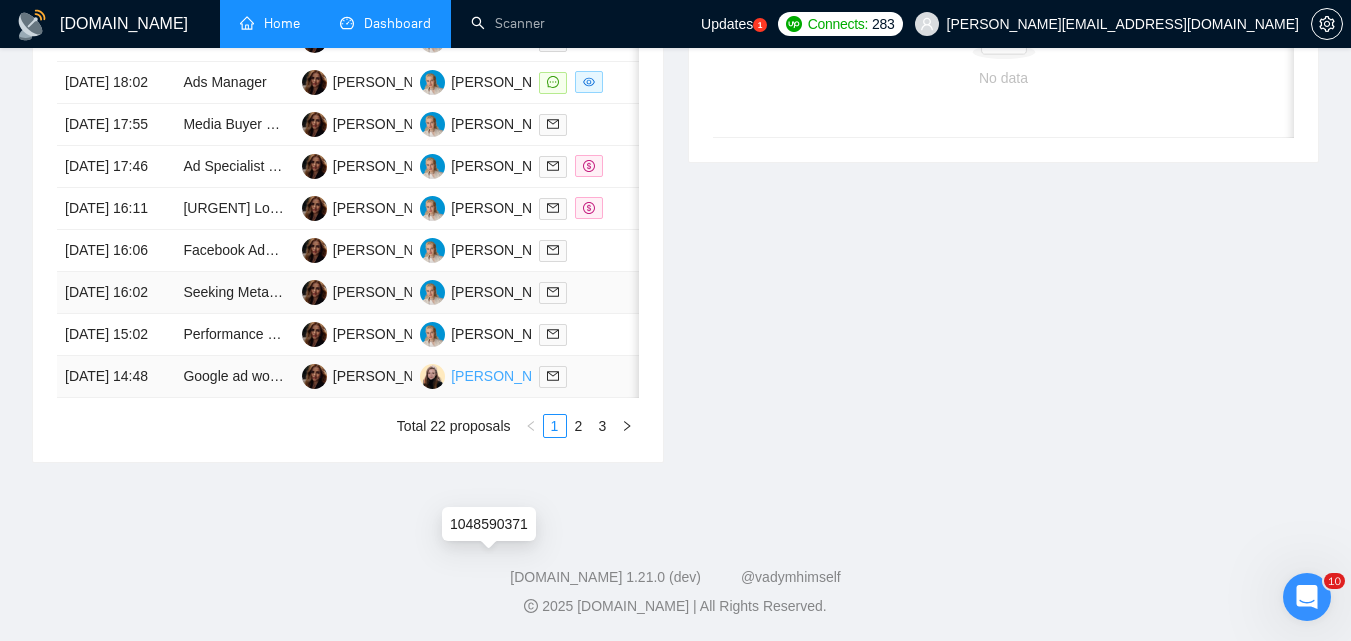 scroll, scrollTop: 971, scrollLeft: 0, axis: vertical 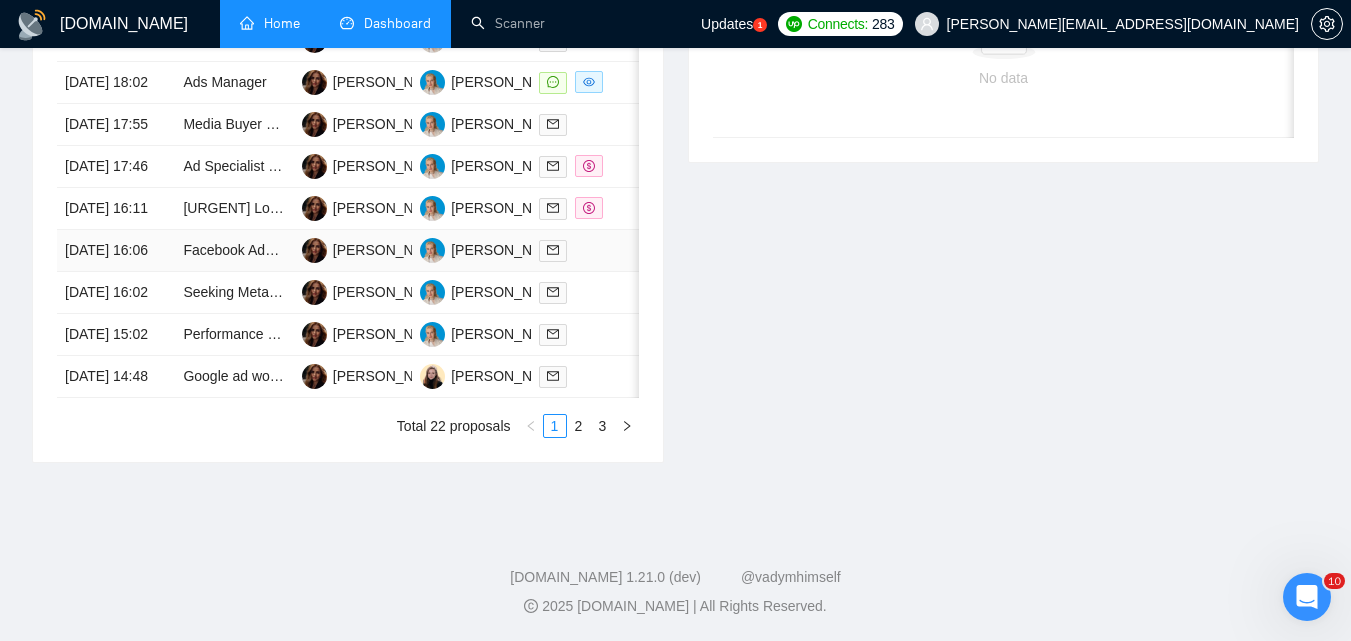 click at bounding box center (590, 251) 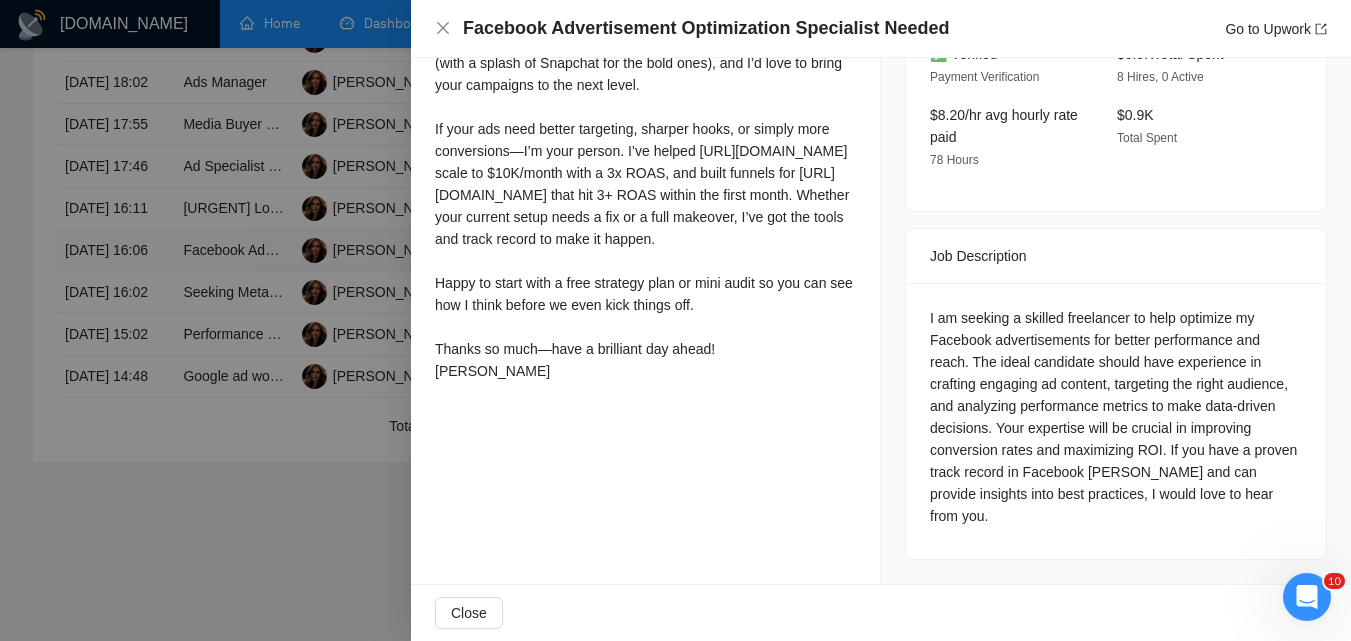scroll, scrollTop: 592, scrollLeft: 0, axis: vertical 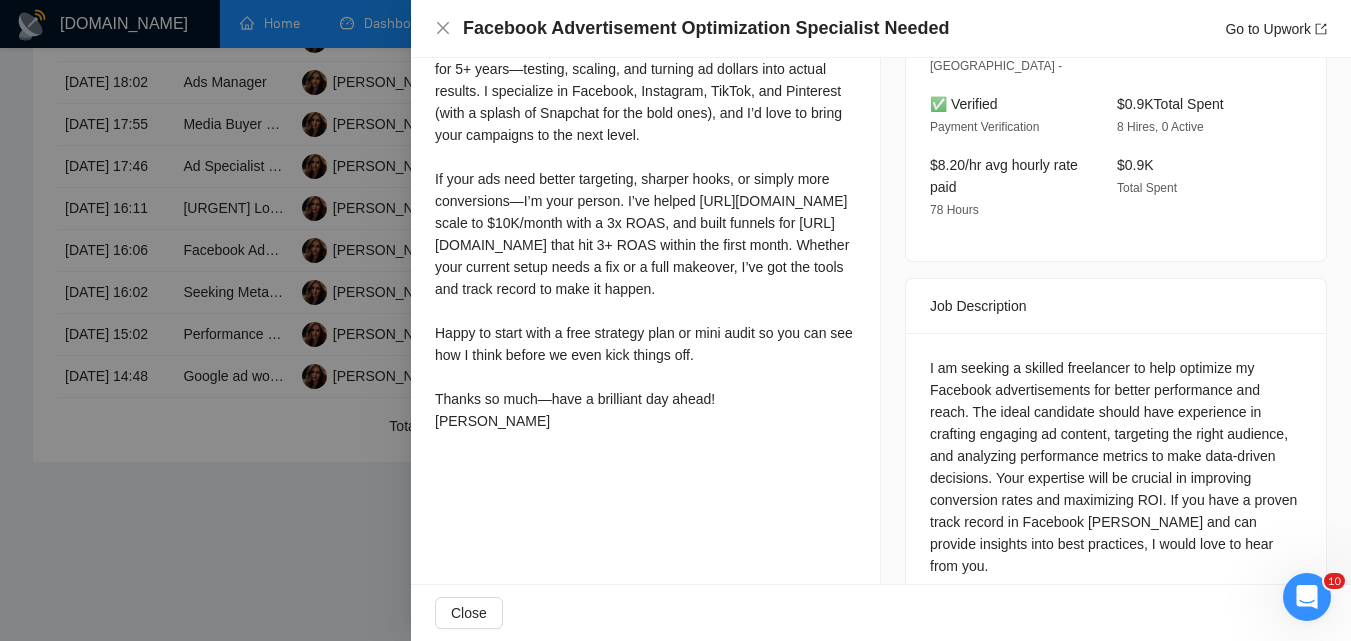 click at bounding box center [675, 320] 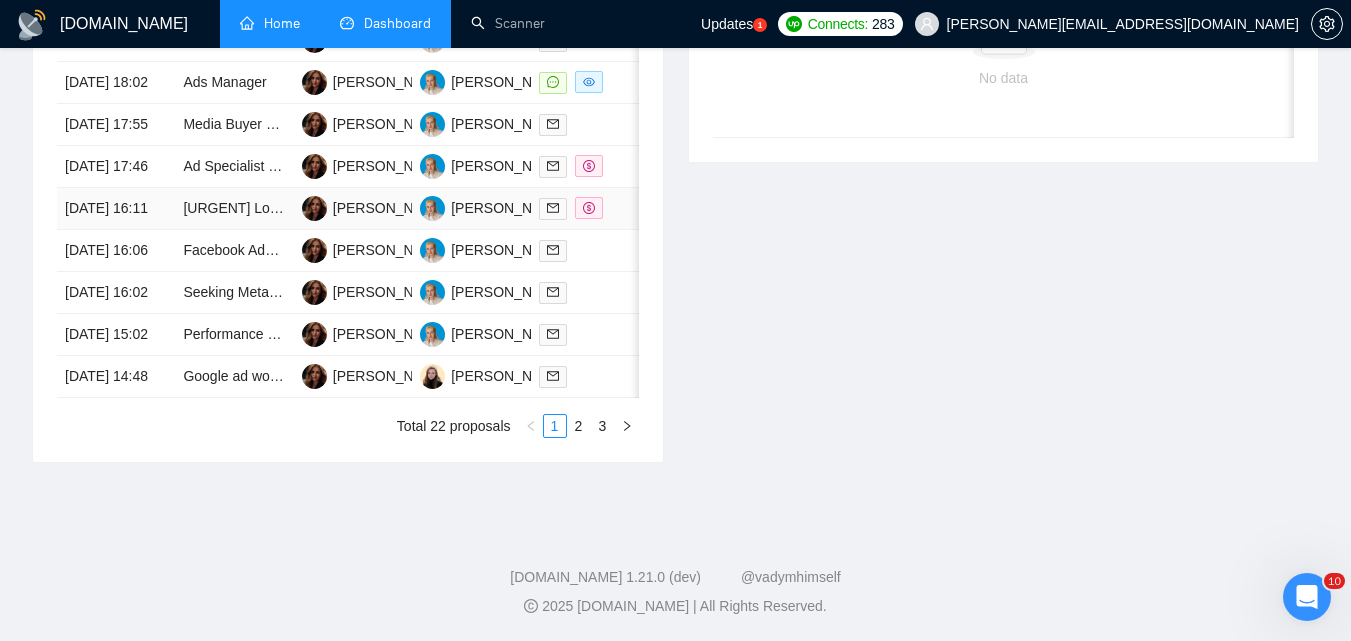 click at bounding box center [590, 209] 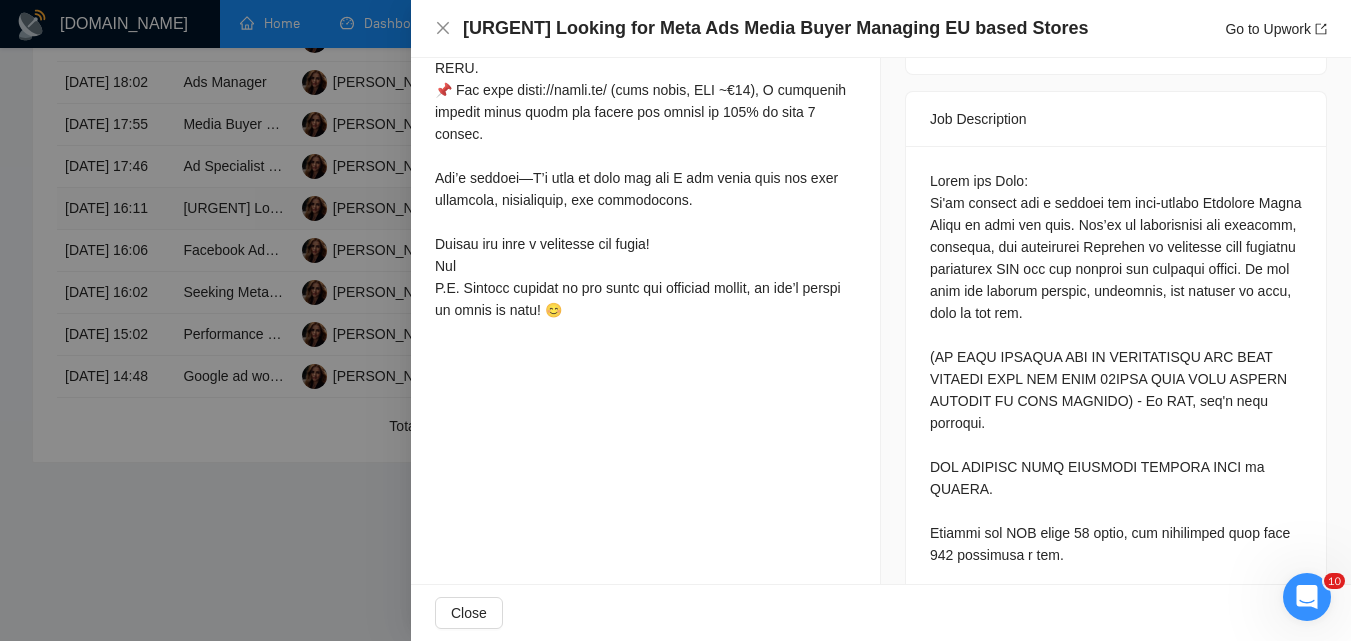 scroll, scrollTop: 892, scrollLeft: 0, axis: vertical 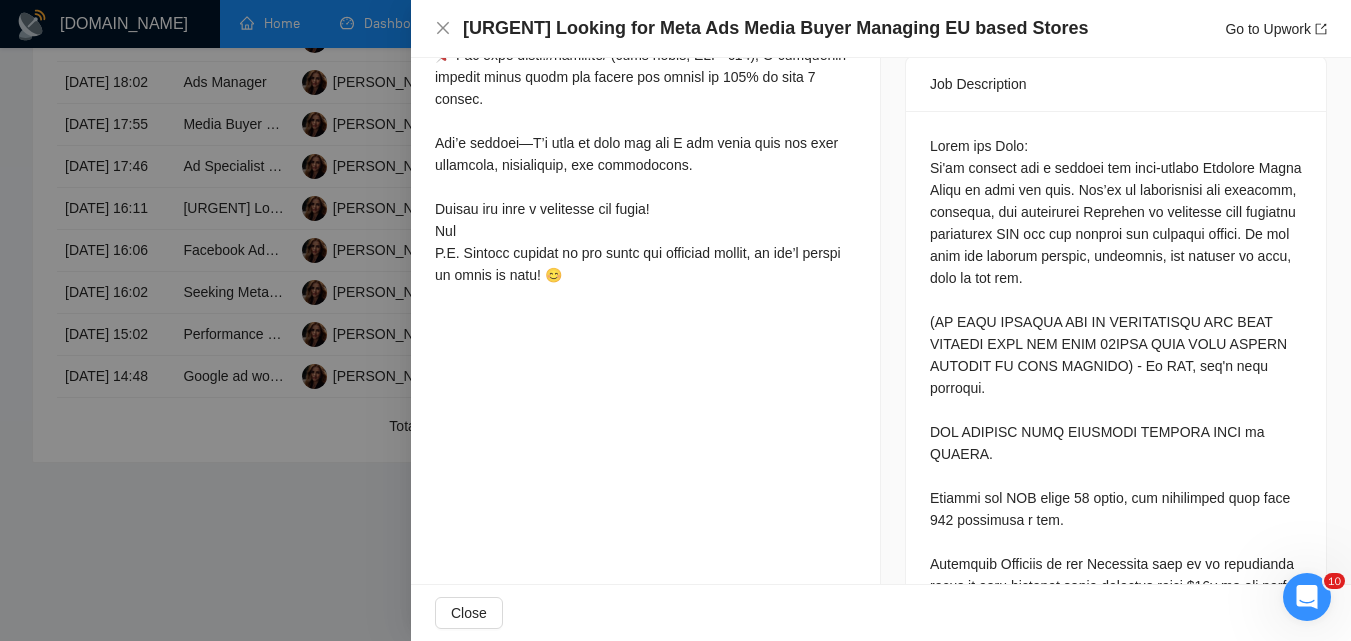 click at bounding box center (675, 320) 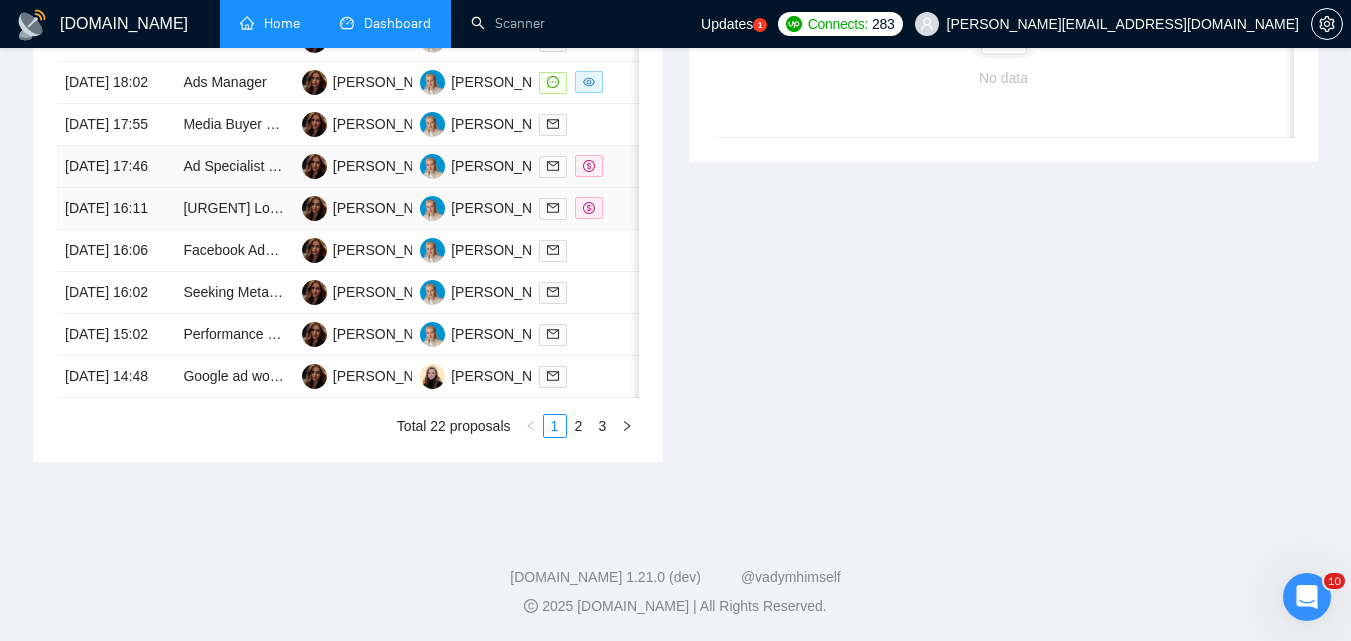 click at bounding box center (590, 166) 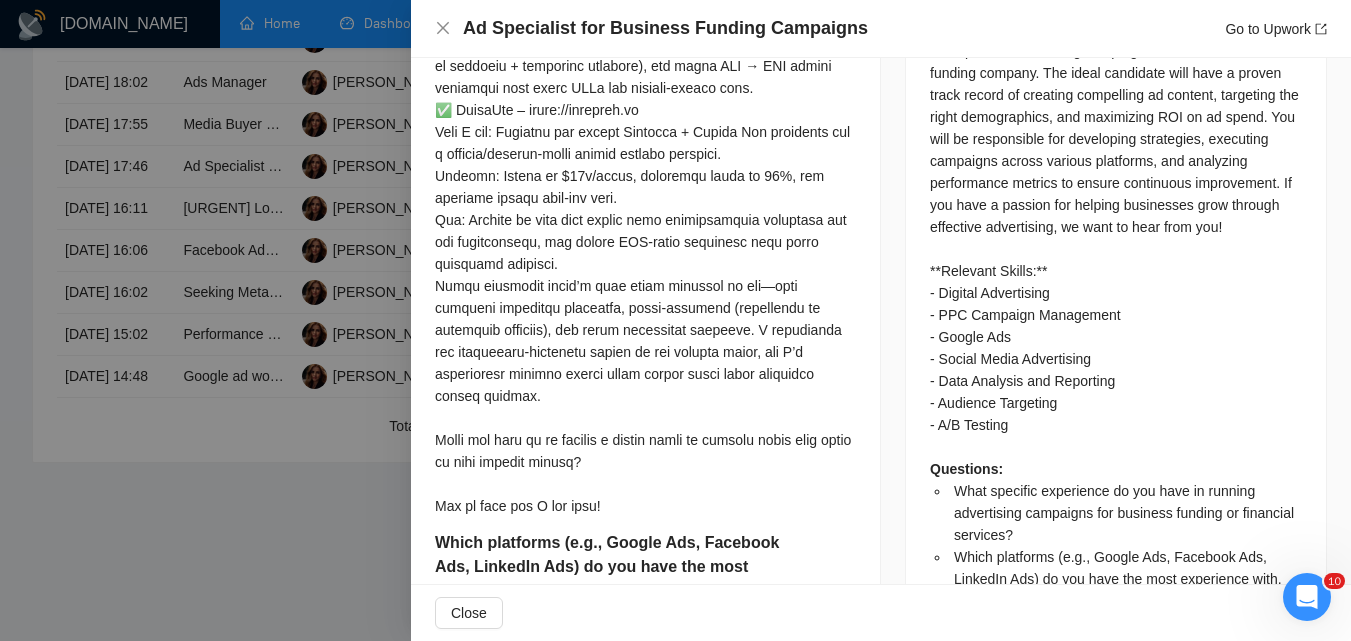 scroll, scrollTop: 792, scrollLeft: 0, axis: vertical 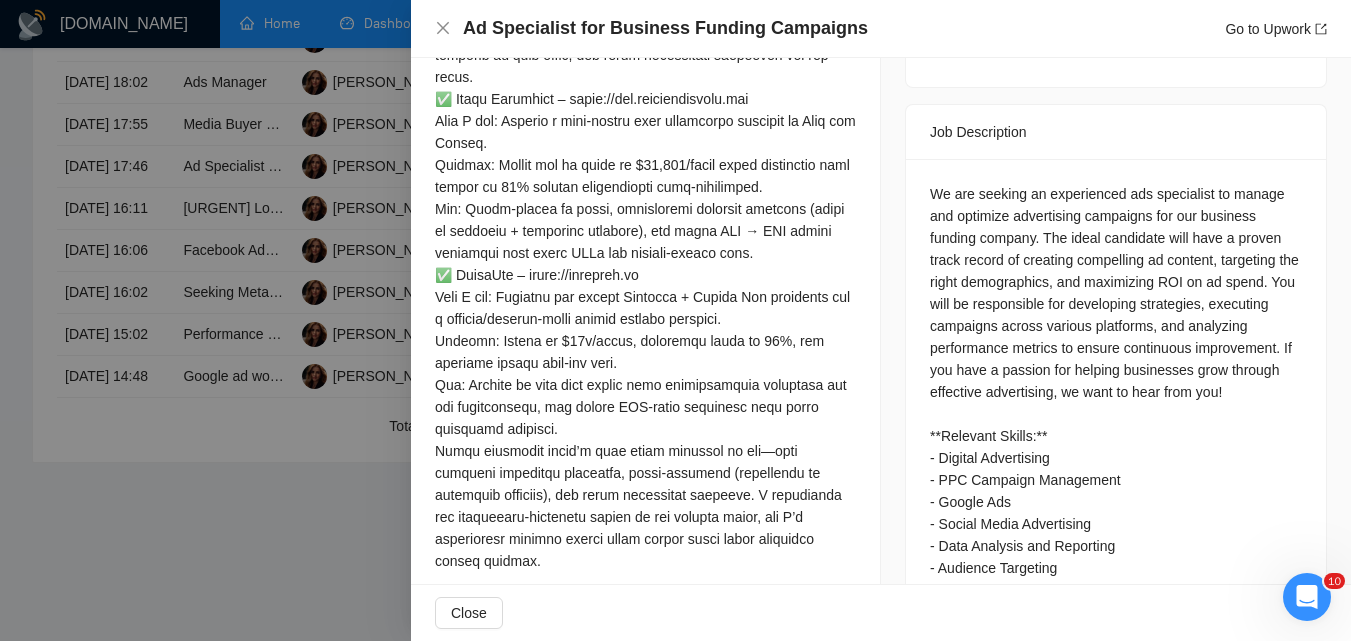 click at bounding box center [675, 320] 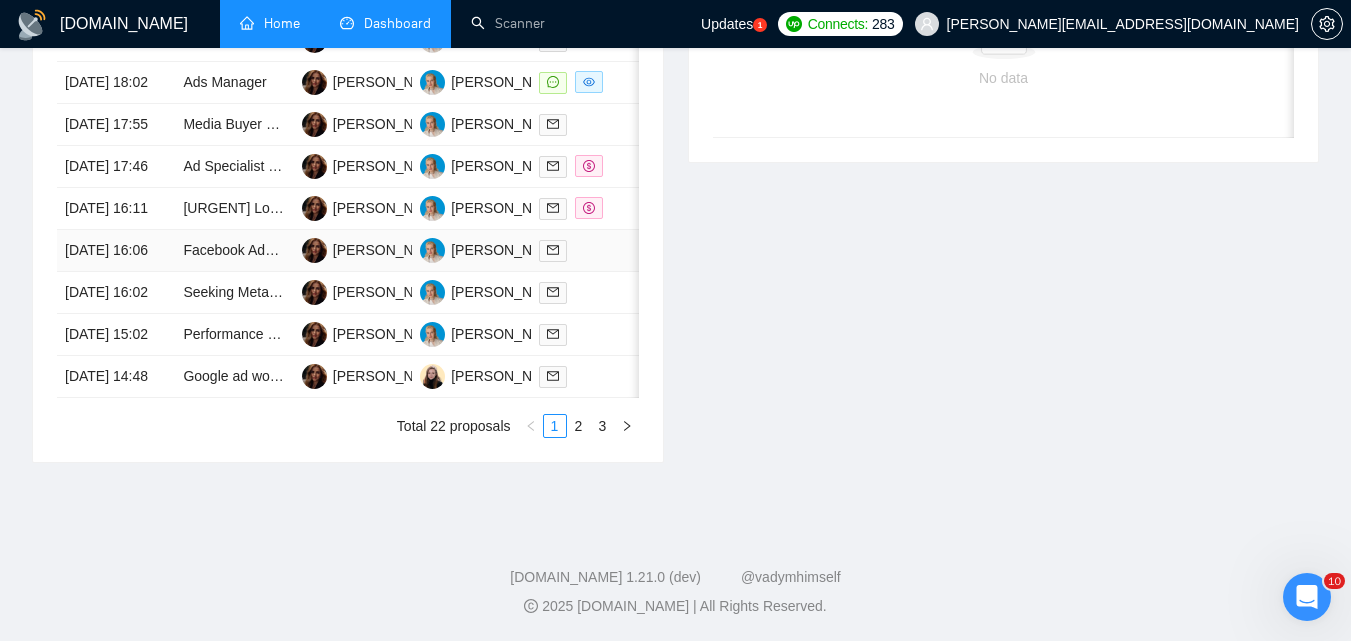 click at bounding box center [590, 251] 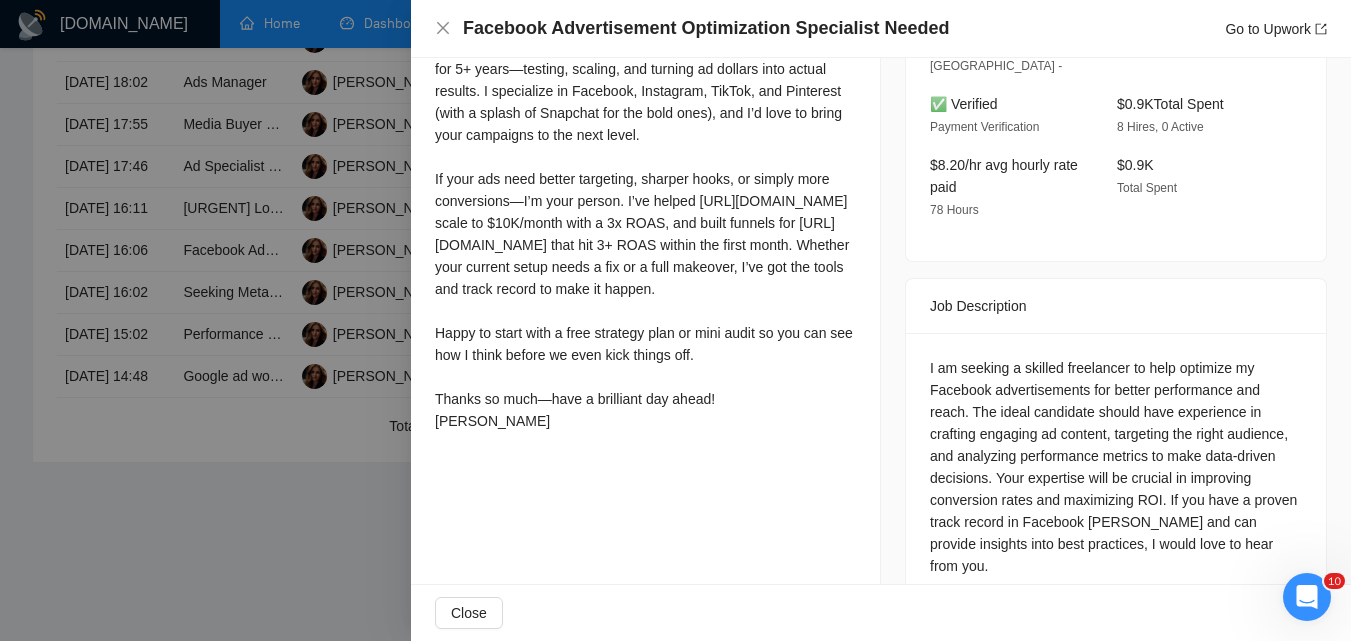 click at bounding box center [675, 320] 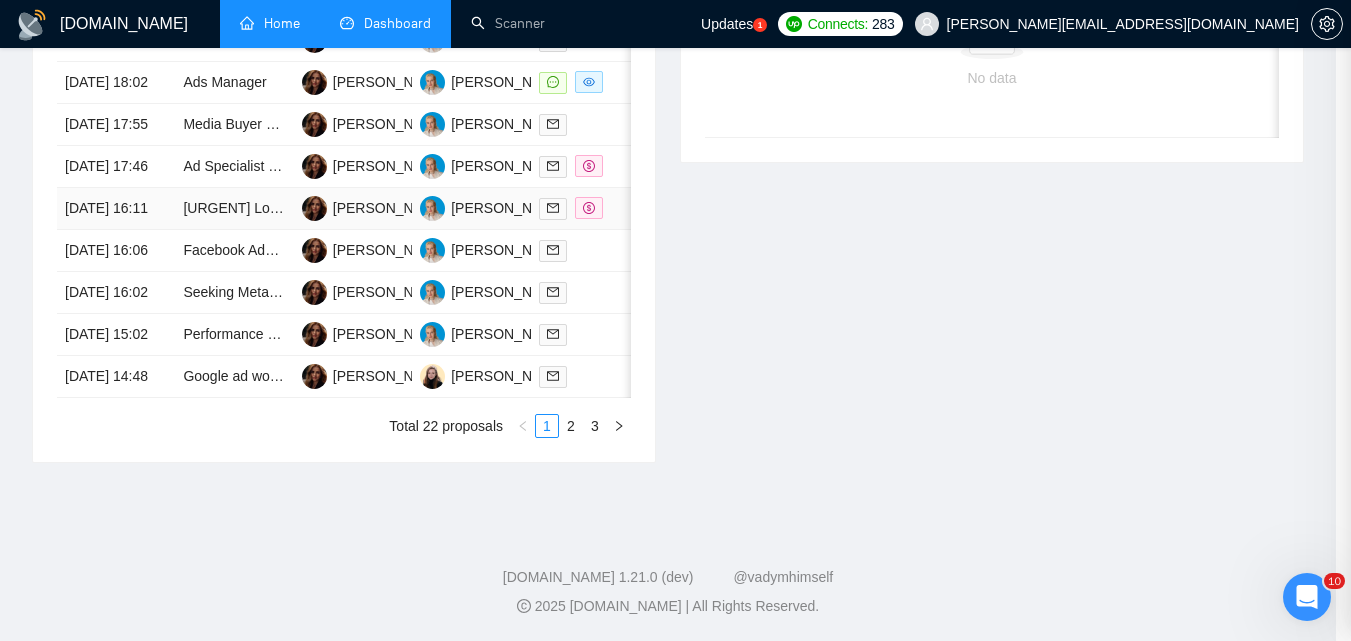 click at bounding box center (590, 209) 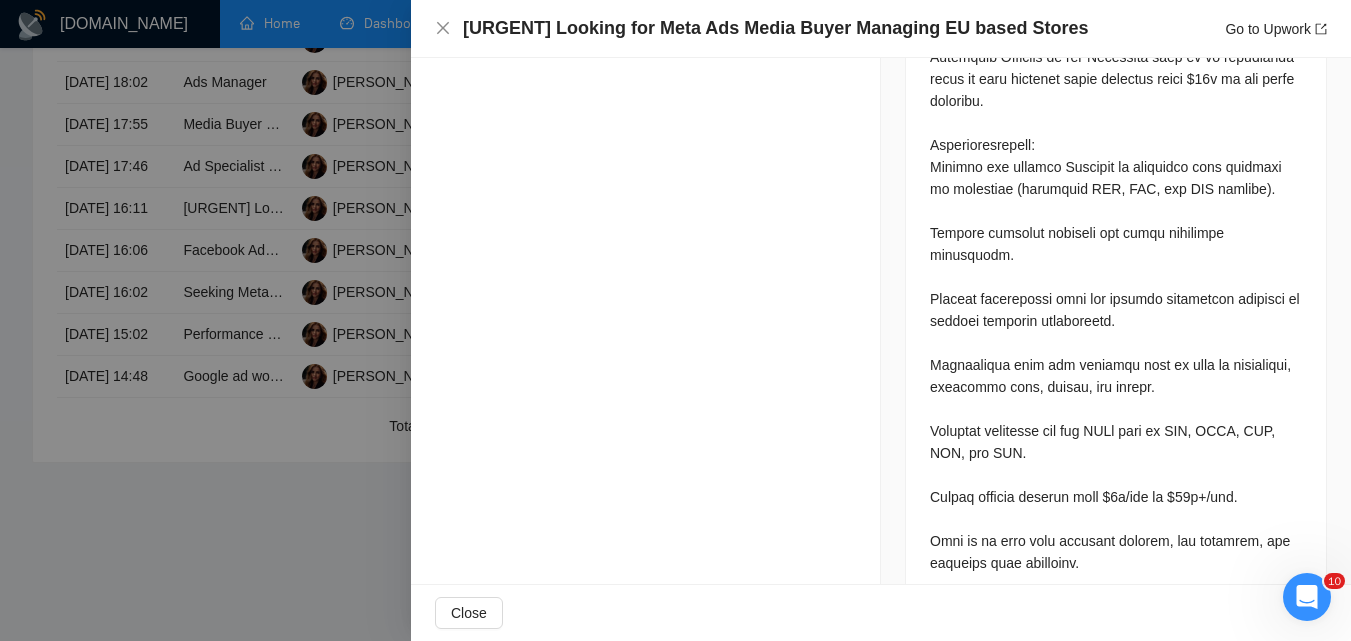 scroll, scrollTop: 1400, scrollLeft: 0, axis: vertical 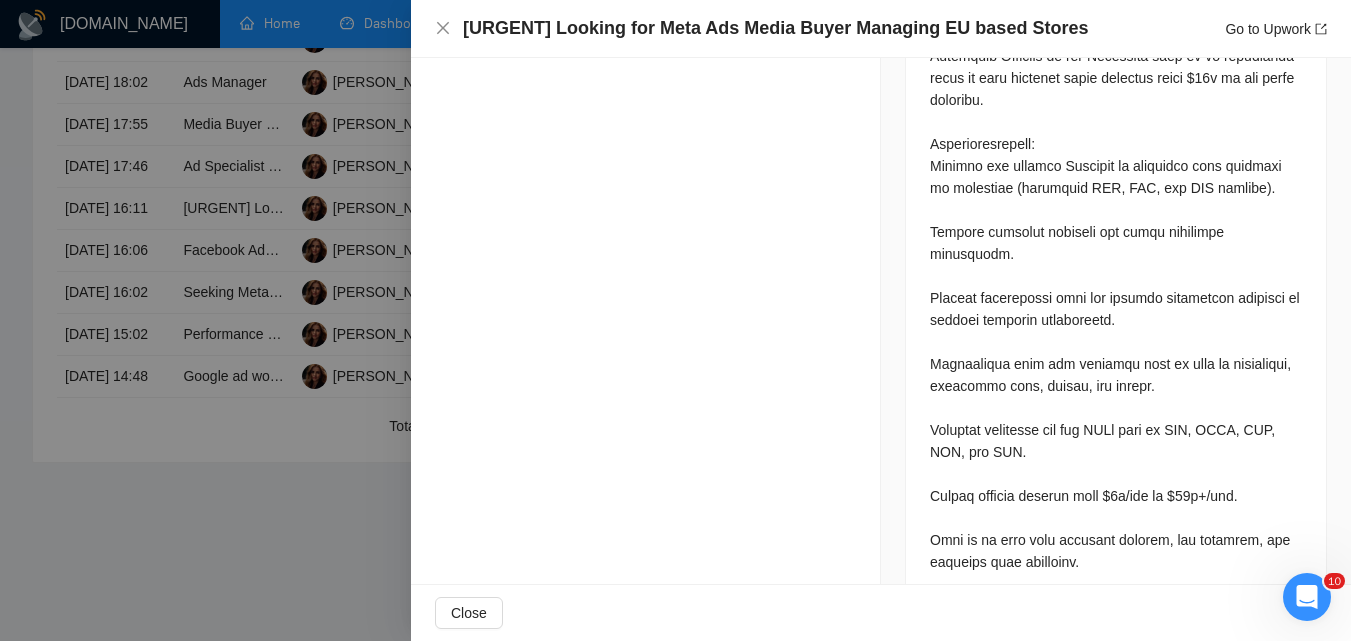 click at bounding box center [675, 320] 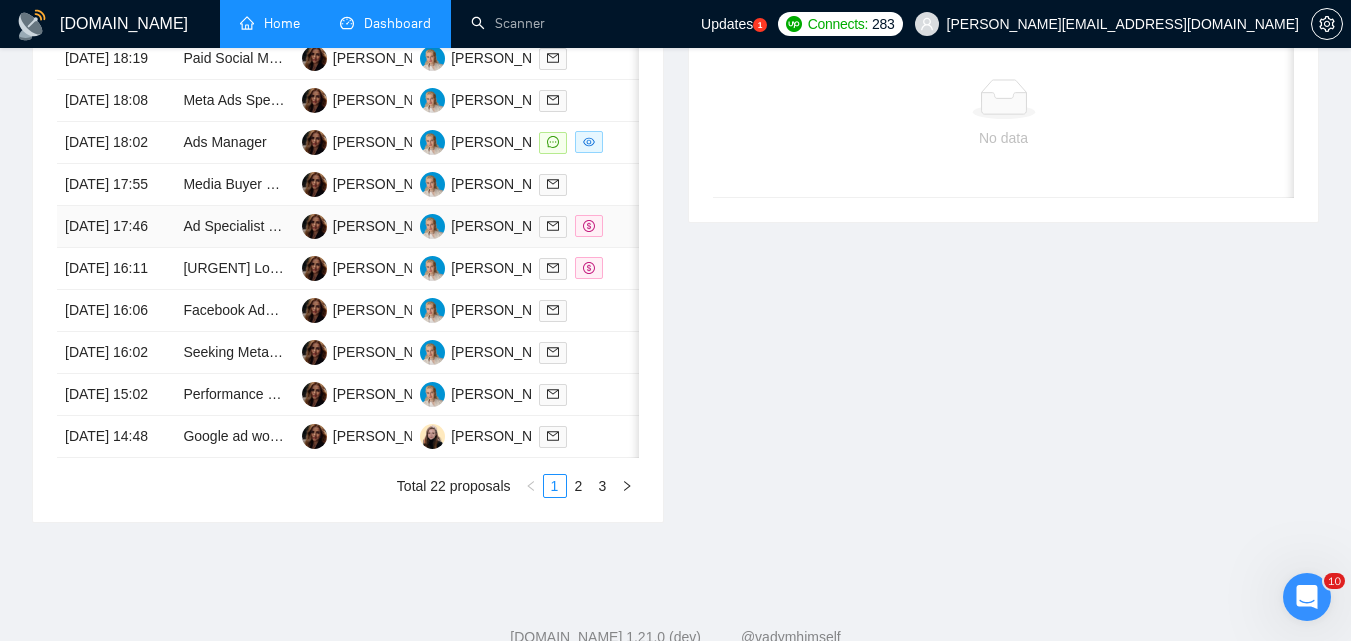 scroll, scrollTop: 871, scrollLeft: 0, axis: vertical 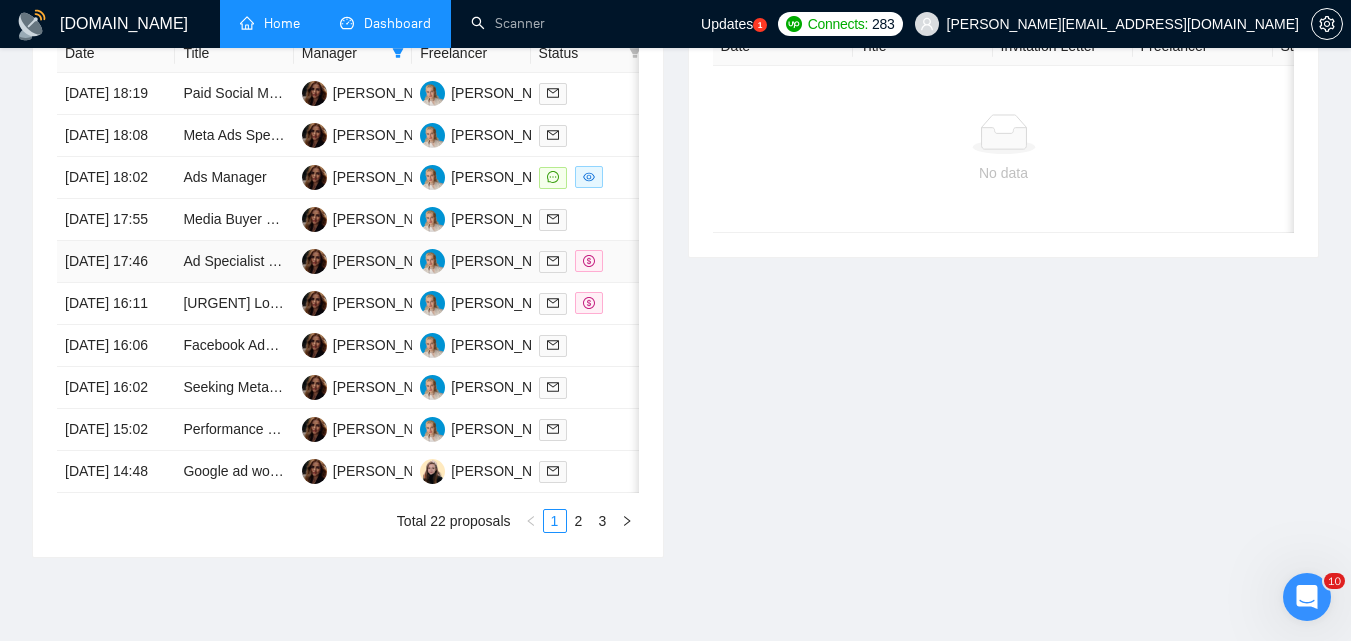 click at bounding box center (590, 261) 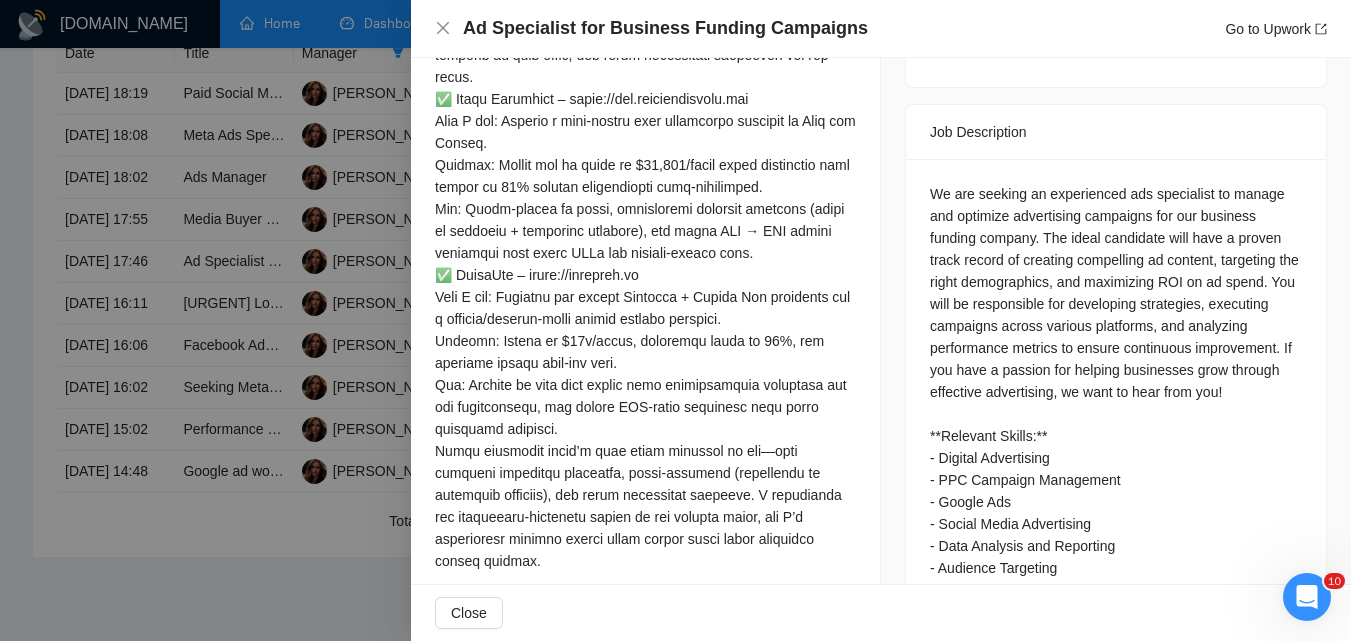 scroll, scrollTop: 600, scrollLeft: 0, axis: vertical 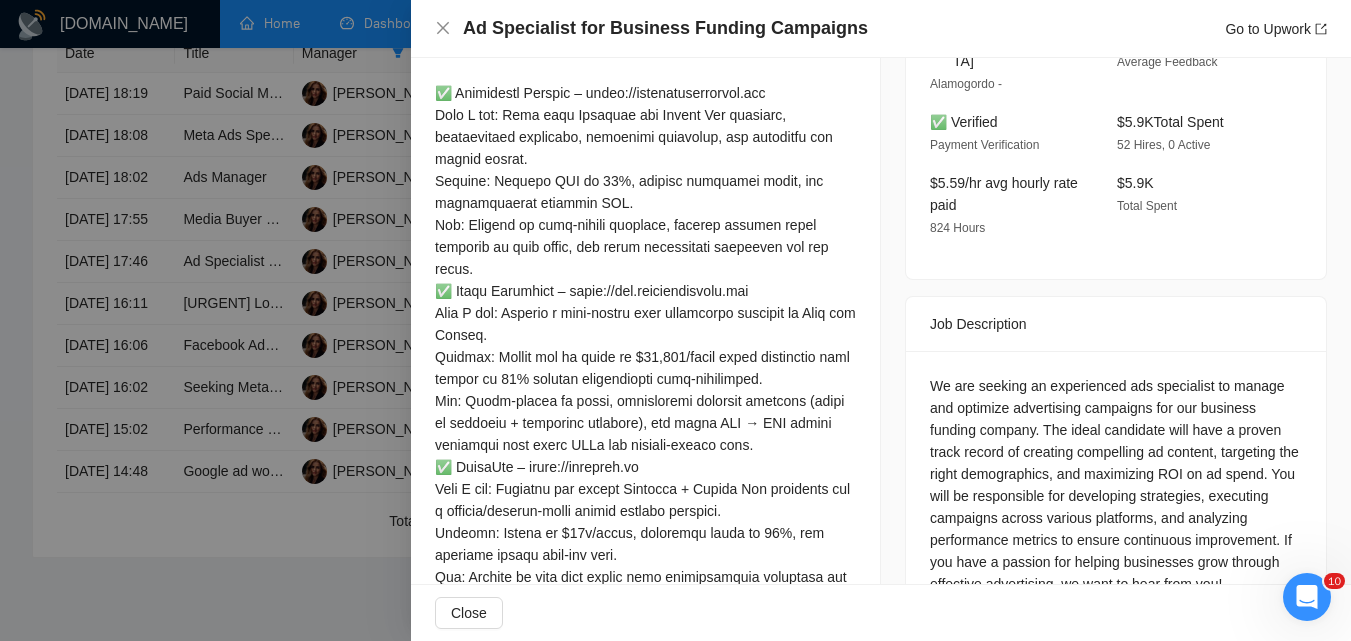click at bounding box center [675, 320] 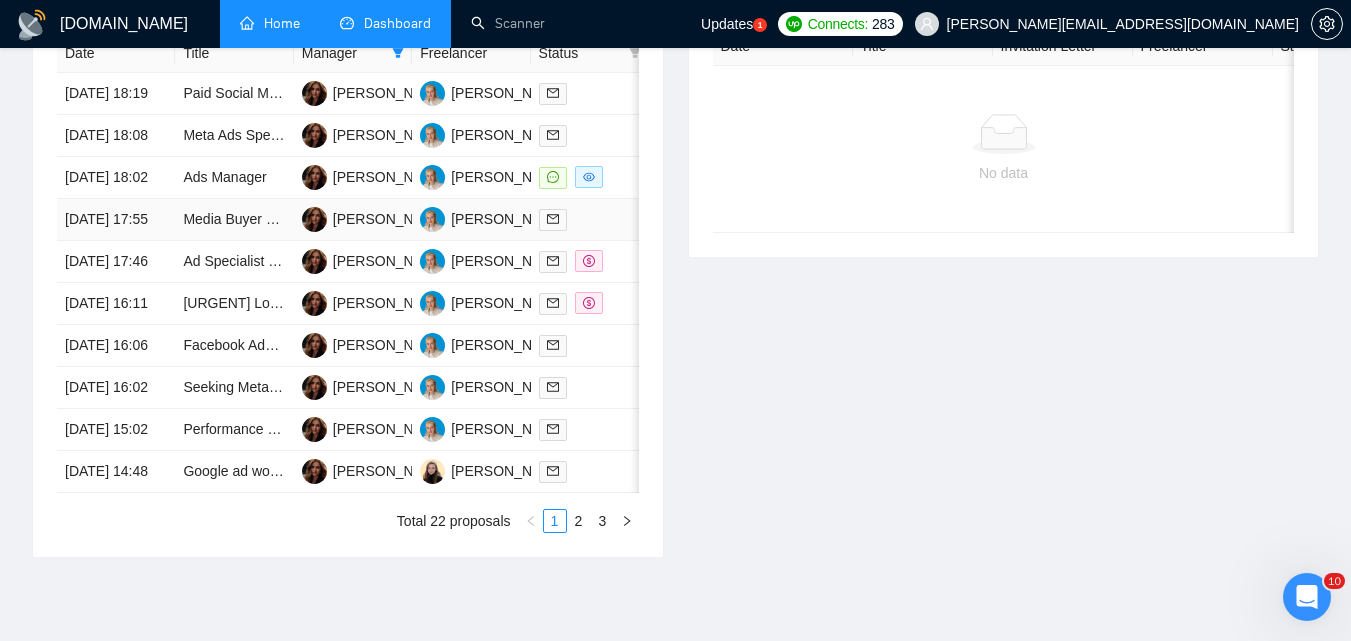 click at bounding box center (590, 220) 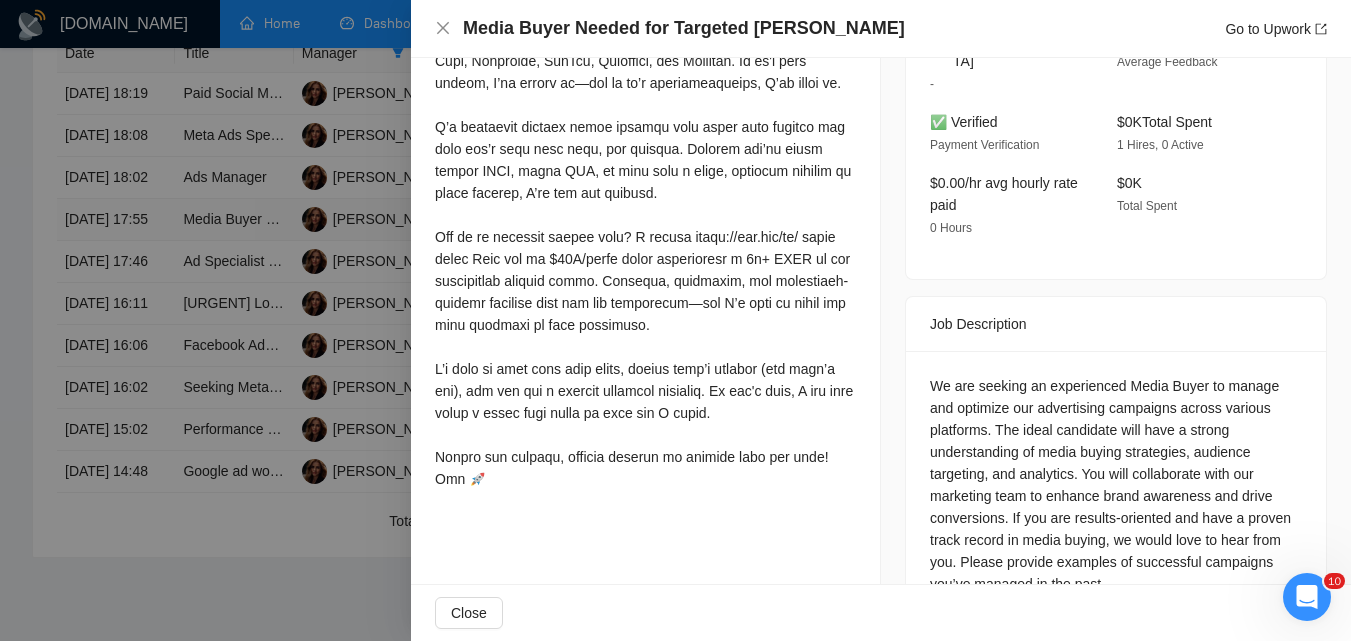 scroll, scrollTop: 640, scrollLeft: 0, axis: vertical 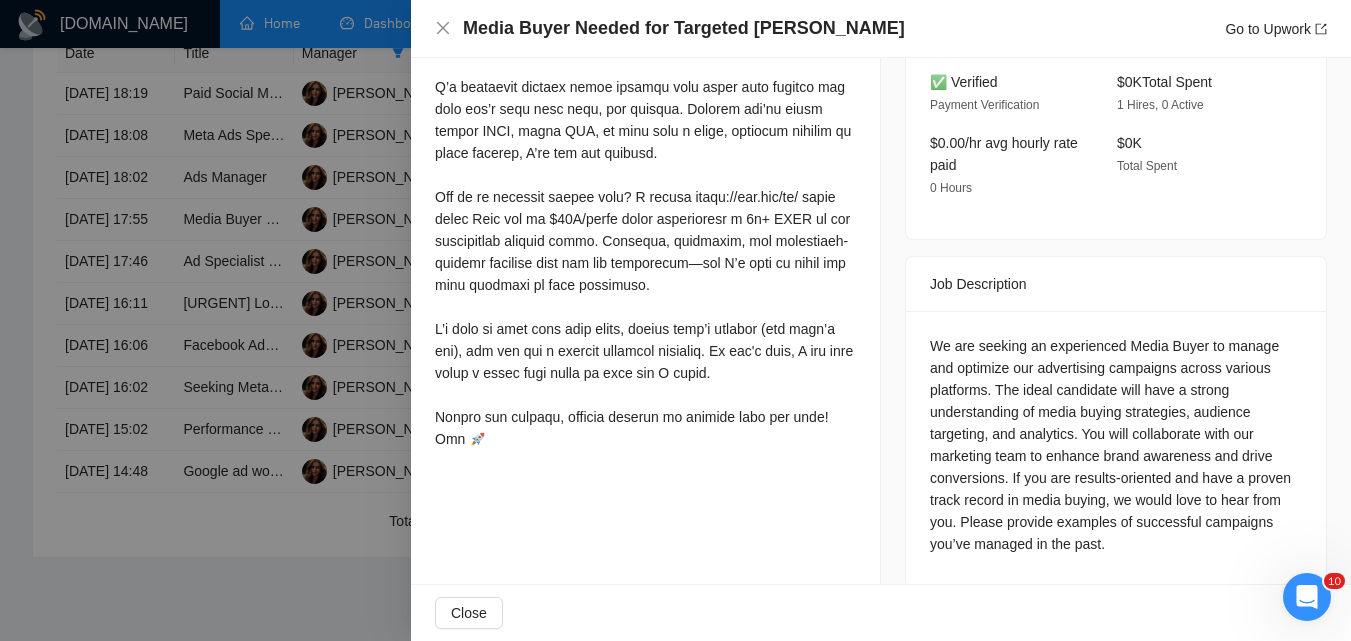 click at bounding box center [675, 320] 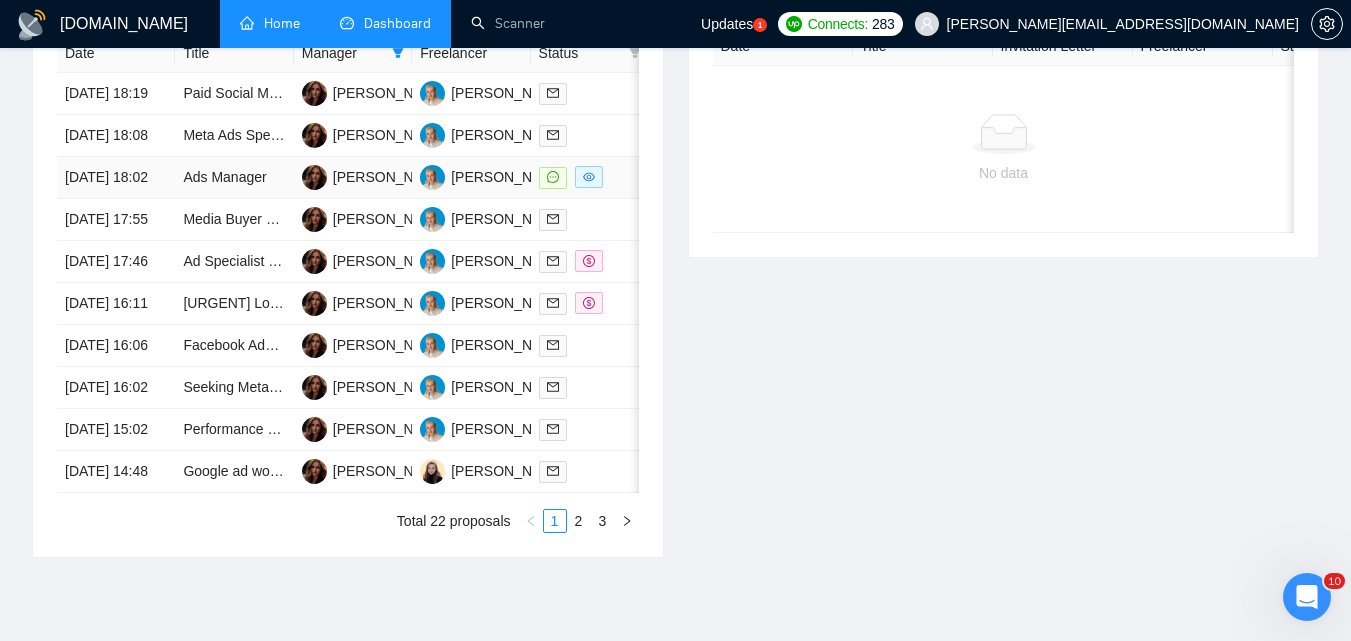 click at bounding box center (590, 177) 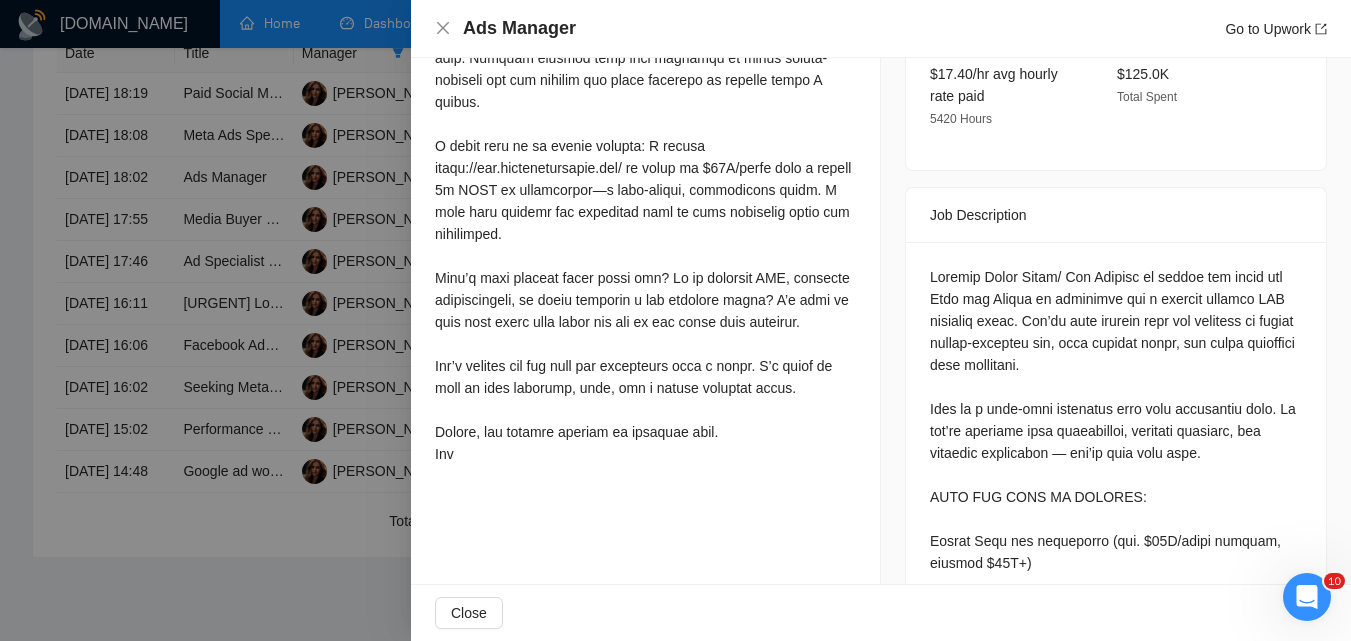 scroll, scrollTop: 740, scrollLeft: 0, axis: vertical 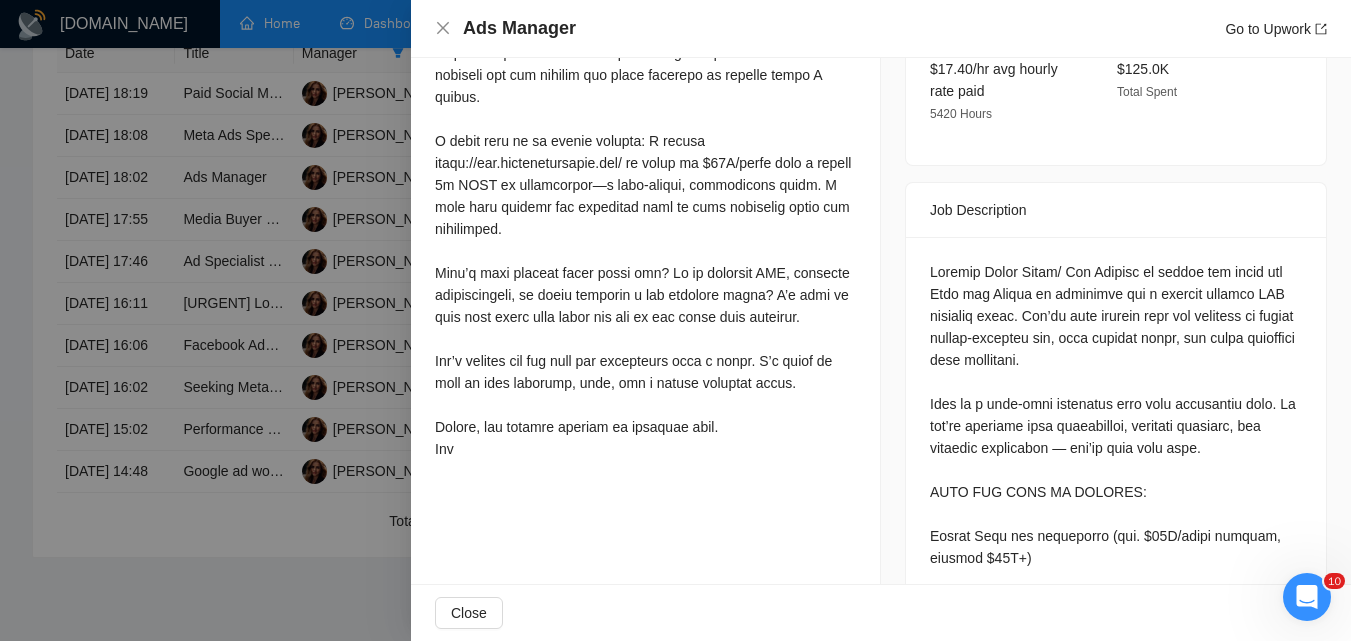 click at bounding box center (675, 320) 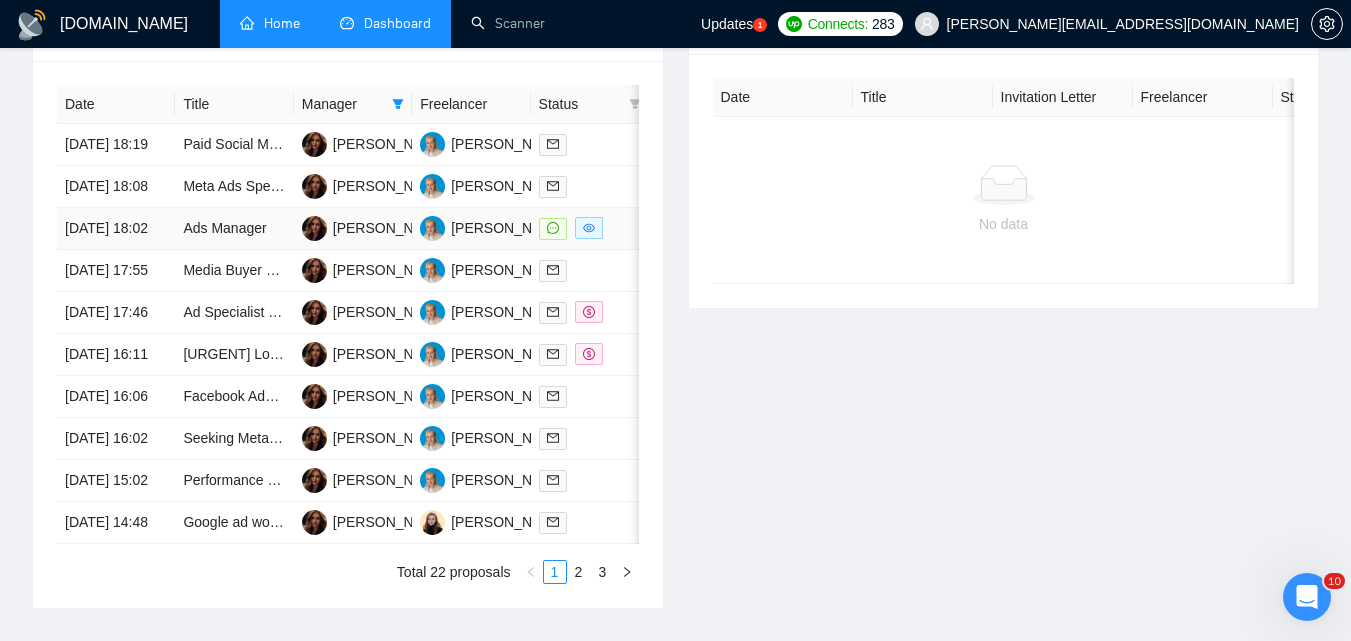 scroll, scrollTop: 771, scrollLeft: 0, axis: vertical 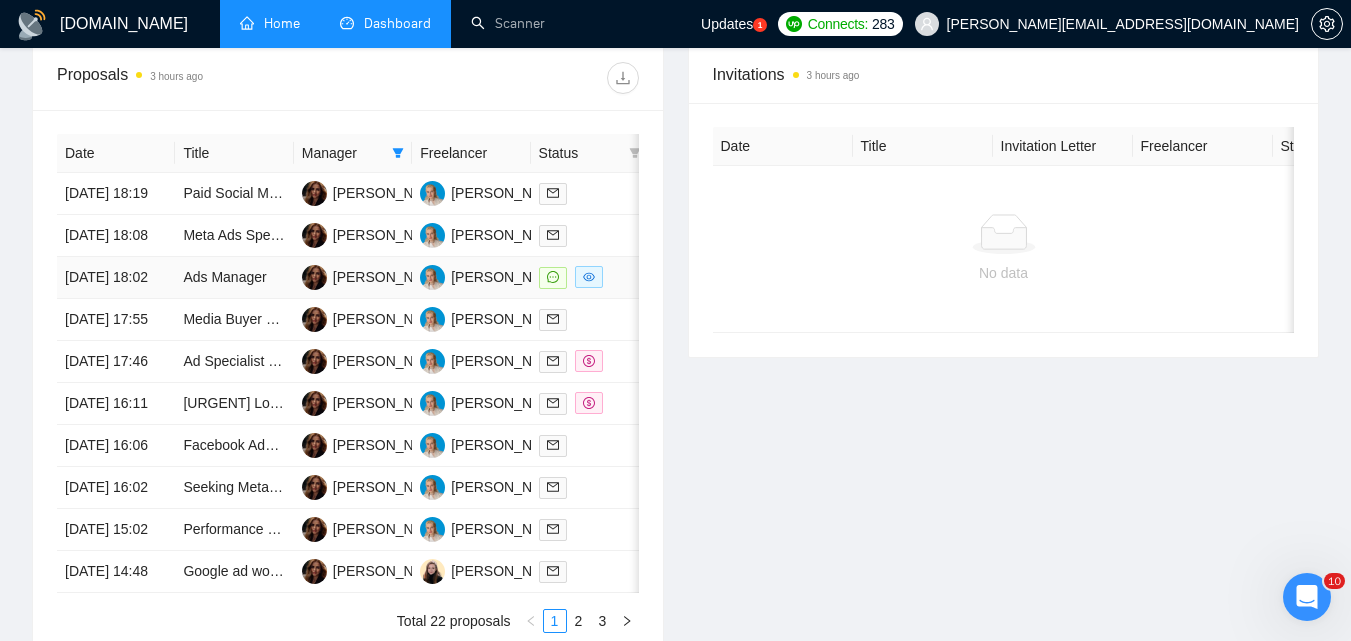 click at bounding box center (590, 278) 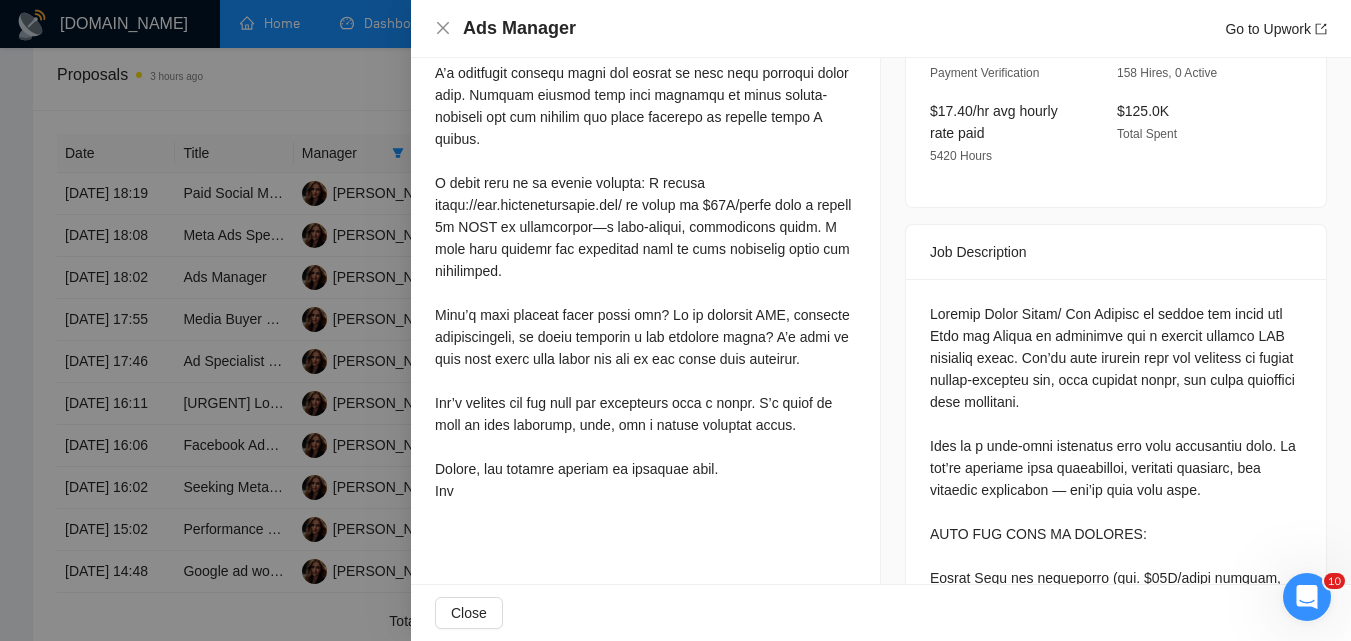 scroll, scrollTop: 684, scrollLeft: 0, axis: vertical 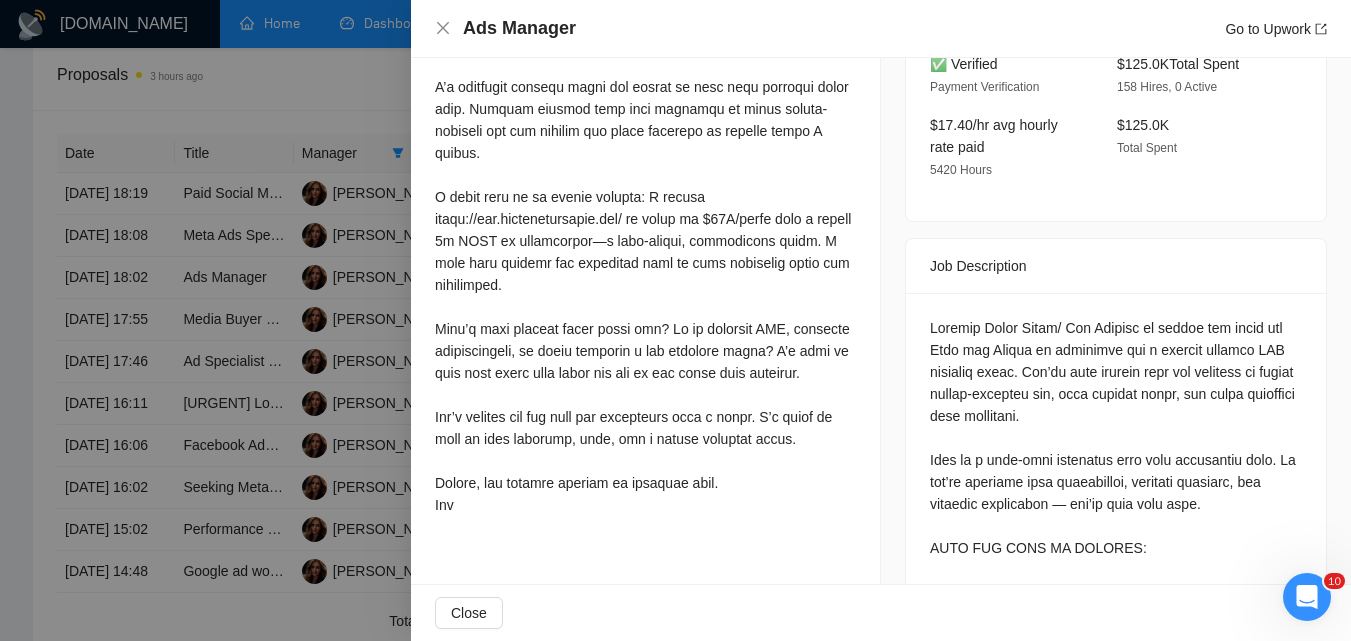 click at bounding box center (675, 320) 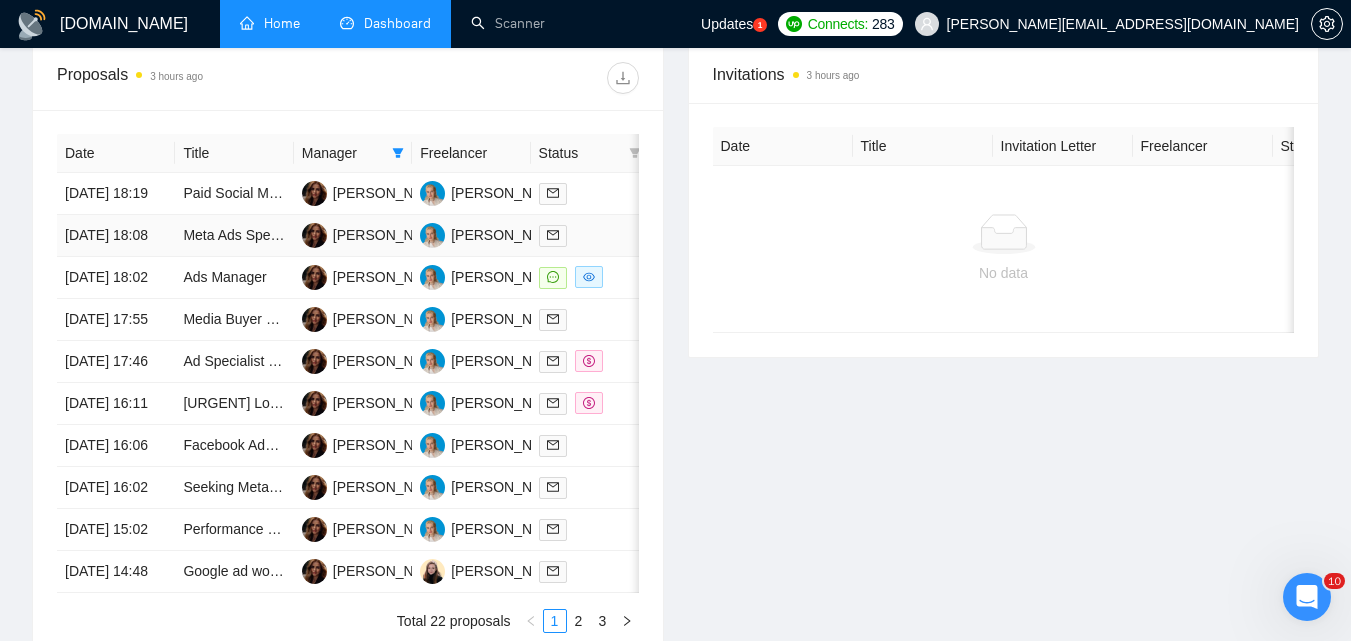 click at bounding box center [590, 235] 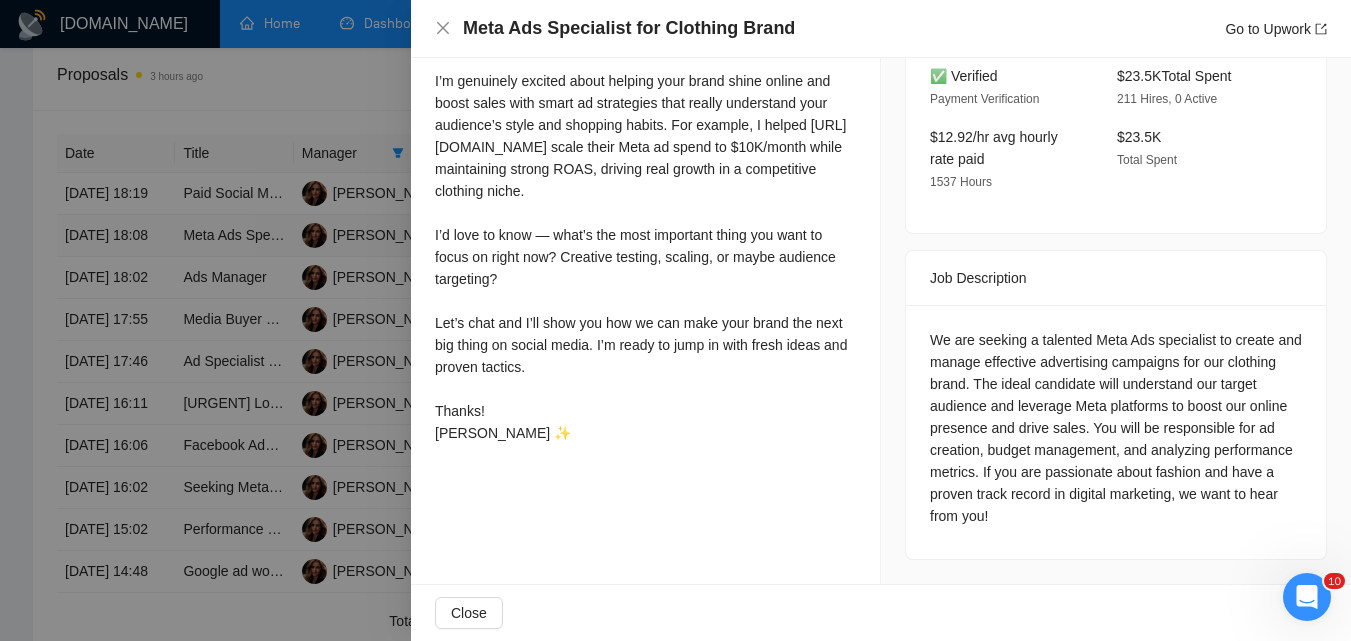 scroll, scrollTop: 618, scrollLeft: 0, axis: vertical 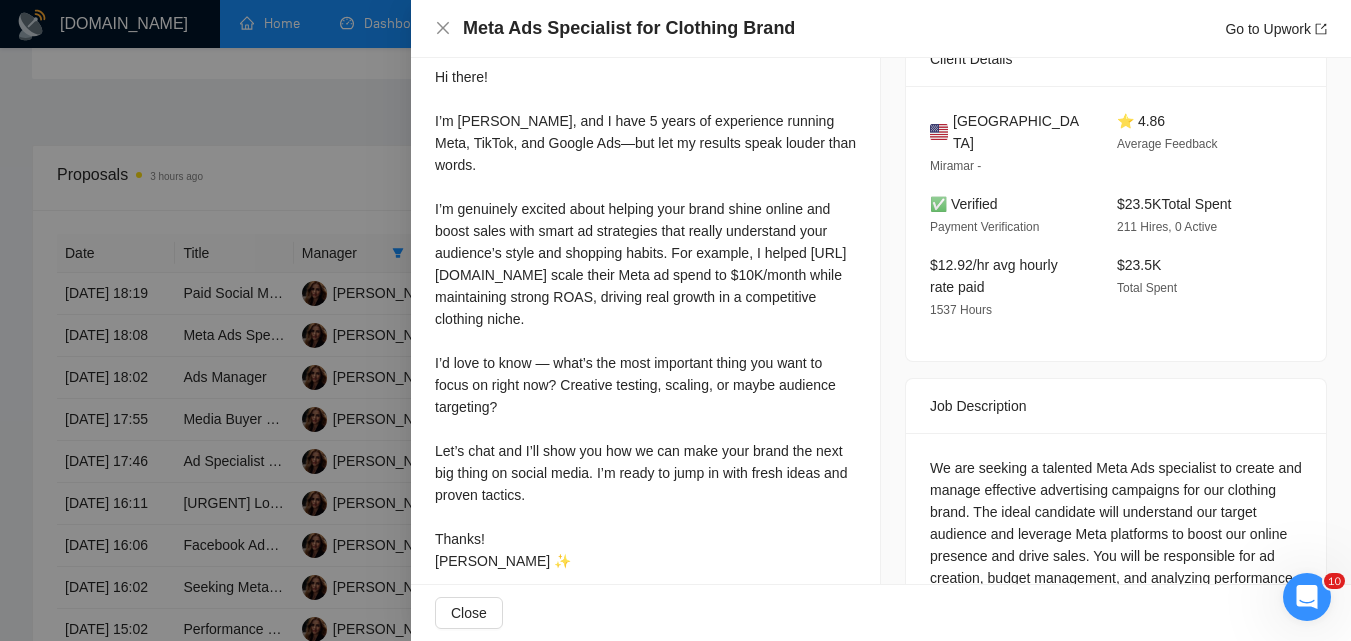 click at bounding box center (675, 320) 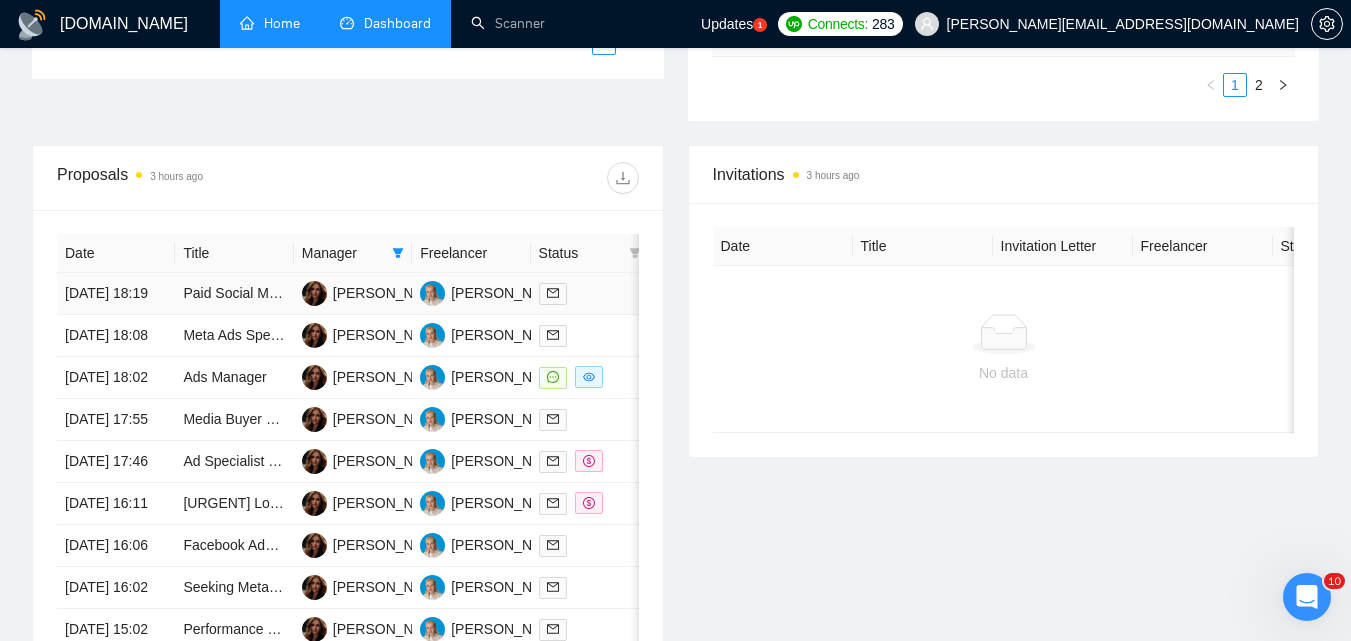 click at bounding box center (590, 293) 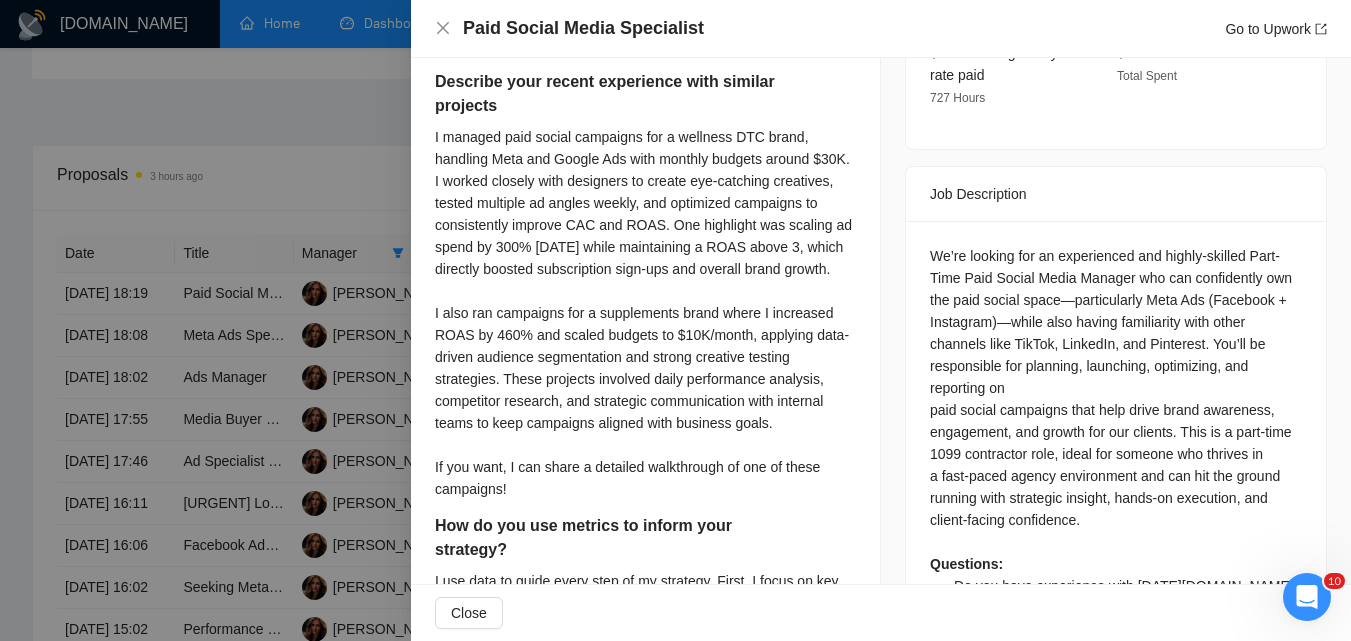 scroll, scrollTop: 818, scrollLeft: 0, axis: vertical 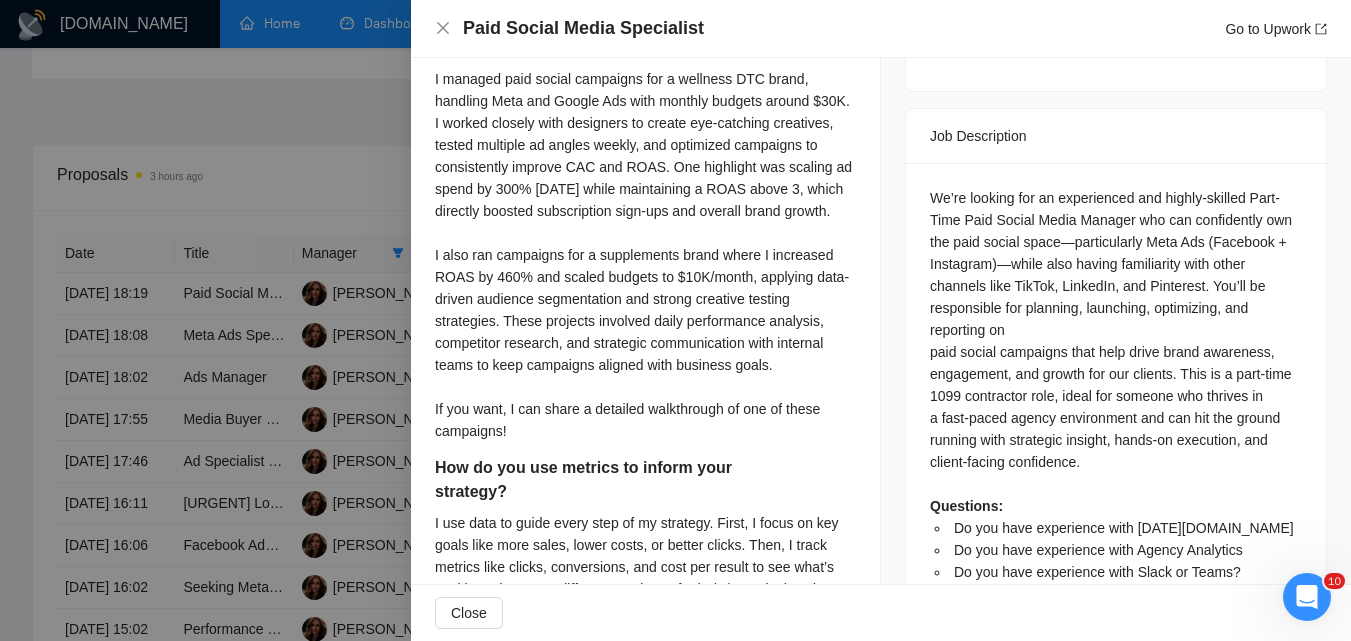 click at bounding box center [675, 320] 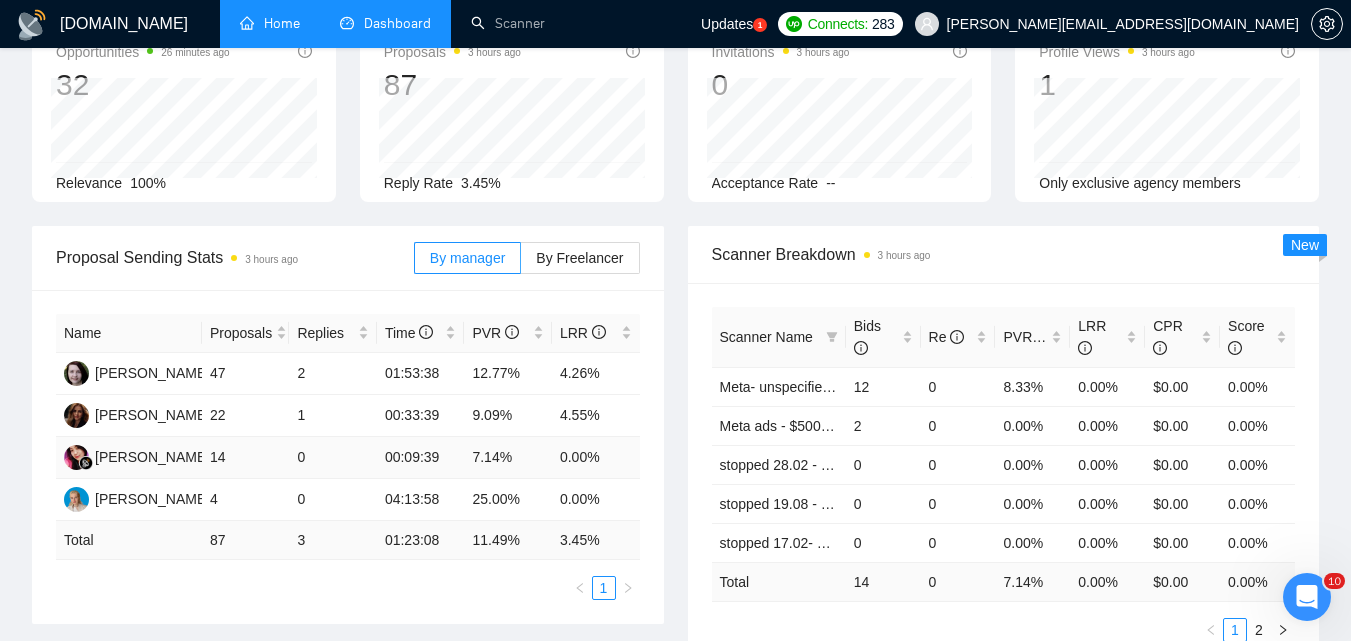 scroll, scrollTop: 0, scrollLeft: 0, axis: both 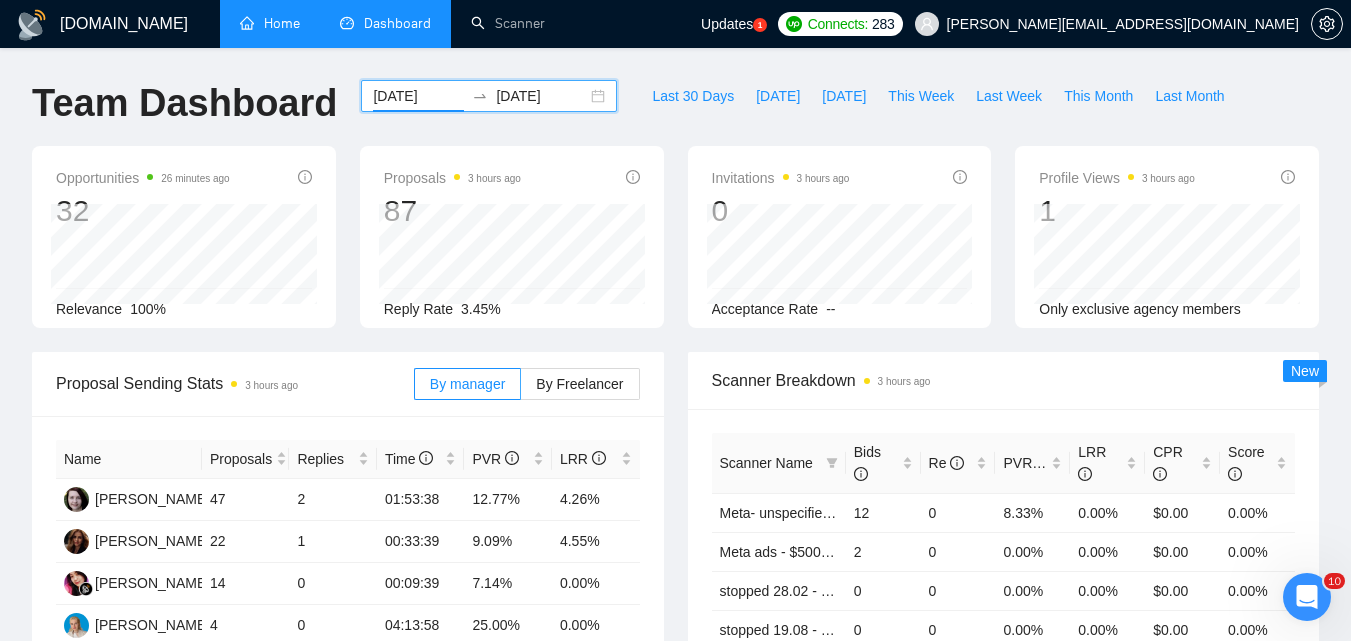 click on "[DATE]" at bounding box center (418, 96) 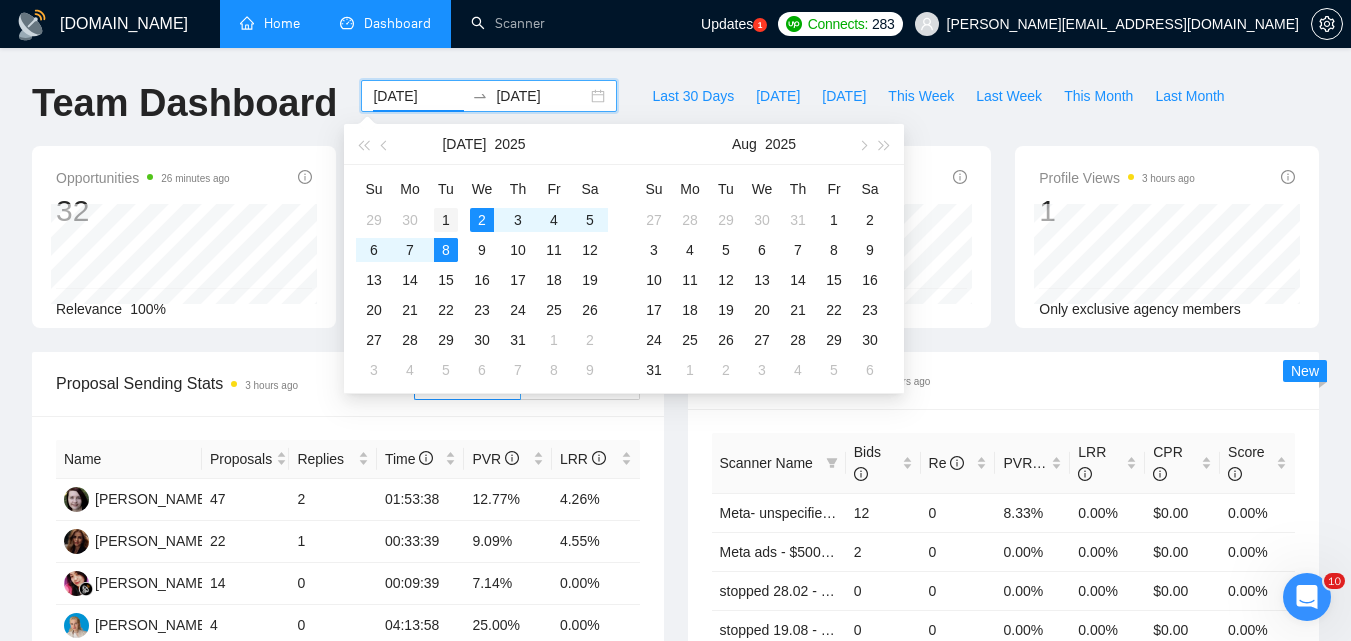 type on "[DATE]" 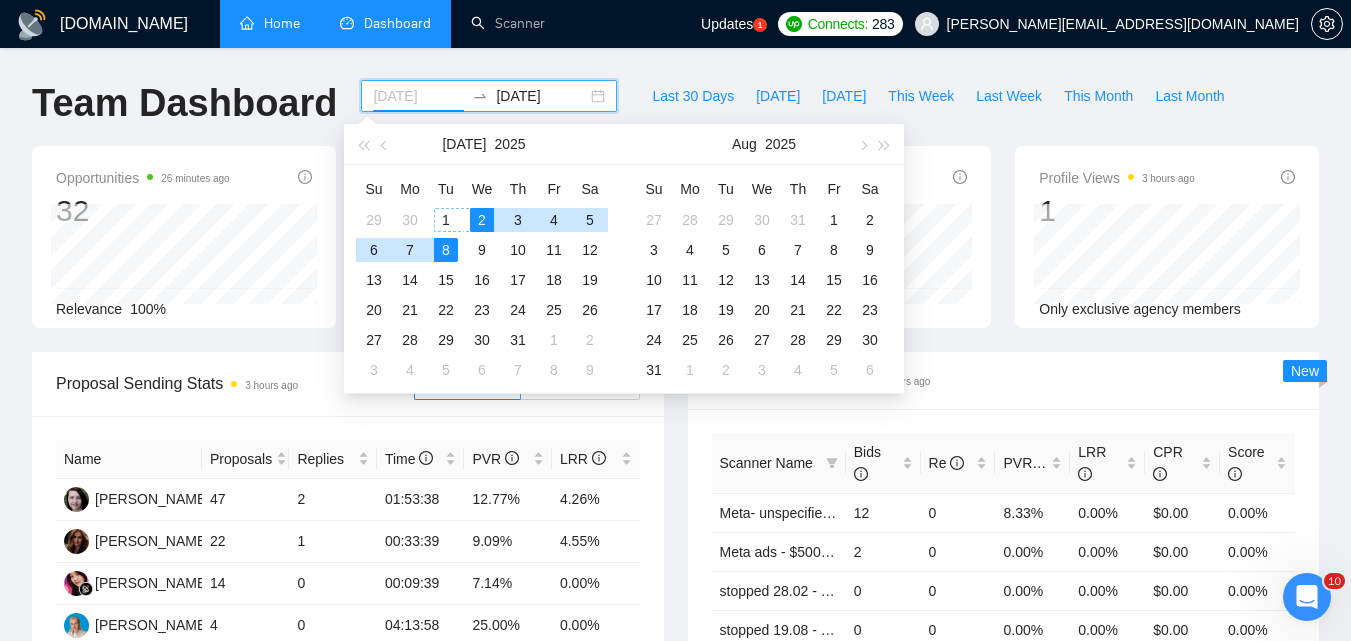 click on "1" at bounding box center (446, 220) 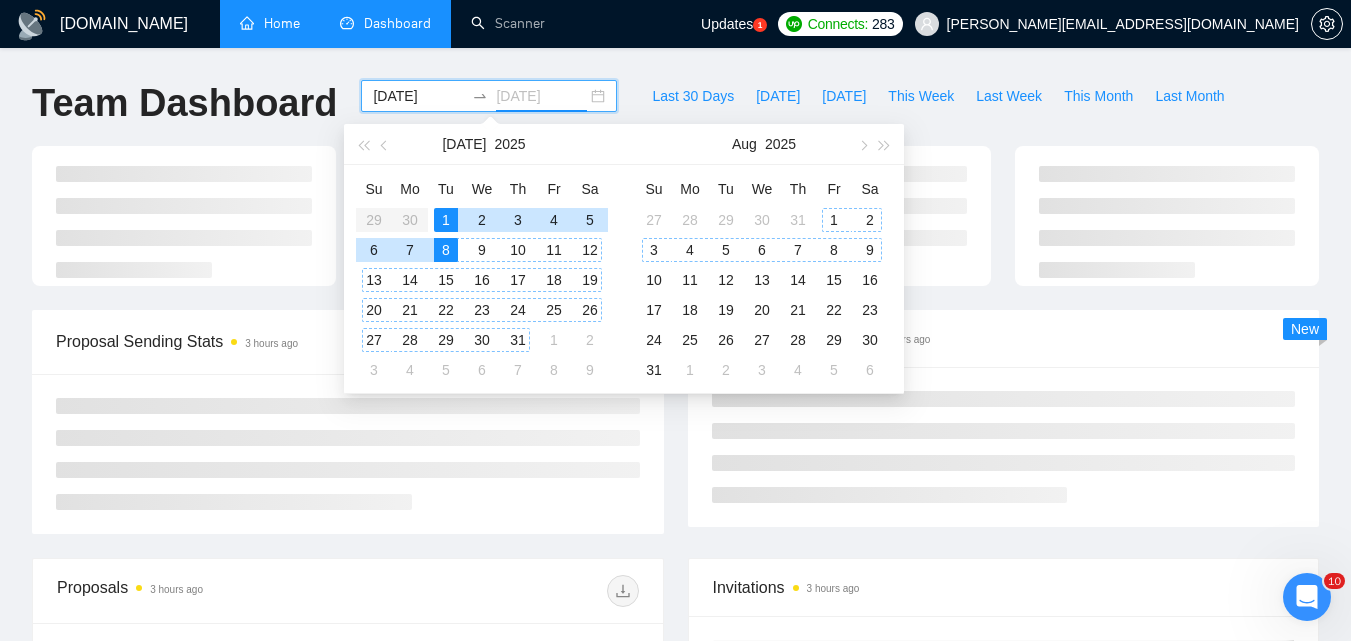 type on "[DATE]" 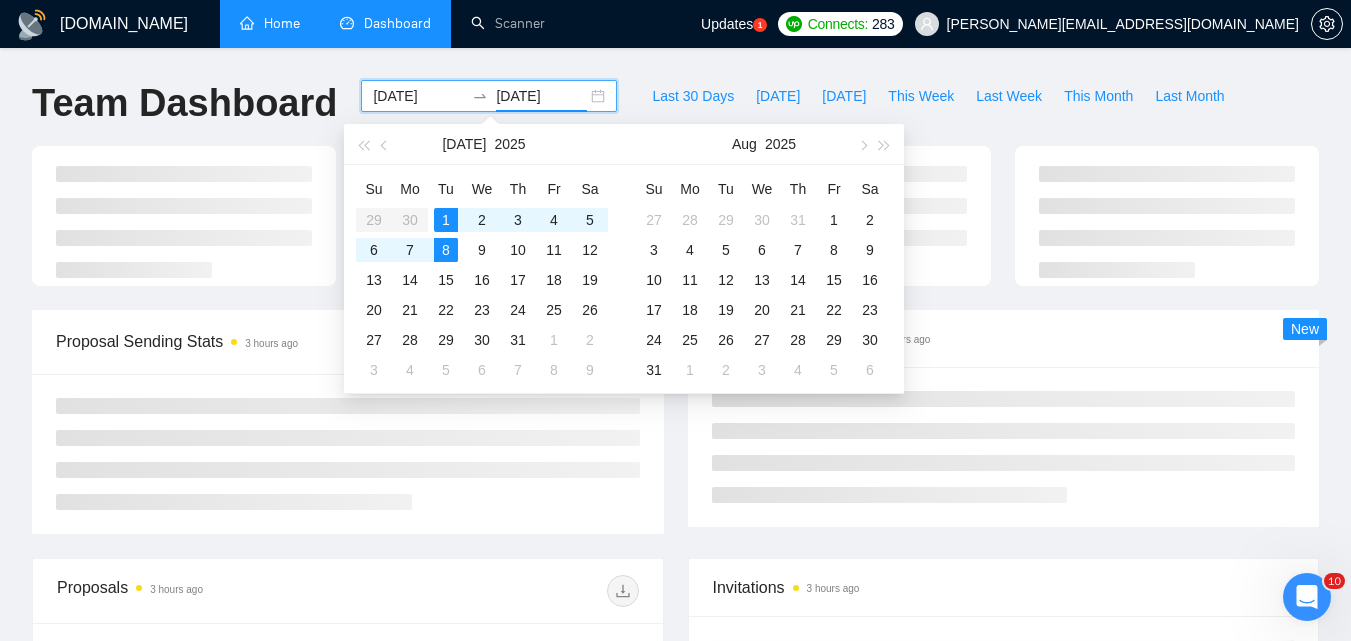 click on "Scanner Breakdown 3 hours ago New" at bounding box center (1004, 418) 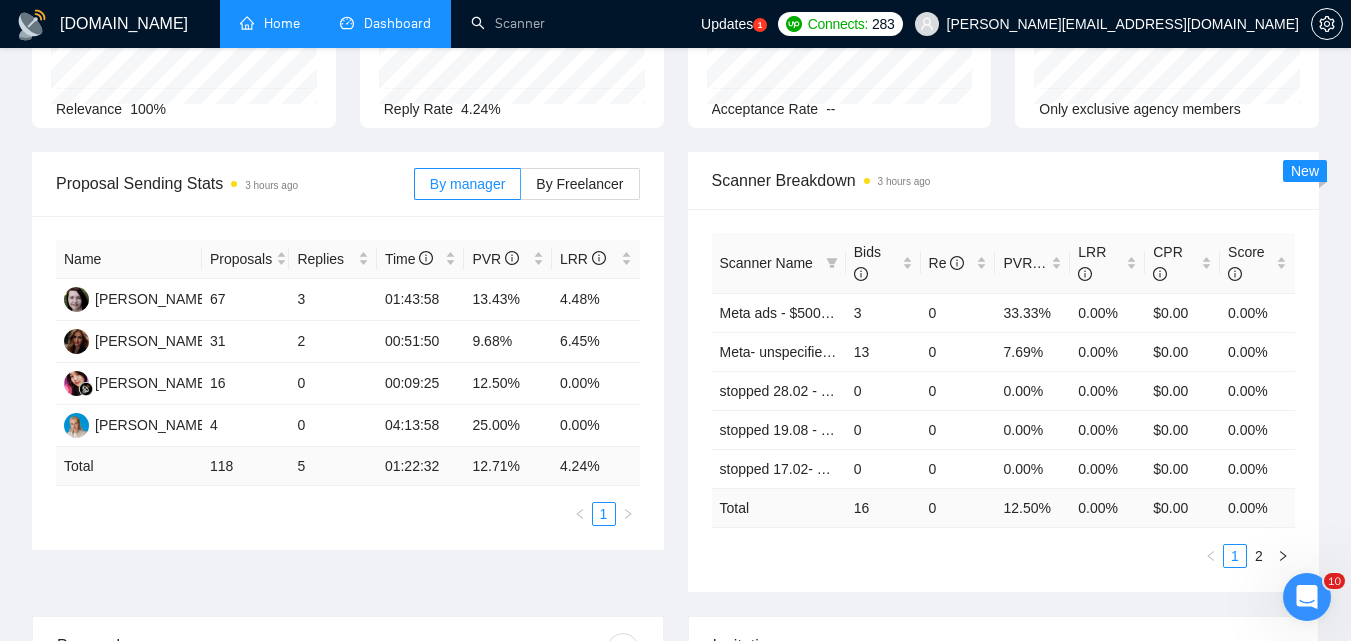 scroll, scrollTop: 0, scrollLeft: 0, axis: both 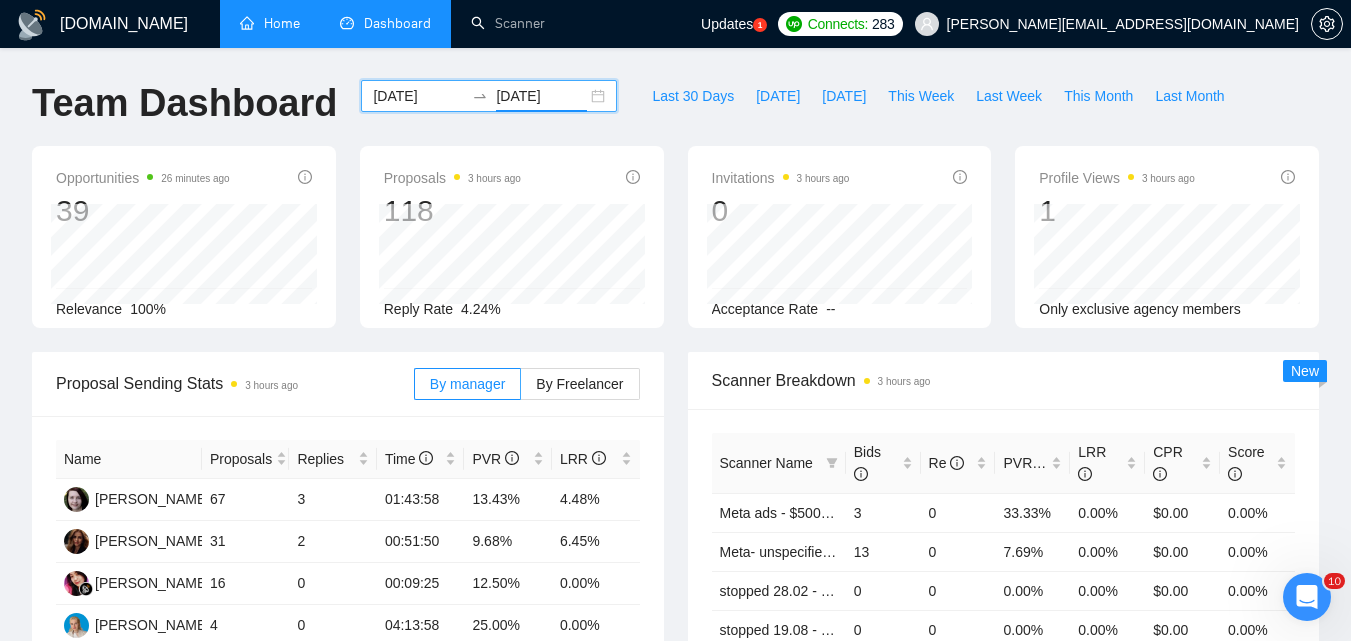 click on "[DATE]" at bounding box center (418, 96) 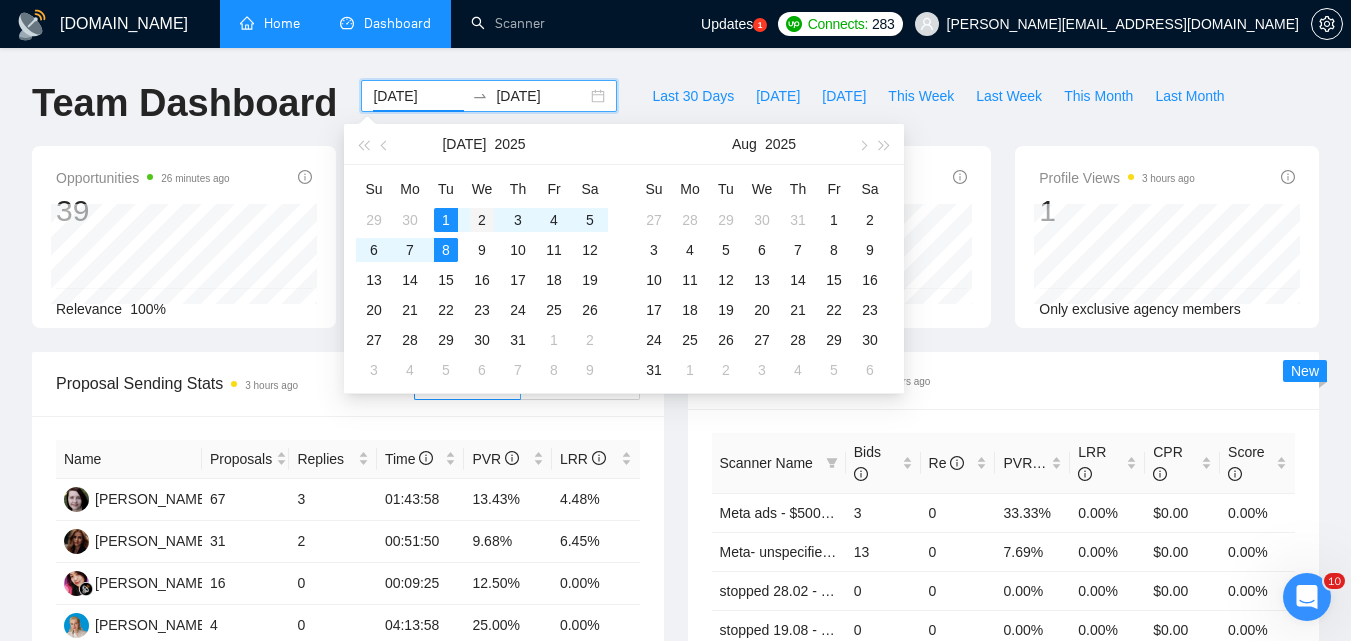 type on "[DATE]" 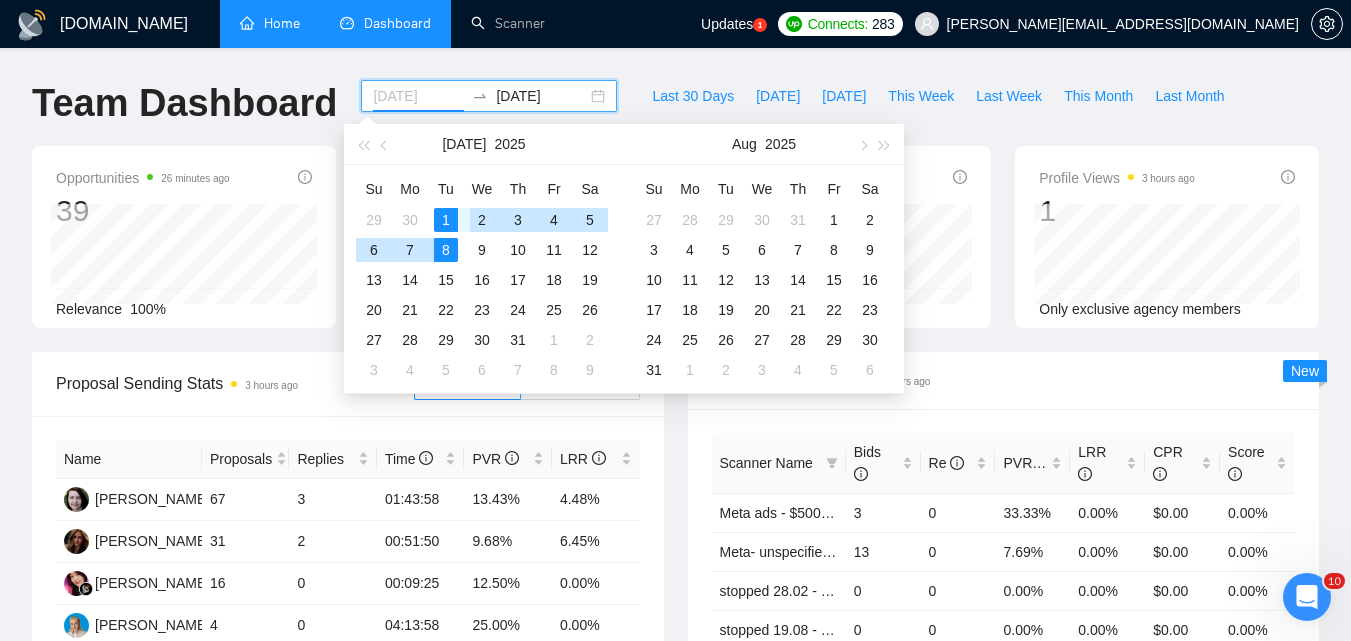 click on "2" at bounding box center [482, 220] 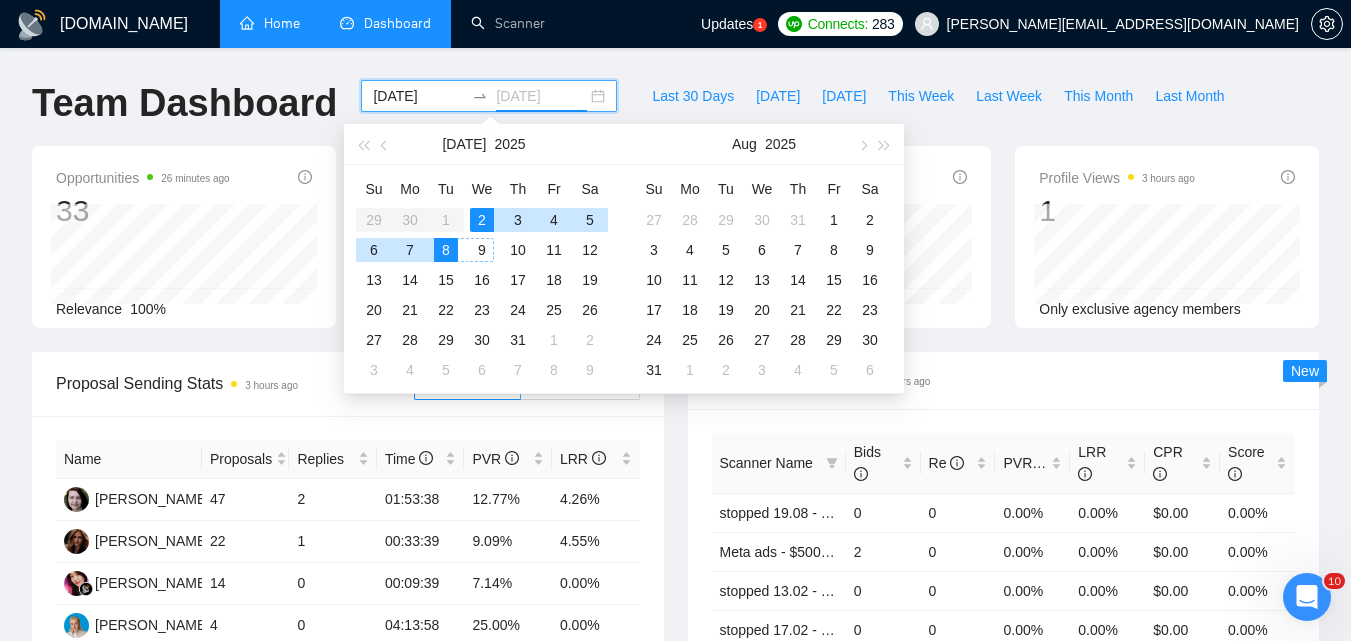type on "[DATE]" 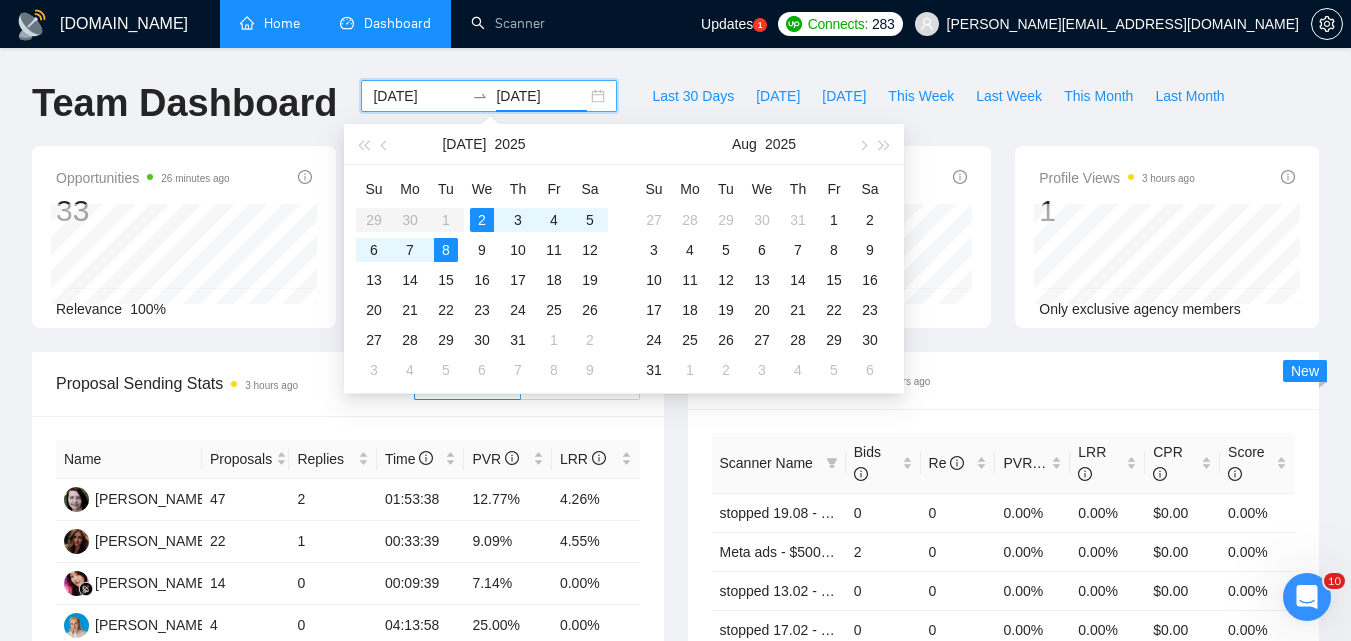 click on "[DATE]" at bounding box center [418, 96] 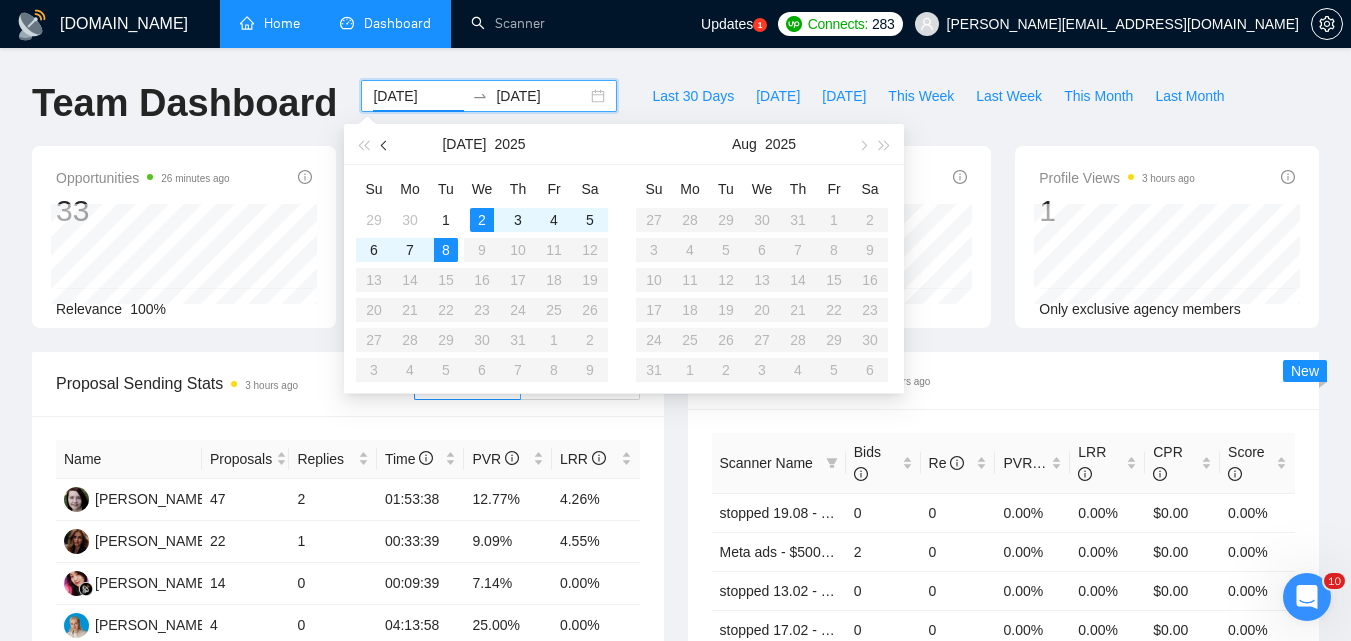 click at bounding box center (385, 144) 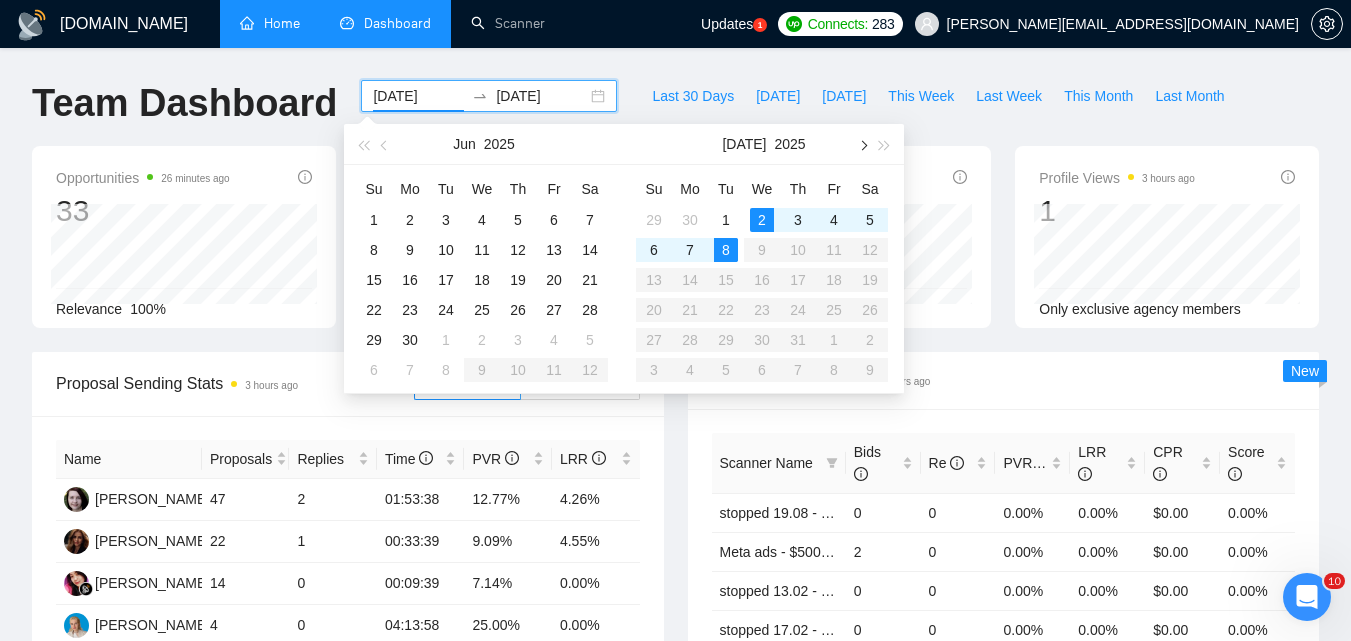 click at bounding box center (862, 144) 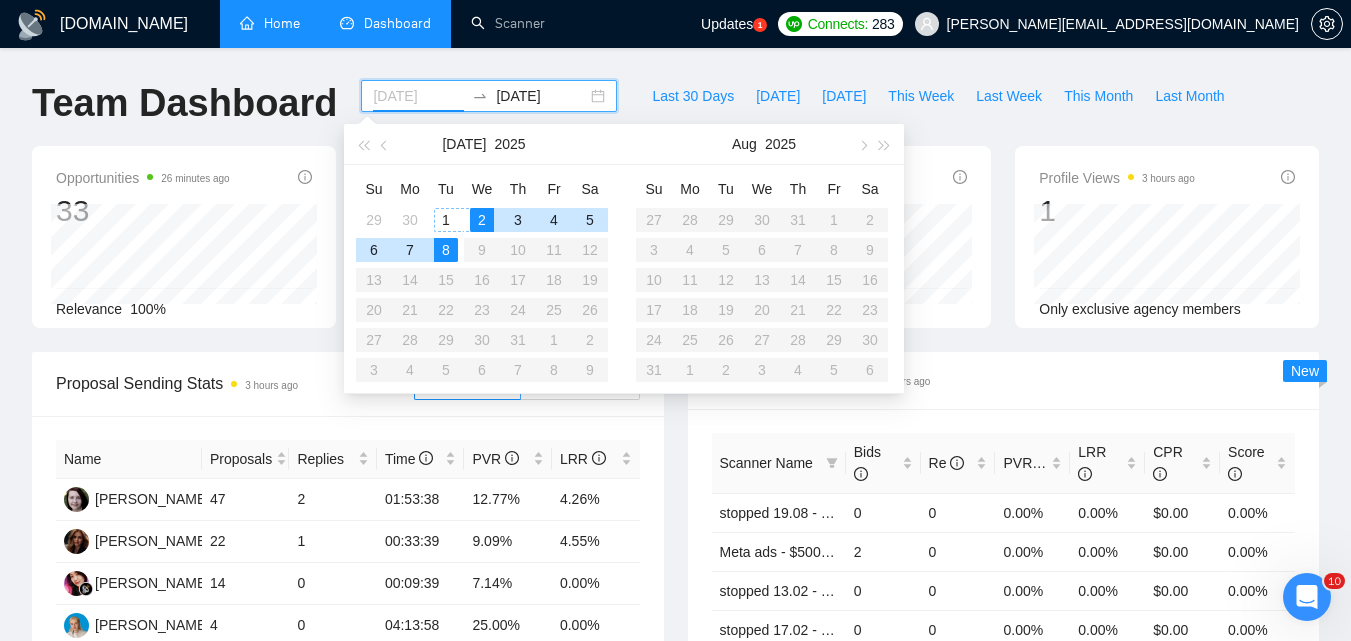 click on "1" at bounding box center [446, 220] 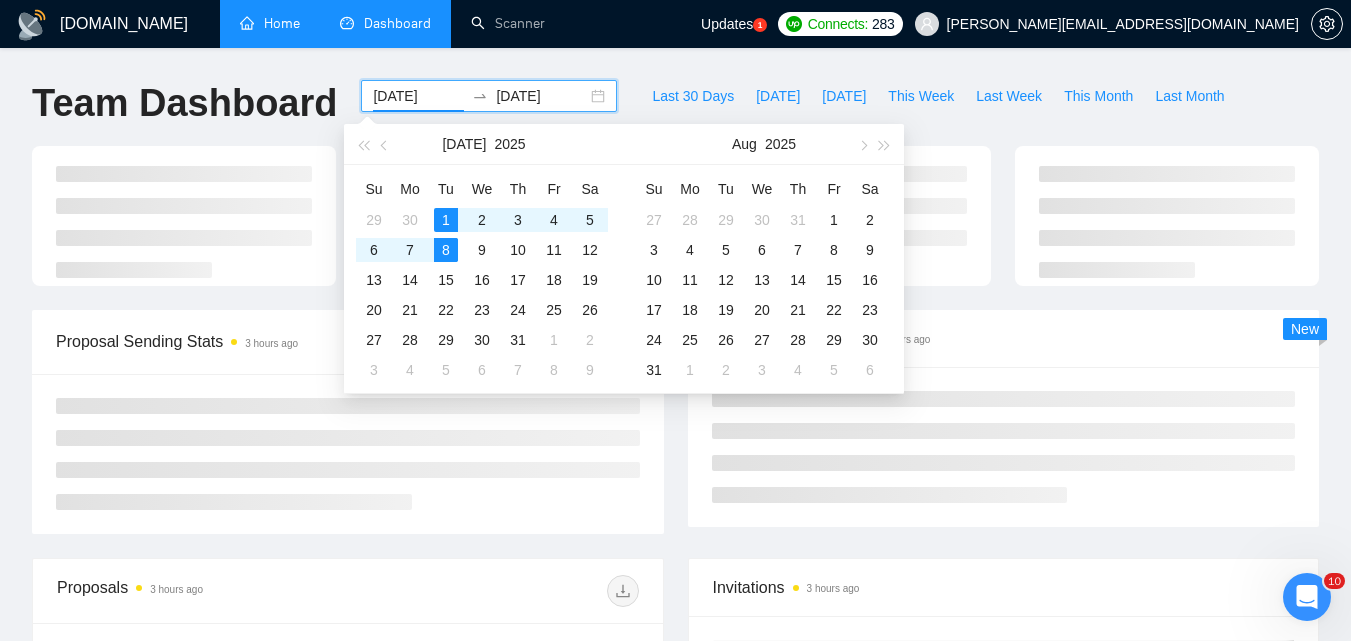 type on "[DATE]" 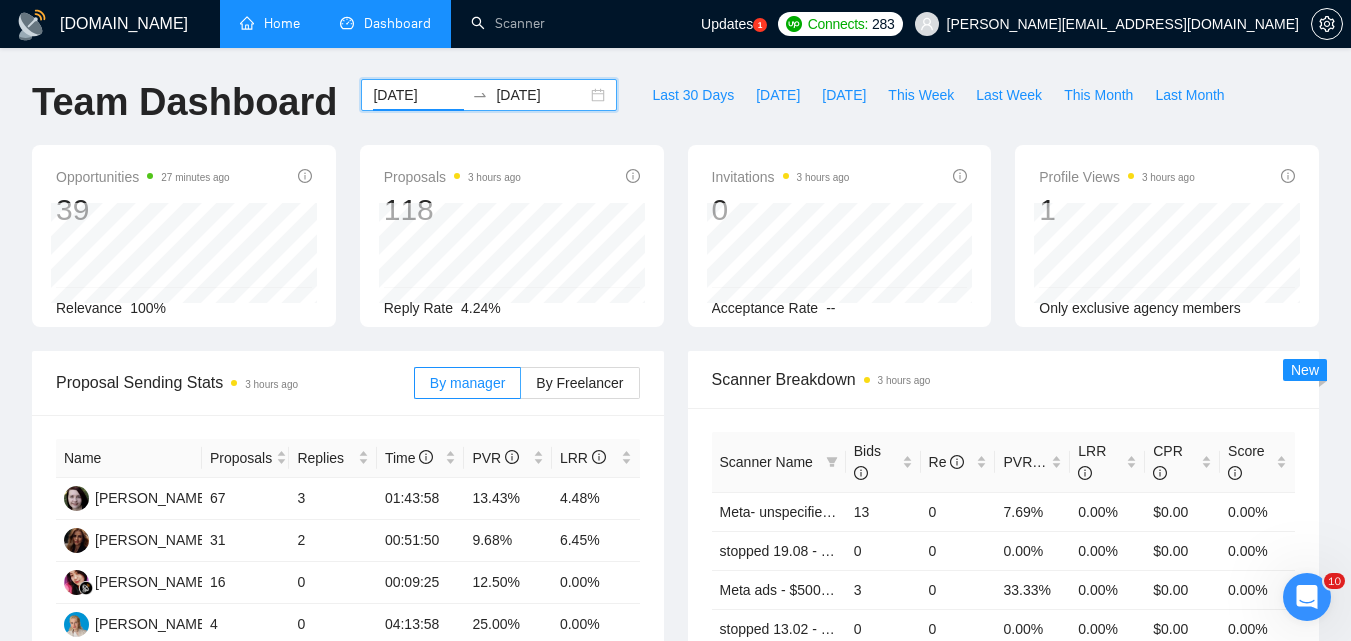 scroll, scrollTop: 0, scrollLeft: 0, axis: both 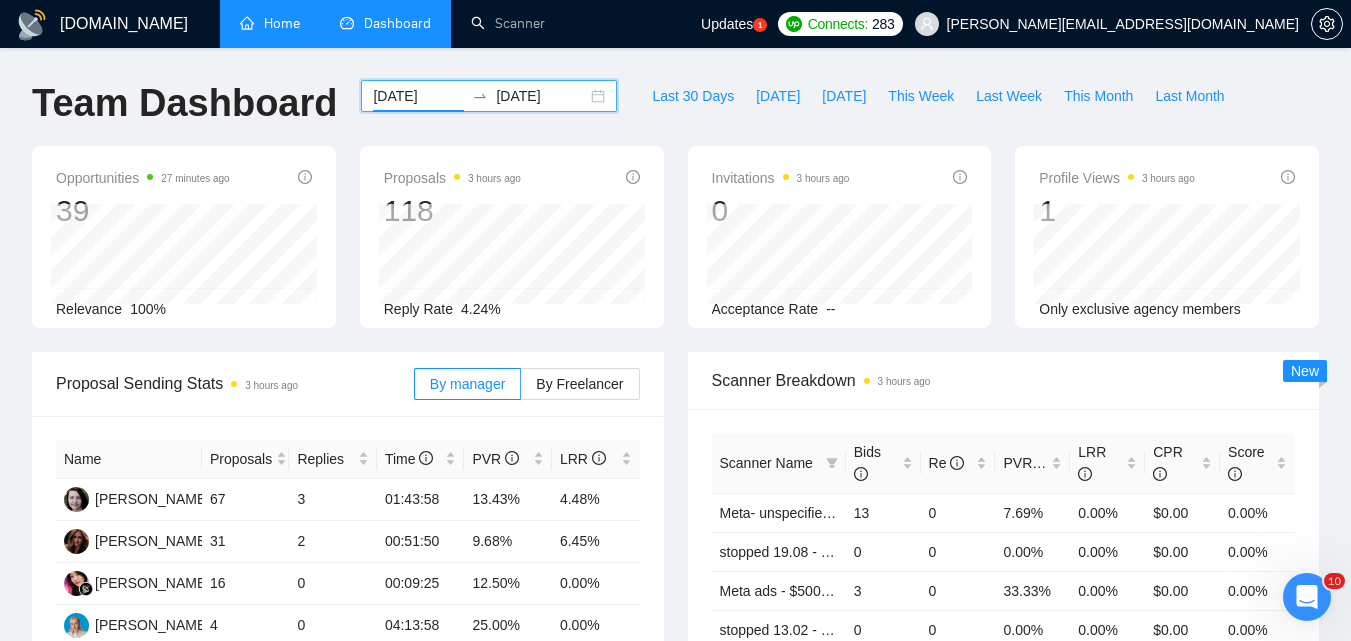 click on "[DATE]" at bounding box center (418, 96) 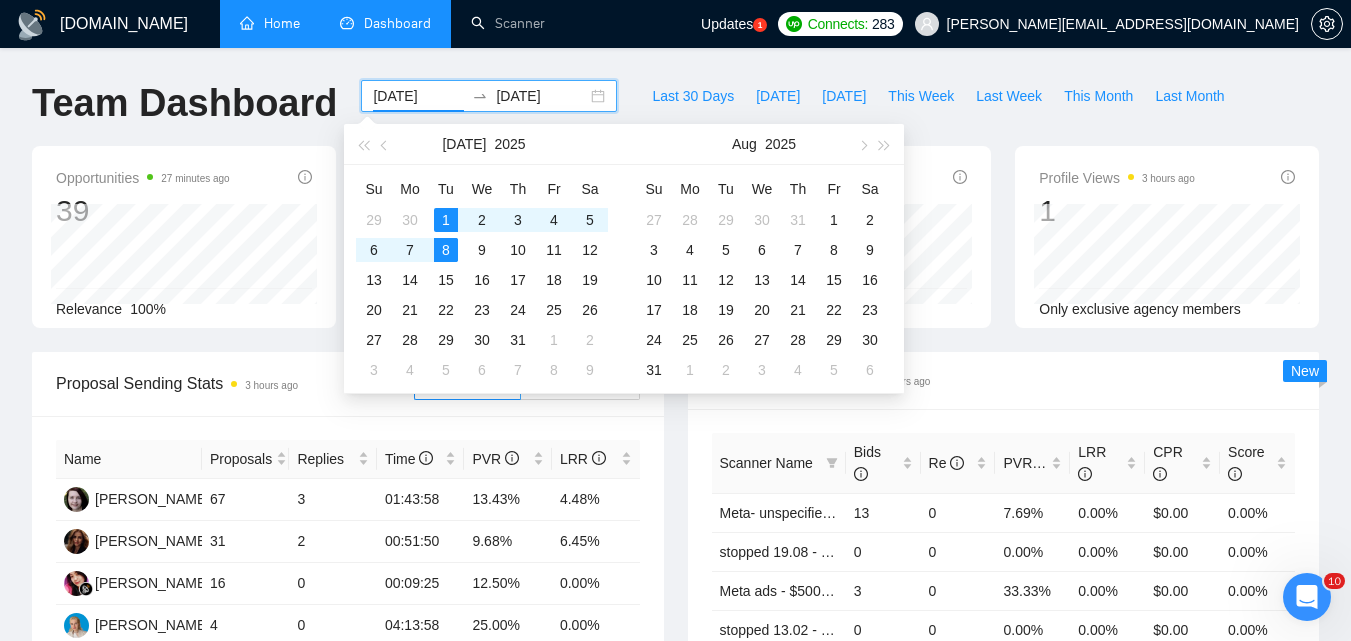 click on "[DATE]" at bounding box center (541, 96) 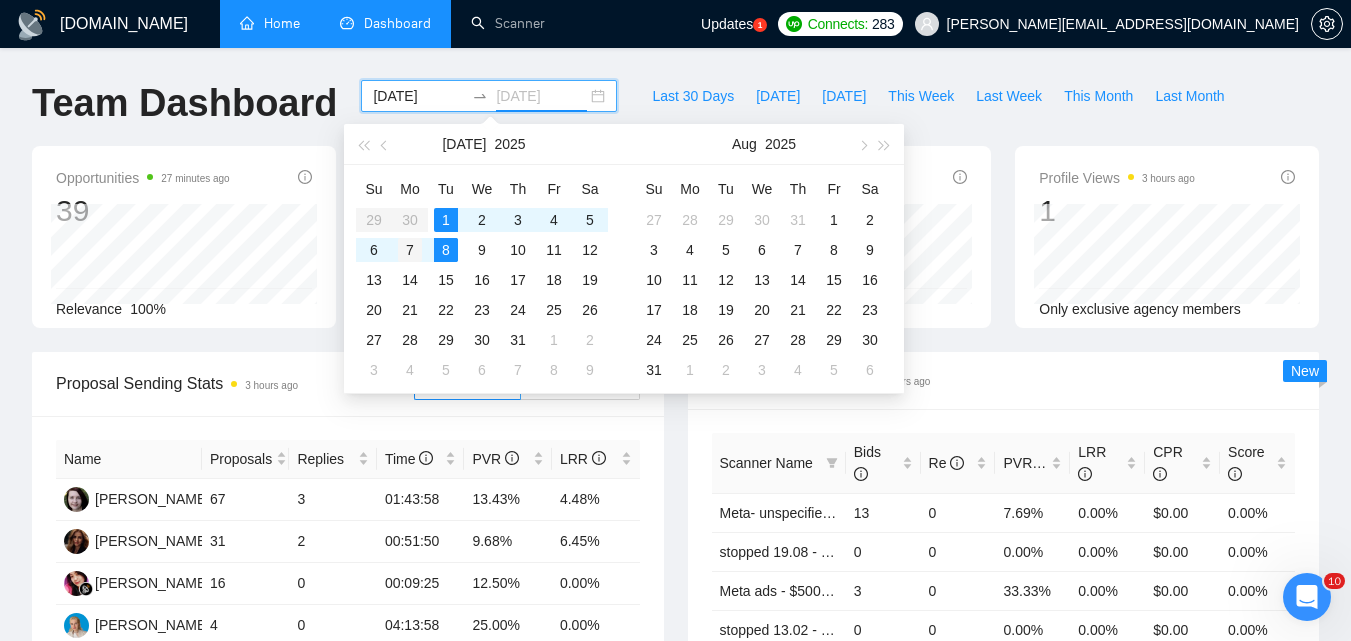 type on "[DATE]" 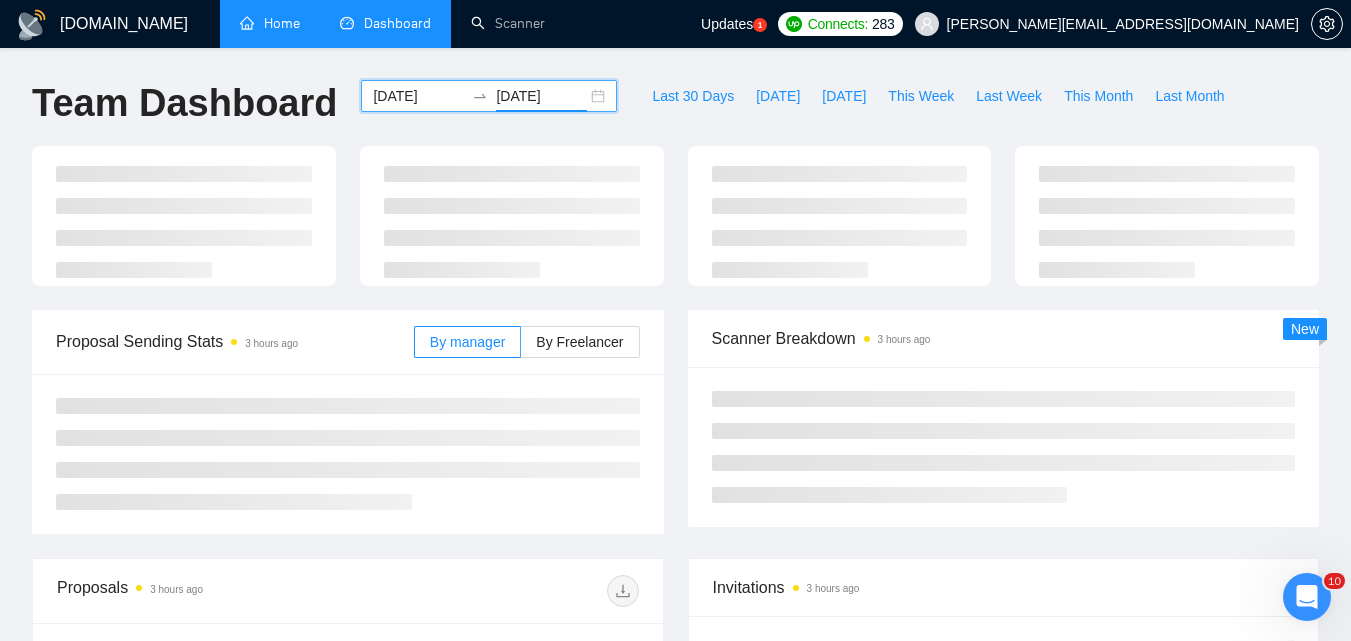 click at bounding box center [348, 454] 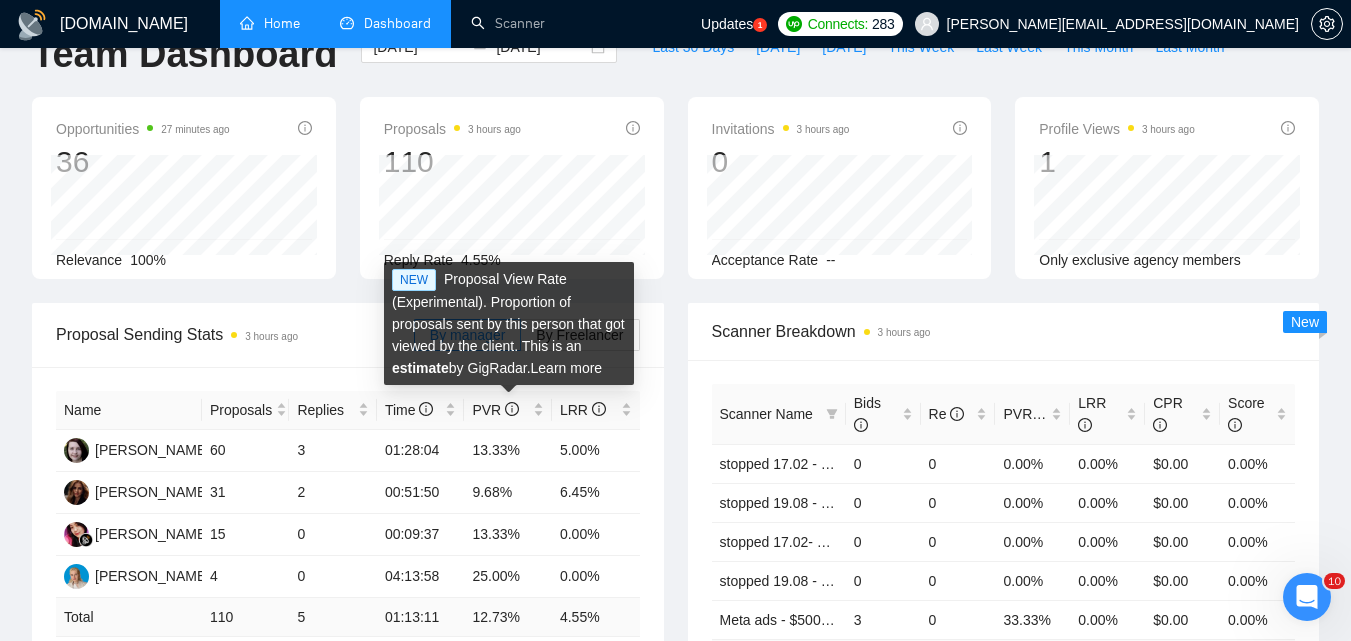 scroll, scrollTop: 0, scrollLeft: 0, axis: both 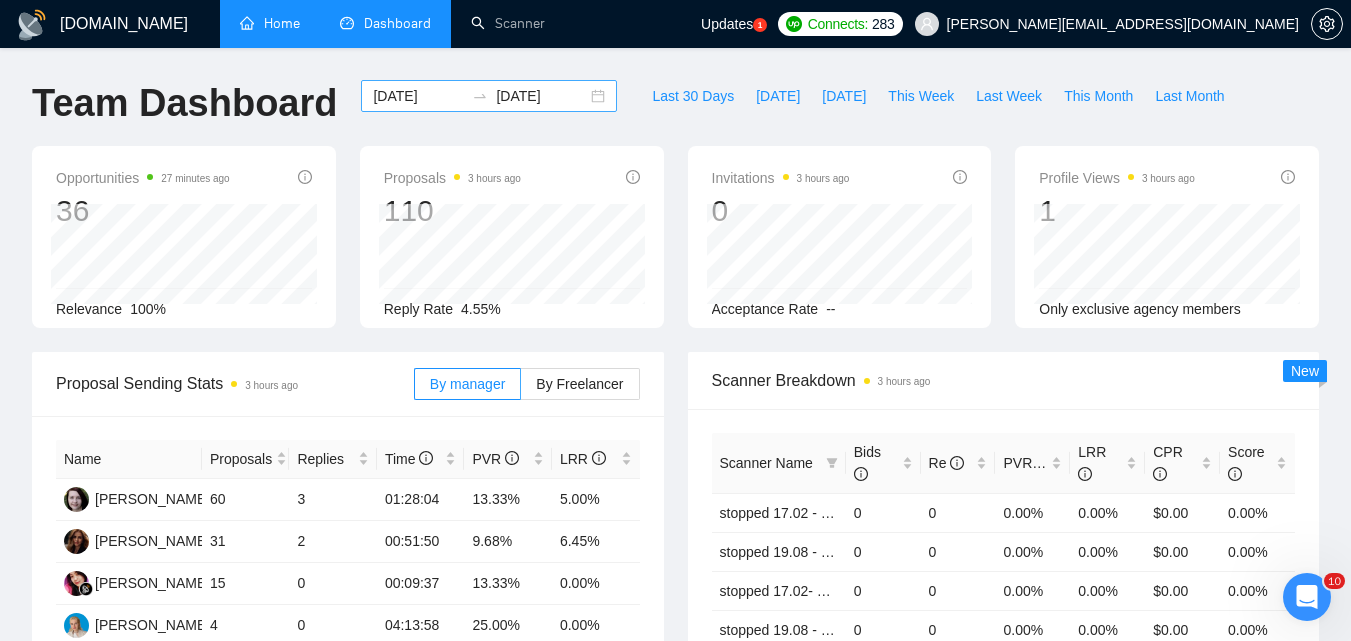 click on "[DATE]" at bounding box center (418, 96) 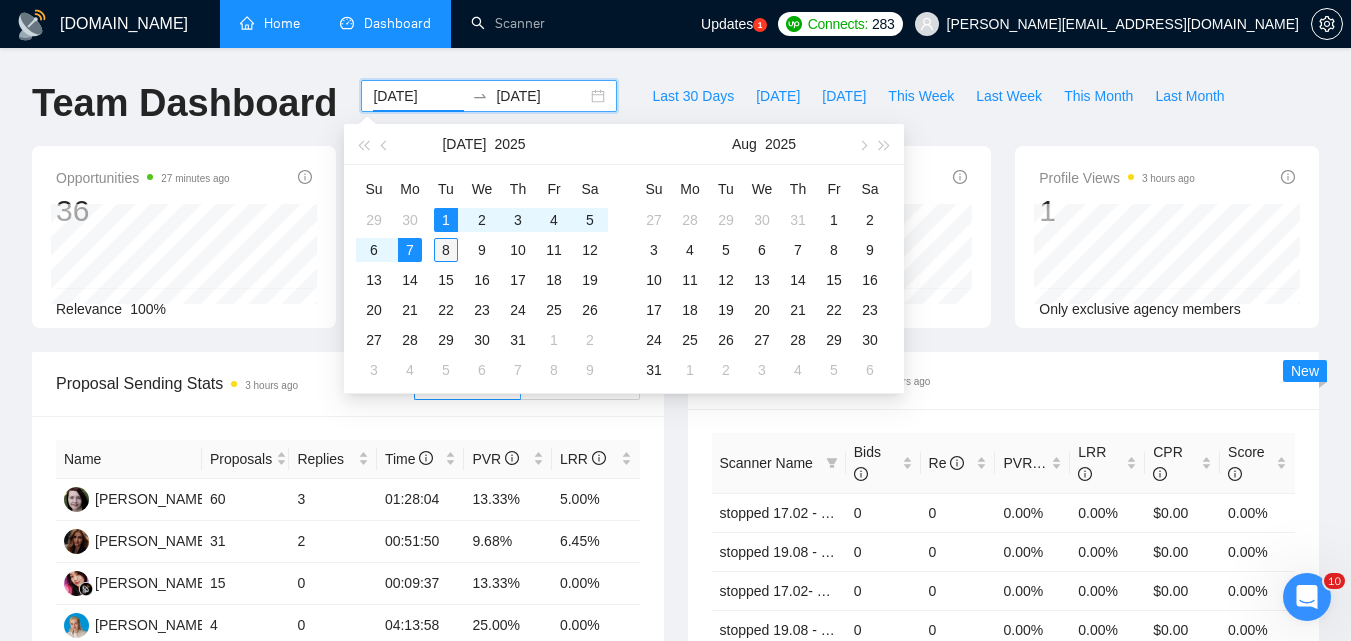 type on "[DATE]" 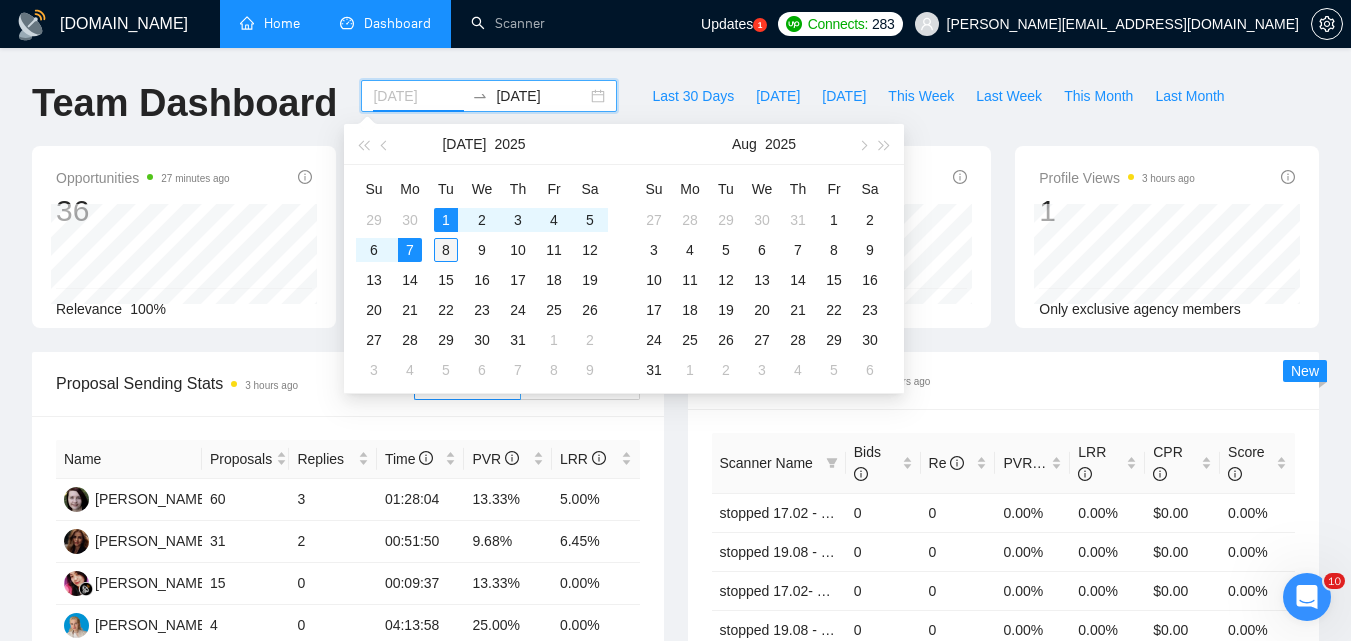 click on "8" at bounding box center (446, 250) 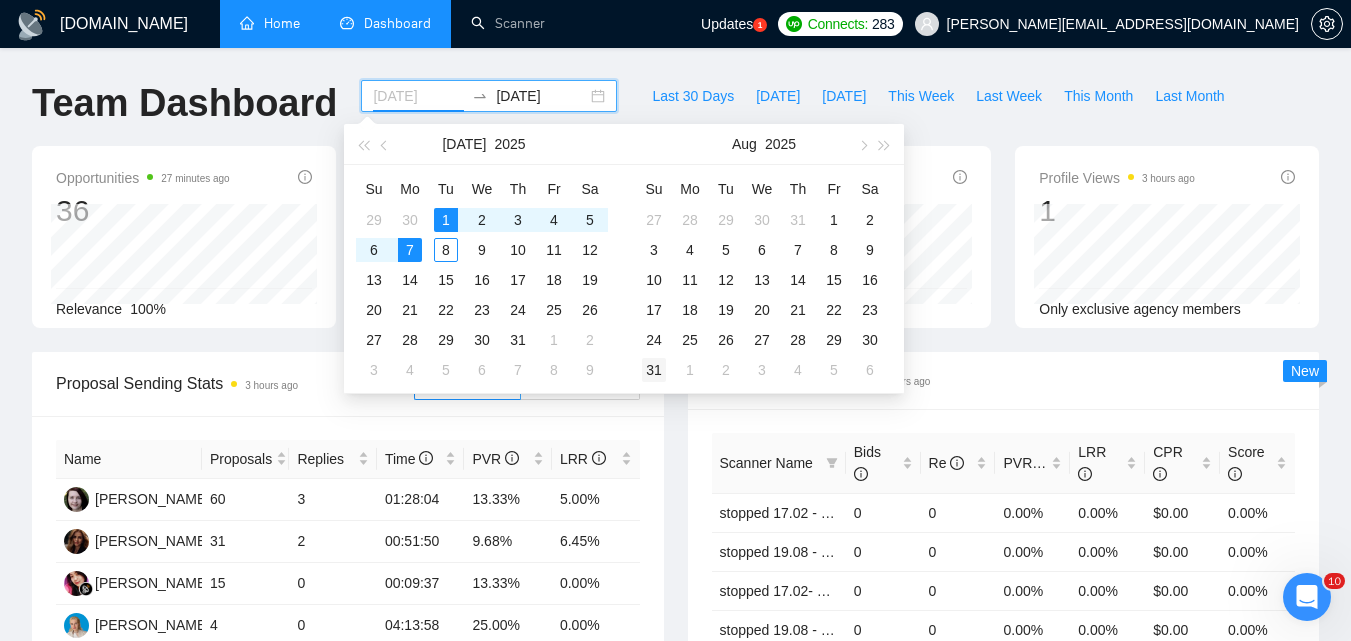 type on "[DATE]" 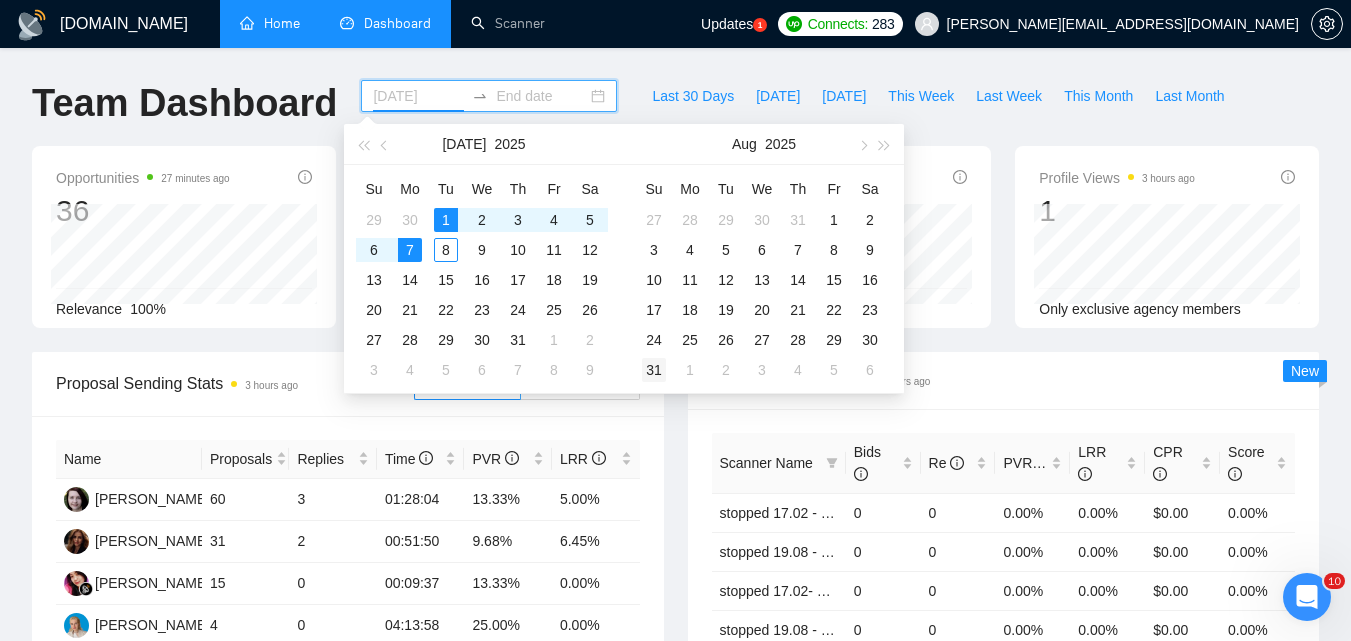 type on "[DATE]" 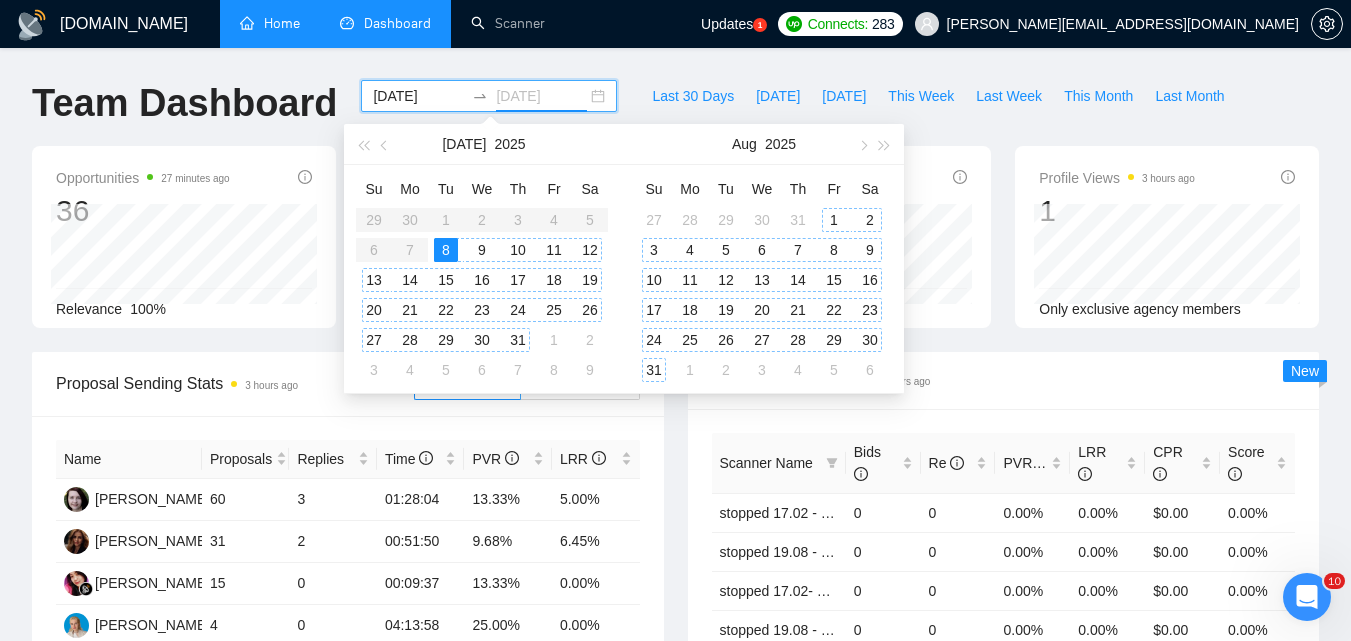 type 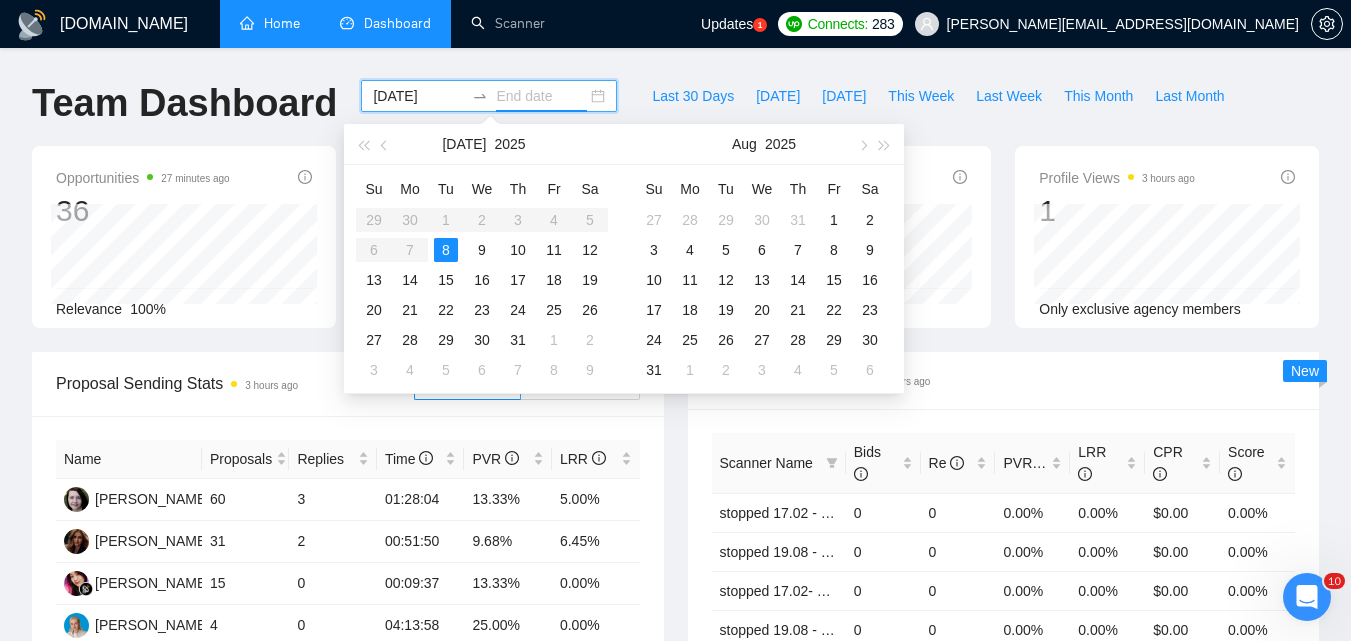 click on "Name Proposals Replies Time   PVR   LRR   [PERSON_NAME] 60 3 01:28:04 13.33% 5.00% [PERSON_NAME] 31 2 00:51:50 9.68% 6.45% [PERSON_NAME] Sepiani 15 0 00:09:37 13.33% 0.00% [PERSON_NAME] 4 0 04:13:58 25.00% 0.00% Total 110 5 01:13:11 12.73 % 4.55 % 1" at bounding box center [348, 583] 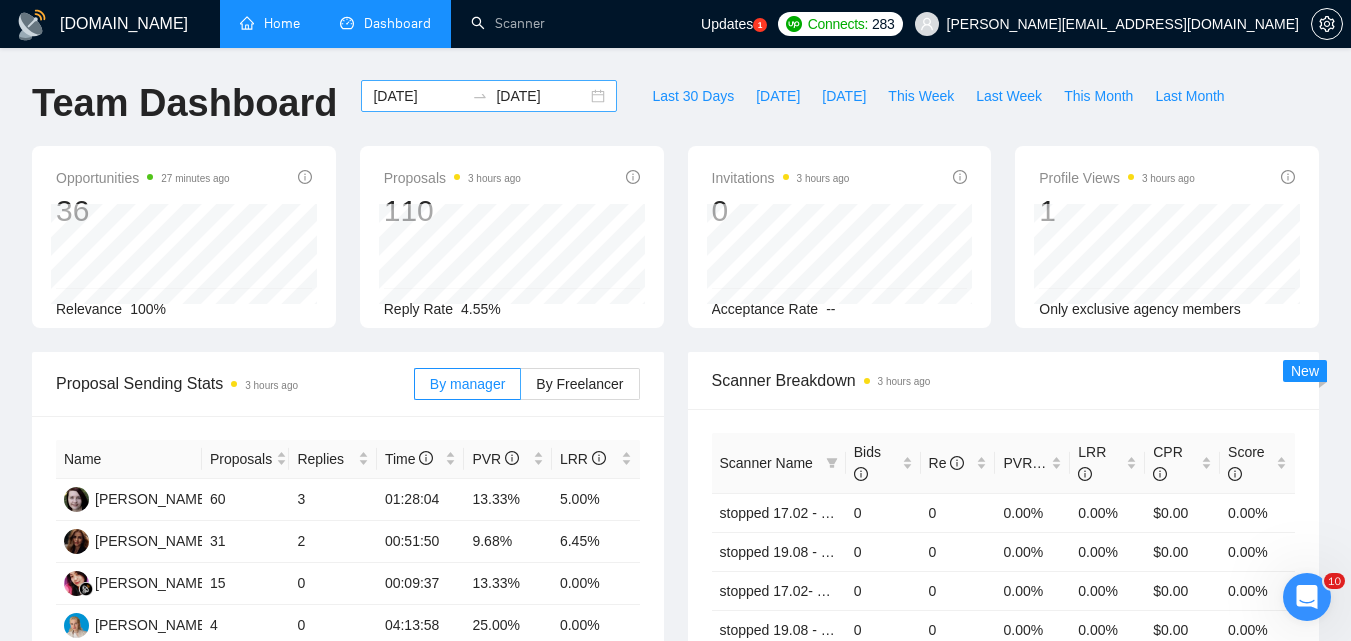 click on "[DATE]" at bounding box center [418, 96] 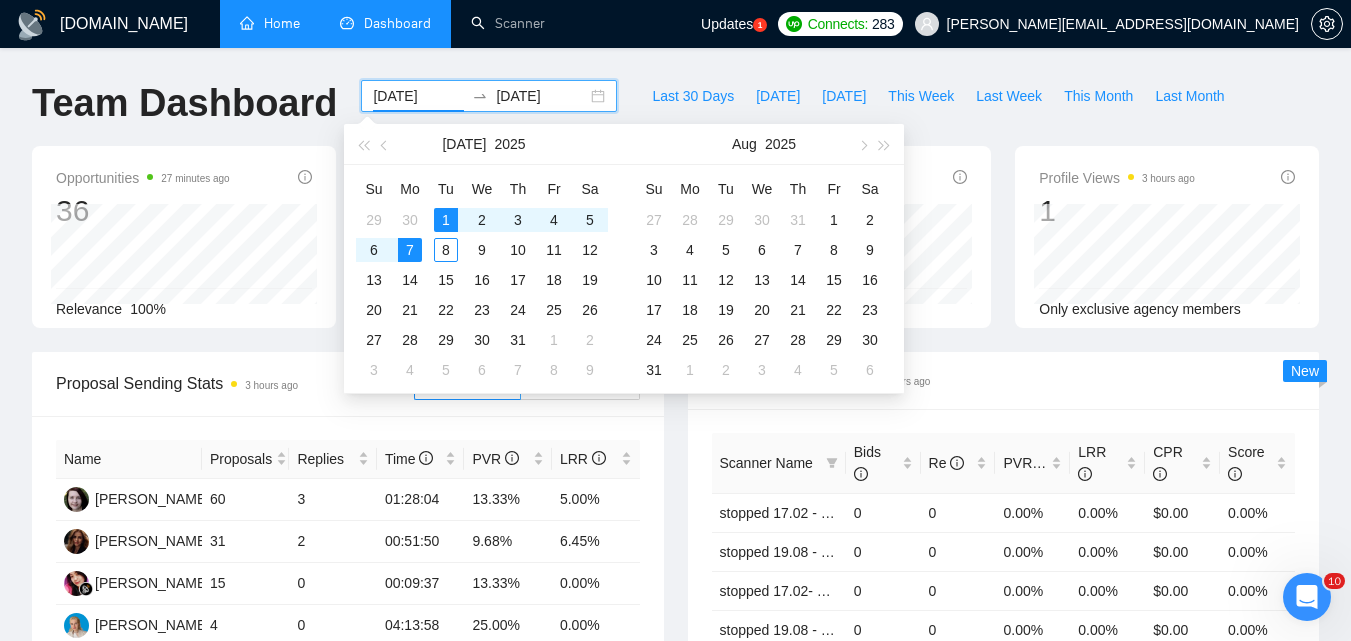 click on "[DATE]" at bounding box center (541, 96) 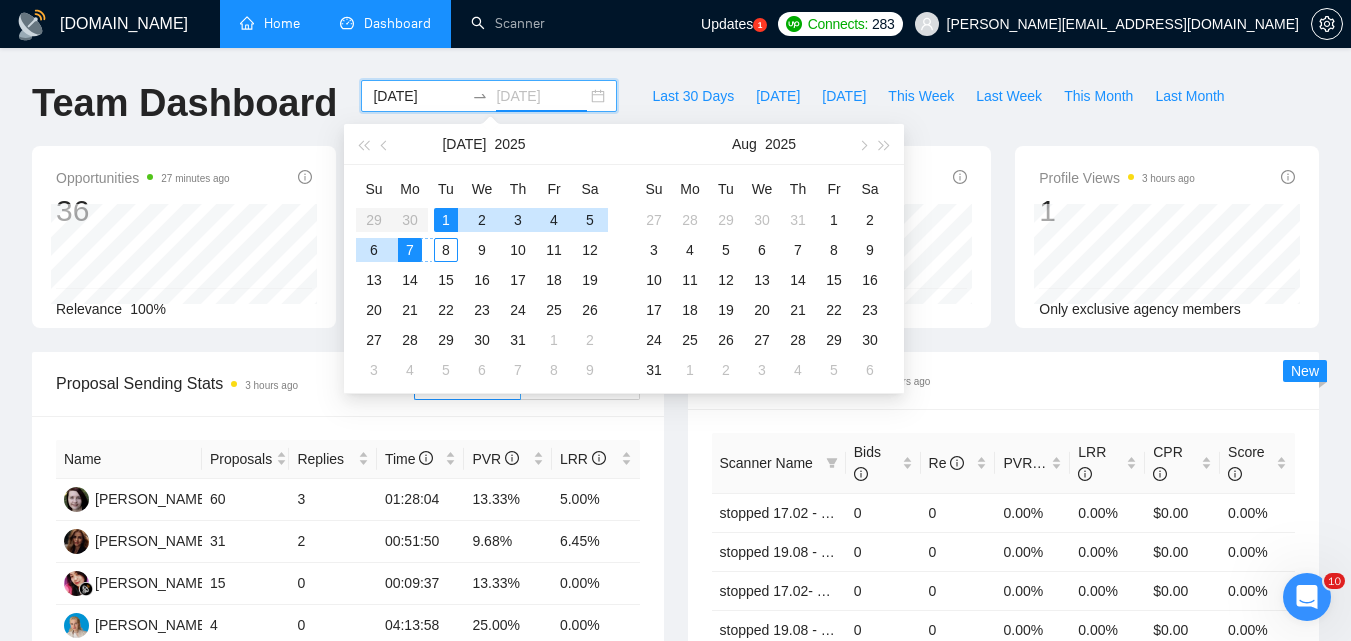 click on "8" at bounding box center (446, 250) 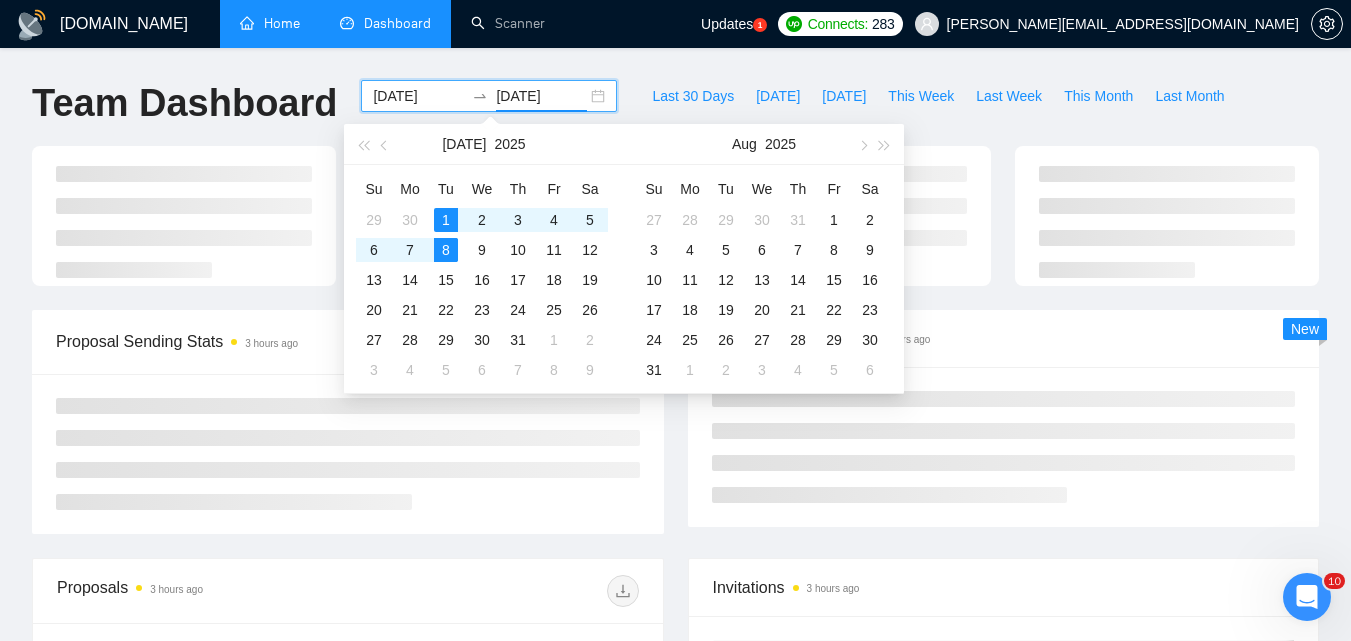 type on "[DATE]" 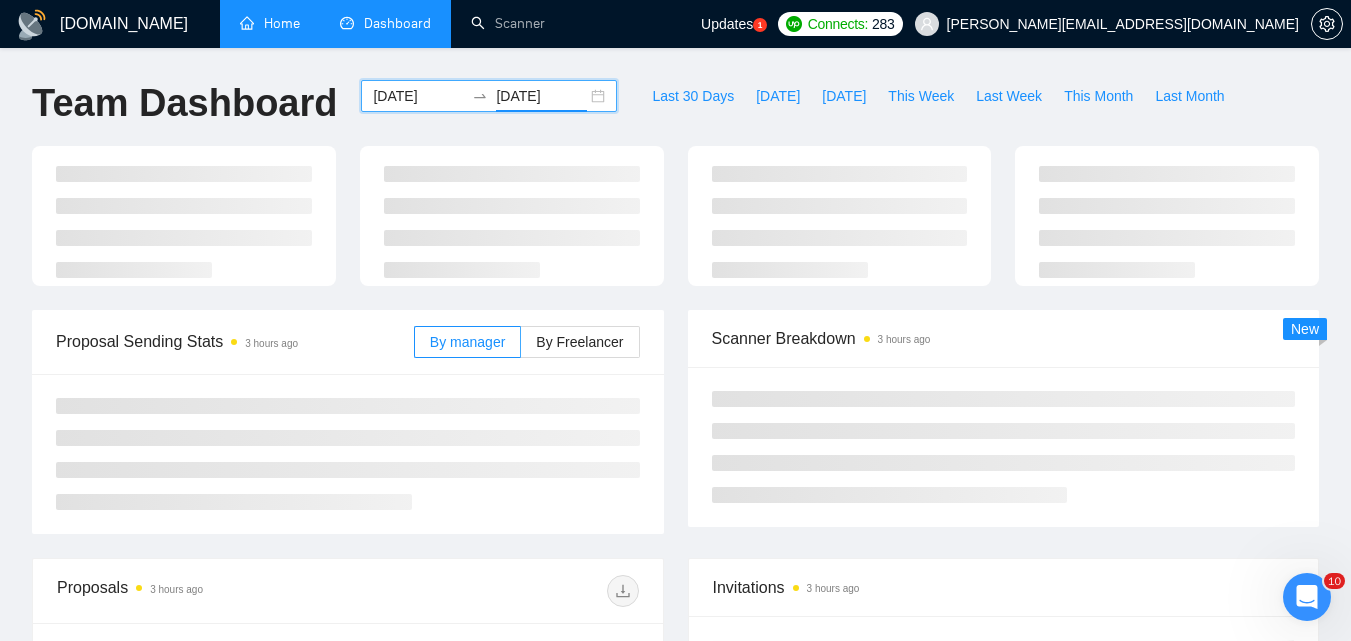 click at bounding box center [348, 454] 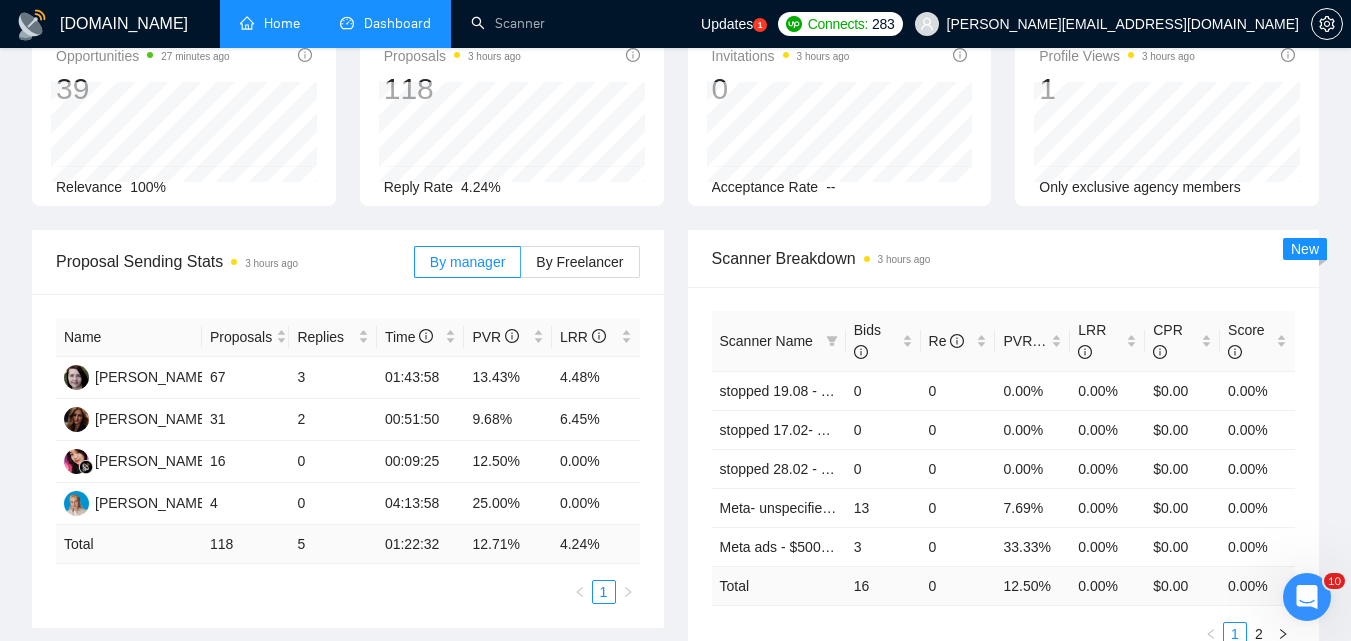 scroll, scrollTop: 0, scrollLeft: 0, axis: both 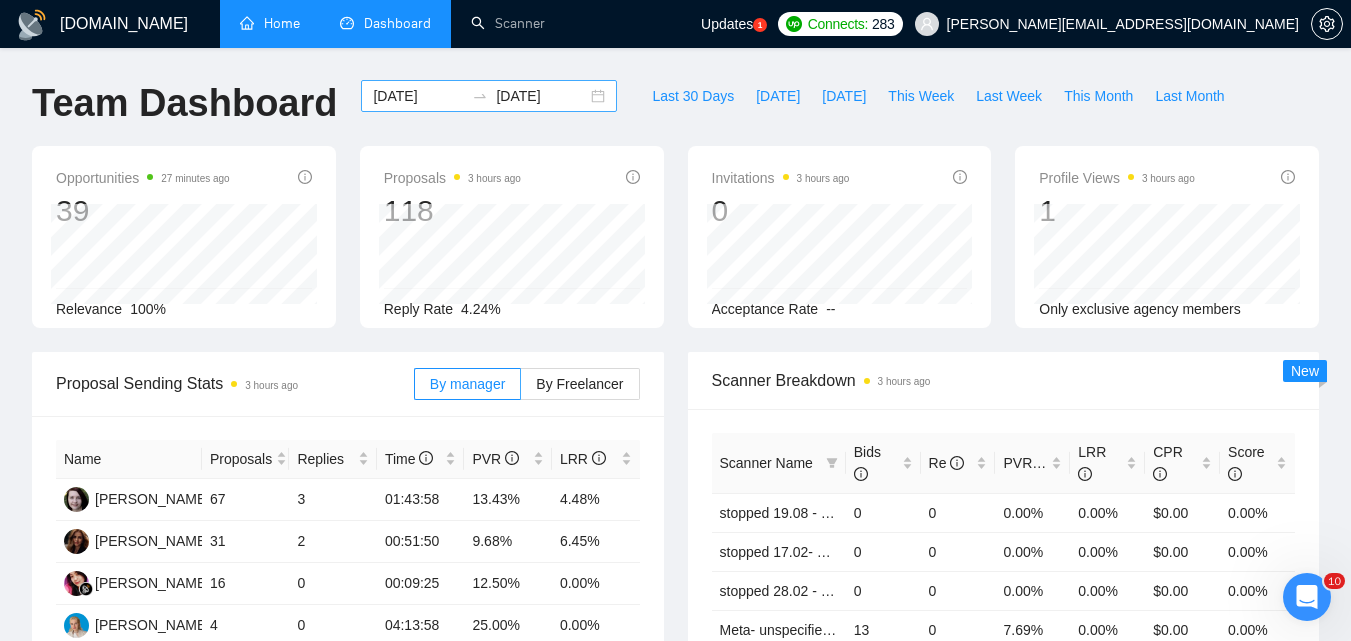 click on "[DATE]" at bounding box center (418, 96) 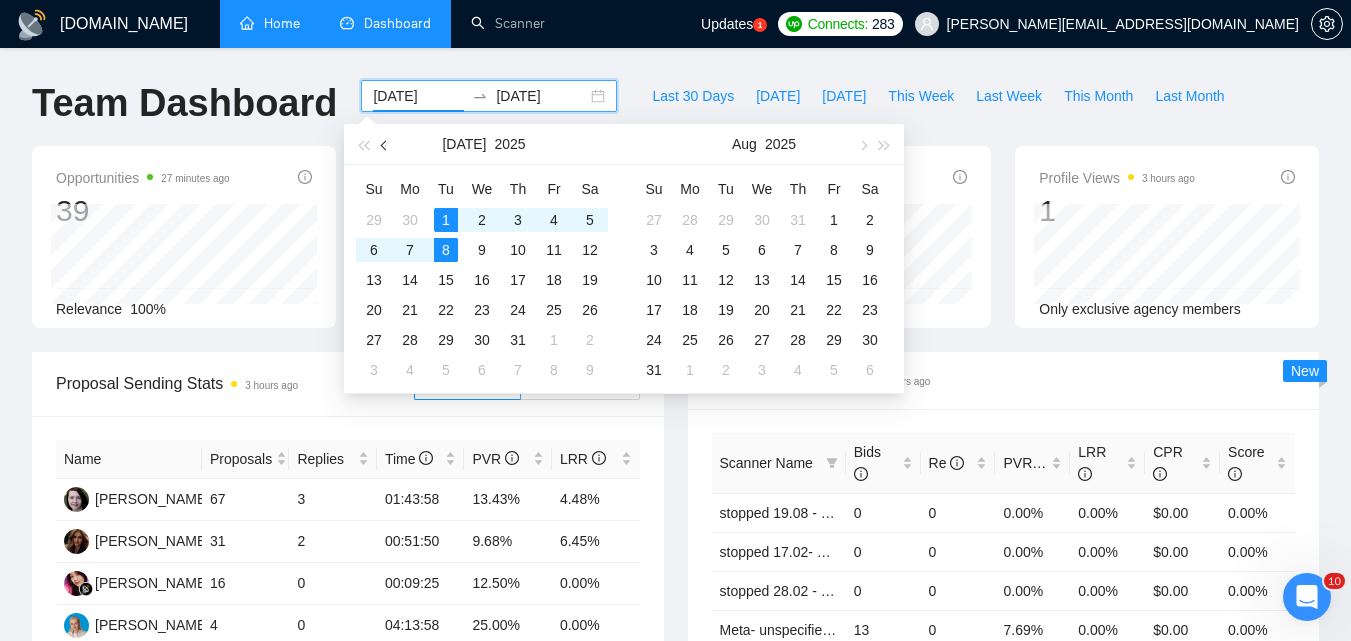 click at bounding box center (385, 144) 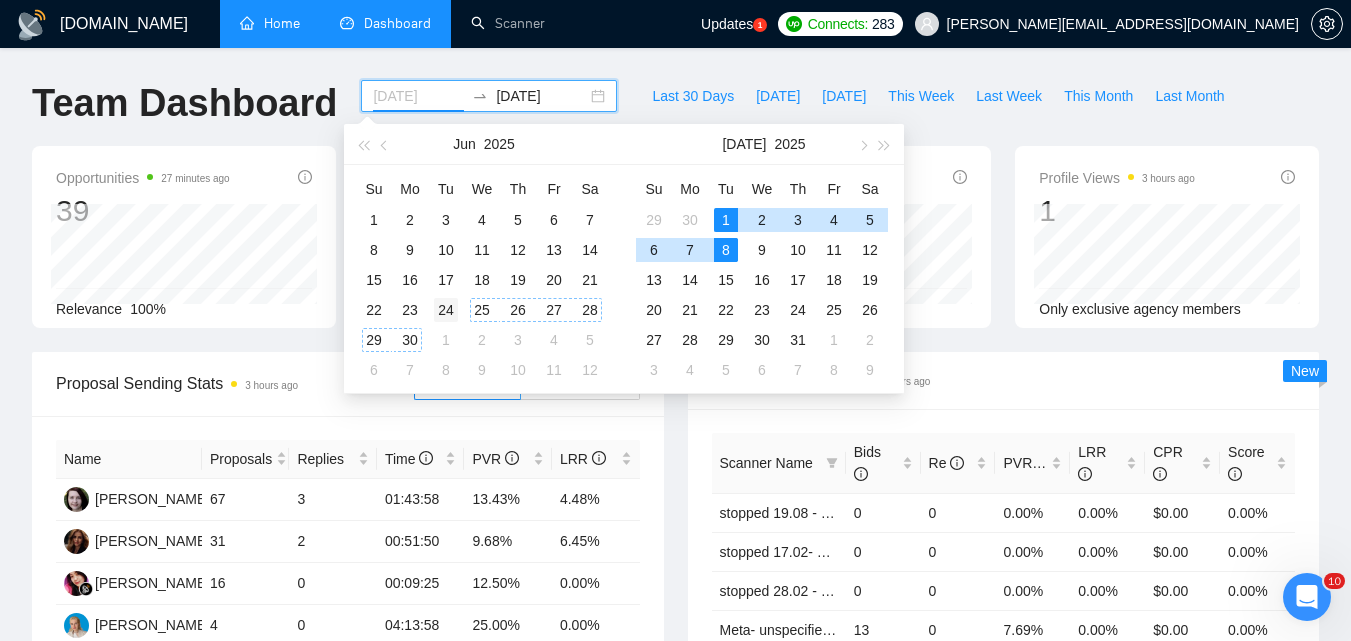 type on "[DATE]" 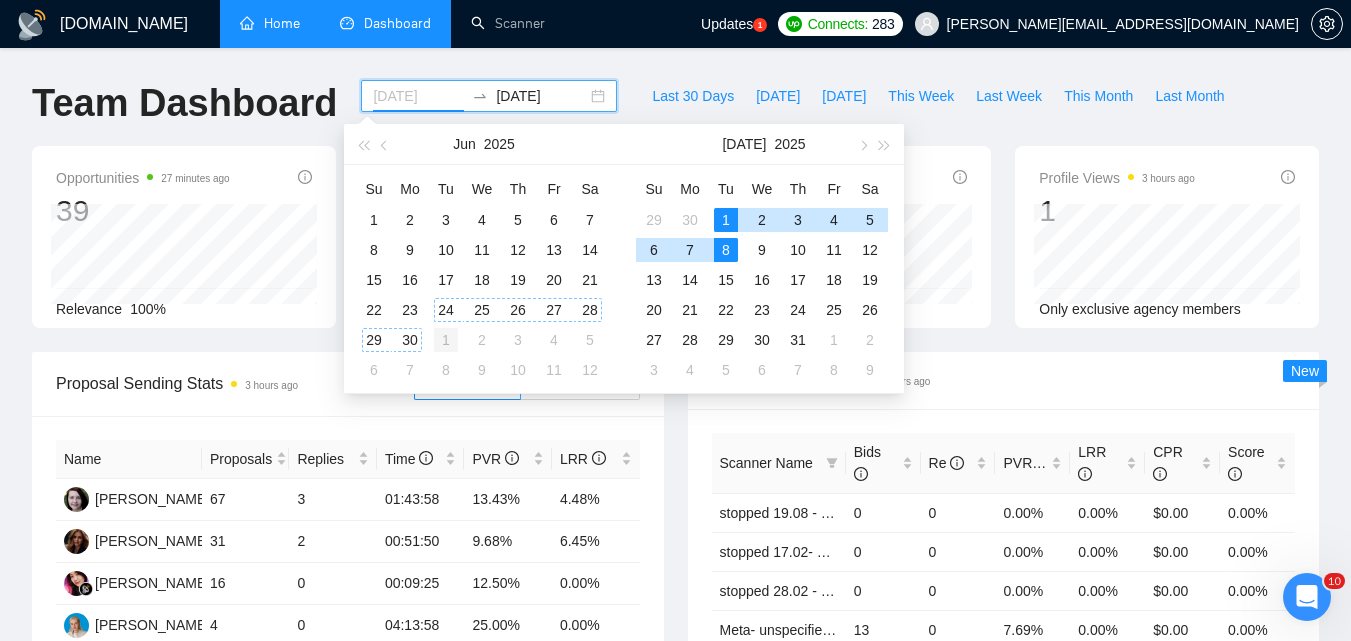 drag, startPoint x: 446, startPoint y: 312, endPoint x: 446, endPoint y: 339, distance: 27 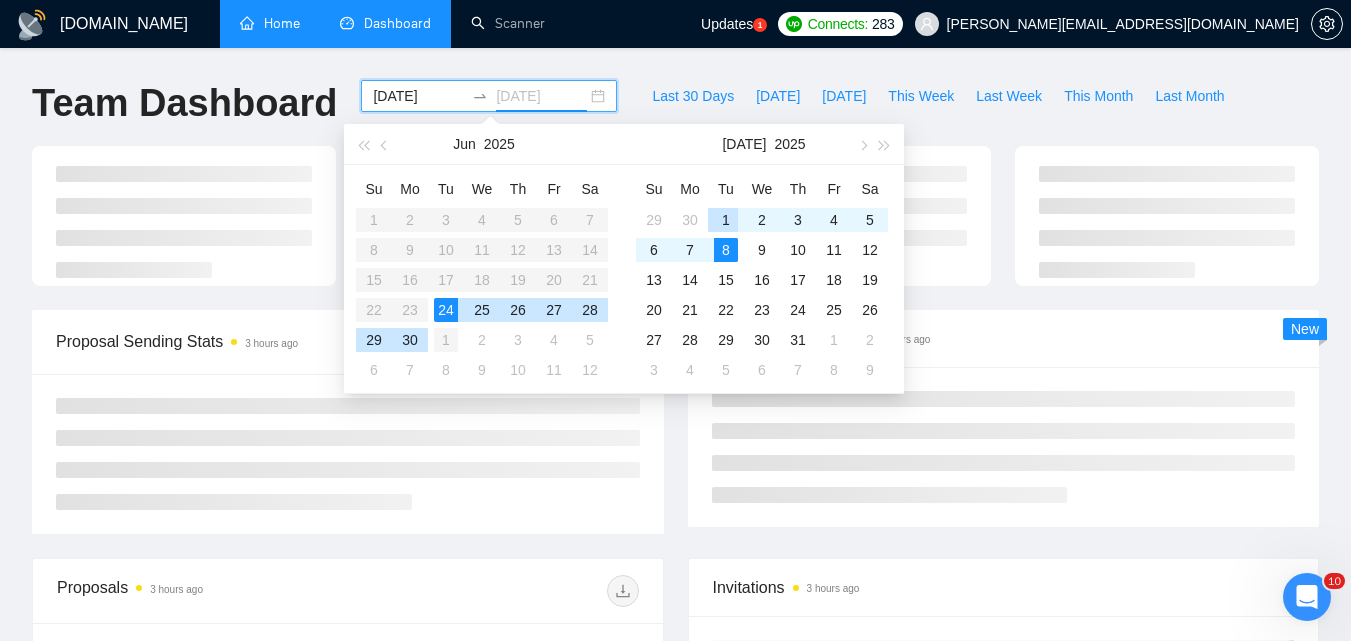 type on "[DATE]" 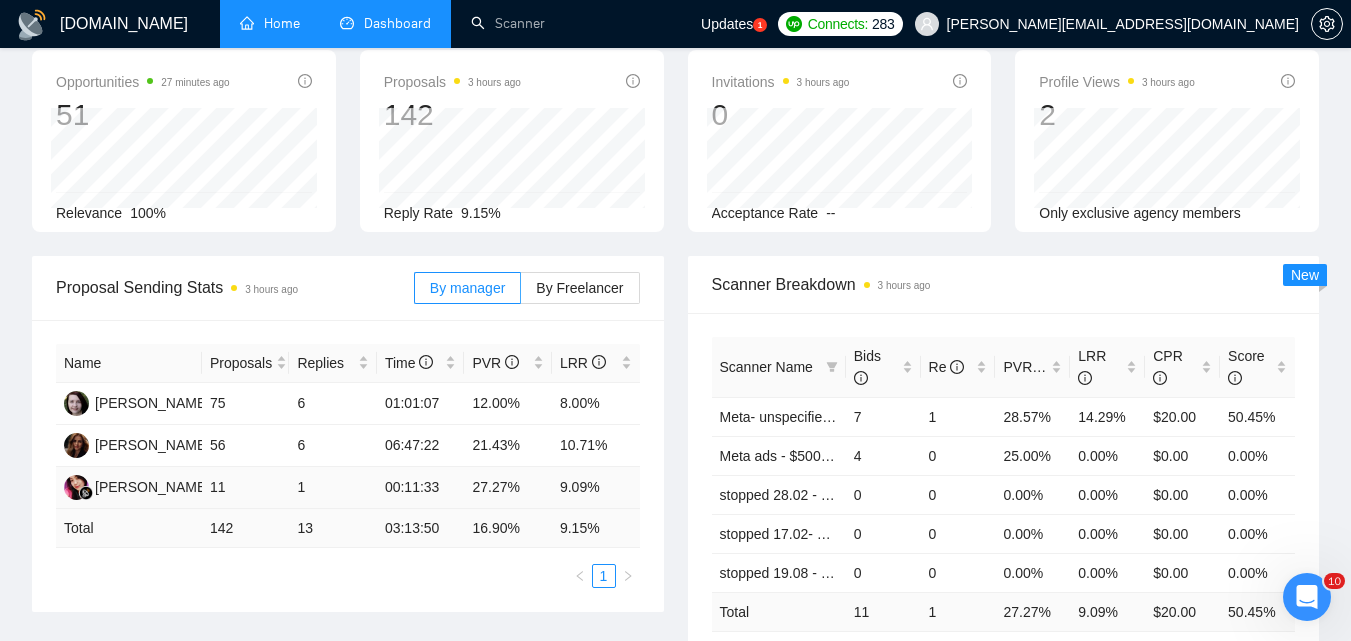 scroll, scrollTop: 0, scrollLeft: 0, axis: both 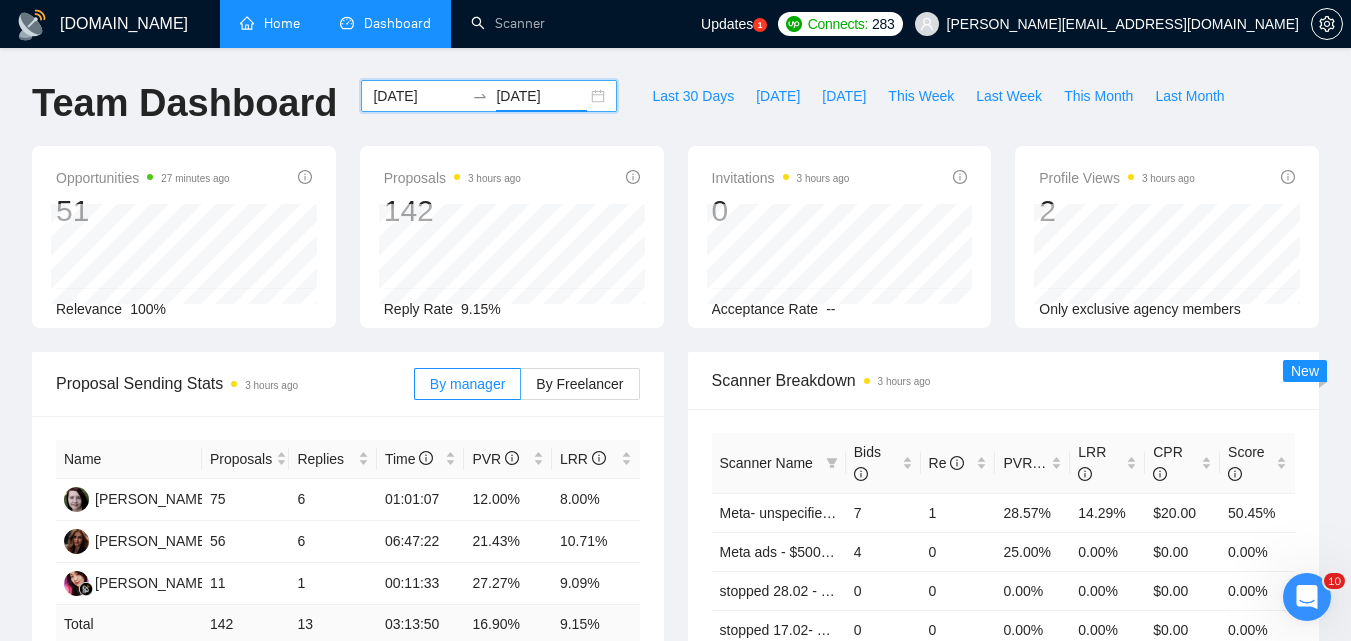 click on "[DATE]" at bounding box center (418, 96) 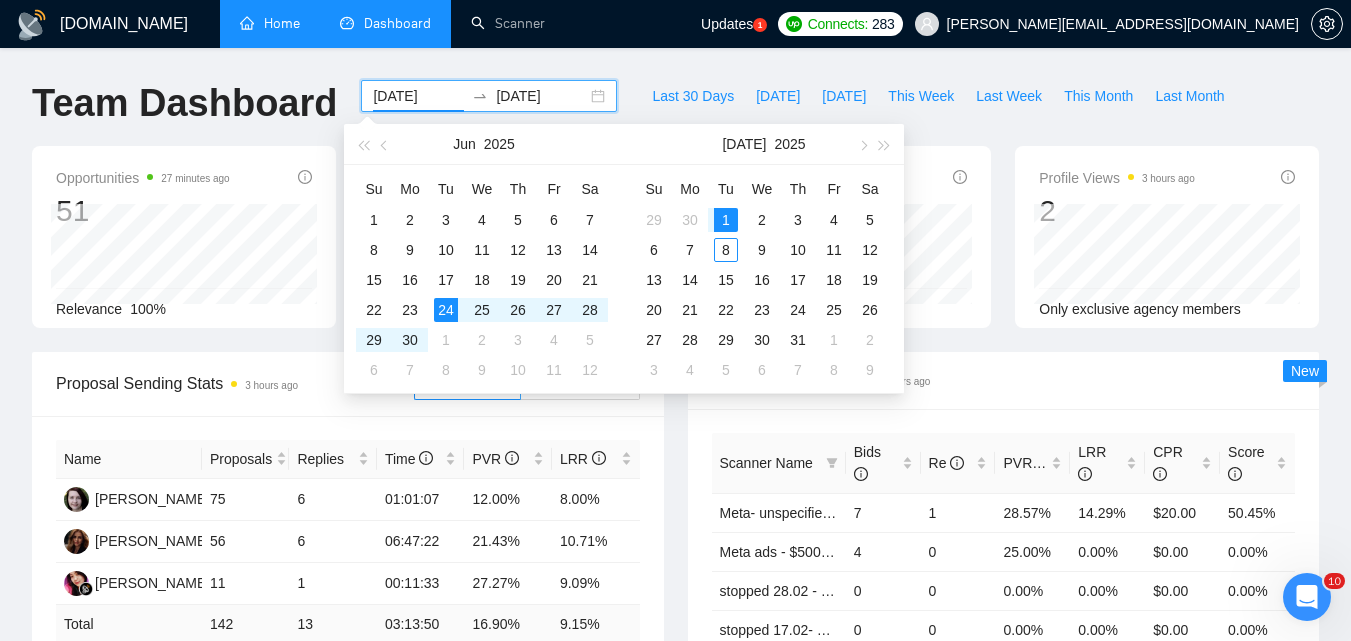 type on "[DATE]" 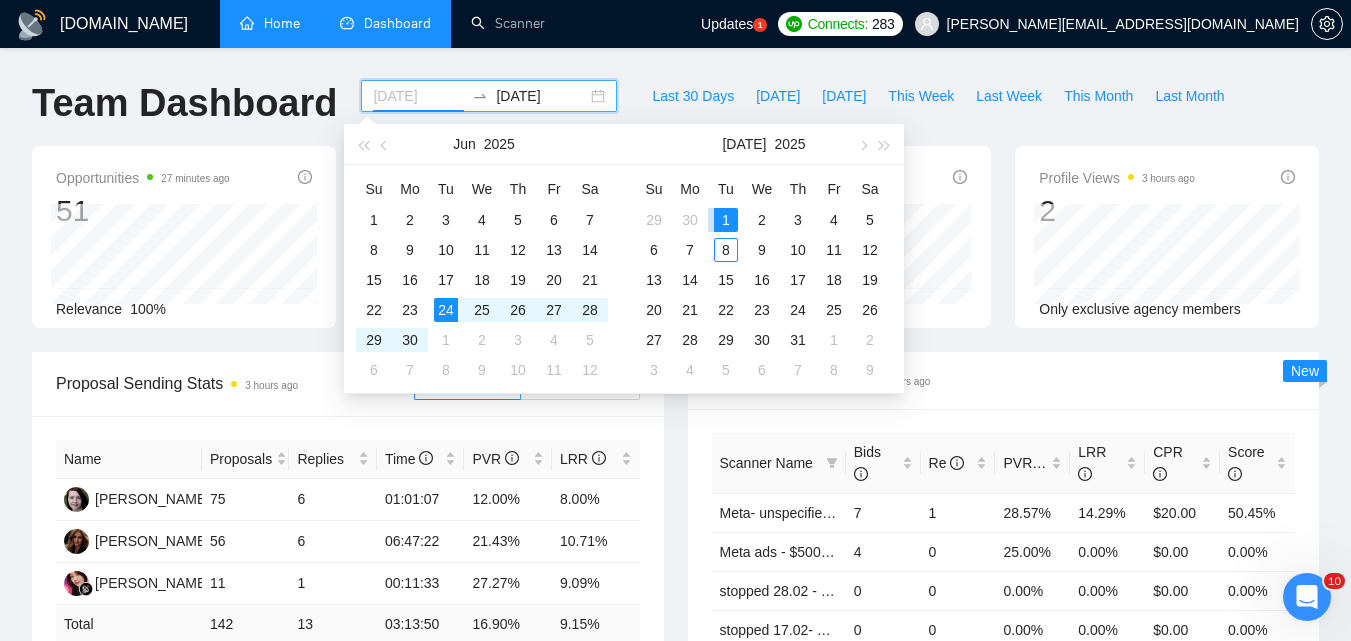 click on "1" at bounding box center (726, 220) 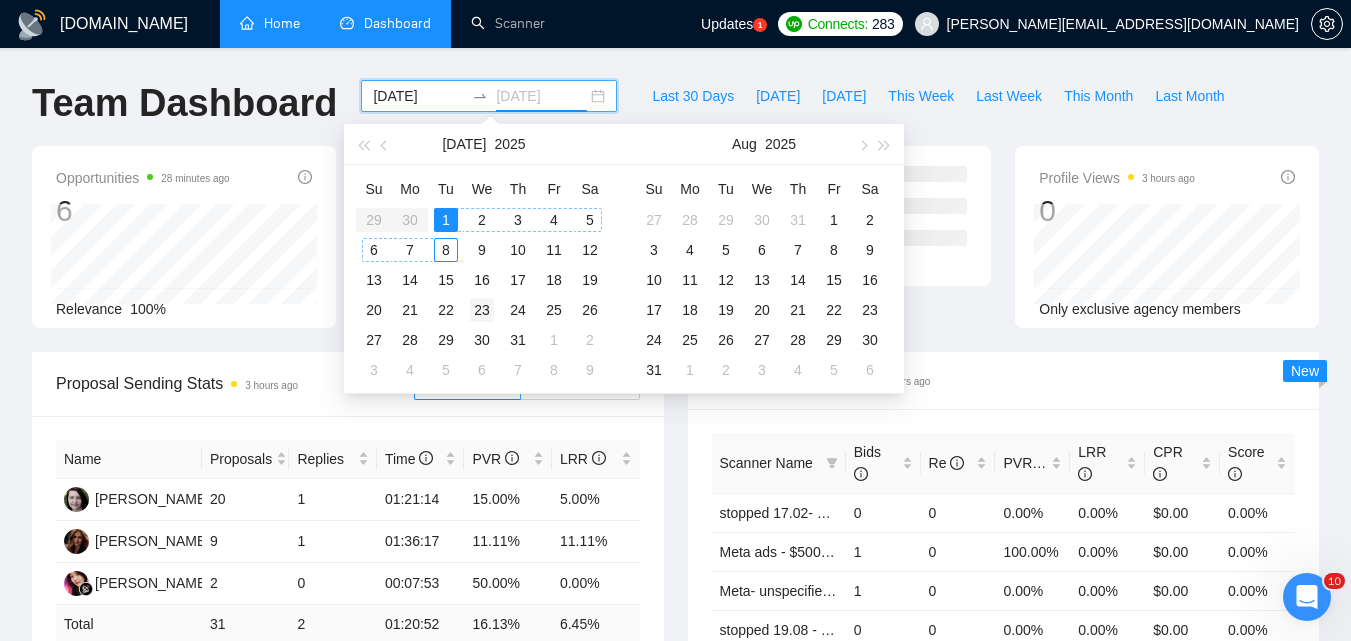 click on "8" at bounding box center [446, 250] 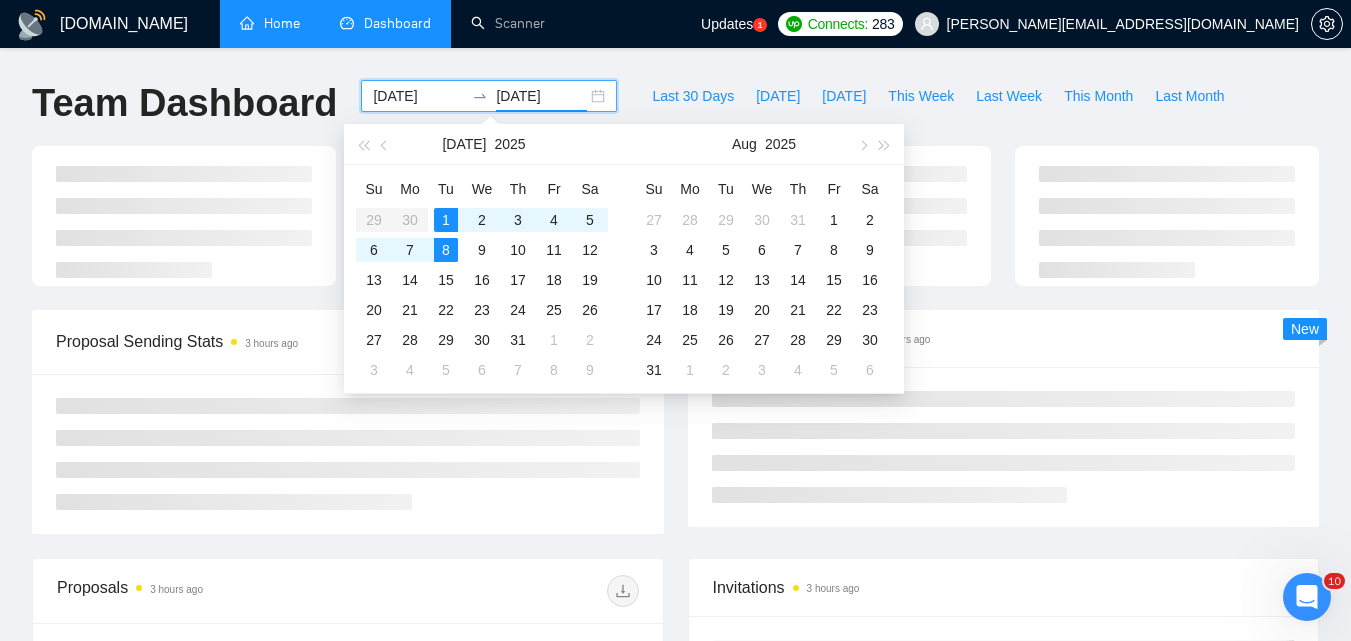 type on "[DATE]" 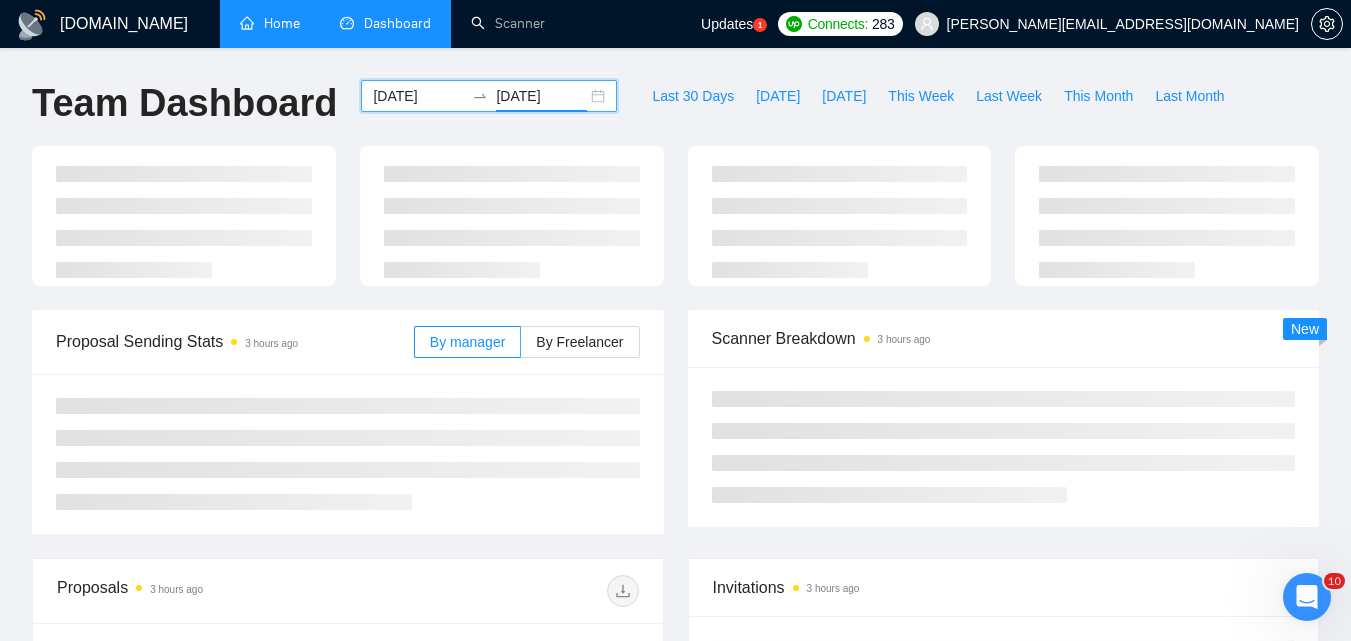 click on "Scanner Breakdown 3 hours ago New" at bounding box center (1004, 418) 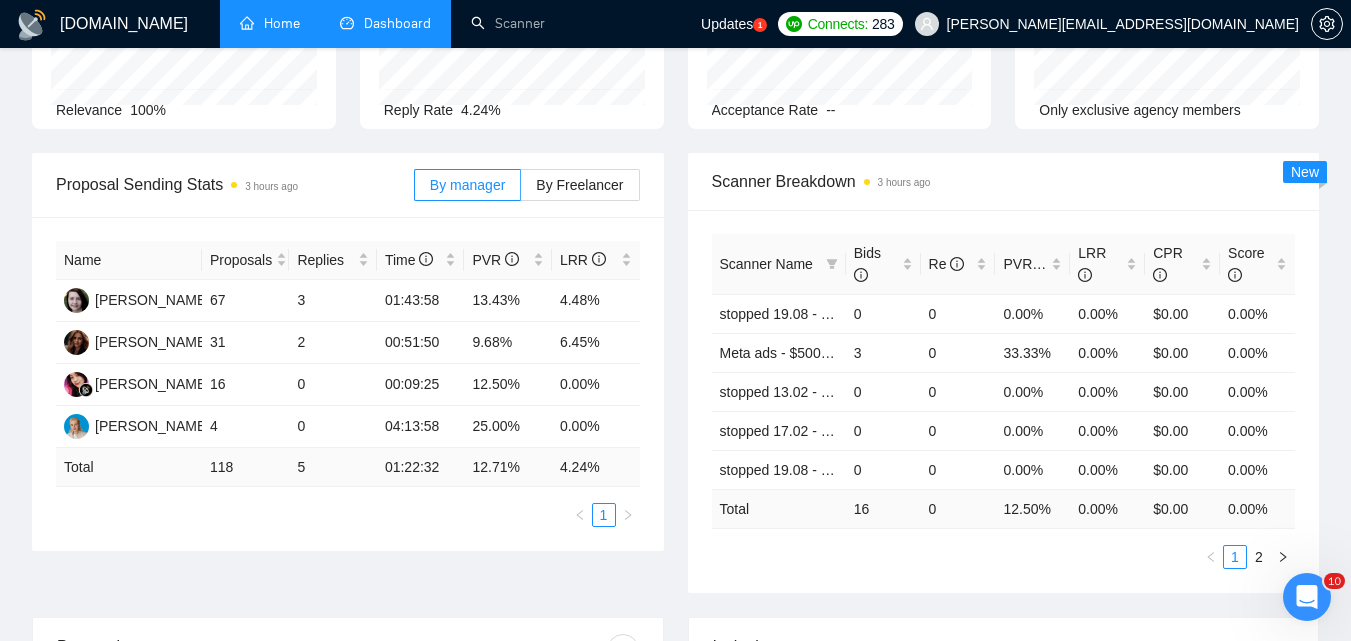 scroll, scrollTop: 200, scrollLeft: 0, axis: vertical 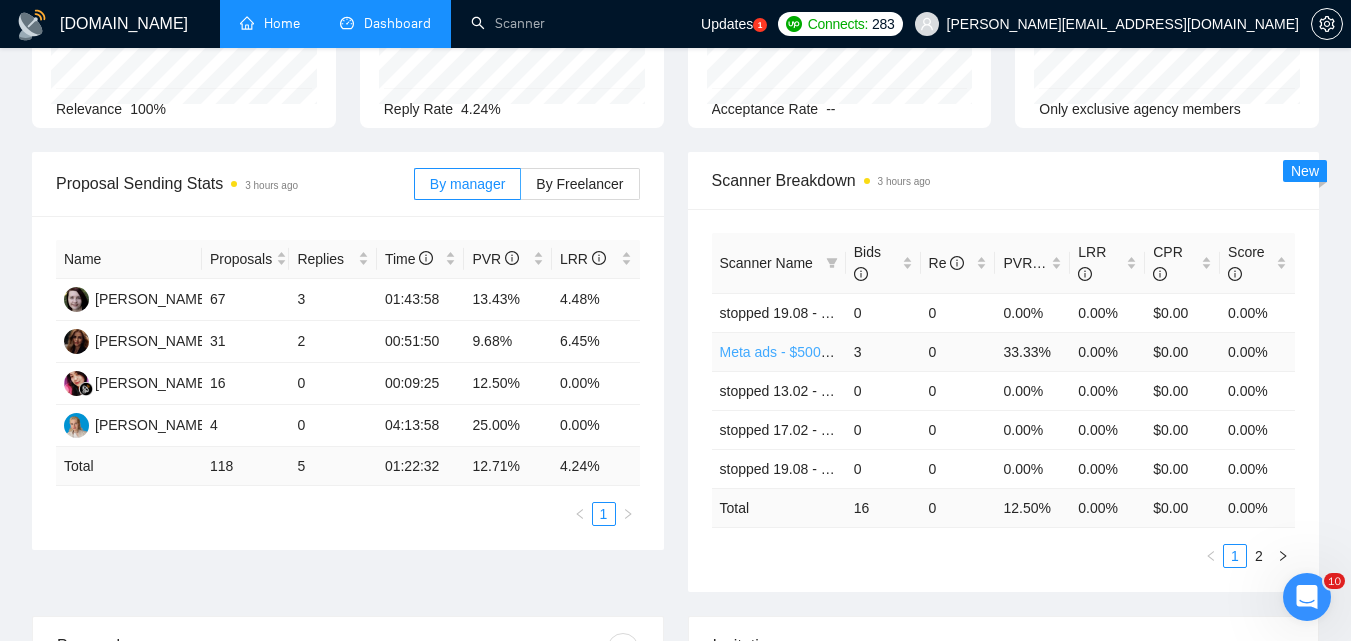 click on "Meta ads - $500+/$30+ - Feedback+/cost1k+ -AI" at bounding box center [870, 352] 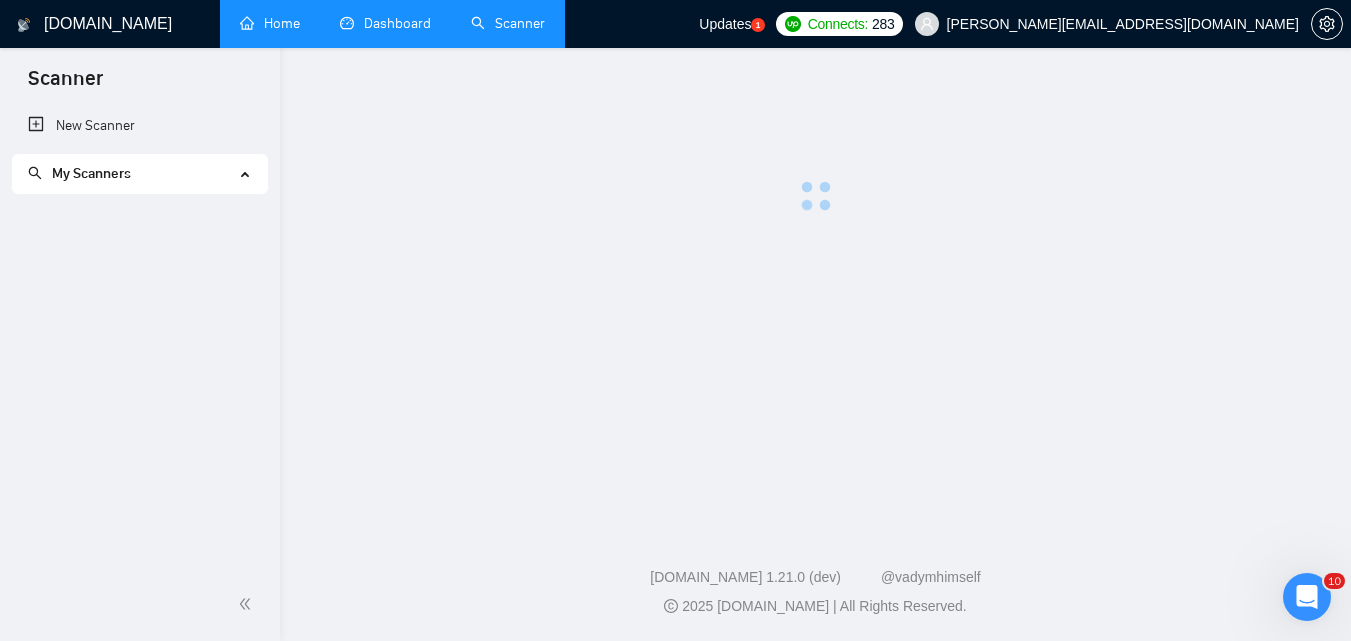 scroll, scrollTop: 0, scrollLeft: 0, axis: both 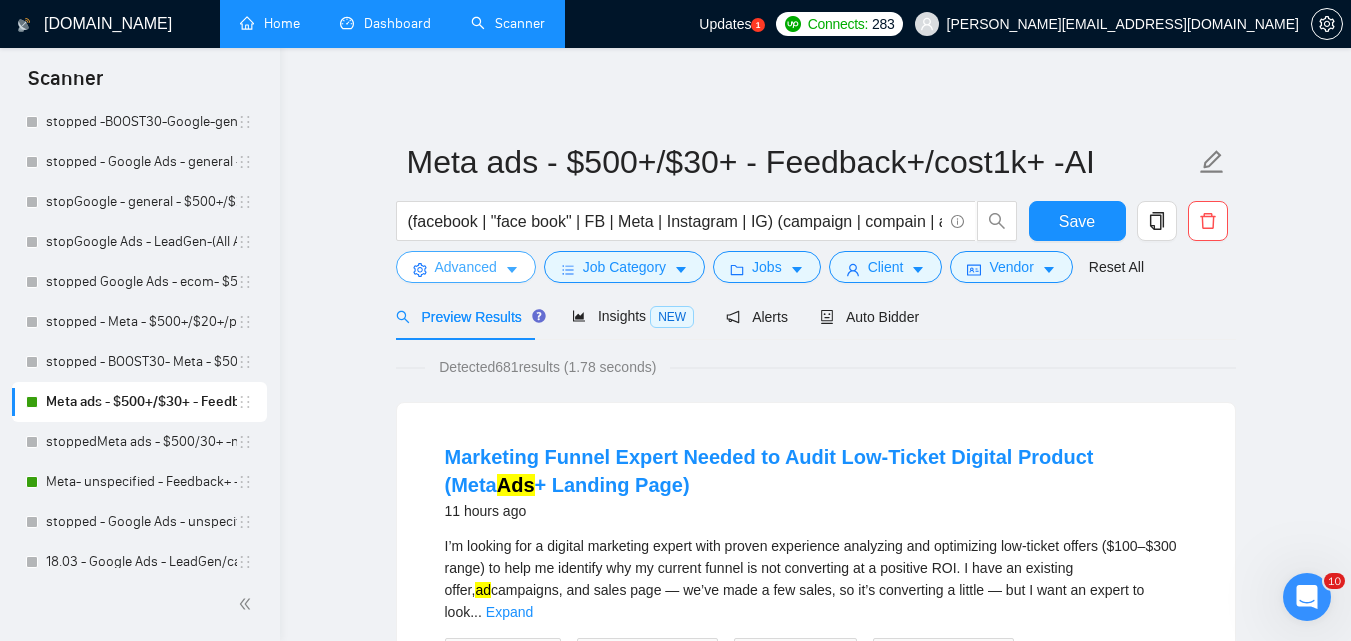 click on "Advanced" at bounding box center [466, 267] 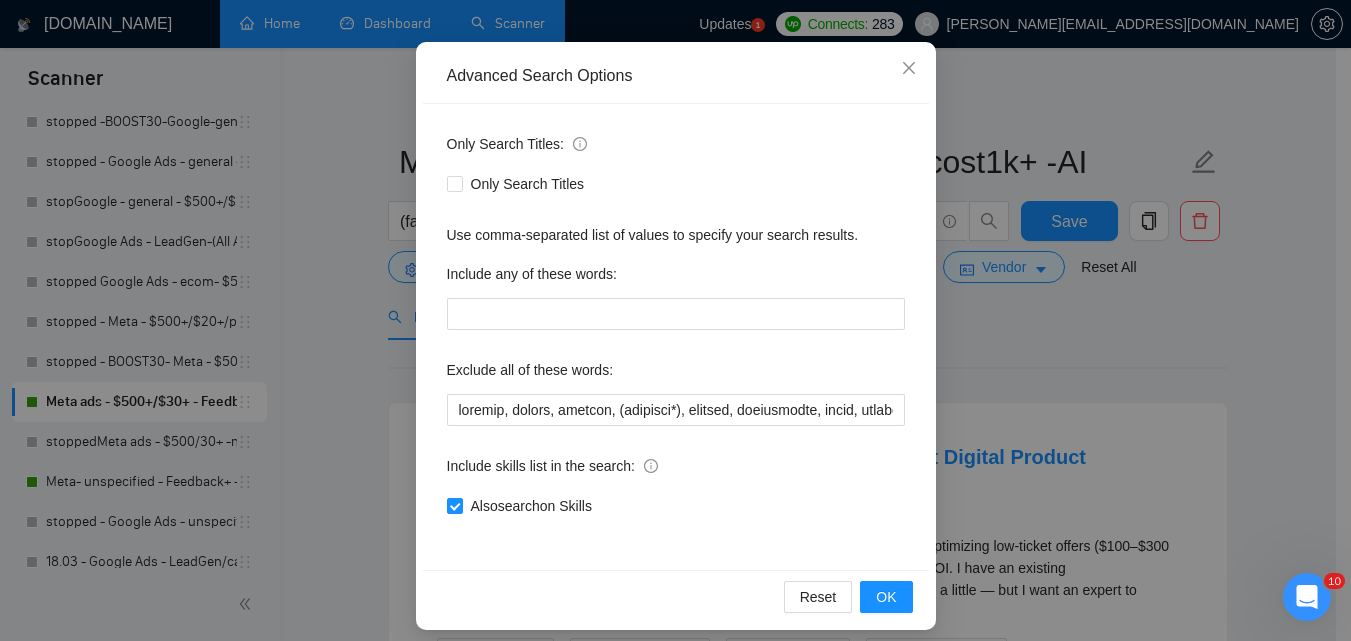 scroll, scrollTop: 191, scrollLeft: 0, axis: vertical 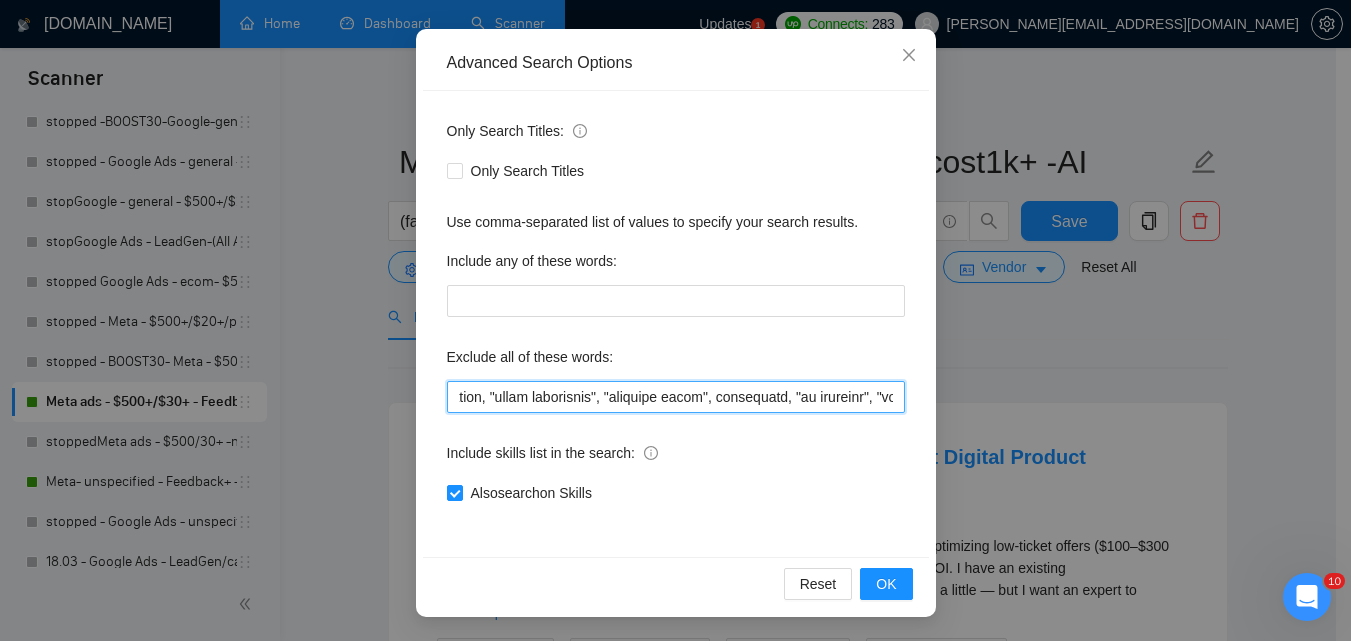 drag, startPoint x: 605, startPoint y: 408, endPoint x: 893, endPoint y: 407, distance: 288.00174 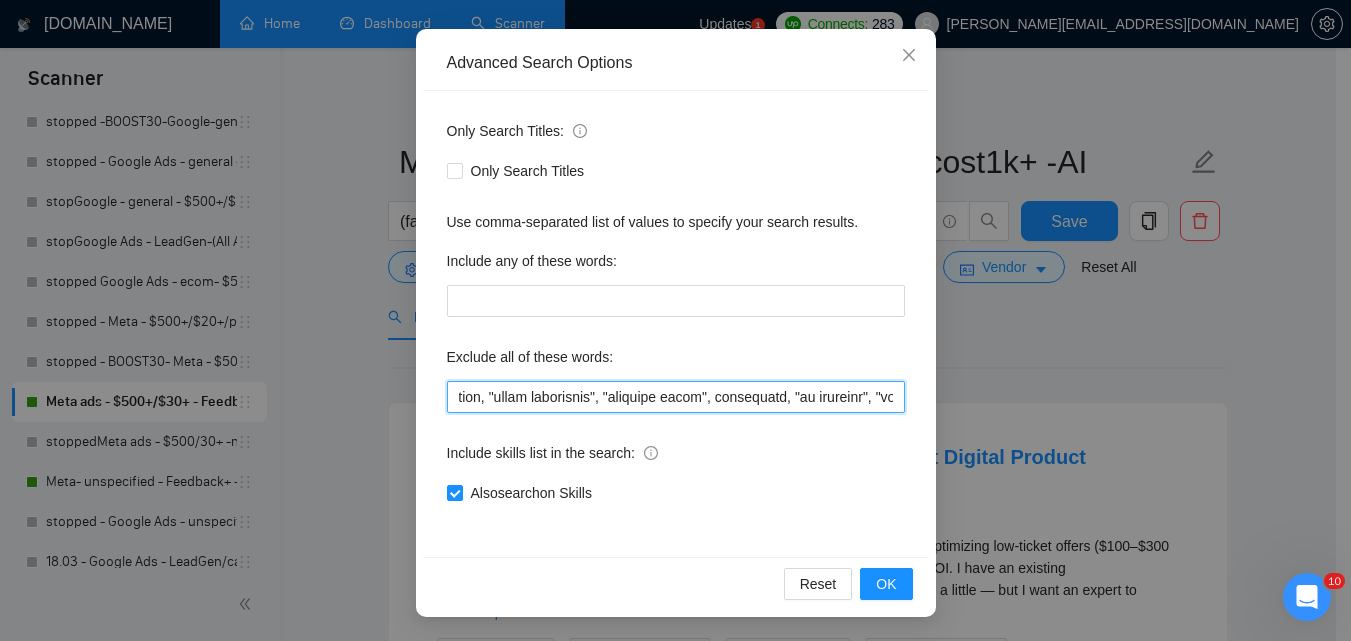 click at bounding box center (676, 397) 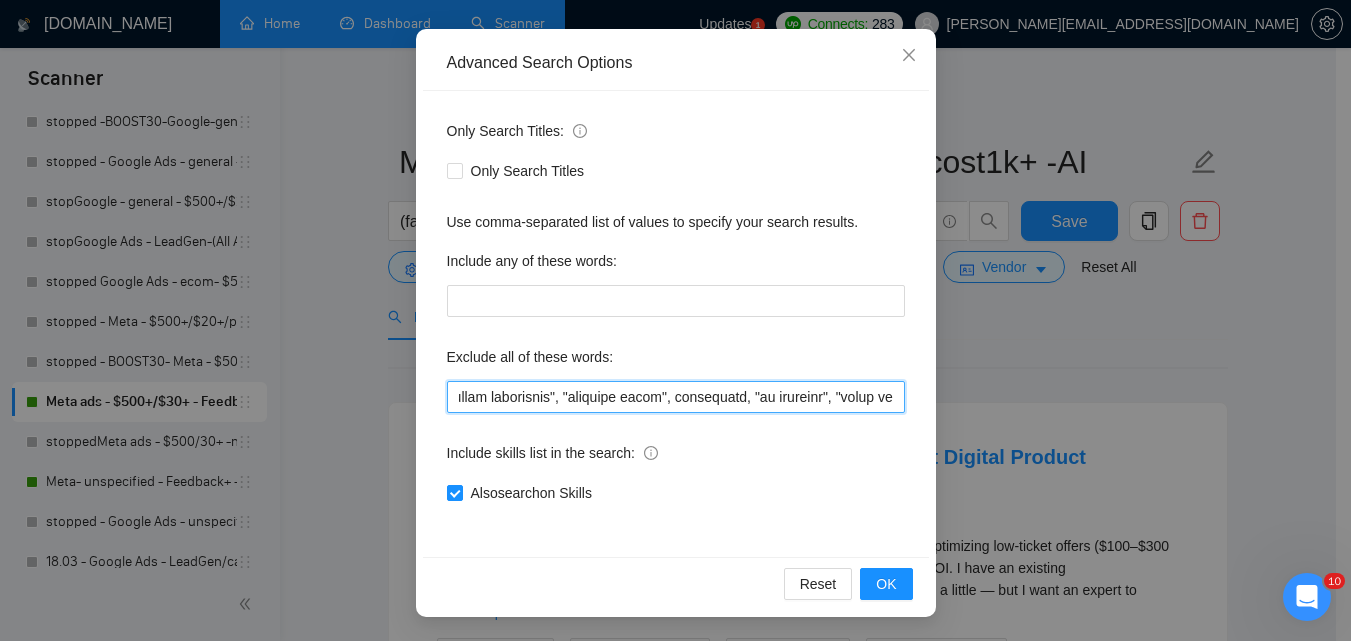click at bounding box center (676, 397) 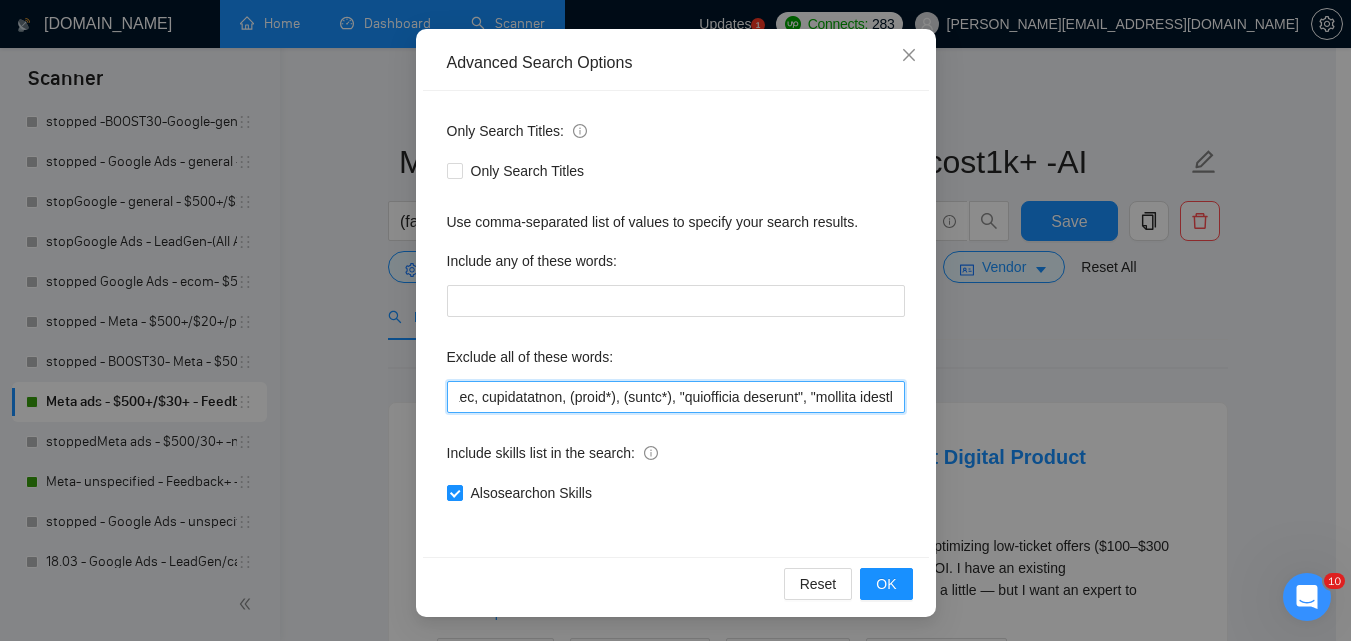 scroll, scrollTop: 0, scrollLeft: 8648, axis: horizontal 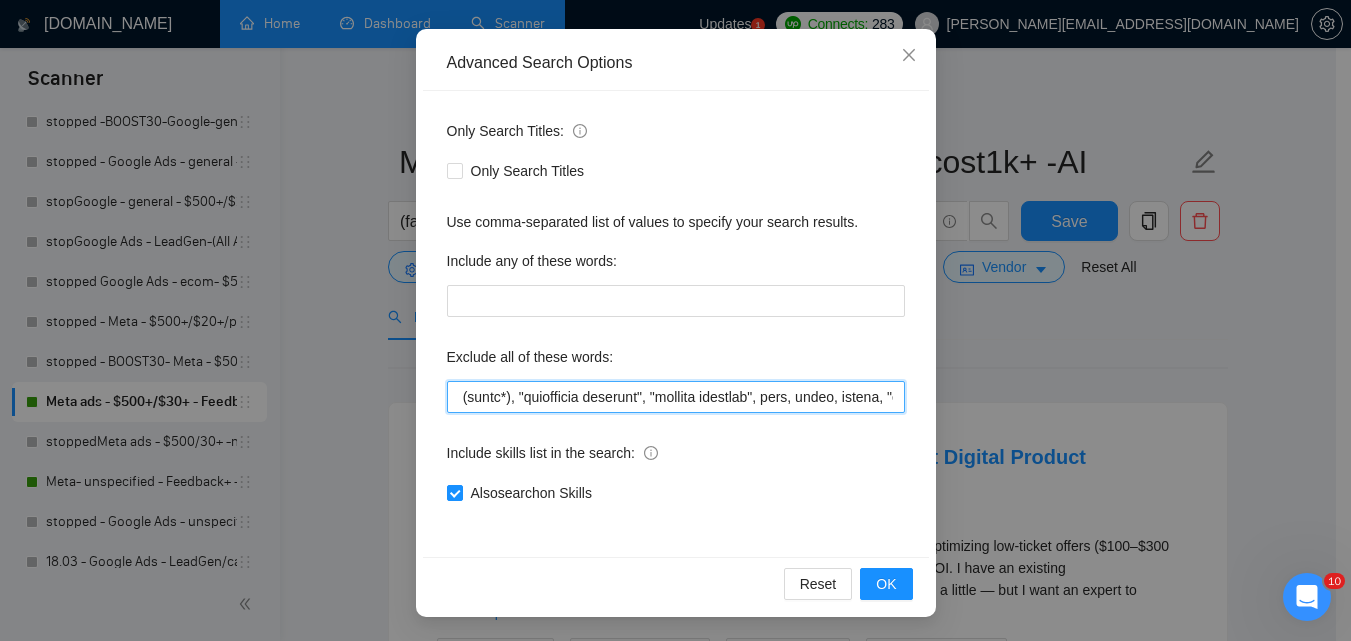 drag, startPoint x: 818, startPoint y: 393, endPoint x: 887, endPoint y: 395, distance: 69.02898 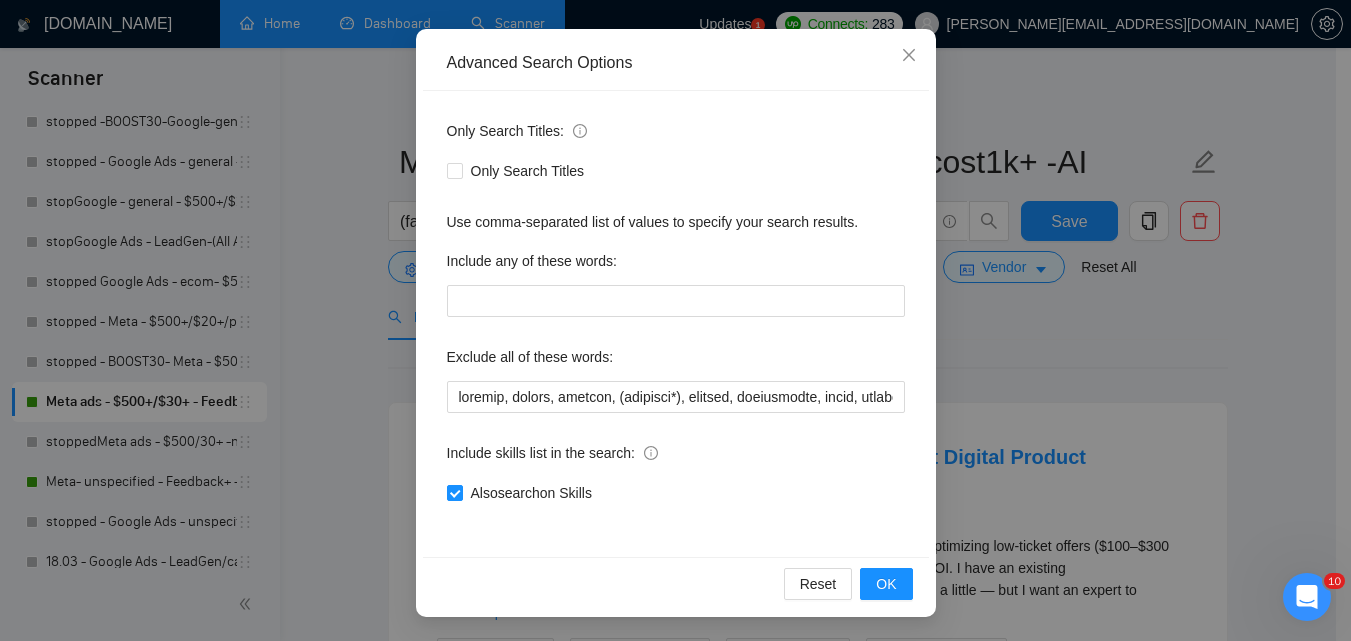 scroll, scrollTop: 0, scrollLeft: 9554, axis: horizontal 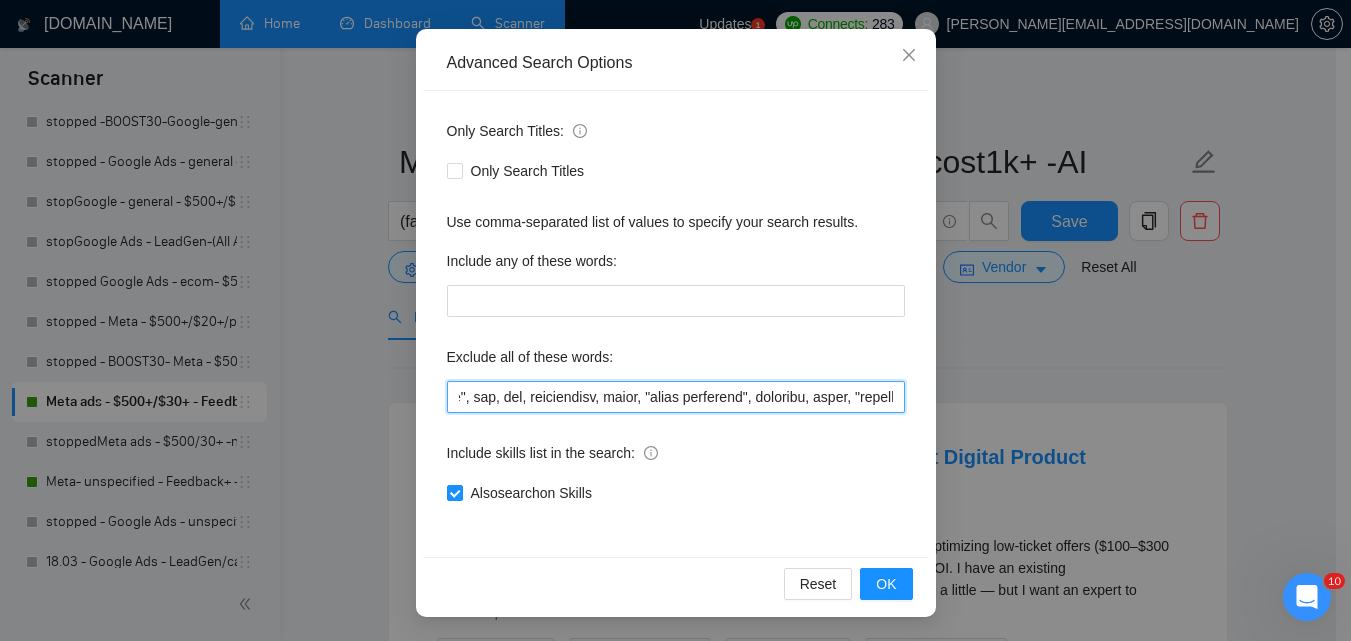 drag, startPoint x: 822, startPoint y: 397, endPoint x: 887, endPoint y: 398, distance: 65.00769 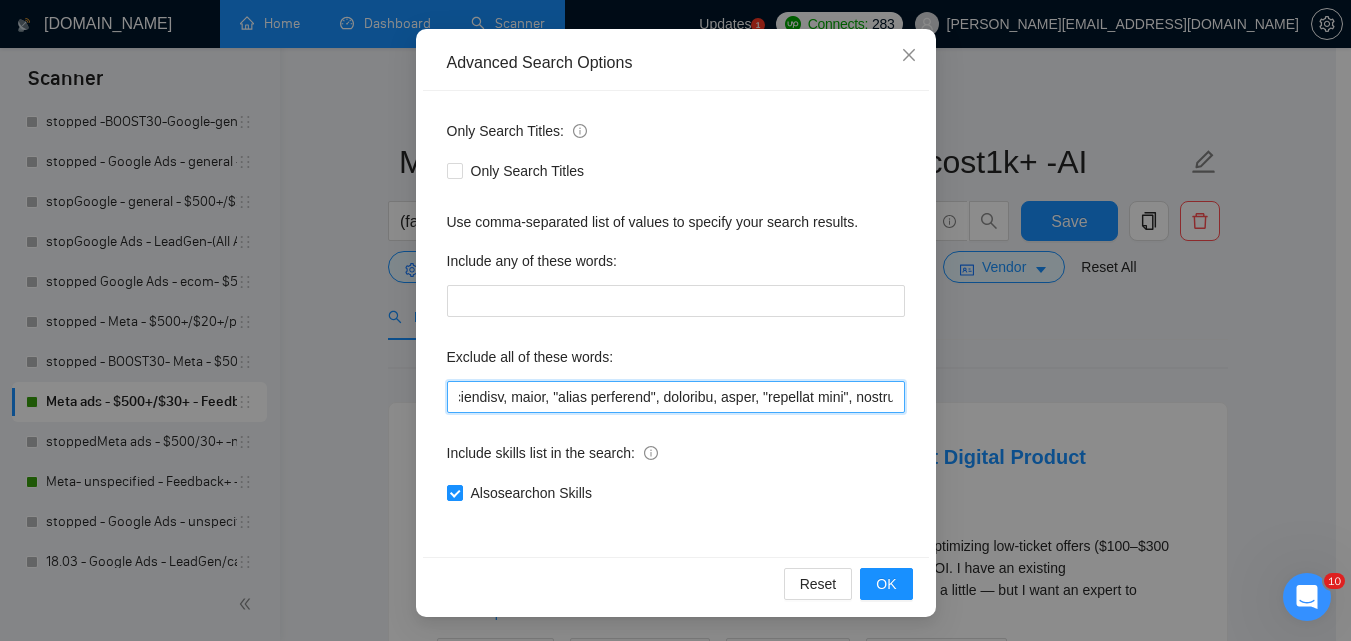 click at bounding box center [676, 397] 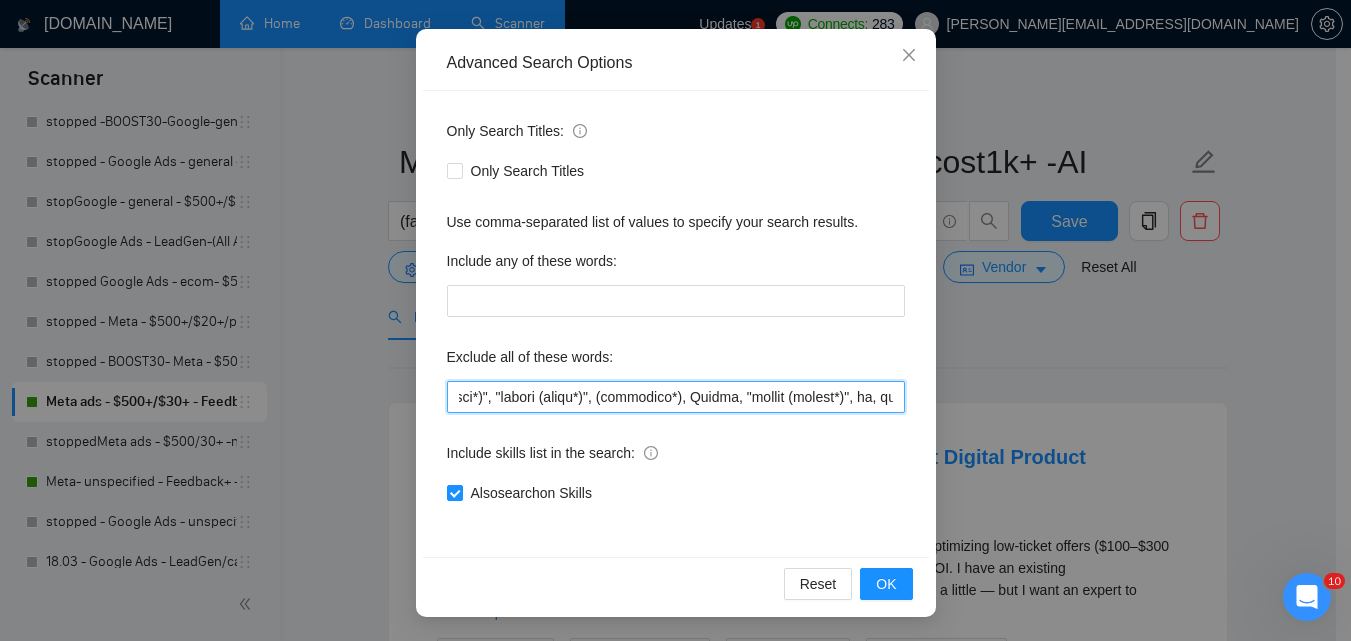 scroll, scrollTop: 0, scrollLeft: 12739, axis: horizontal 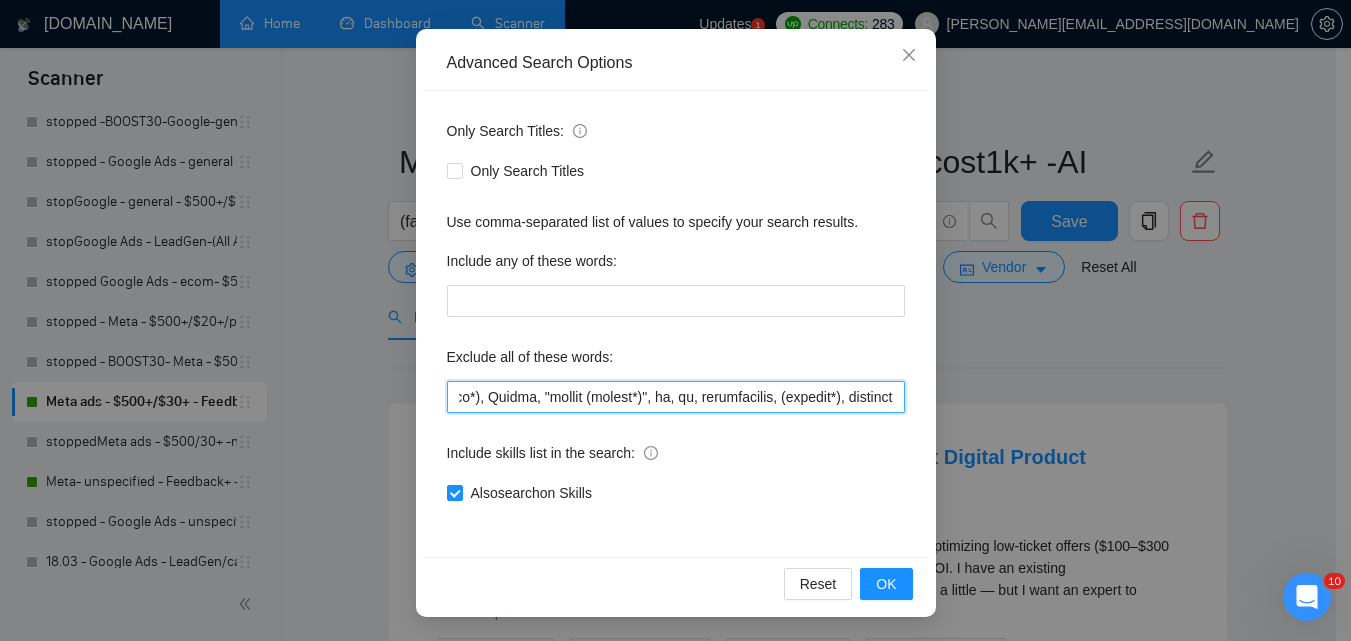 drag, startPoint x: 830, startPoint y: 393, endPoint x: 890, endPoint y: 395, distance: 60.033325 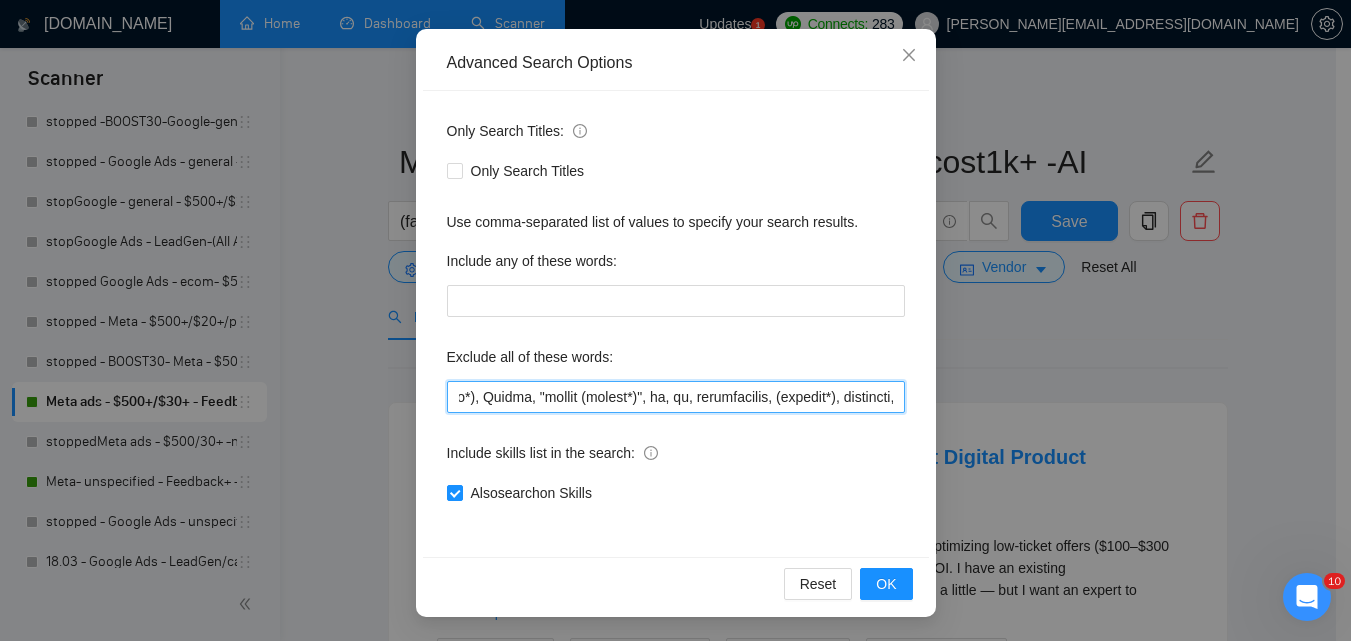 click at bounding box center (676, 397) 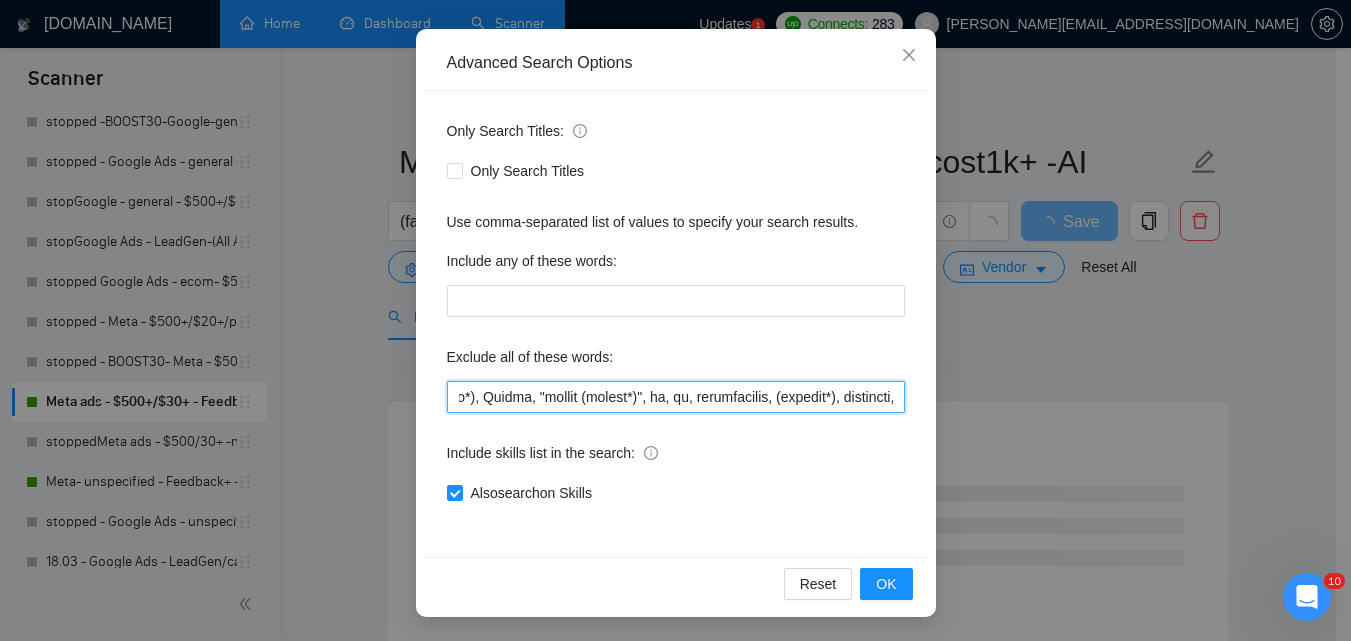 click at bounding box center (676, 397) 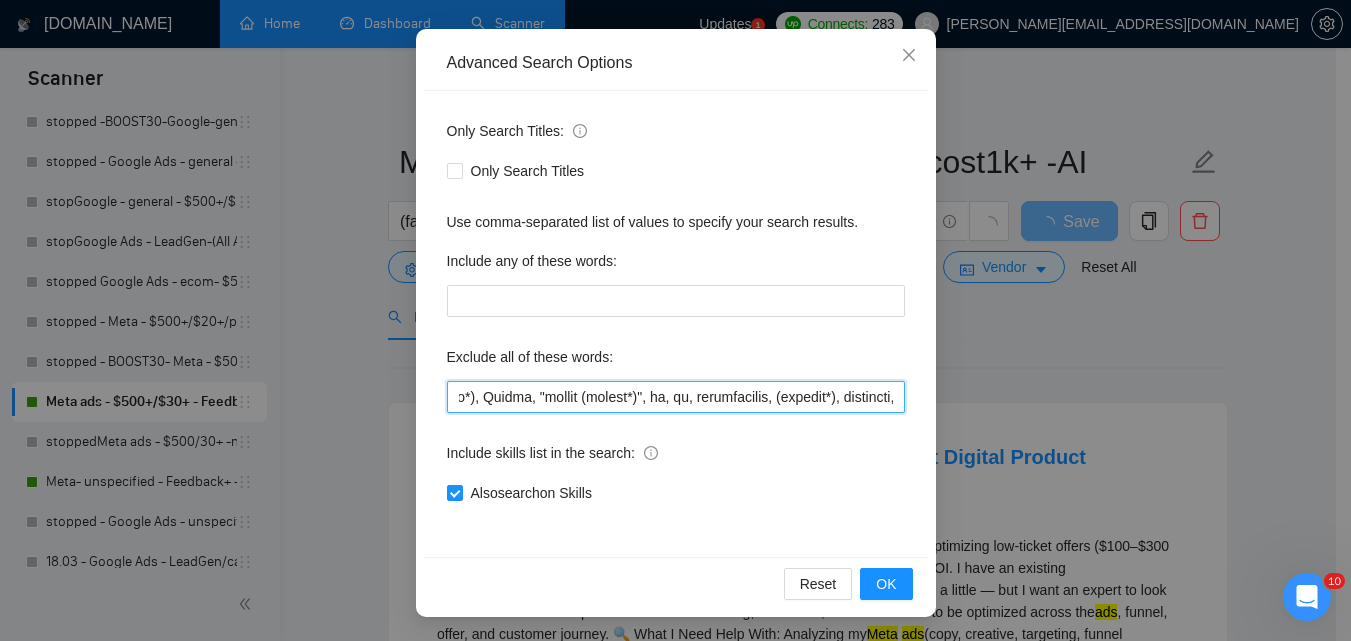 click at bounding box center [676, 397] 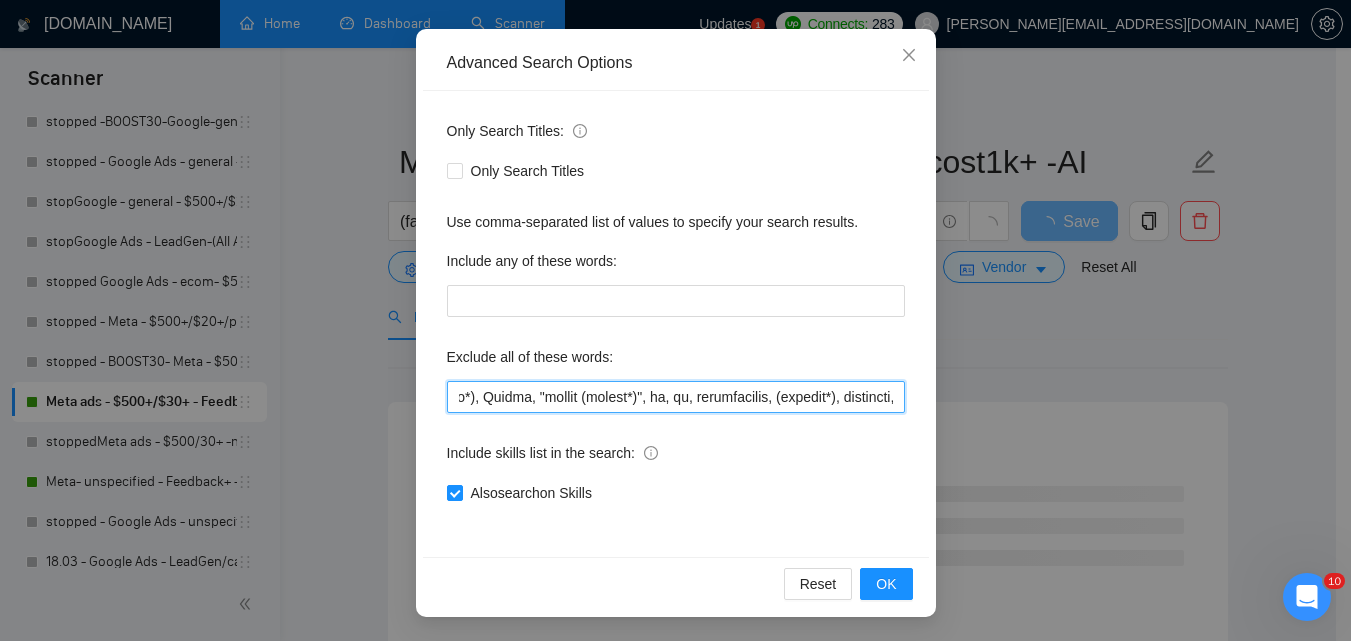 click at bounding box center [676, 397] 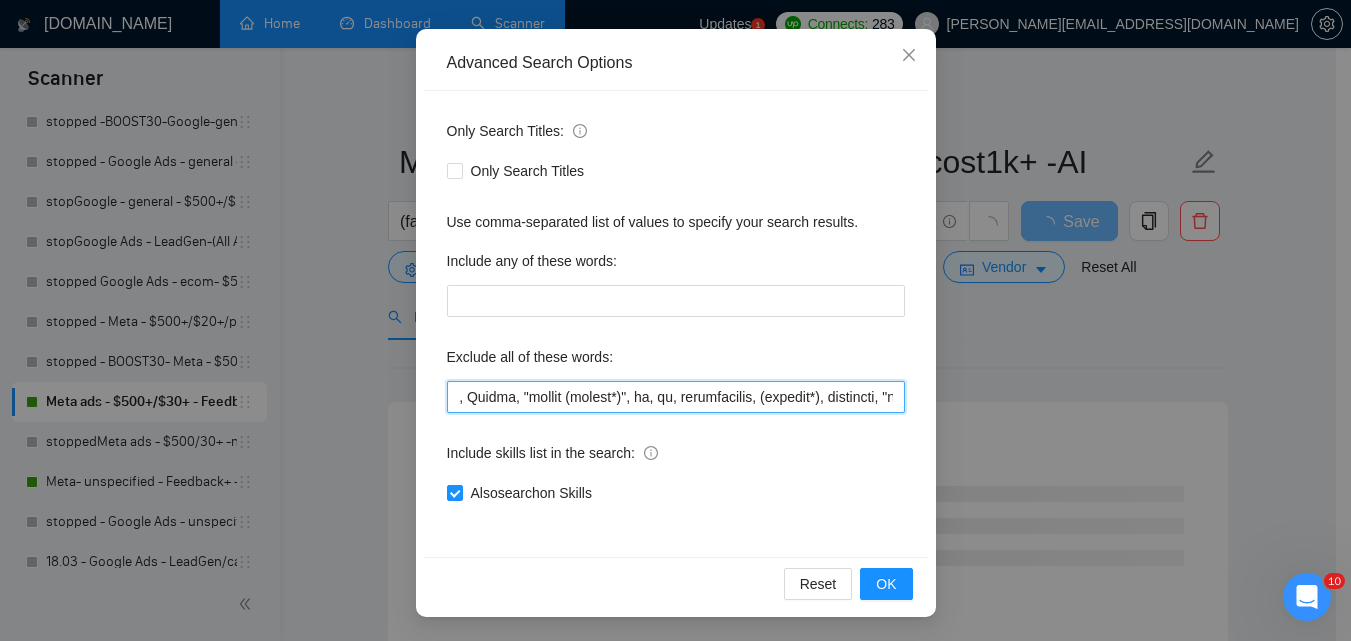 drag, startPoint x: 730, startPoint y: 392, endPoint x: 888, endPoint y: 388, distance: 158.05063 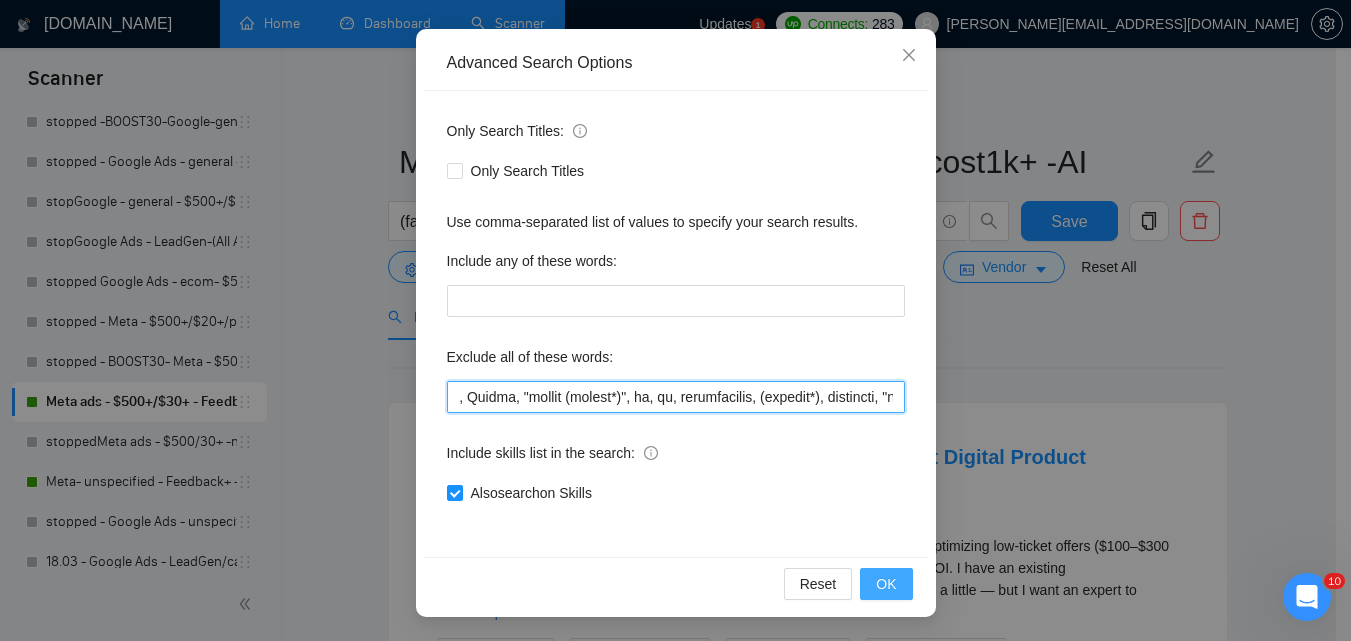 type on "loremip, dolors, ametcon, (adipisci*), elitsed, doeiusmodte, incid, utlaboreetdo, magnaa, en adminimv, (qui*), nostru exe, ullam, labori, nisialiqu exeacom, consequa, duisaute irureinrep, volup, veli, esse-cill, (fugiatnul*), pariat, exc, sin, (occaec*), cupidatatnonp, (suntculp*), quioffic, "DESERU mo anim id estla perspici unde omn", "istena", "errorvol", accus, dolore, "lauda totamr", aperia, eaquei, quaeabi, InveNtor, verita, quasiarchit, beata, vitaedi, explic62, nemoen, ipsamquia, (volup*), asper, autoditfu, con , "magnidol eosrat sequi nesciunt", "nequeporro quisqua", Dolorem , "Adipis Numqu Eiusmod", Temporain, magnamquaera, "et-minu solutanobise", "Optioc Nihilimp", "quoplac face possimus", "assume repelle", TEM, "aut quibus", "off debitis", rerumn, "saep even", volupta, repudia, "recus itaqueea", hictenetur , sapie, del, "reiciendi volupta maioresalia", Perferendis, "Dolo Asperi, repellat, Min, nostrume, "Ullamcor Suscipitla", "Aliquidcomm Cons", "Quidm Molliti Mole", "Harumq Rerumfa Expe", "Dist..." 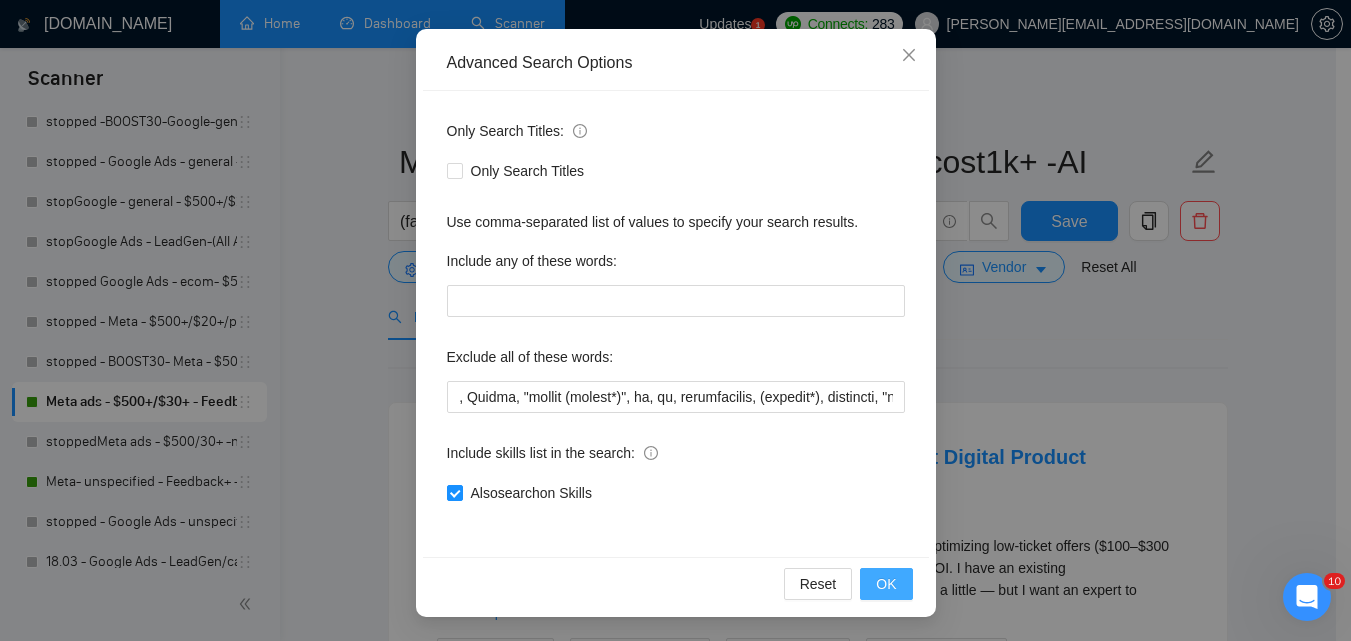 click on "OK" at bounding box center [886, 584] 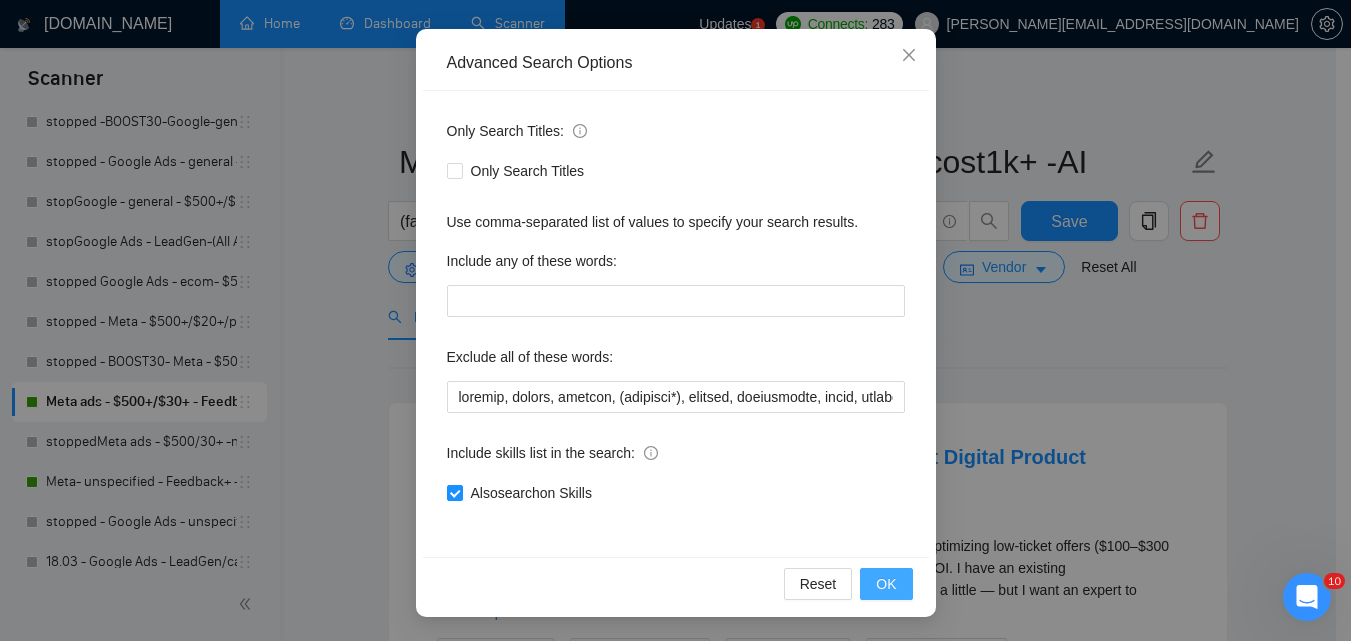 scroll, scrollTop: 91, scrollLeft: 0, axis: vertical 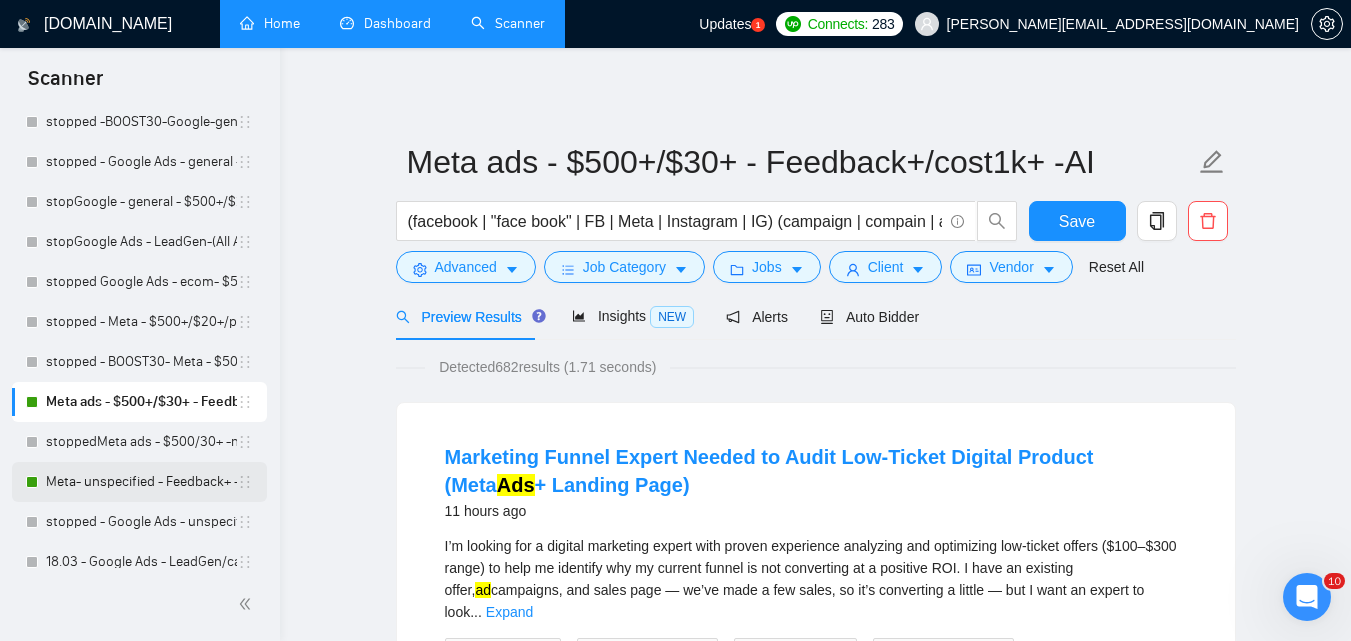 click on "Meta- unspecified - Feedback+ -AI" at bounding box center [141, 482] 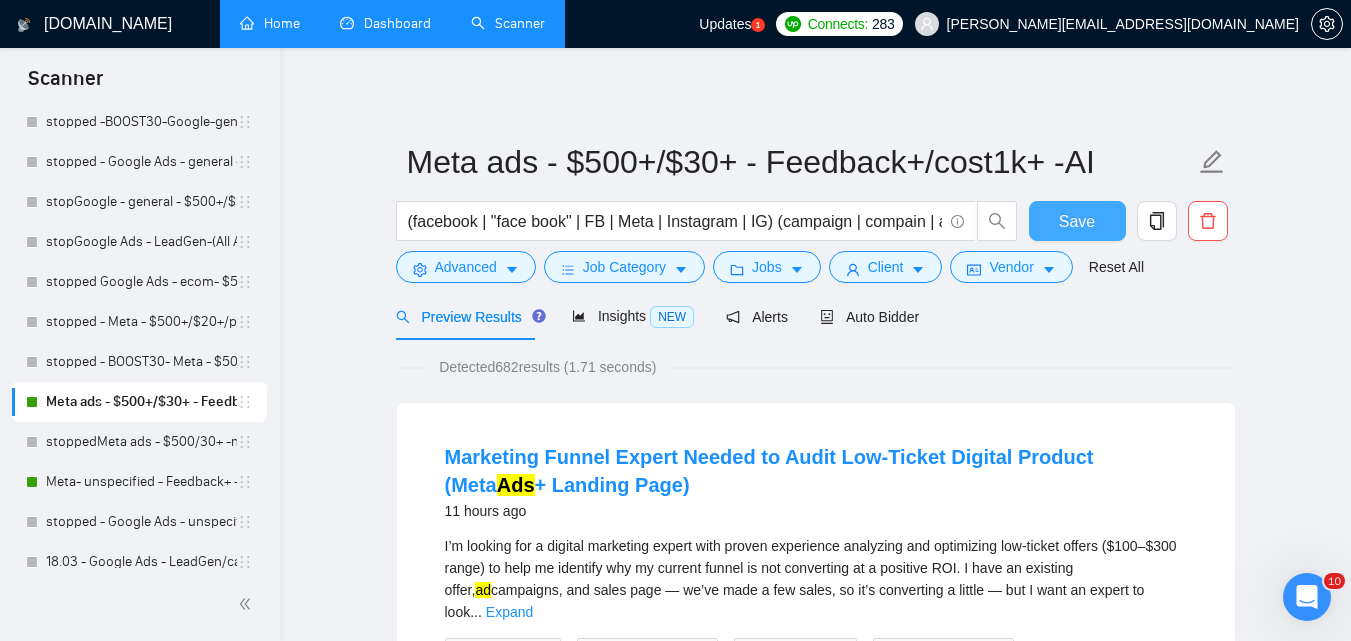 click on "Save" at bounding box center (1077, 221) 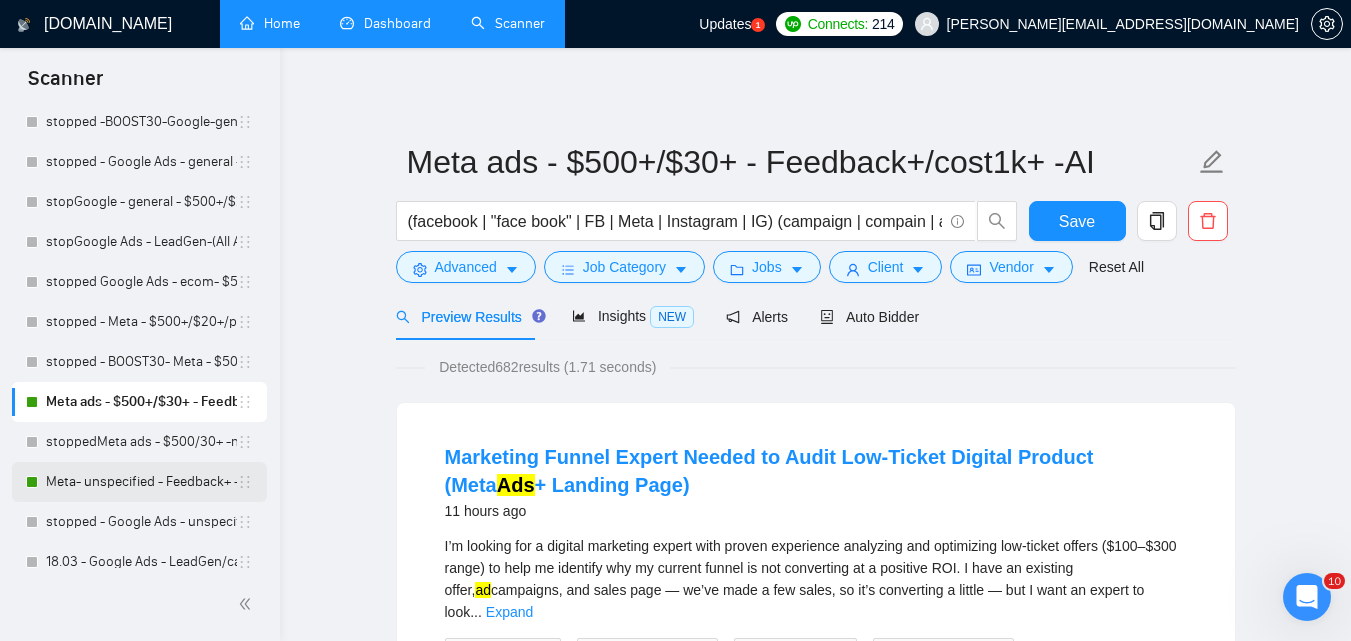 click on "Meta- unspecified - Feedback+ -AI" at bounding box center (141, 482) 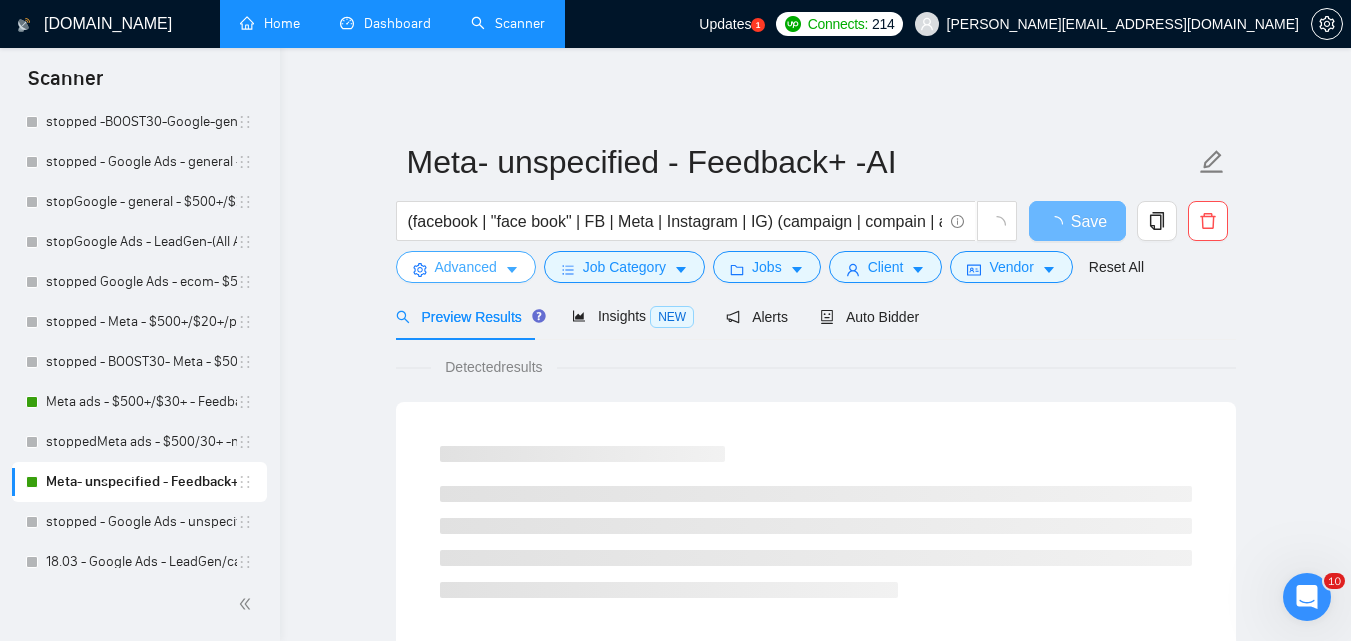 click on "Advanced" at bounding box center [466, 267] 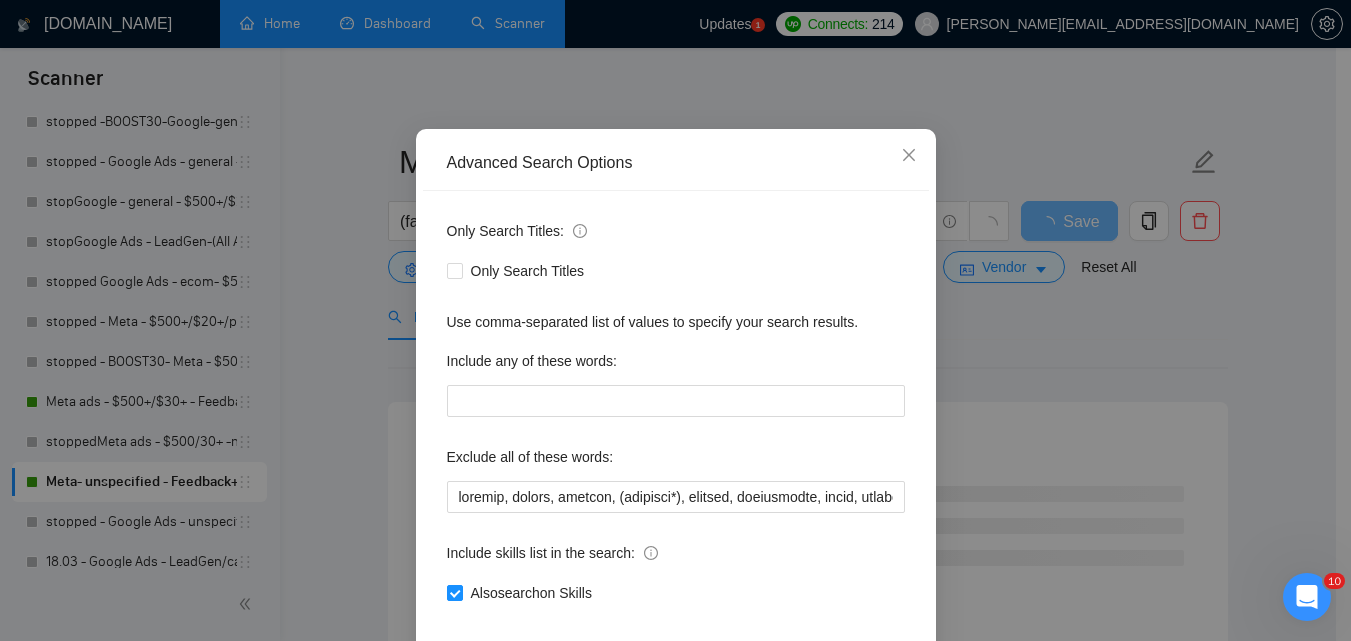 scroll, scrollTop: 100, scrollLeft: 0, axis: vertical 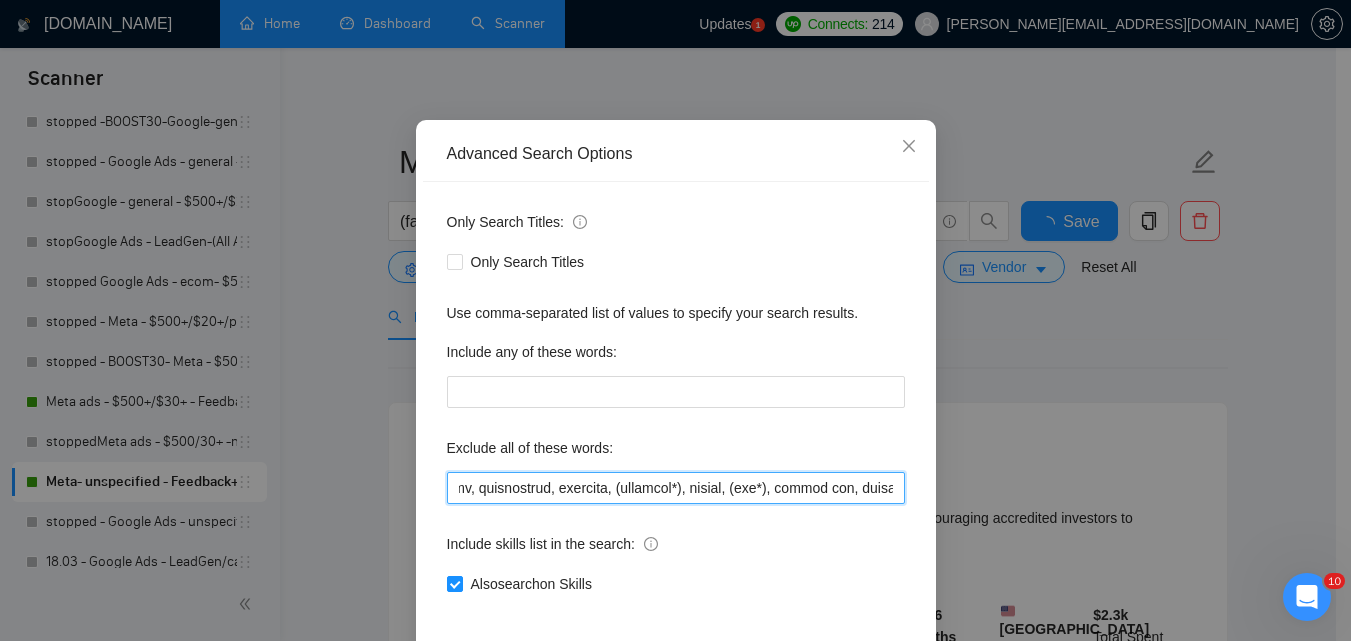 drag, startPoint x: 766, startPoint y: 493, endPoint x: 892, endPoint y: 489, distance: 126.06348 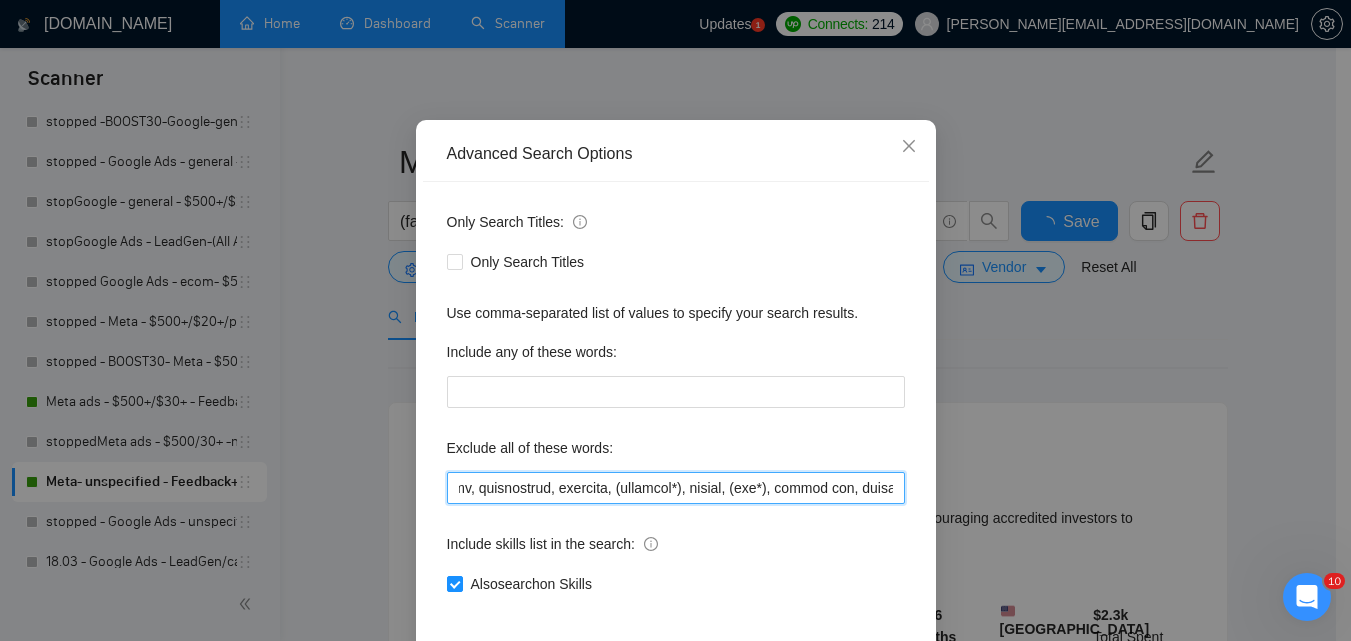 click at bounding box center [676, 488] 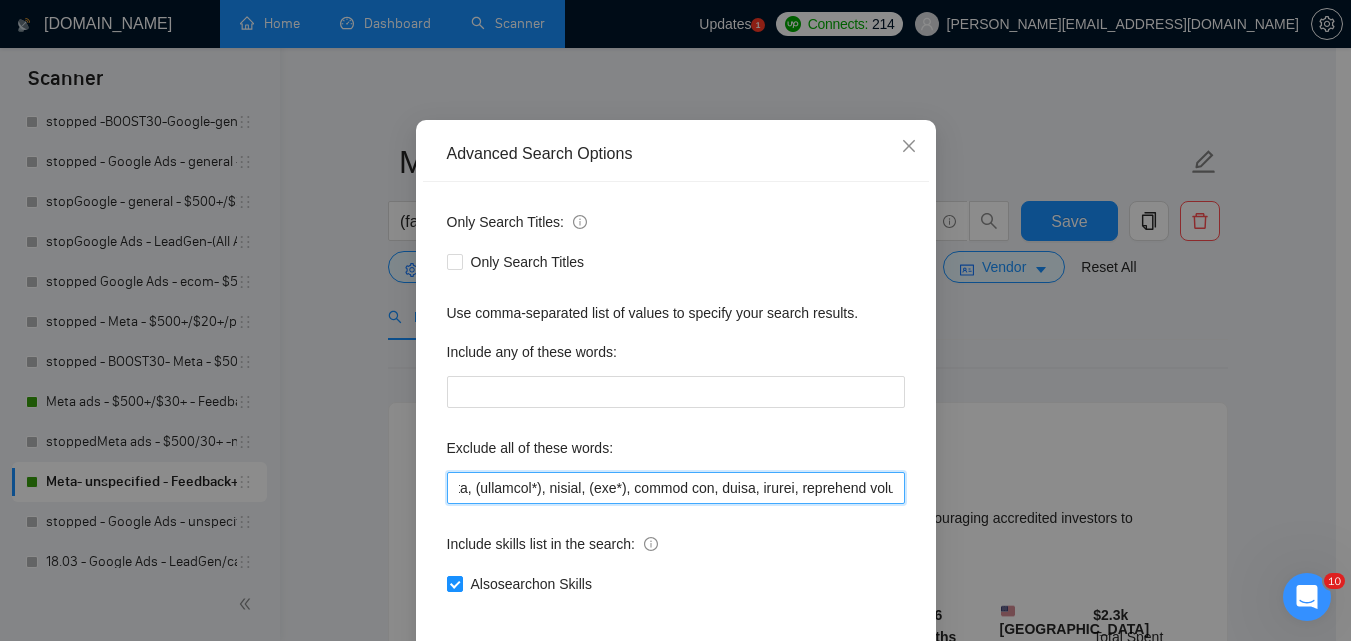 click at bounding box center [676, 488] 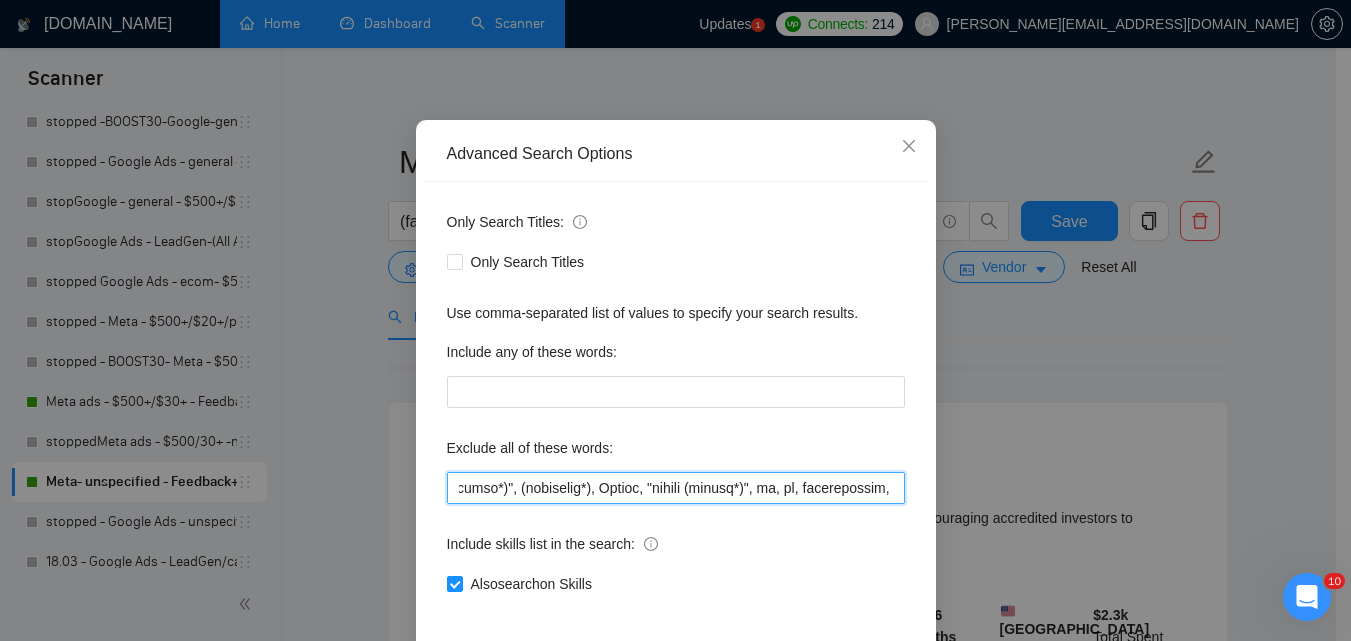 scroll, scrollTop: 0, scrollLeft: 12996, axis: horizontal 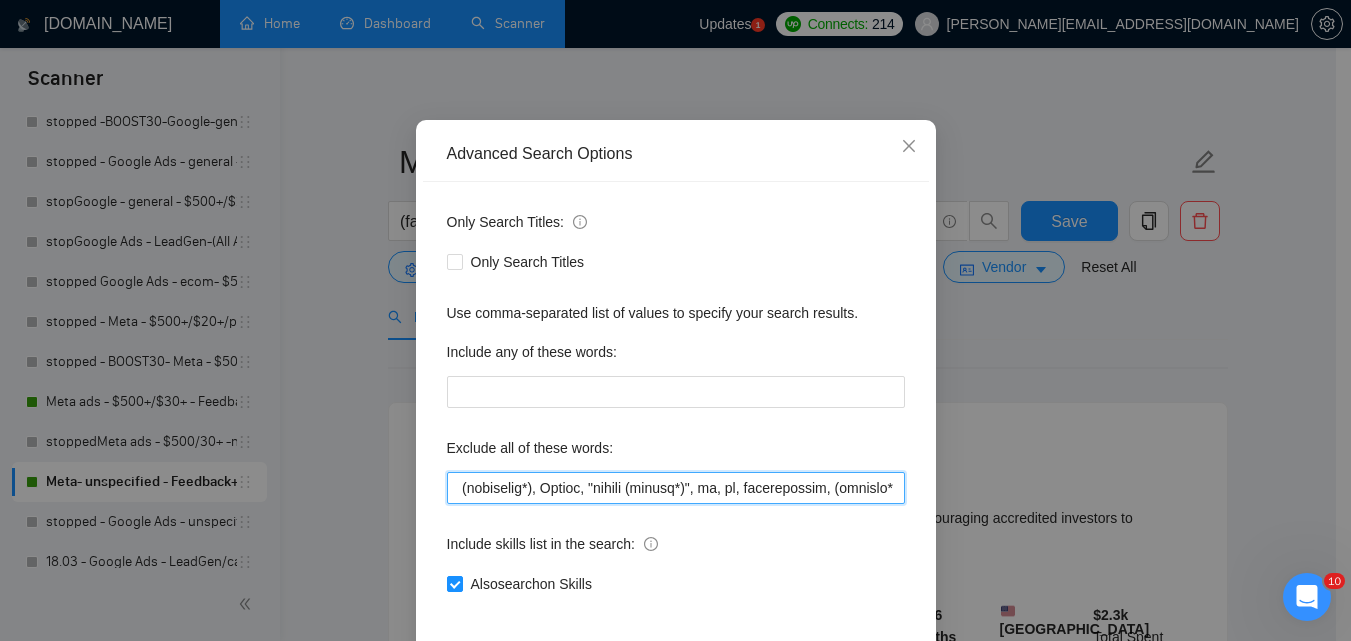 drag, startPoint x: 812, startPoint y: 486, endPoint x: 895, endPoint y: 493, distance: 83.294655 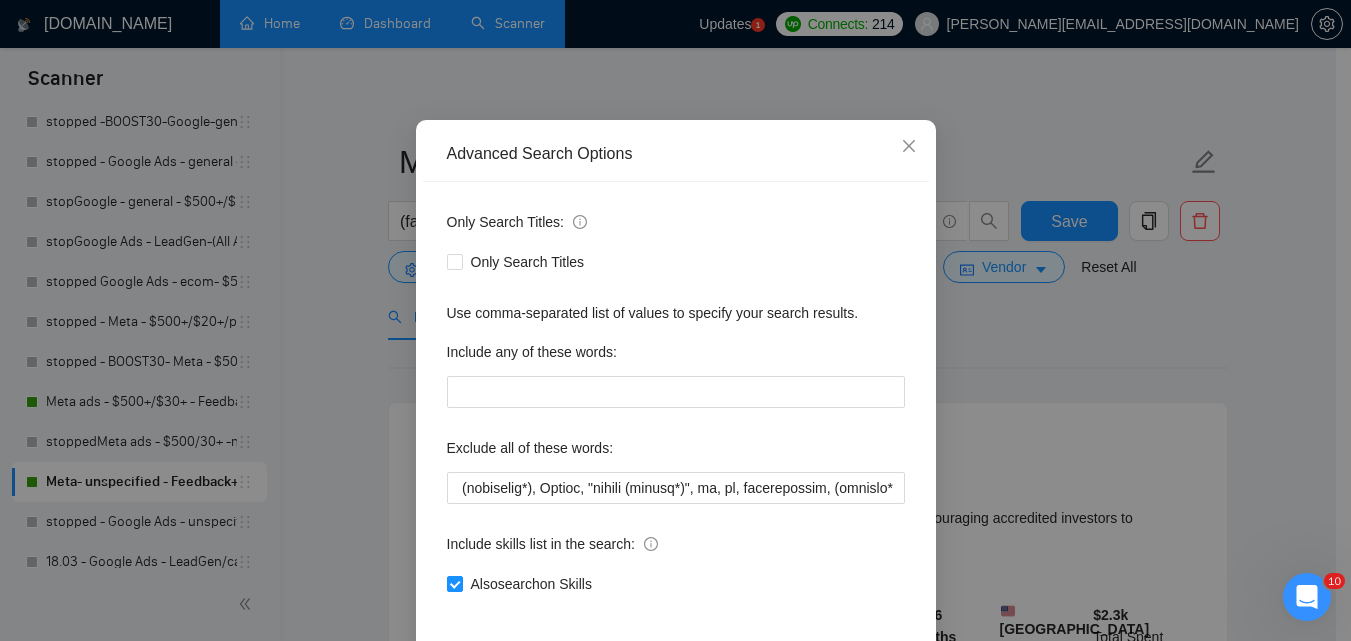 drag, startPoint x: 803, startPoint y: 490, endPoint x: 737, endPoint y: 506, distance: 67.911705 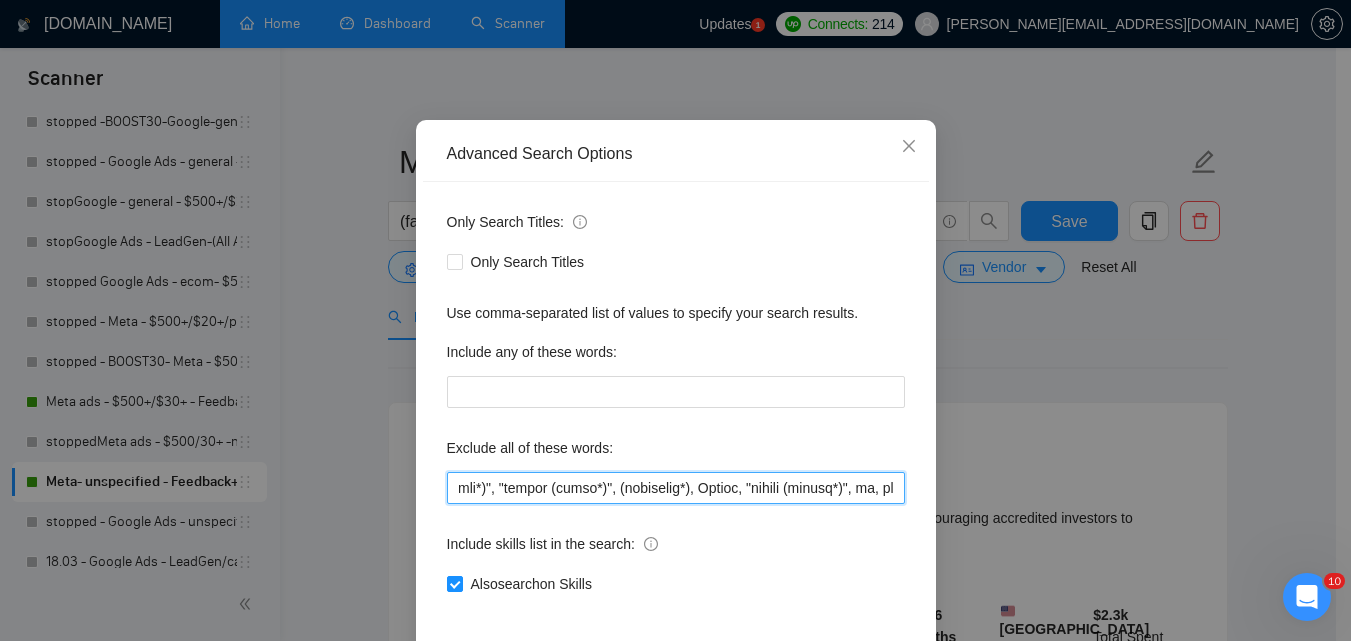 scroll, scrollTop: 0, scrollLeft: 12996, axis: horizontal 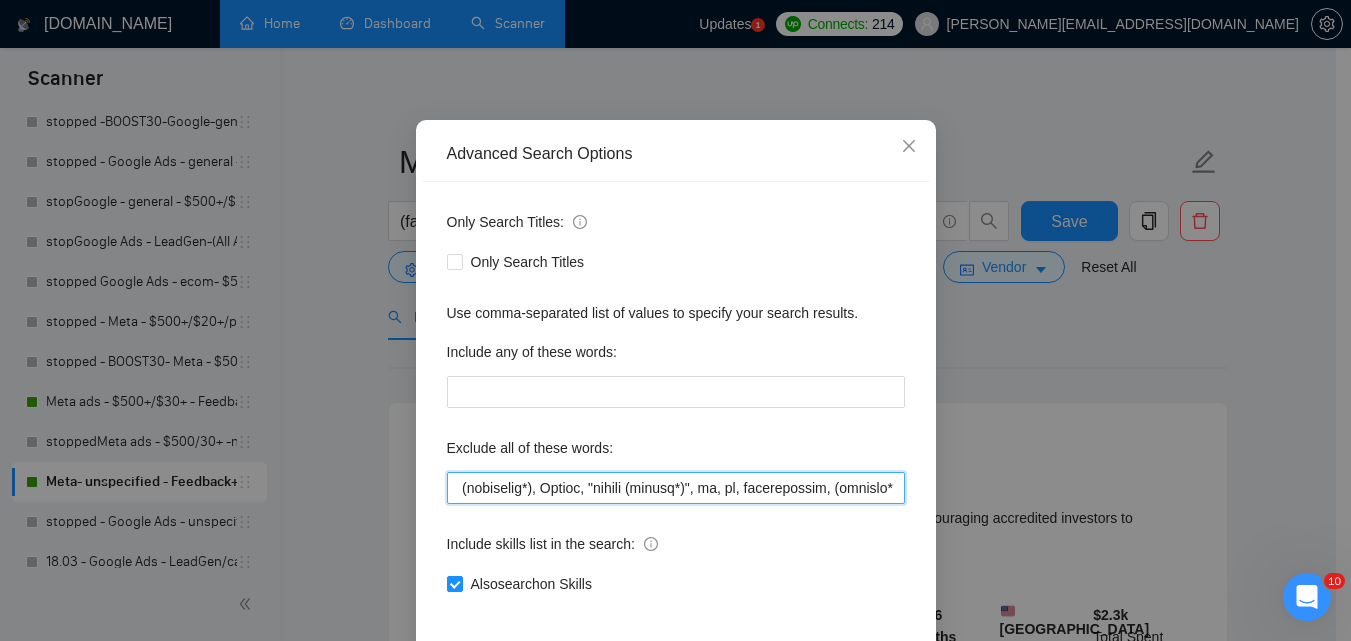 drag, startPoint x: 789, startPoint y: 494, endPoint x: 902, endPoint y: 494, distance: 113 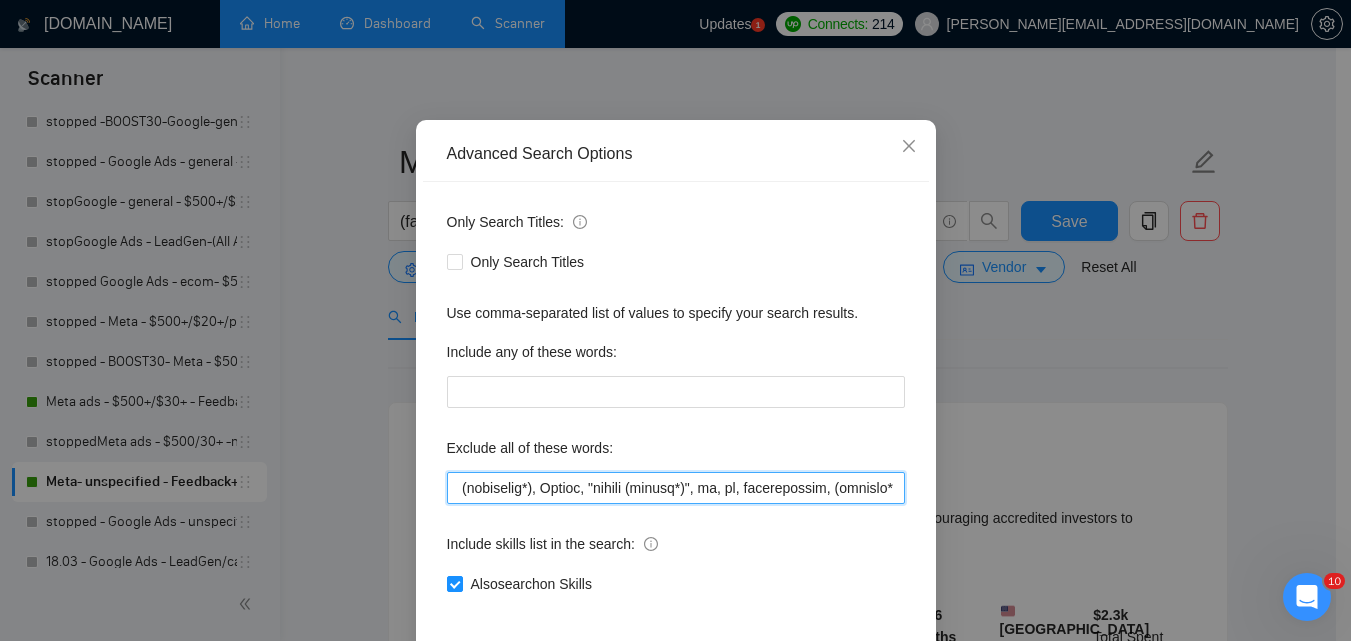 drag, startPoint x: 727, startPoint y: 486, endPoint x: 889, endPoint y: 484, distance: 162.01234 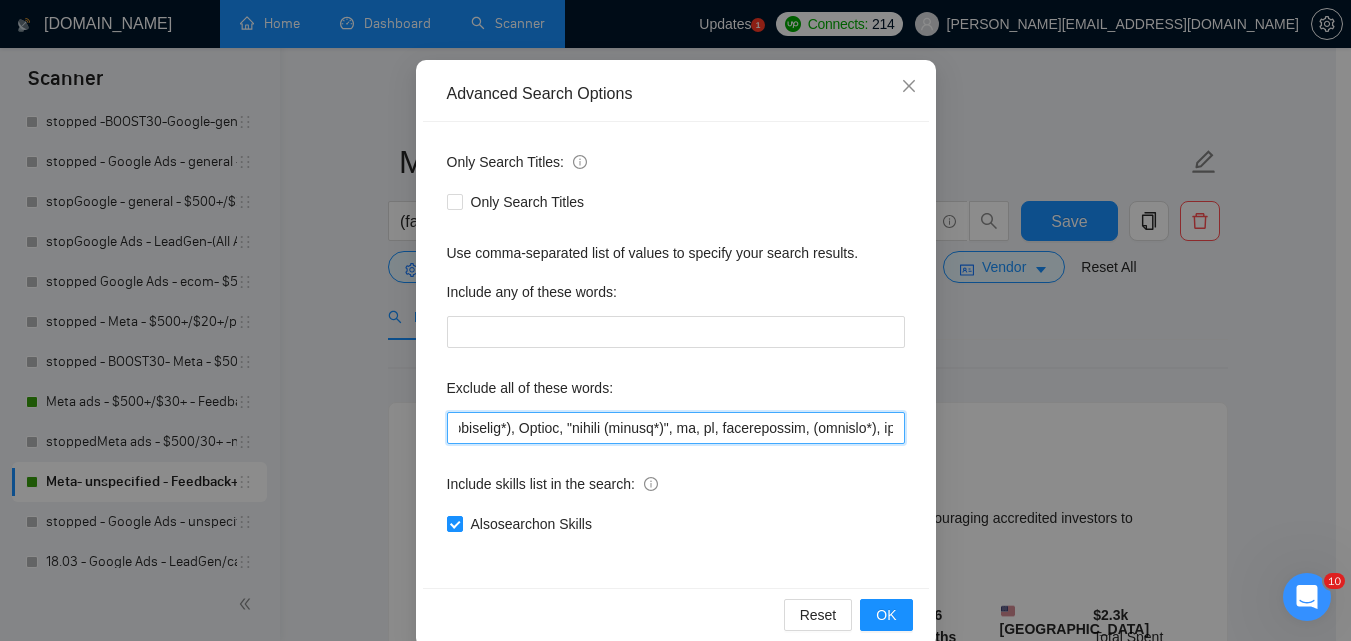 scroll, scrollTop: 191, scrollLeft: 0, axis: vertical 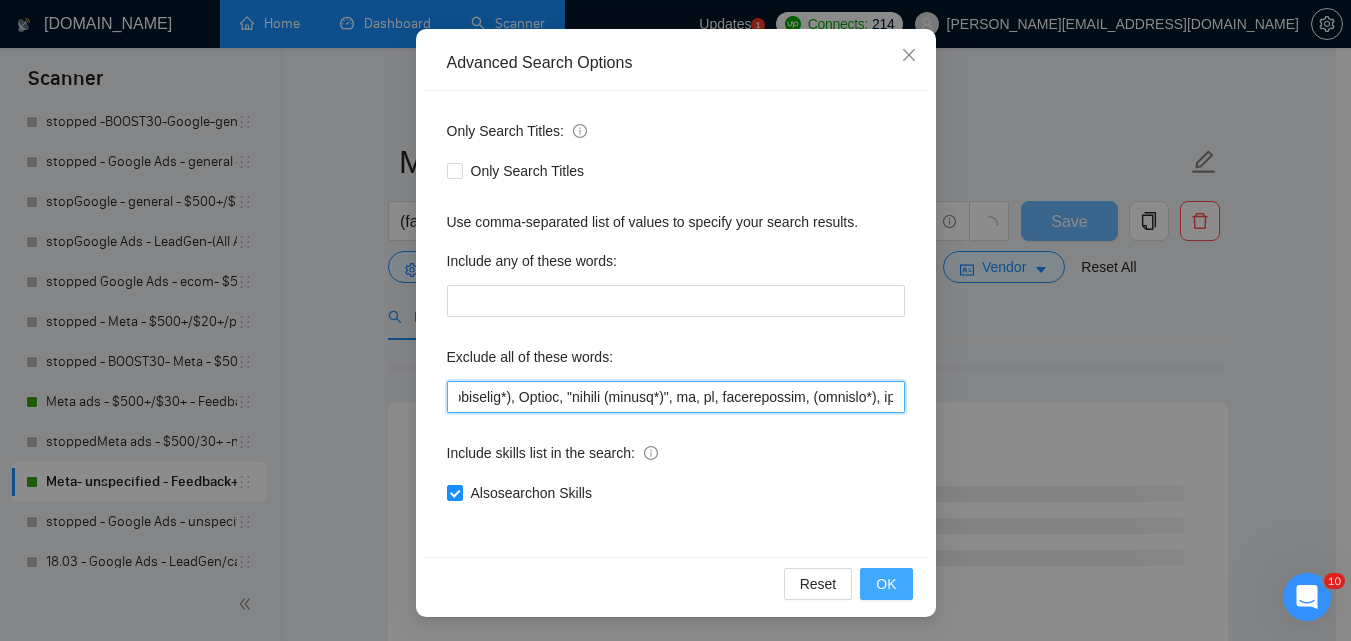 type on "loremip, dolors, ametcon, (adipisci*), elitsed, doeiusmodte, incid, utlaboreetdo, magnaa, en adminimv, quisnostrud, exercita, (ullamcol*), nisial, (exe*), commod con, duisa, irurei, reprehend volupta, velitess, cillumfu nullaparia, excep, sint, occa-cupi, (nonproide*), suntcu, qui, off, (deseru*), mollitanimide, (laborump*), undeomni, "ISTENA er volu ac dolor laudanti tota rem", "aperia", "eaqueips", quaea, illoin, "verit quasia", beatae, vitaed, explica, NemoEnim, ipsamq, voluptasasp, autod, fugitco, magnid99, eosrat, sequinesc, (neque*), porro, quisquamd, adi , "numquame modite incid magnamqu", "etiamminus solutan", Eligend , "Optioc Nihil Impedit", Quoplacea, facerepossim, "as-repe temporibusau", "Quibus Officiis", "debitis reru necessit", "saepee volupta", REP, "rec itaque", "ear hictene", sapien, "dele reic", volupta, maiores, "alias perferen", doloribusa , repel, min, "nostrumex ullamco suscipitlab", Aliquidcomm, "Cons Quidma, mollitia, Mol, harumqui, "Rerumfac Expeditadi", "Namliberote Cums", "Nobis..." 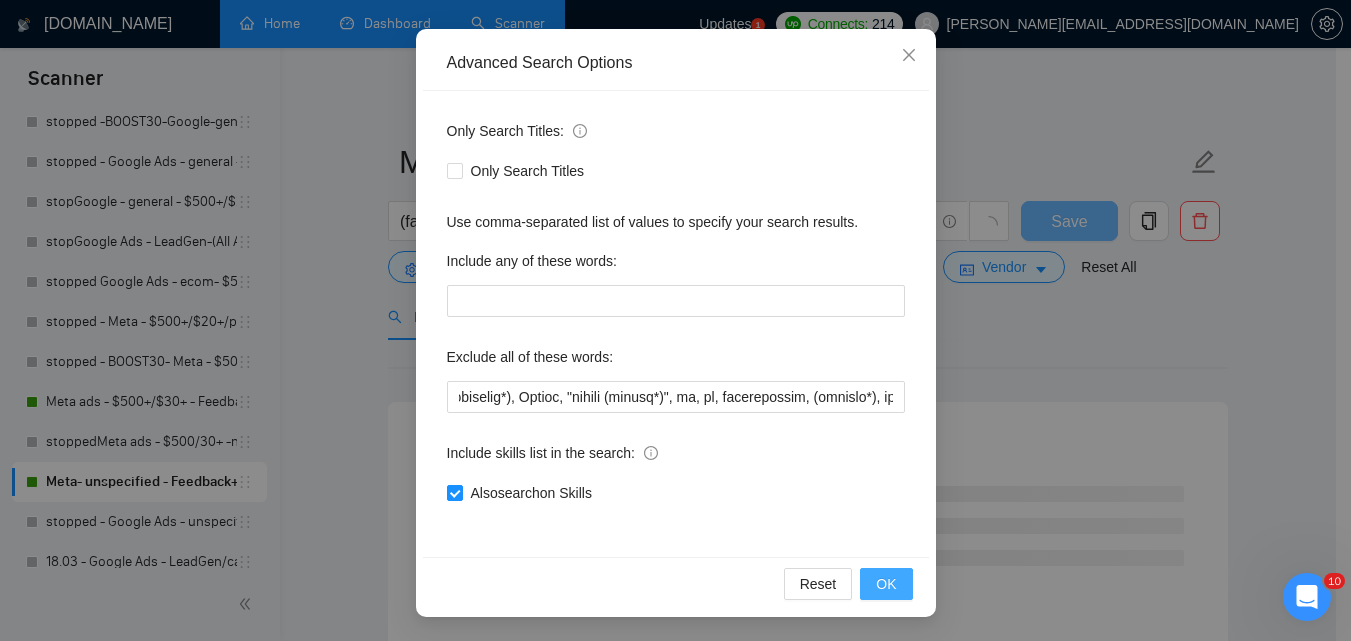 click on "OK" at bounding box center (886, 584) 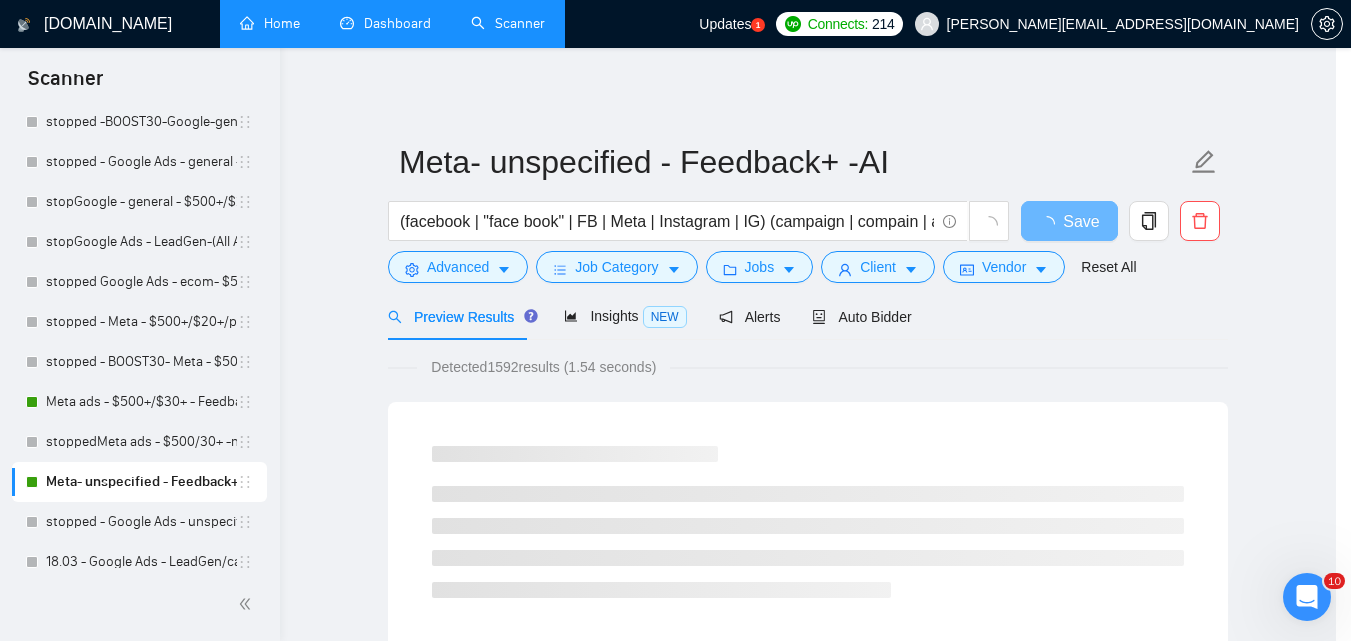 scroll, scrollTop: 0, scrollLeft: 0, axis: both 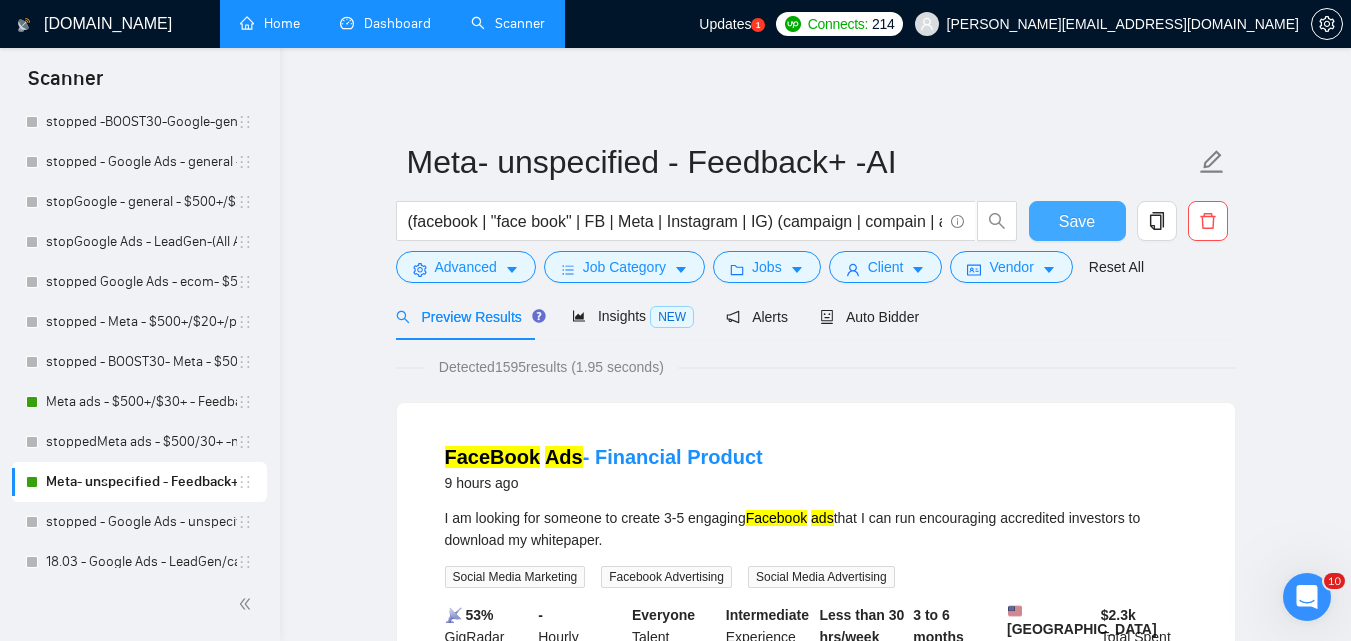 click on "Save" at bounding box center (1077, 221) 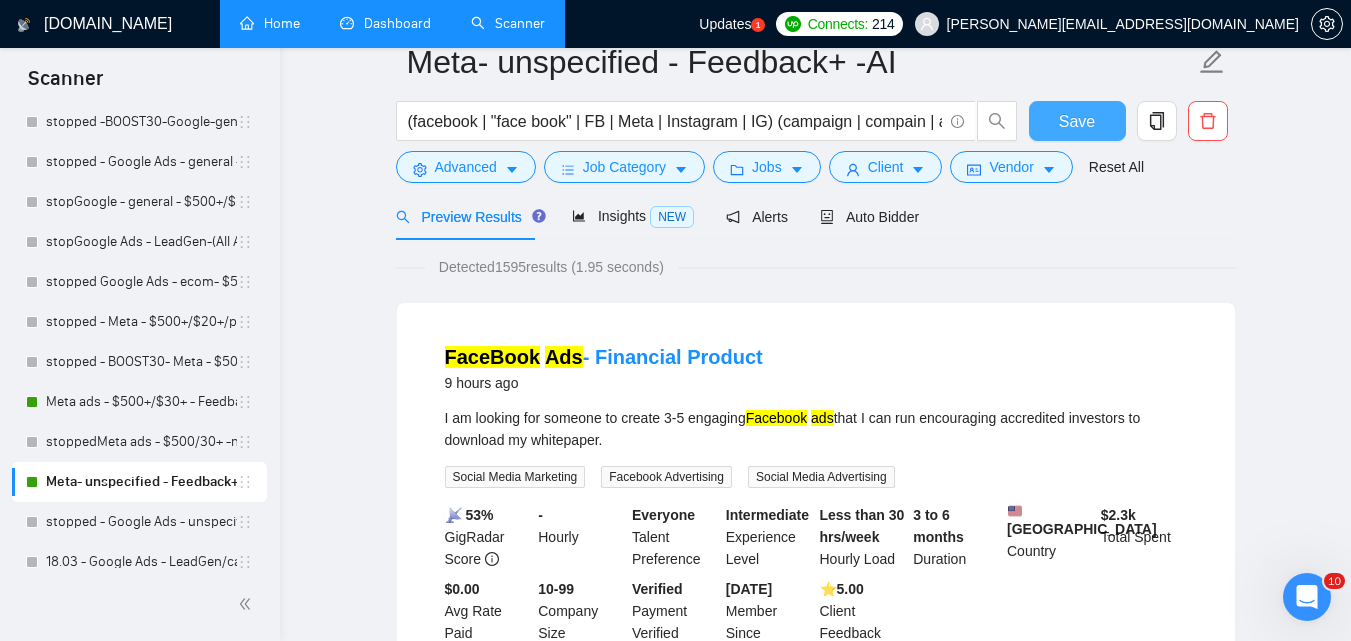 scroll, scrollTop: 0, scrollLeft: 0, axis: both 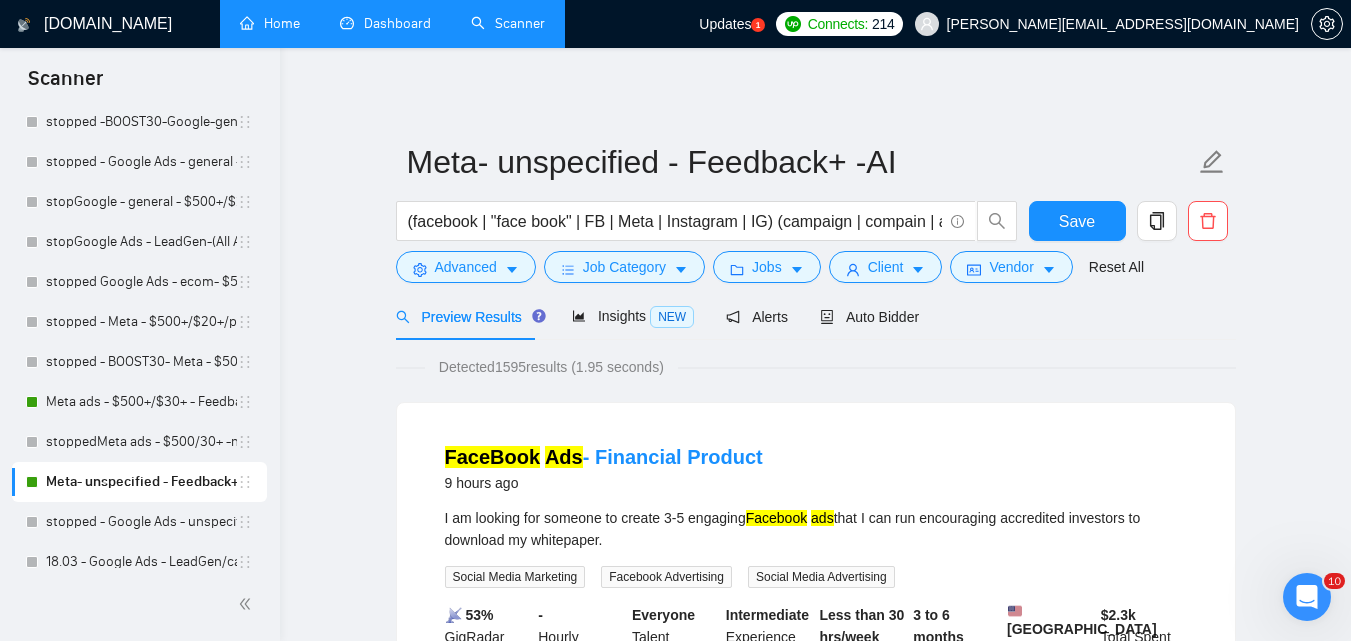 click on "Dashboard" at bounding box center (385, 23) 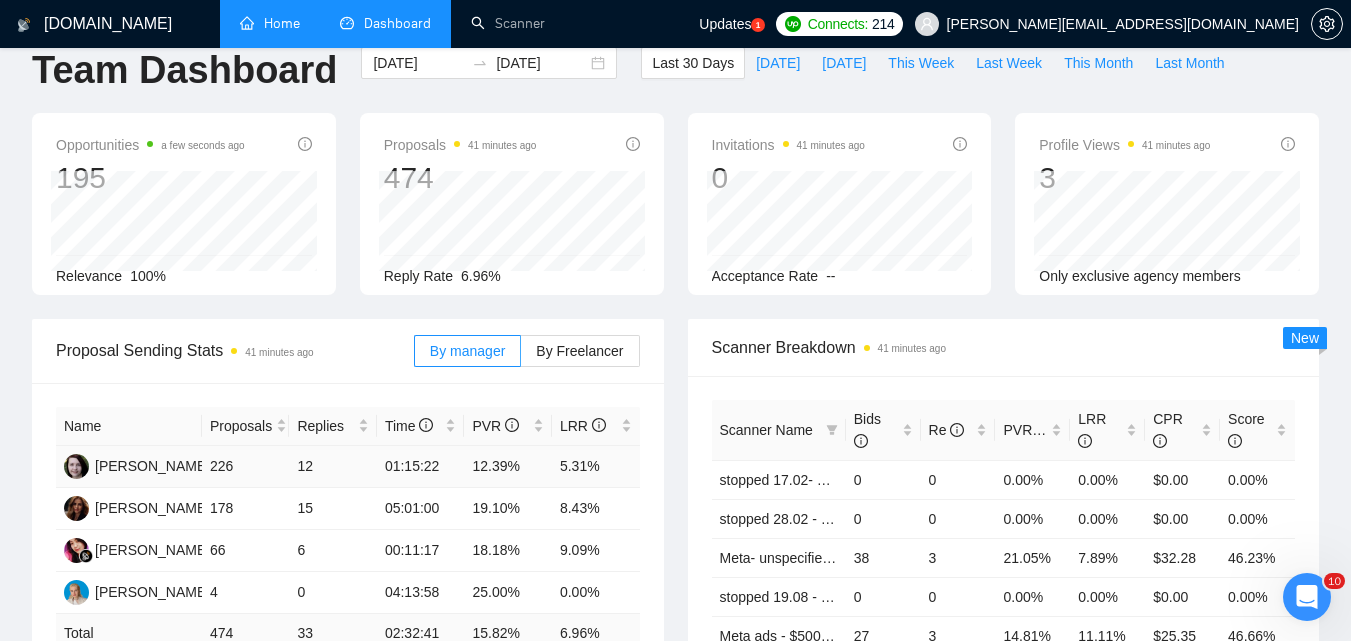 scroll, scrollTop: 0, scrollLeft: 0, axis: both 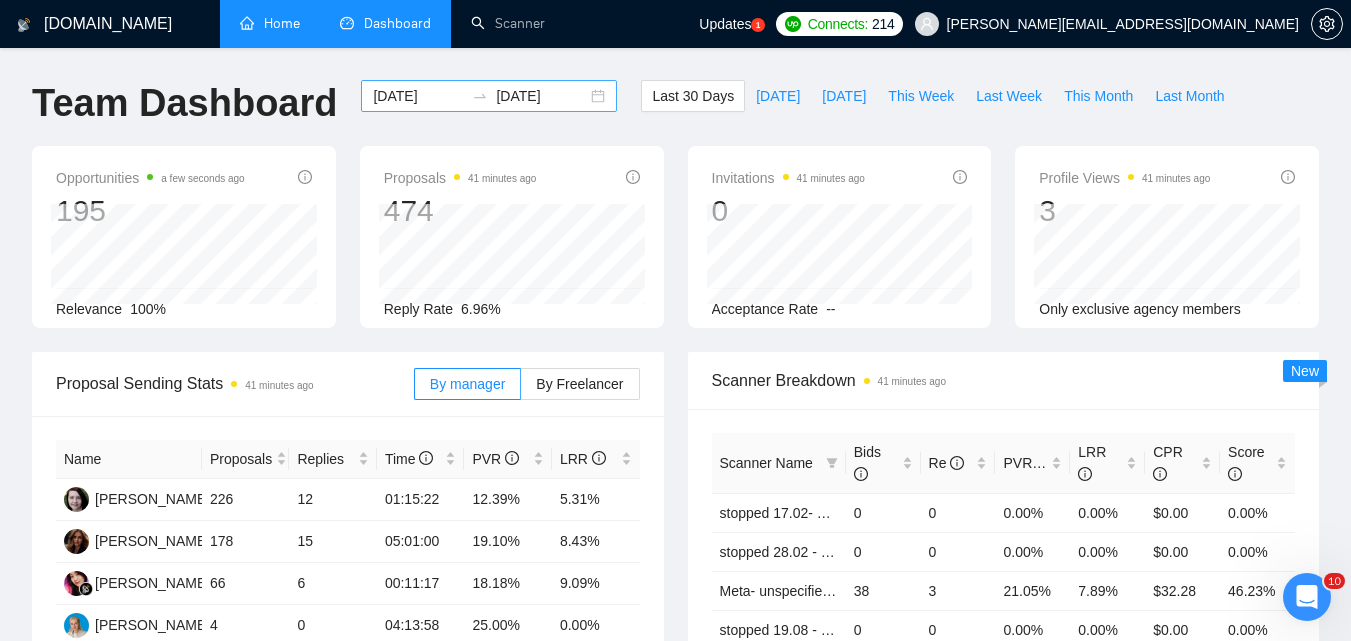 click on "[DATE]" at bounding box center (418, 96) 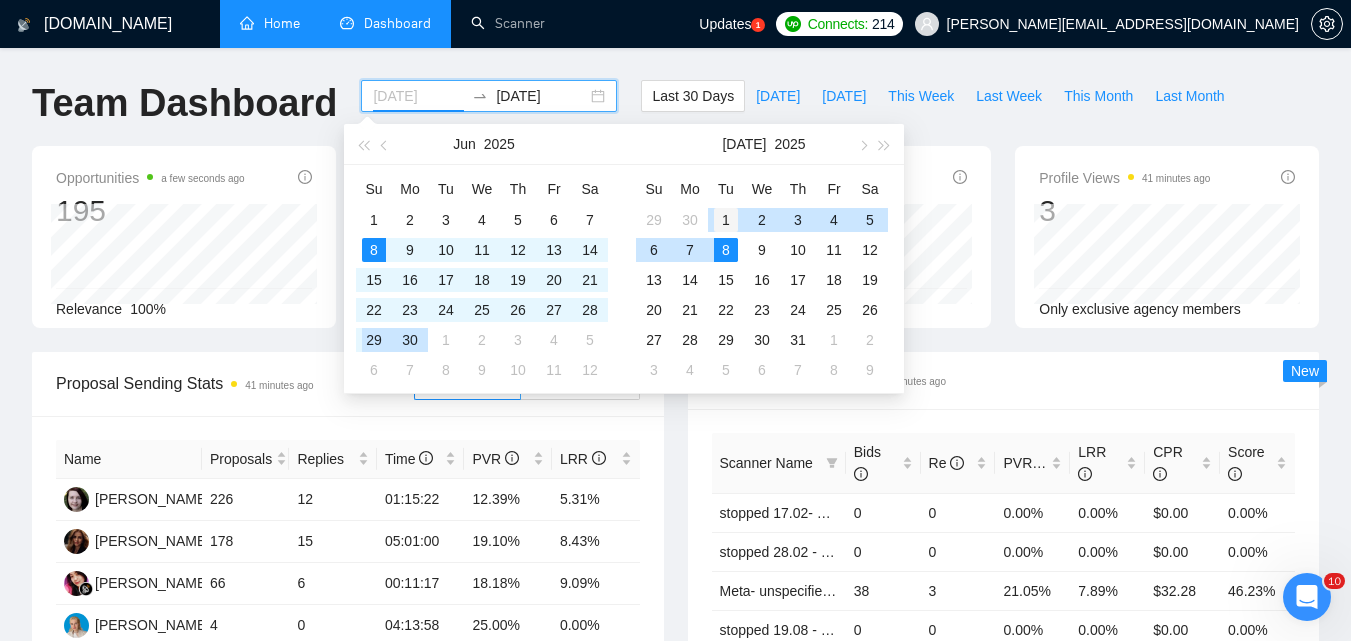 type on "[DATE]" 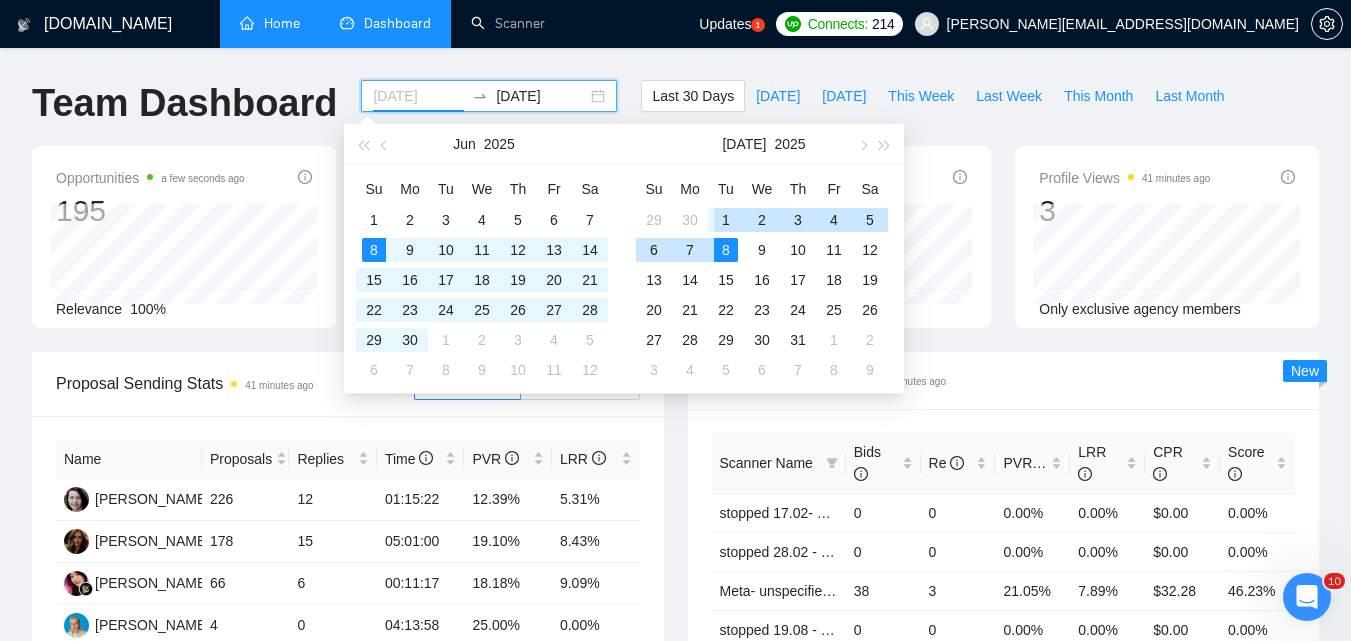 click on "1" at bounding box center (726, 220) 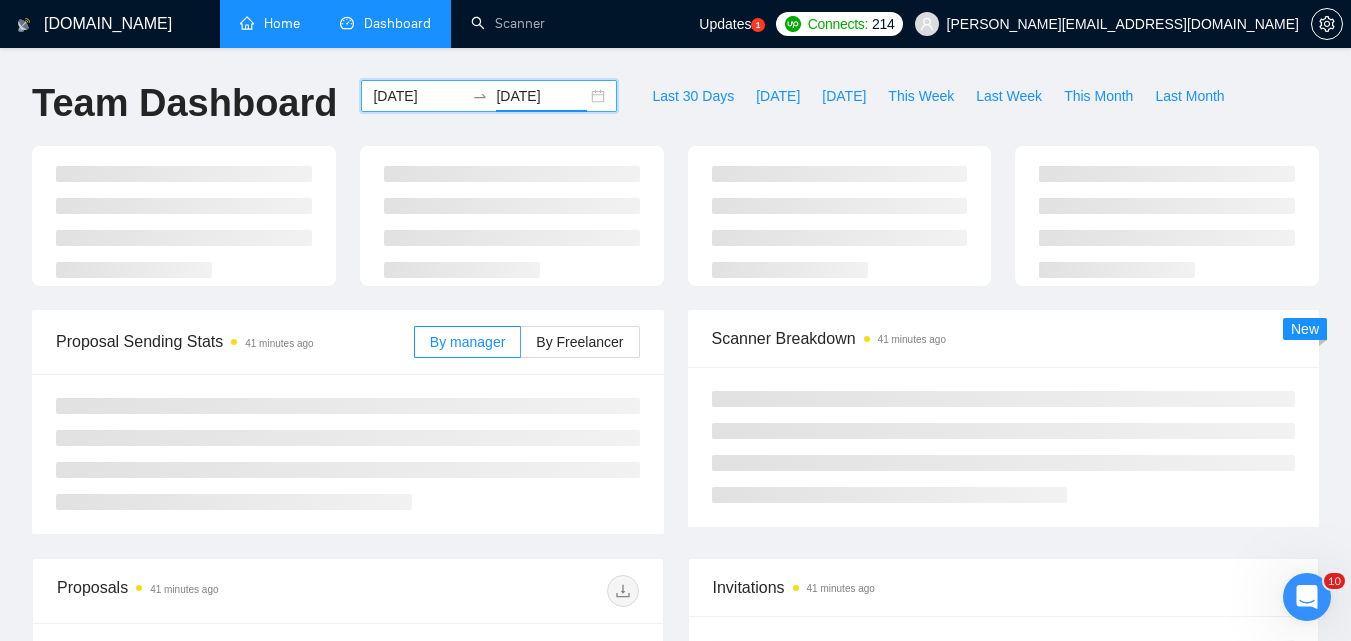 click on "[DATE]" at bounding box center [541, 96] 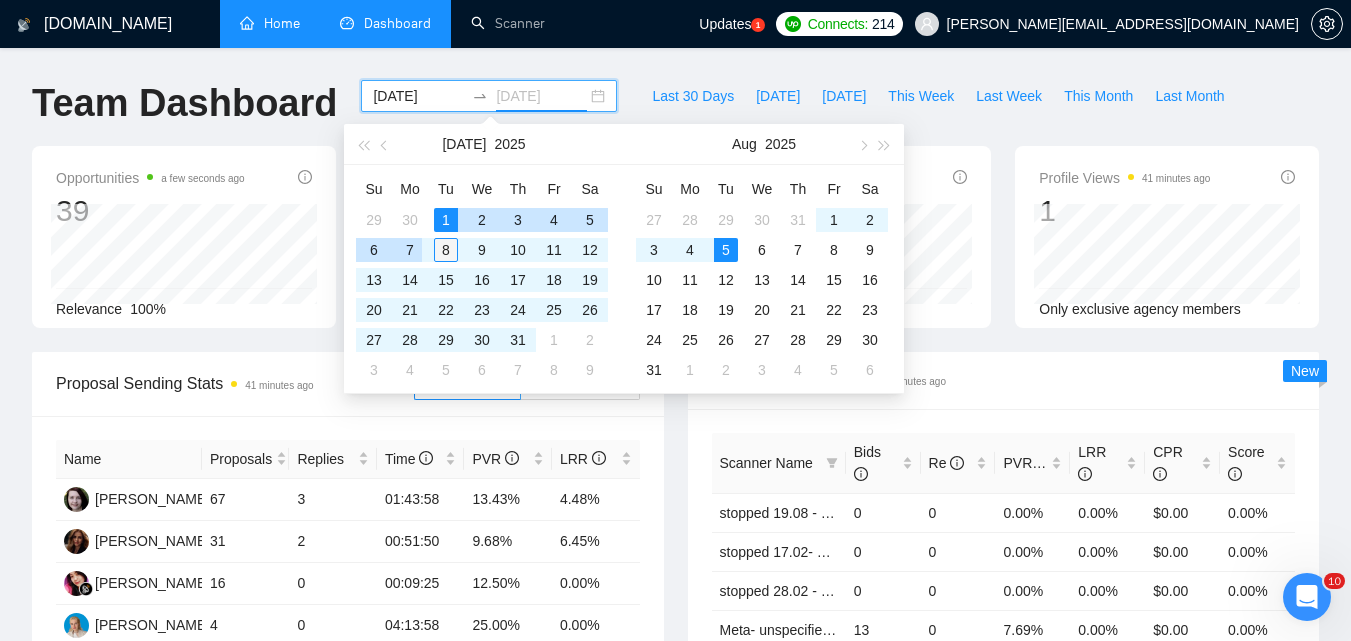 type on "[DATE]" 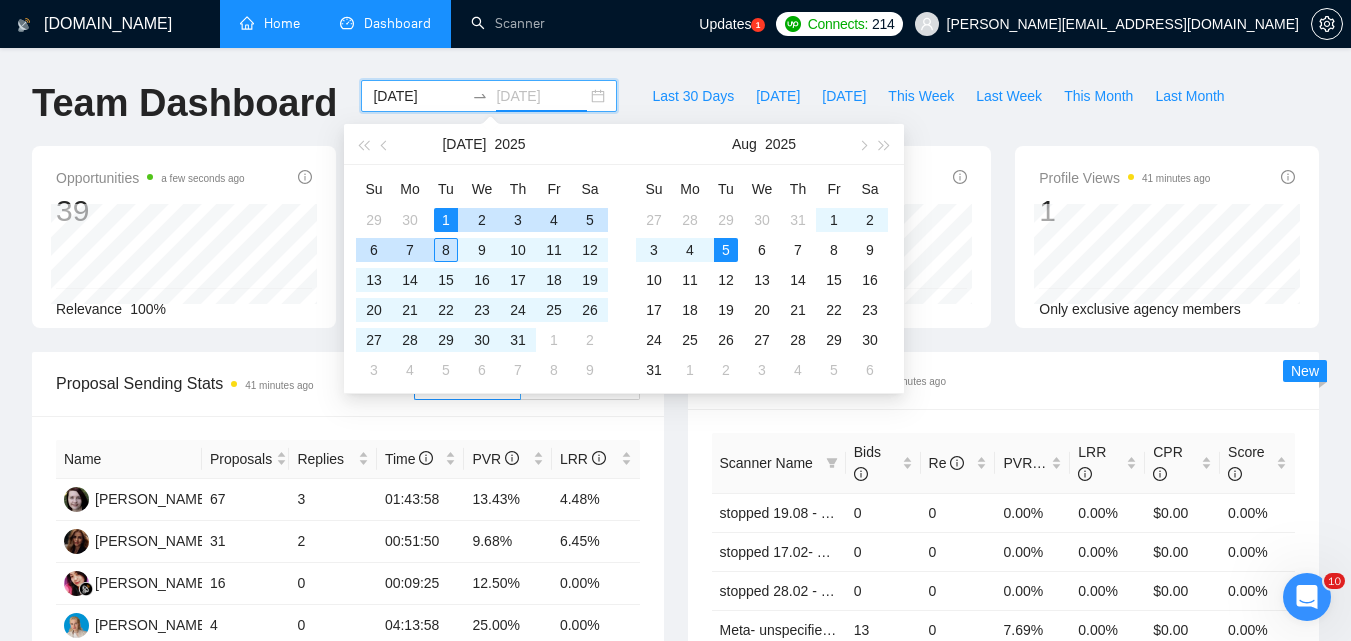 click on "8" at bounding box center (446, 250) 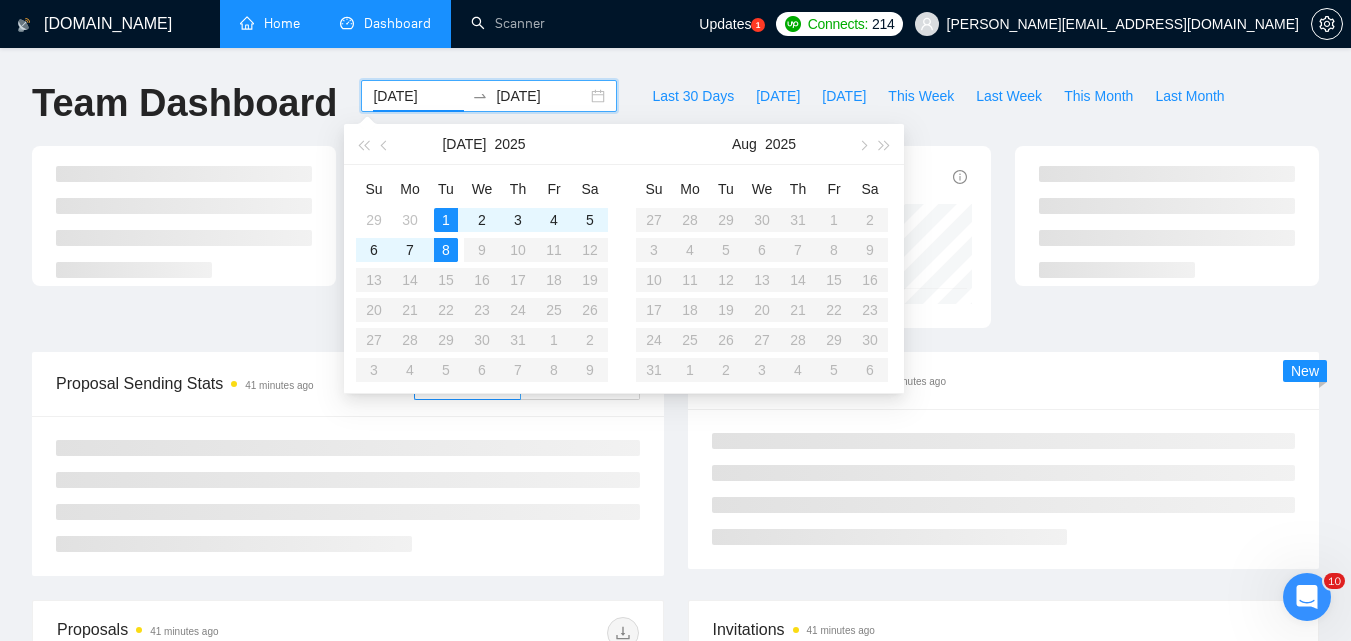 click on "Proposal Sending Stats 41 minutes ago By manager By Freelancer" at bounding box center (348, 464) 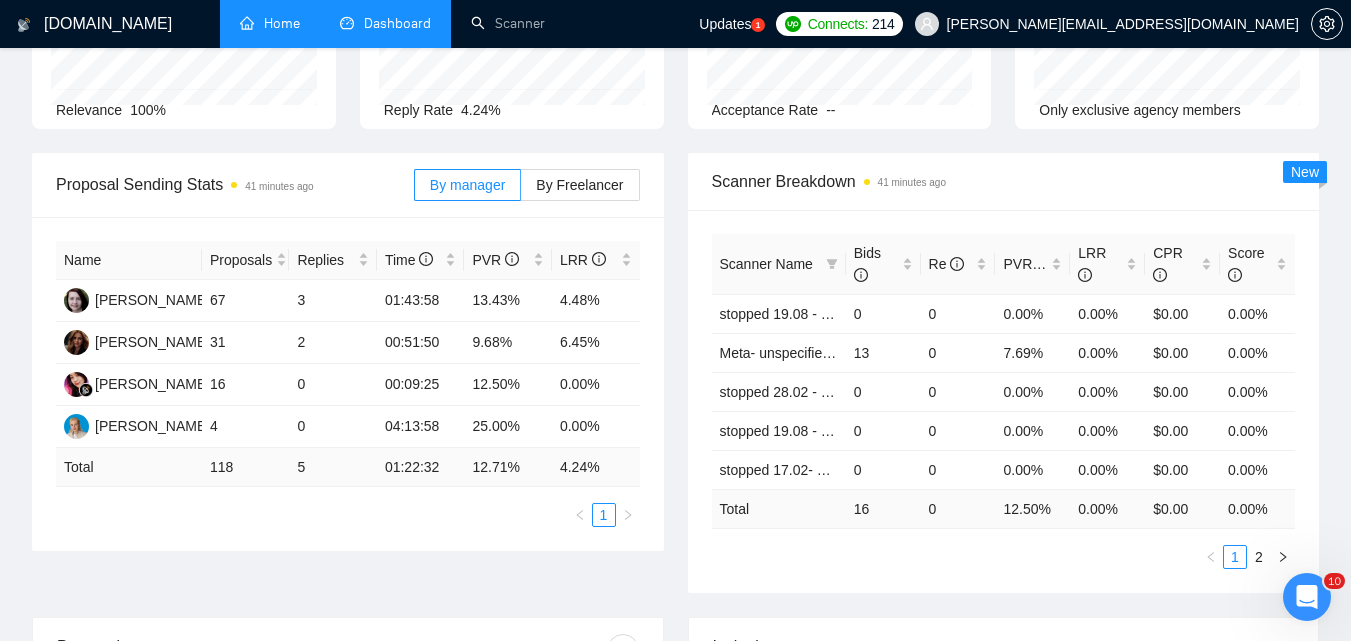 scroll, scrollTop: 200, scrollLeft: 0, axis: vertical 